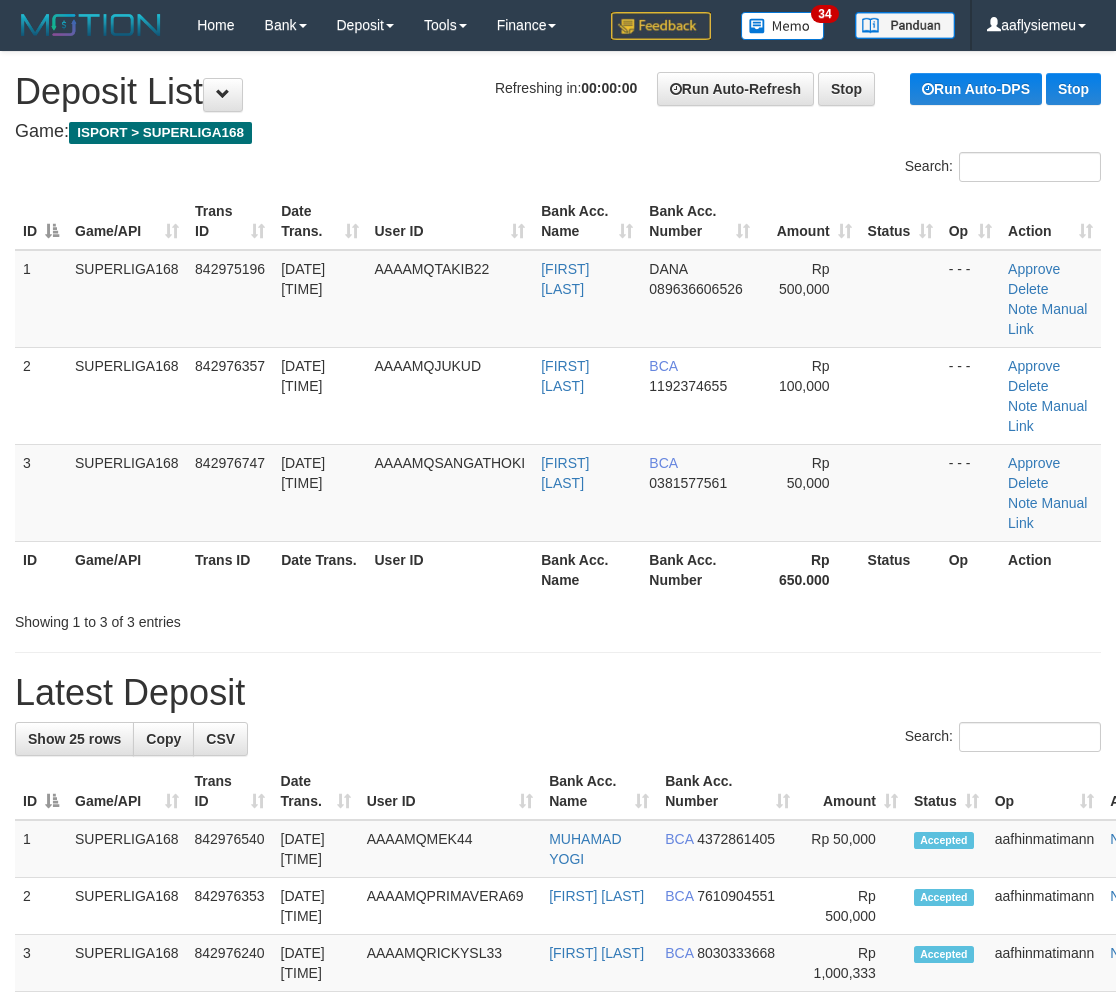 scroll, scrollTop: 0, scrollLeft: 0, axis: both 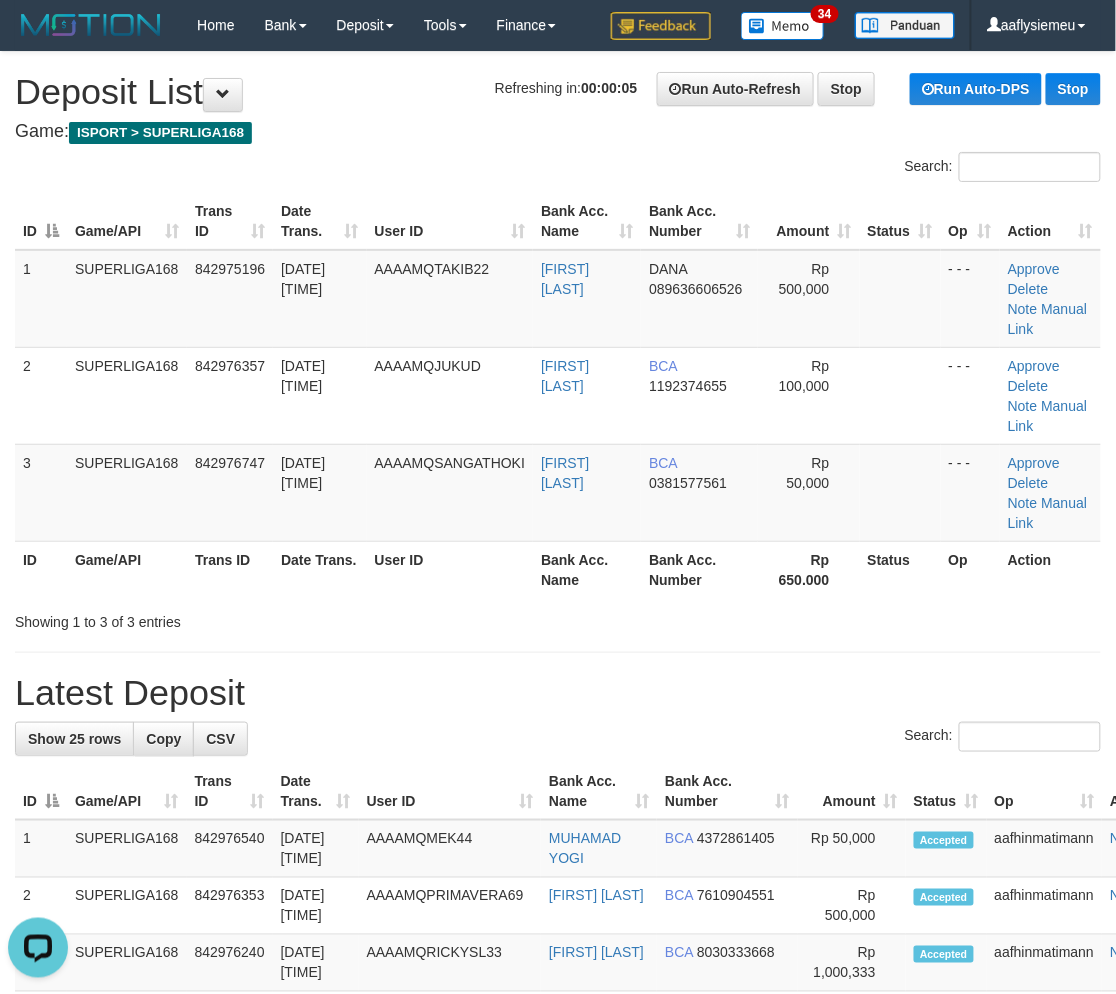 click on "Game/API" at bounding box center [127, 569] 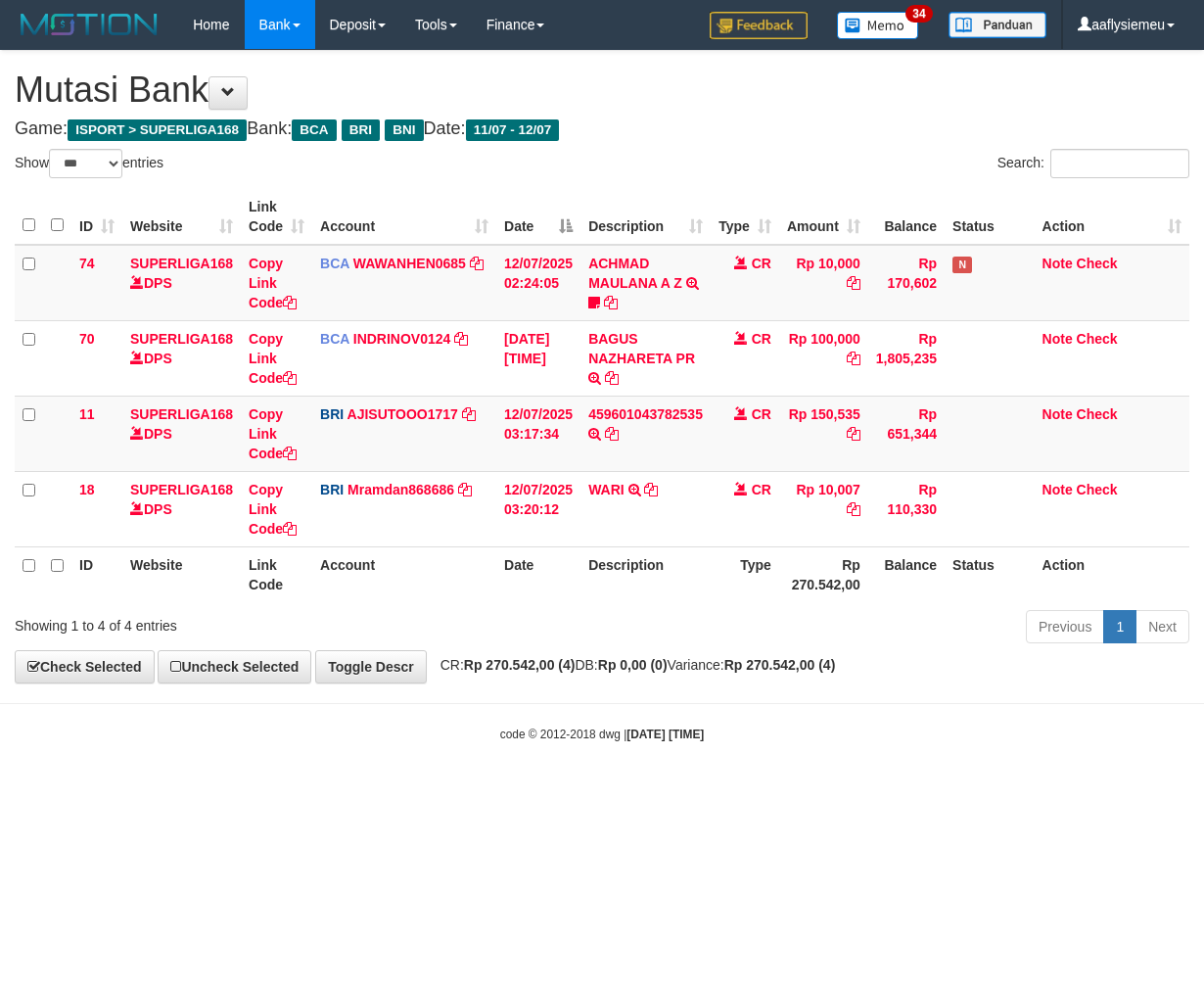 select on "***" 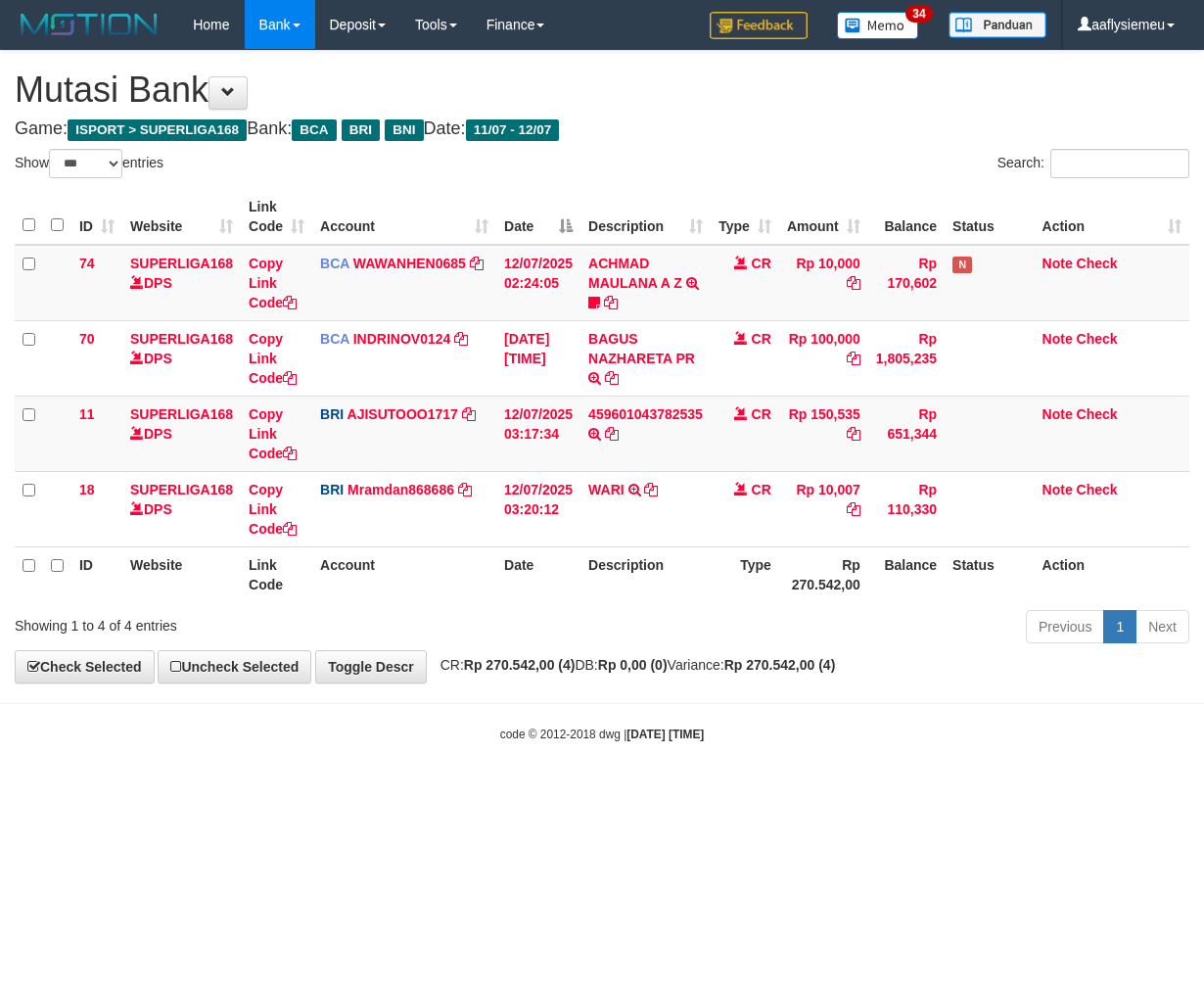 scroll, scrollTop: 0, scrollLeft: 0, axis: both 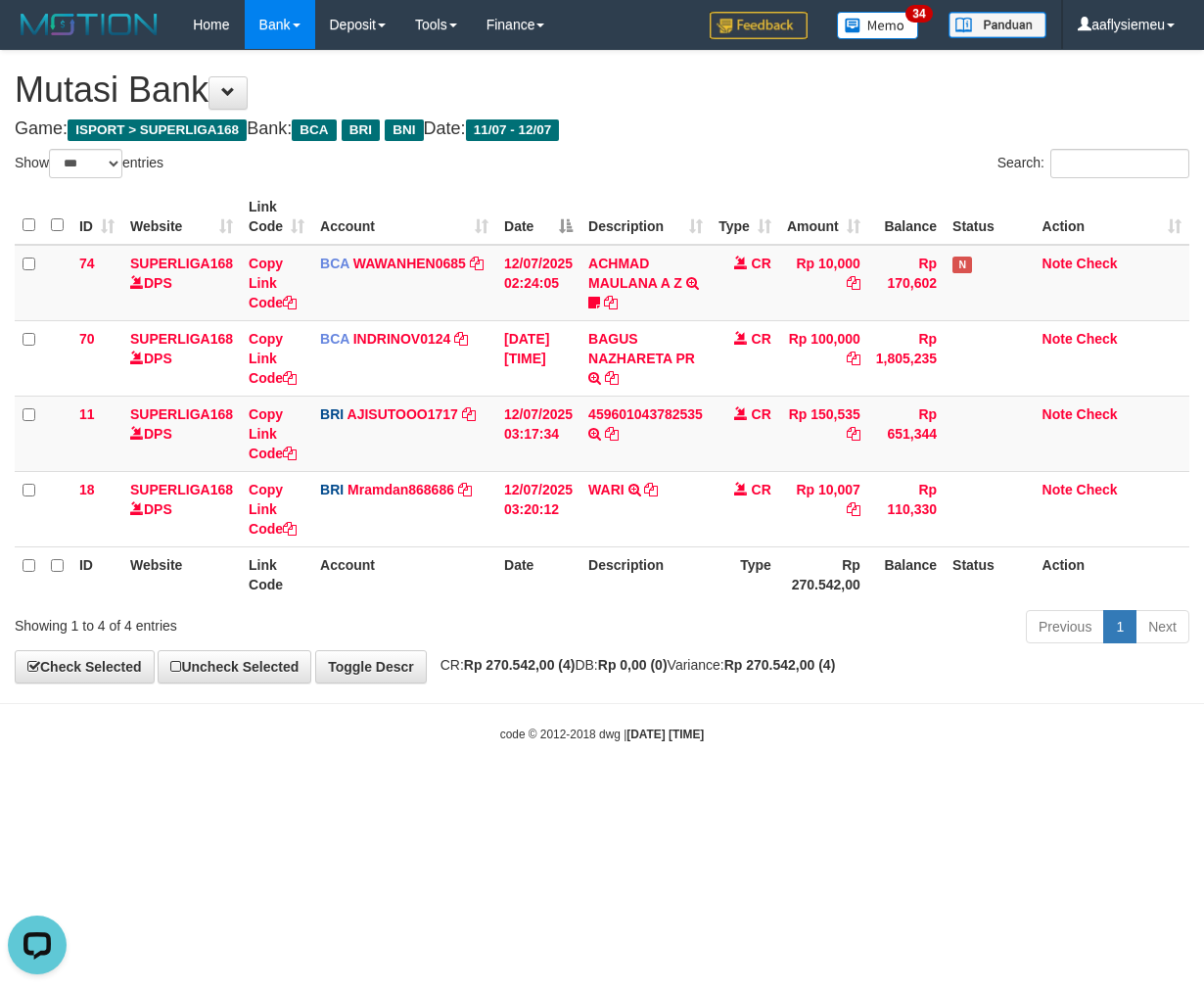 click on "code © 2012-2018 dwg |  2025/07/12 03:20:21" at bounding box center [602, 733] 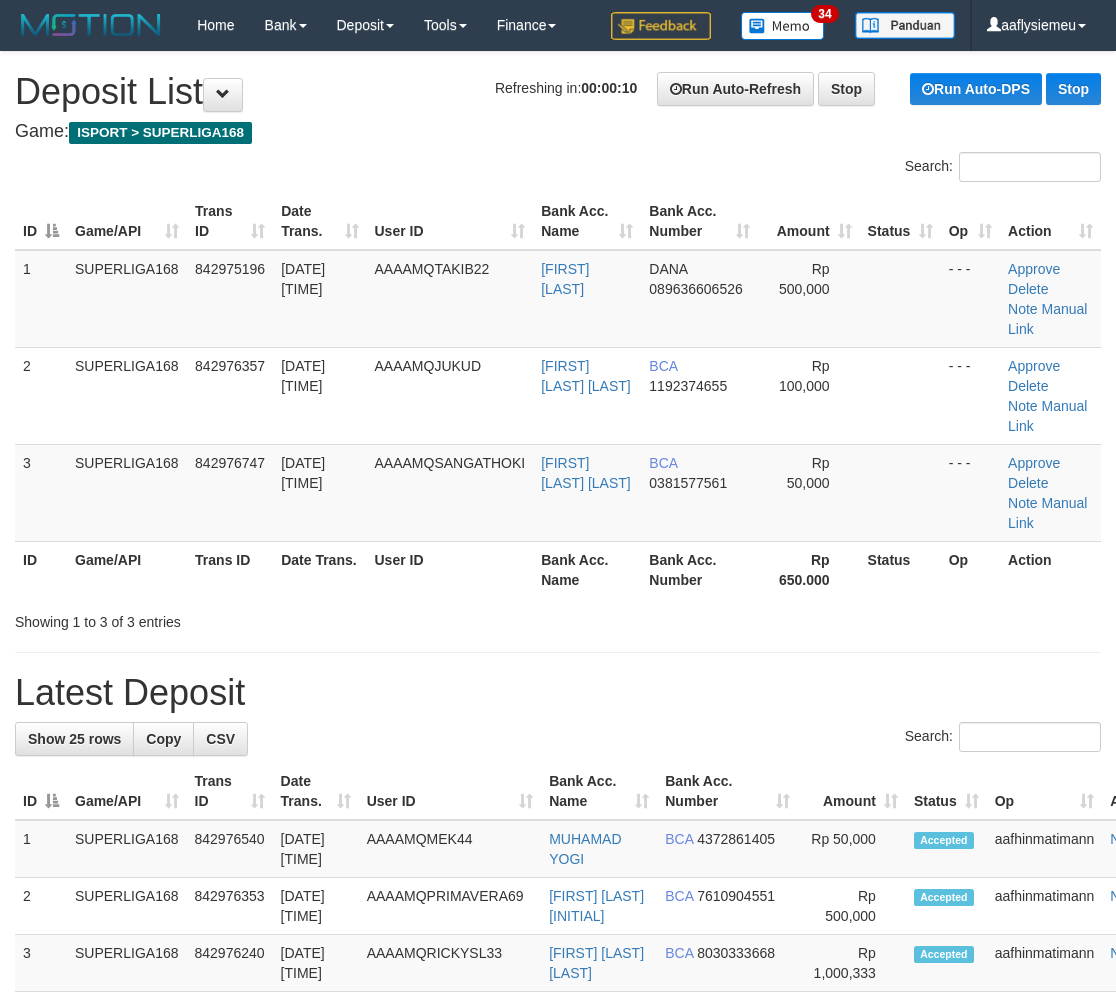 scroll, scrollTop: 0, scrollLeft: 0, axis: both 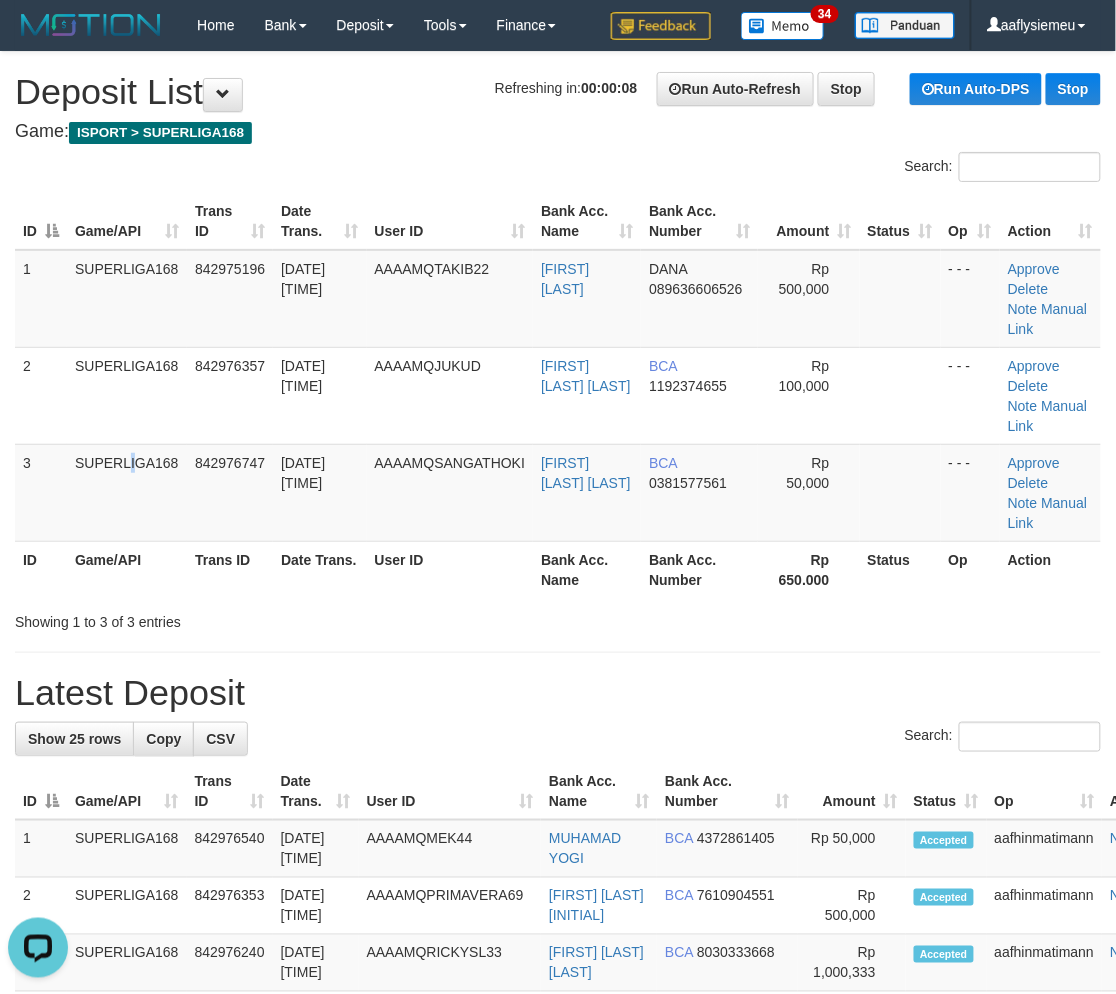 click on "SUPERLIGA168" at bounding box center [127, 492] 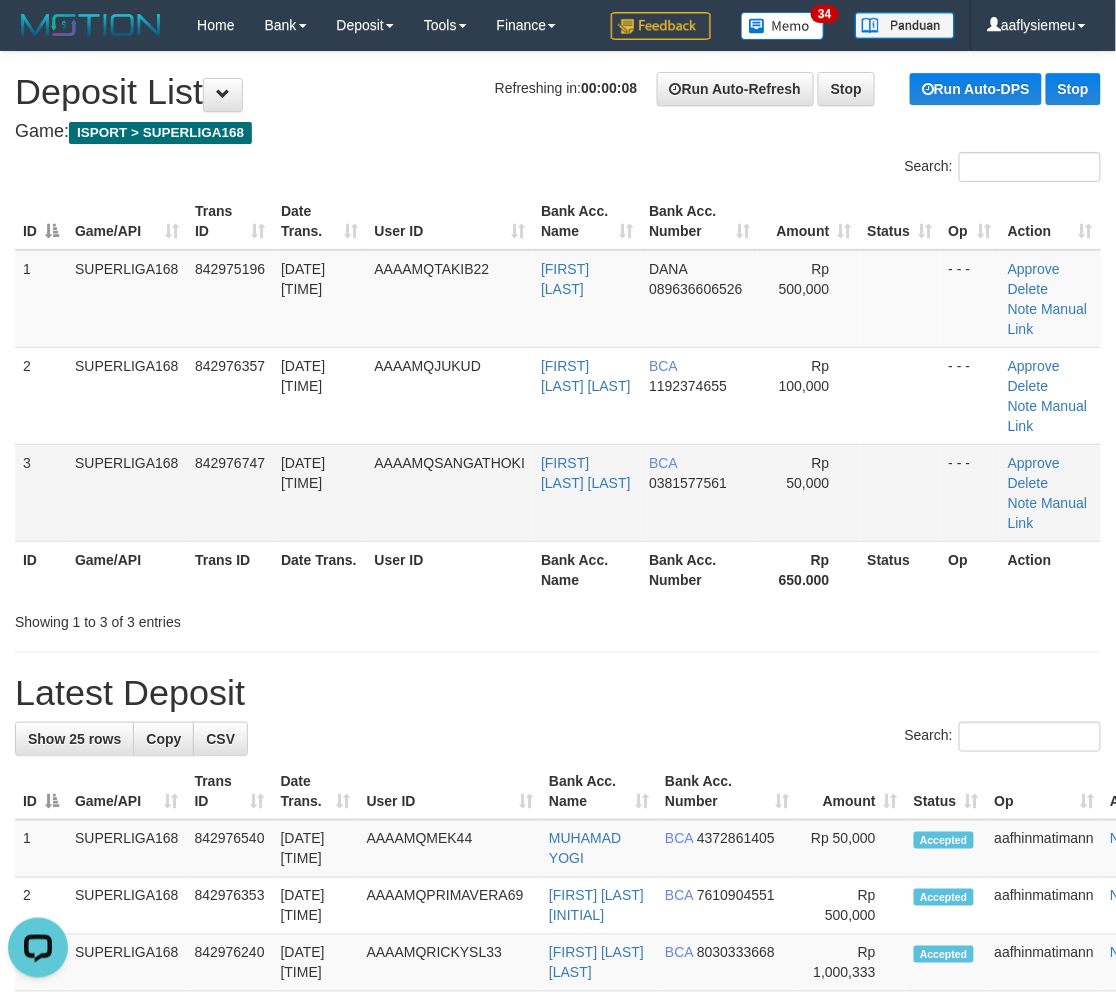 click on "SUPERLIGA168" at bounding box center [127, 492] 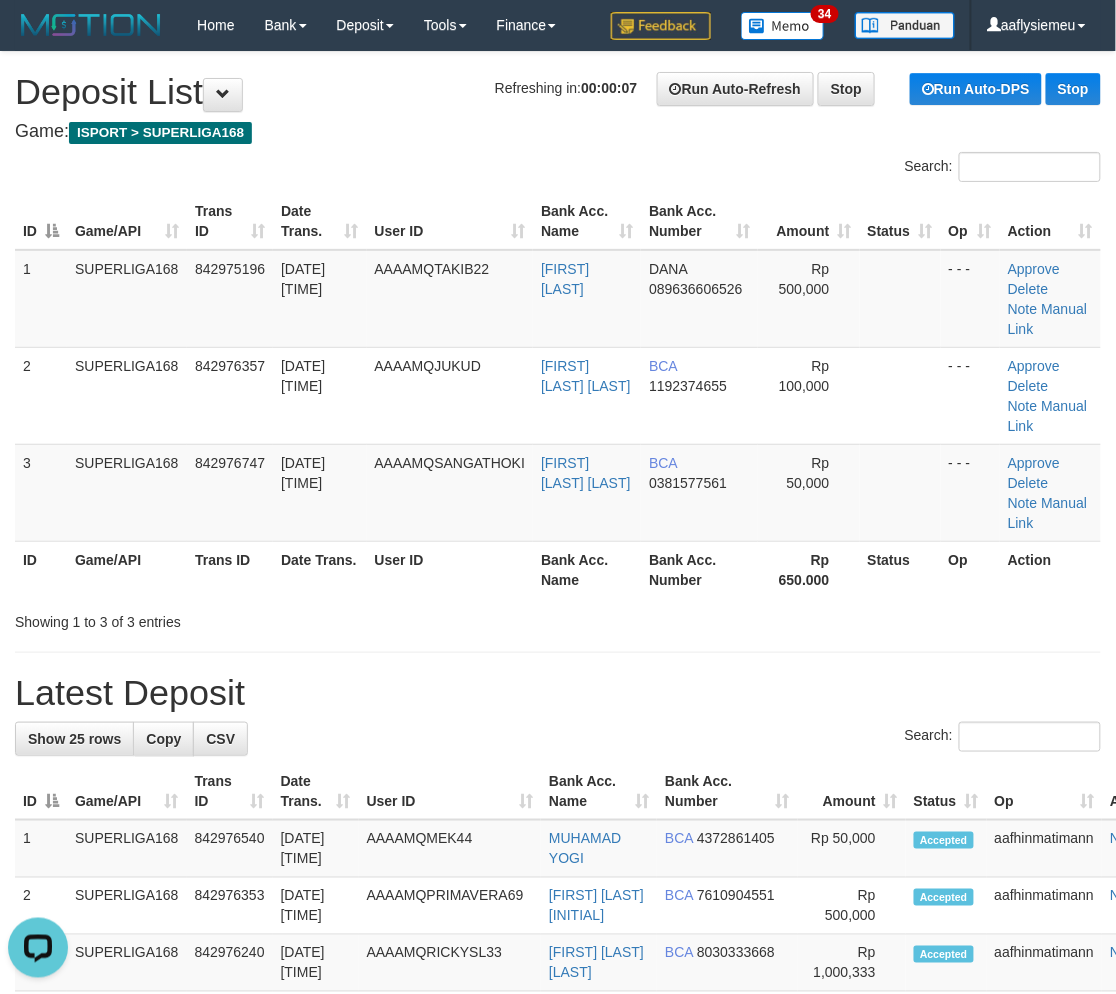 click on "ID Game/API Trans ID Date Trans. User ID Bank Acc. Name Bank Acc. Number Amount Status Op Action
1
SUPERLIGA168
842975196
12/07/2025 03:13:56
AAAAMQTAKIB22
AMELIA SAFITRI
DANA
089636606526
Rp 500,000
- - -
Approve
Delete
Note
Manual Link
2
SUPERLIGA168
842976357
12/07/2025 03:18:15
AAAAMQJUKUD
FAYAT KRISMA ARSAL
BCA
1192374655
Rp 100,000" at bounding box center [558, 395] 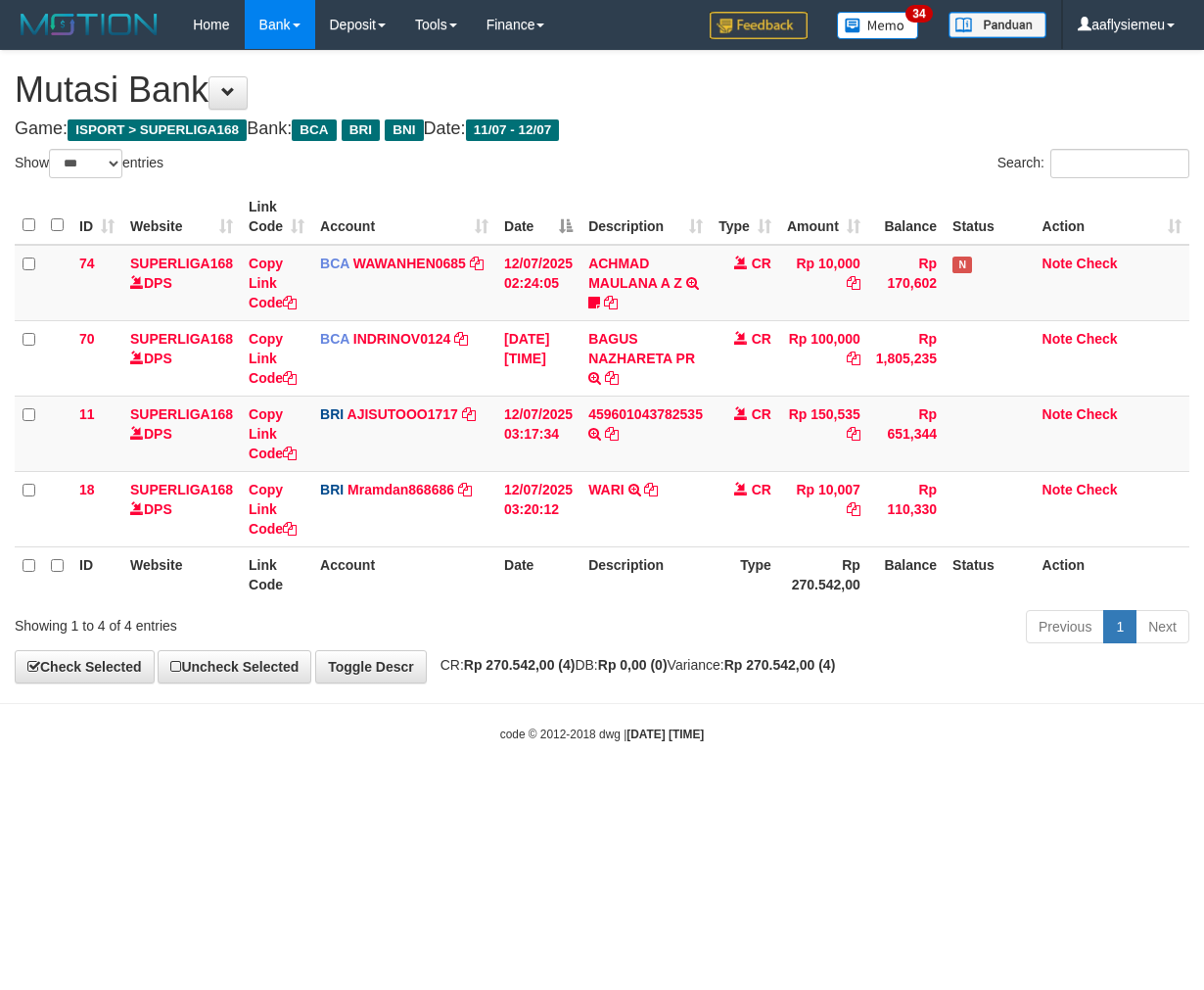select on "***" 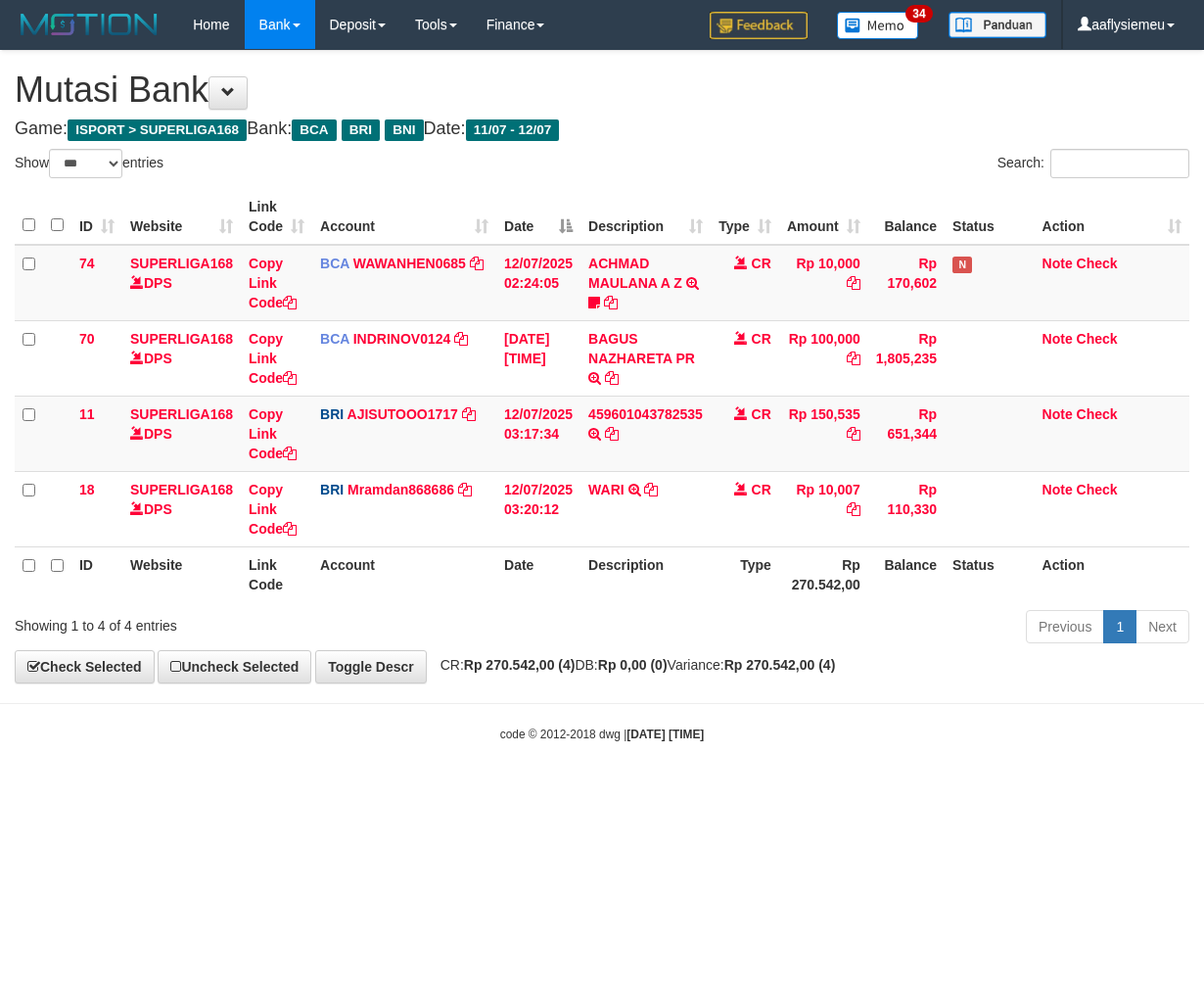 scroll, scrollTop: 0, scrollLeft: 0, axis: both 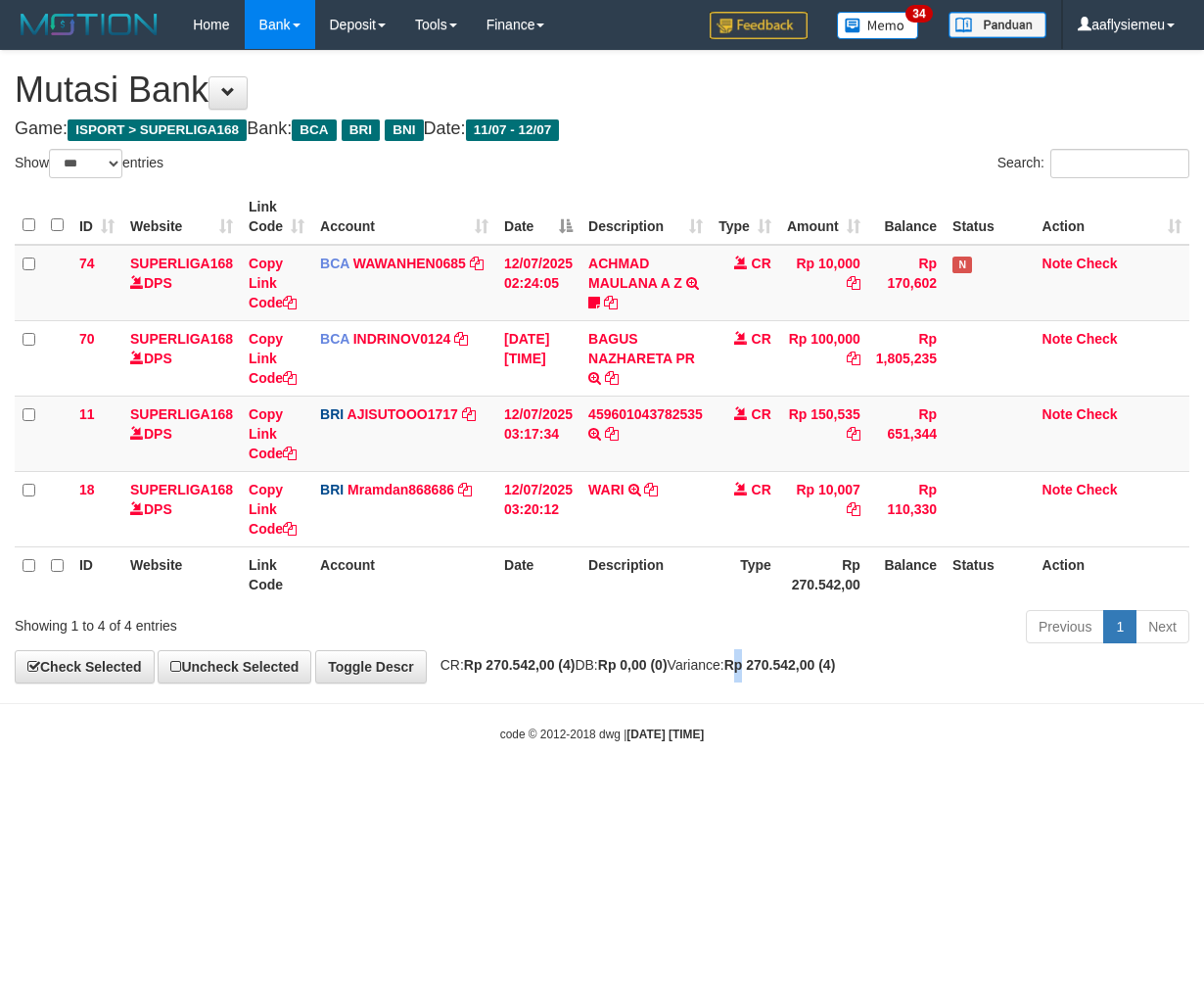 drag, startPoint x: 0, startPoint y: 0, endPoint x: 1197, endPoint y: 562, distance: 1322.3664 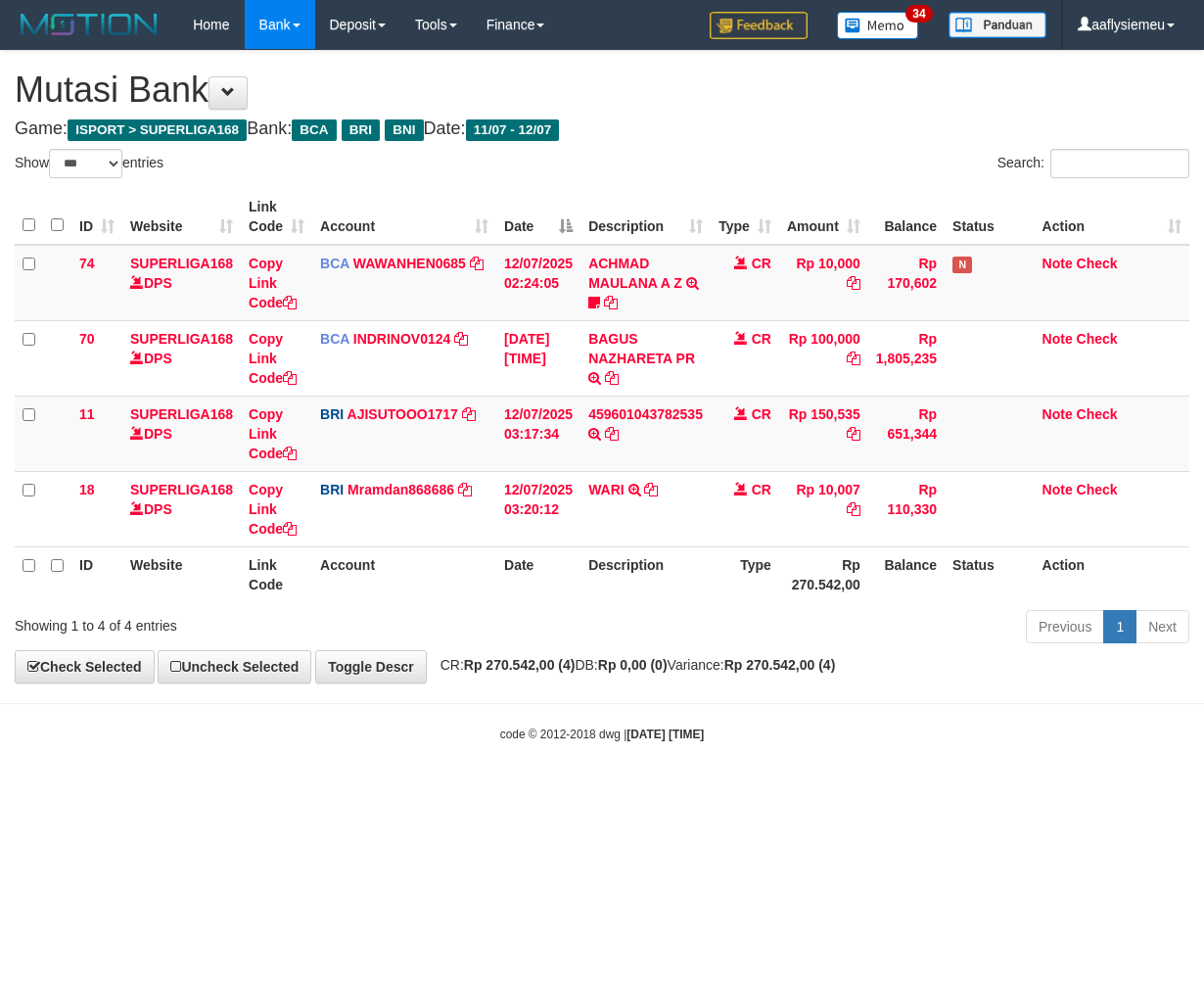 select on "***" 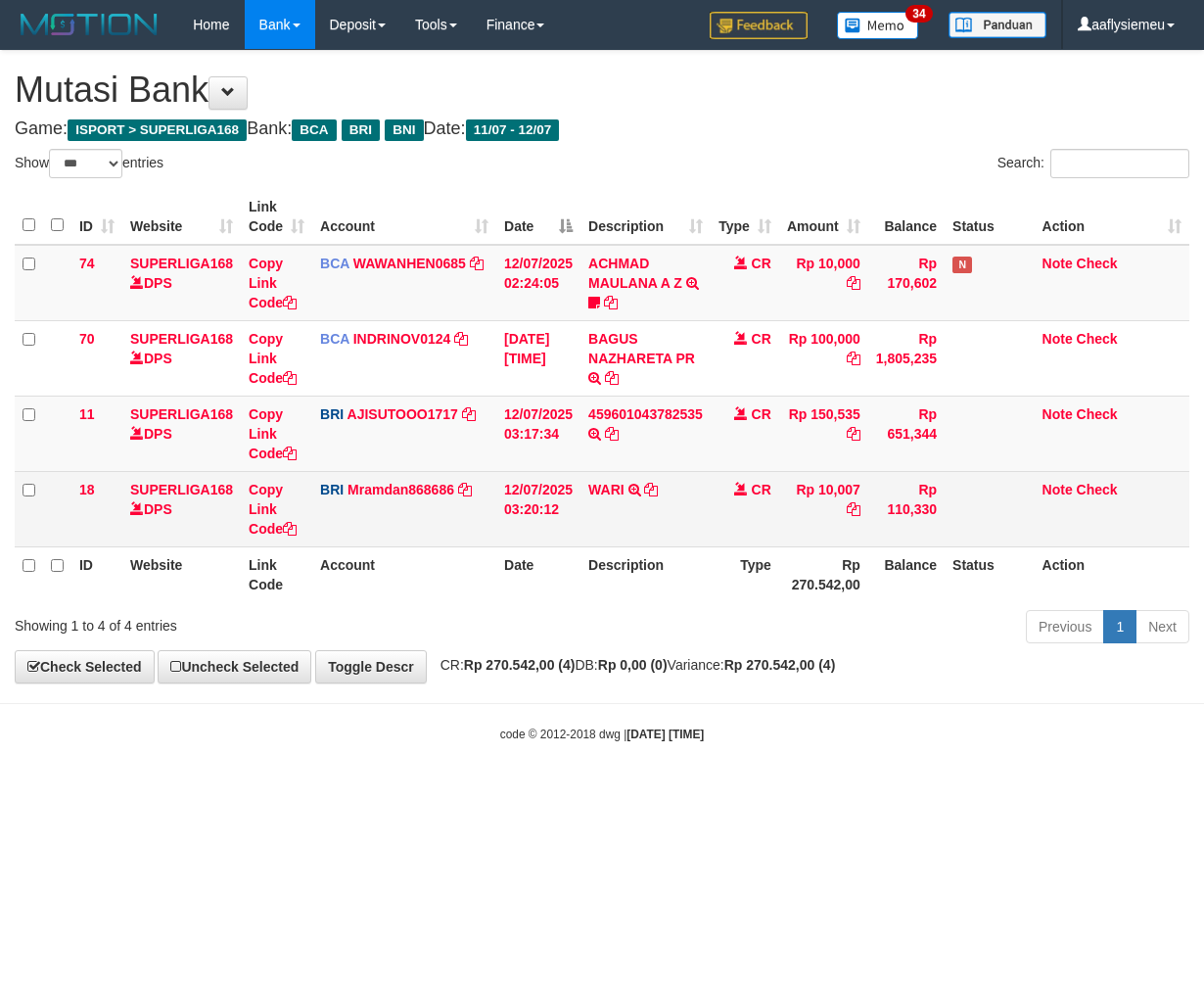 scroll, scrollTop: 0, scrollLeft: 0, axis: both 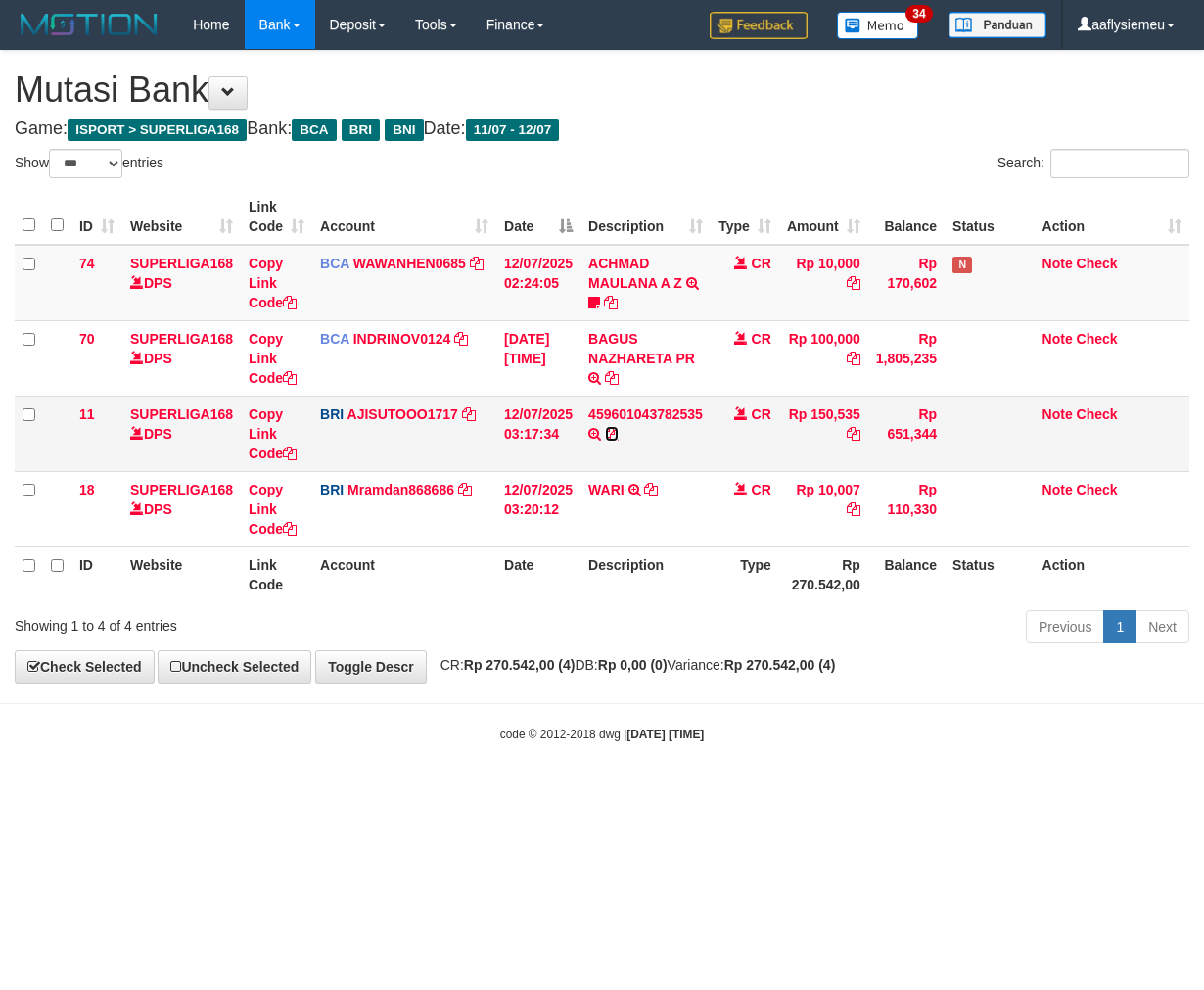 click at bounding box center (612, 434) 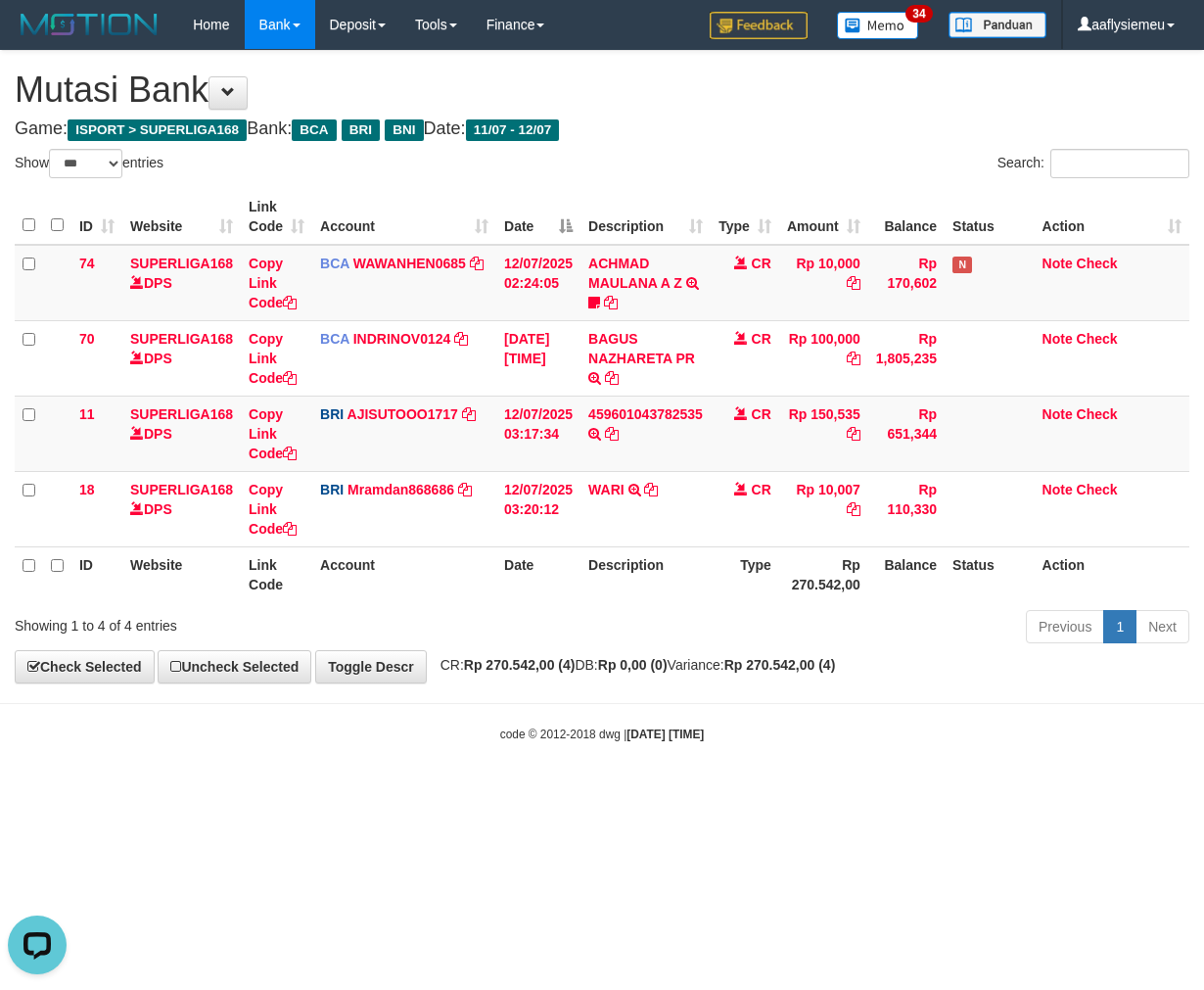 scroll, scrollTop: 0, scrollLeft: 0, axis: both 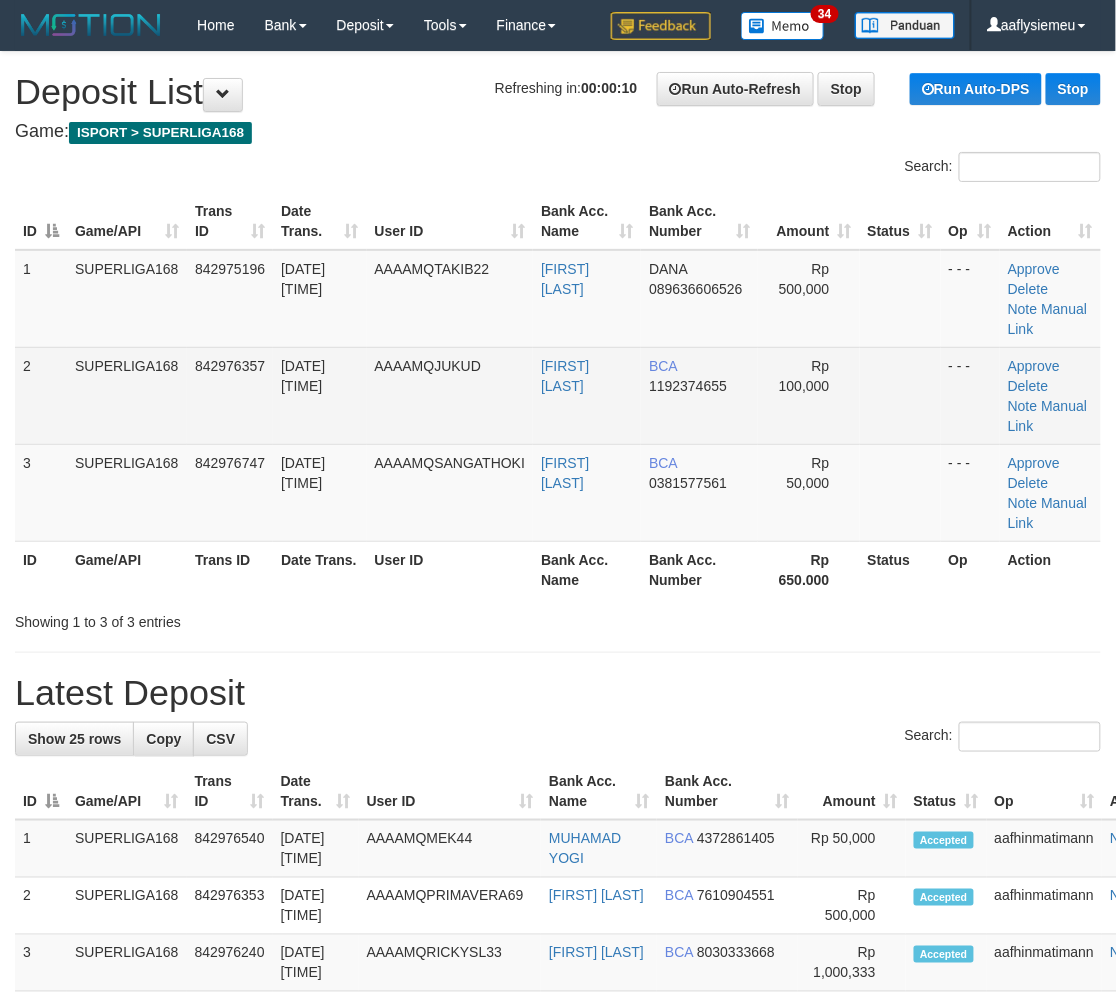 drag, startPoint x: 381, startPoint y: 394, endPoint x: 368, endPoint y: 405, distance: 17.029387 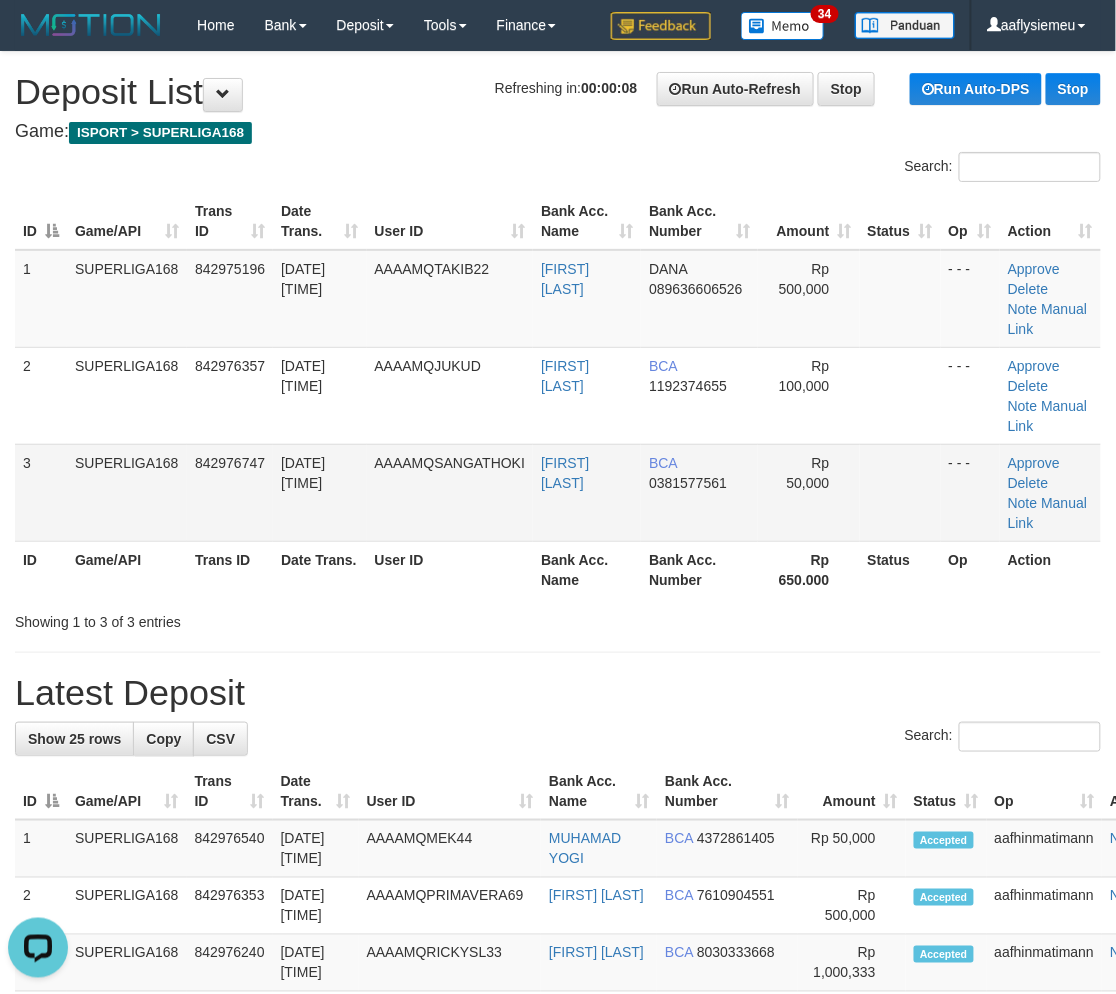 scroll, scrollTop: 0, scrollLeft: 0, axis: both 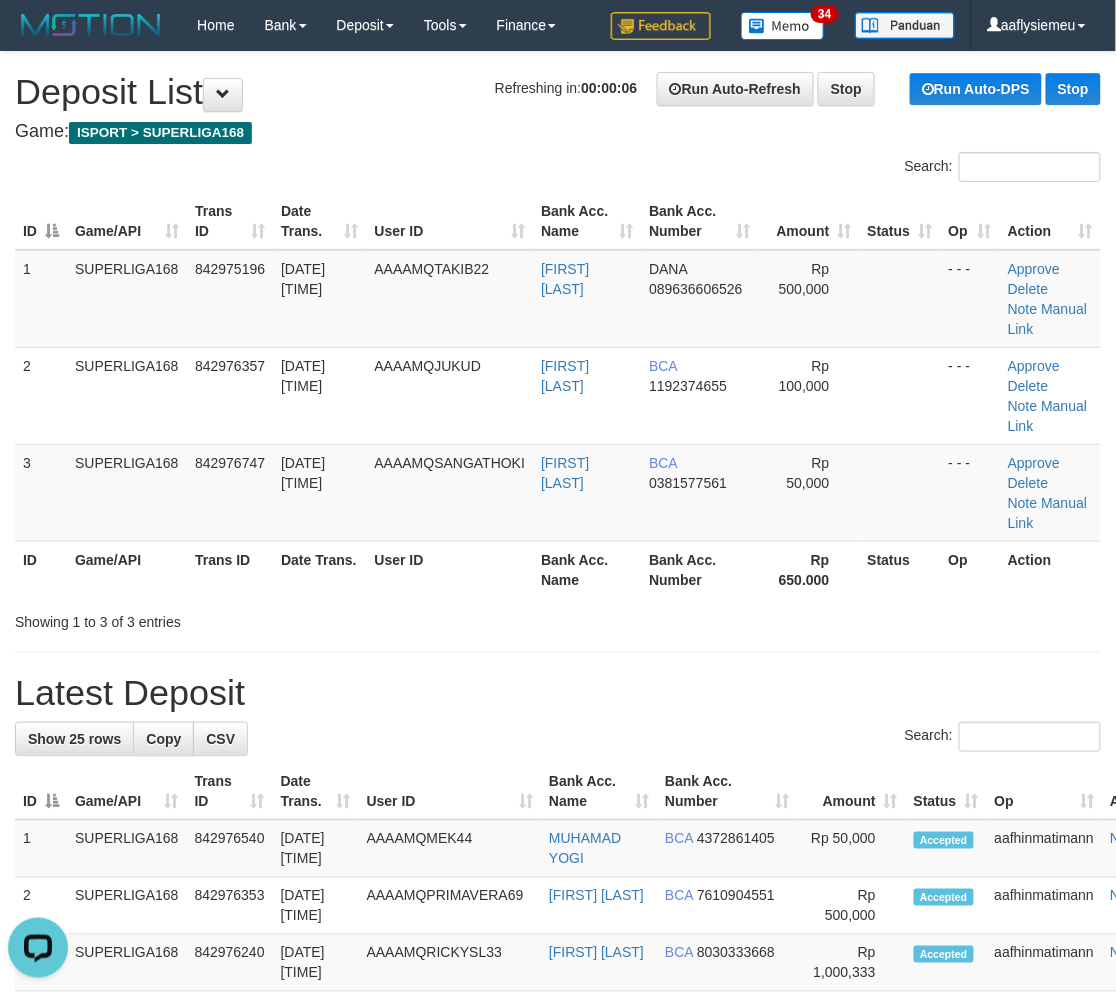 drag, startPoint x: 227, startPoint y: 380, endPoint x: 3, endPoint y: 466, distance: 239.94167 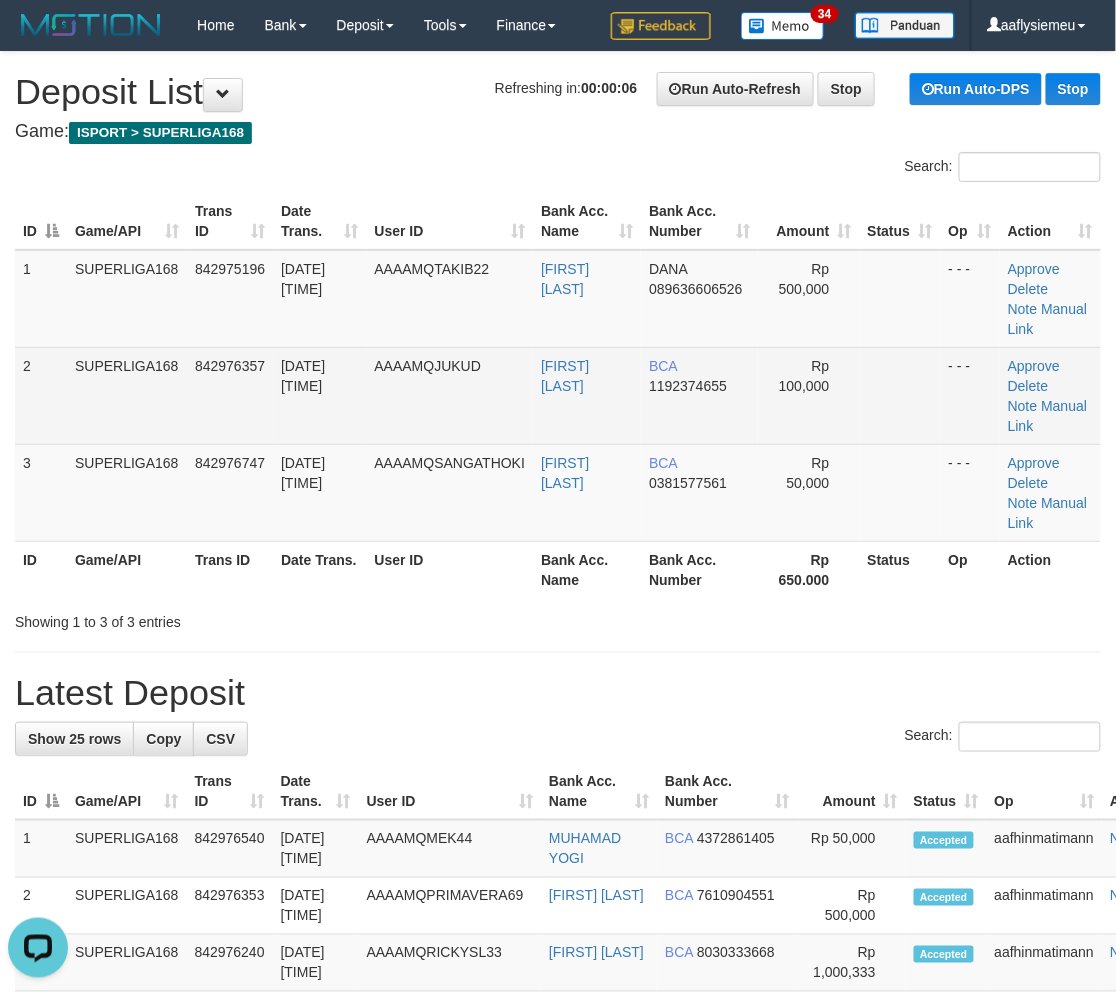 click on "SUPERLIGA168" at bounding box center [127, 395] 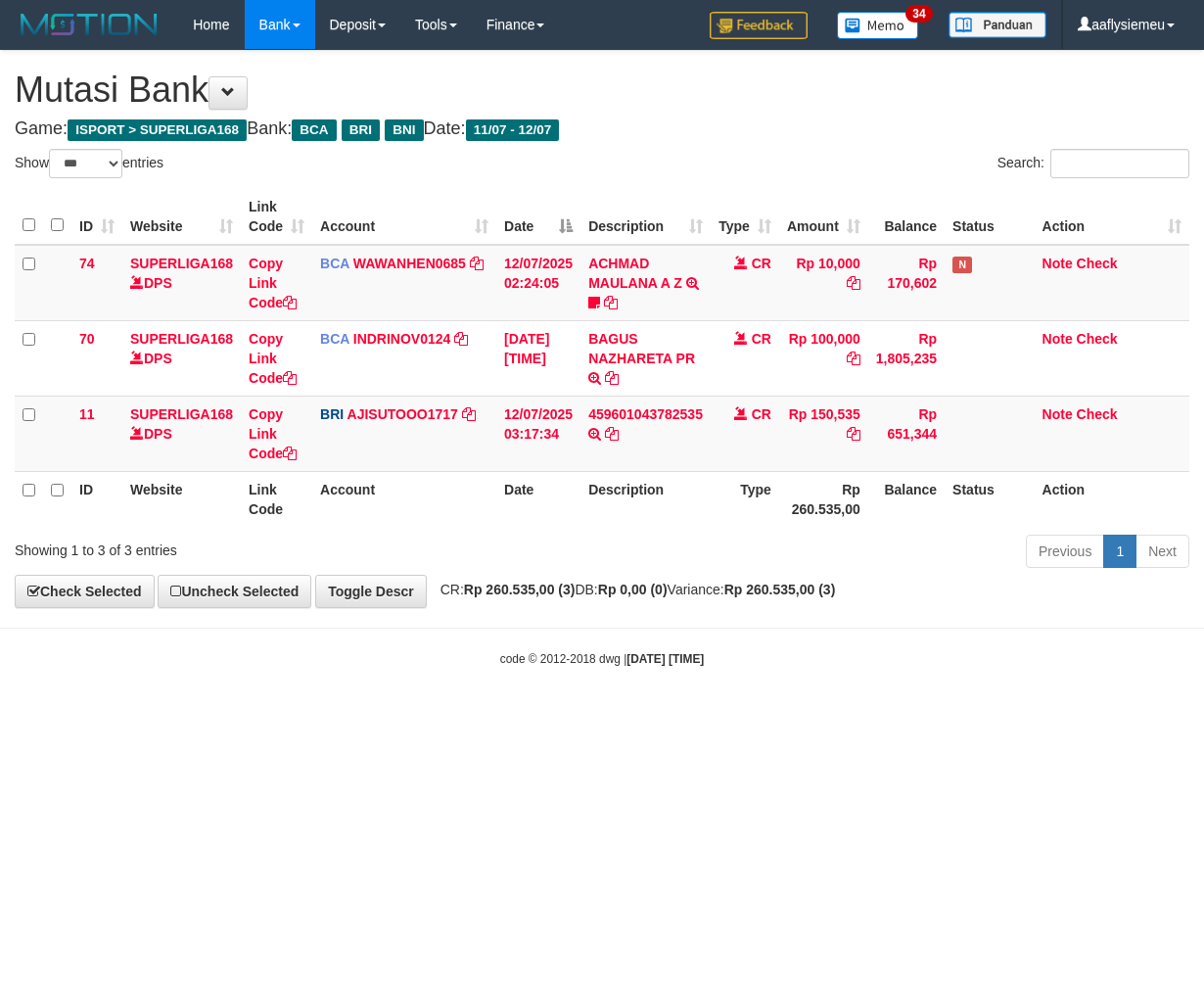 select on "***" 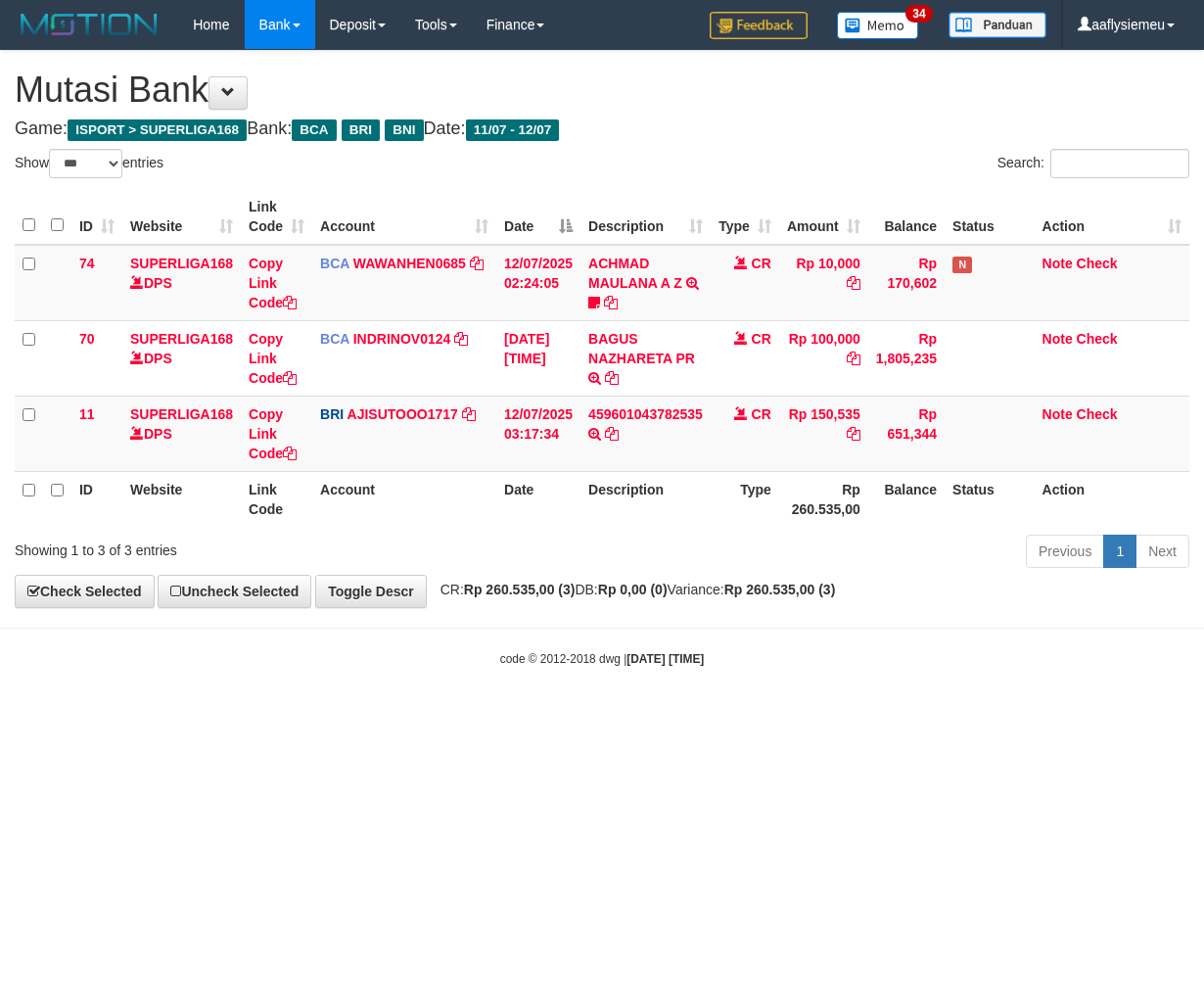 scroll, scrollTop: 0, scrollLeft: 0, axis: both 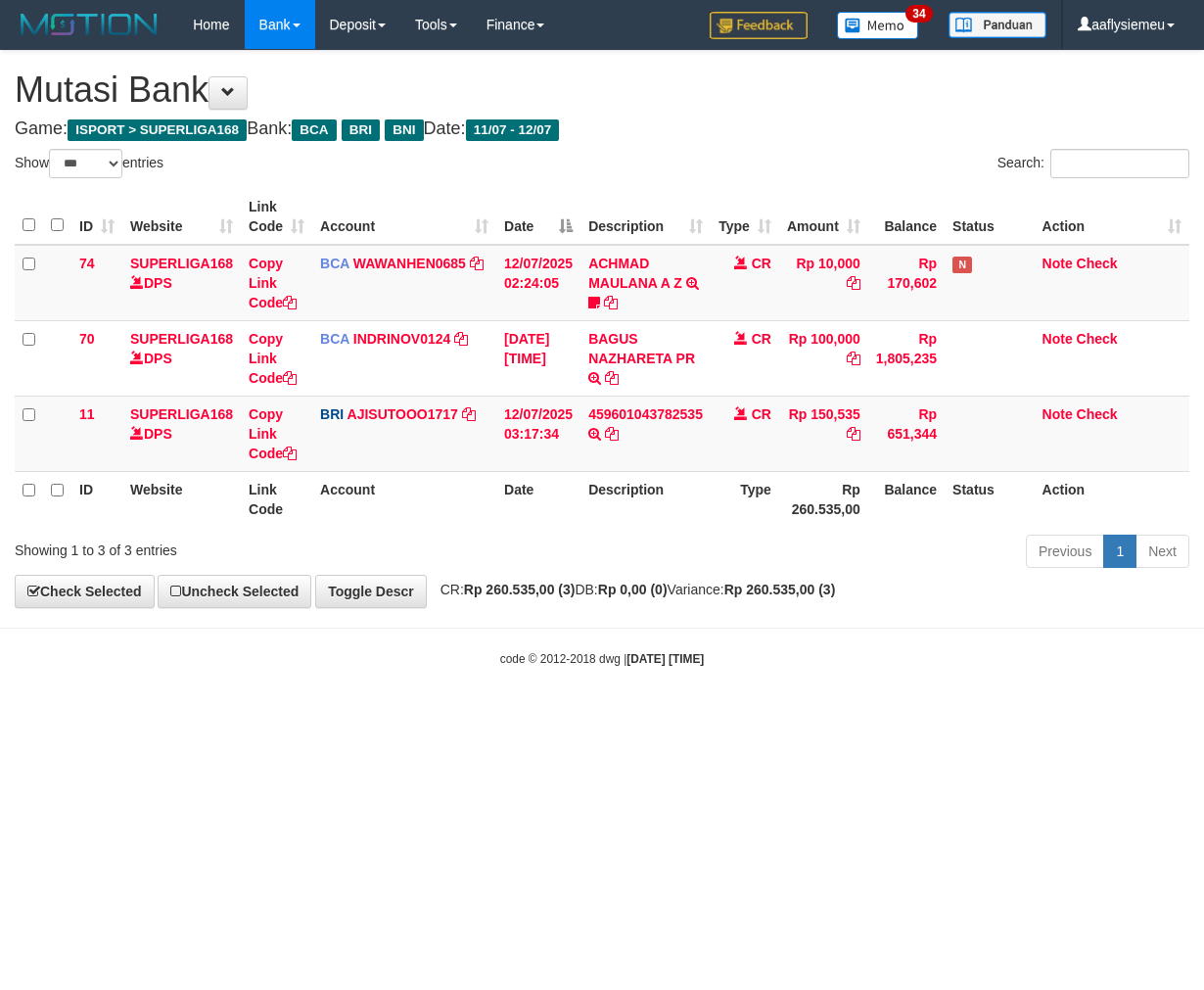 select on "***" 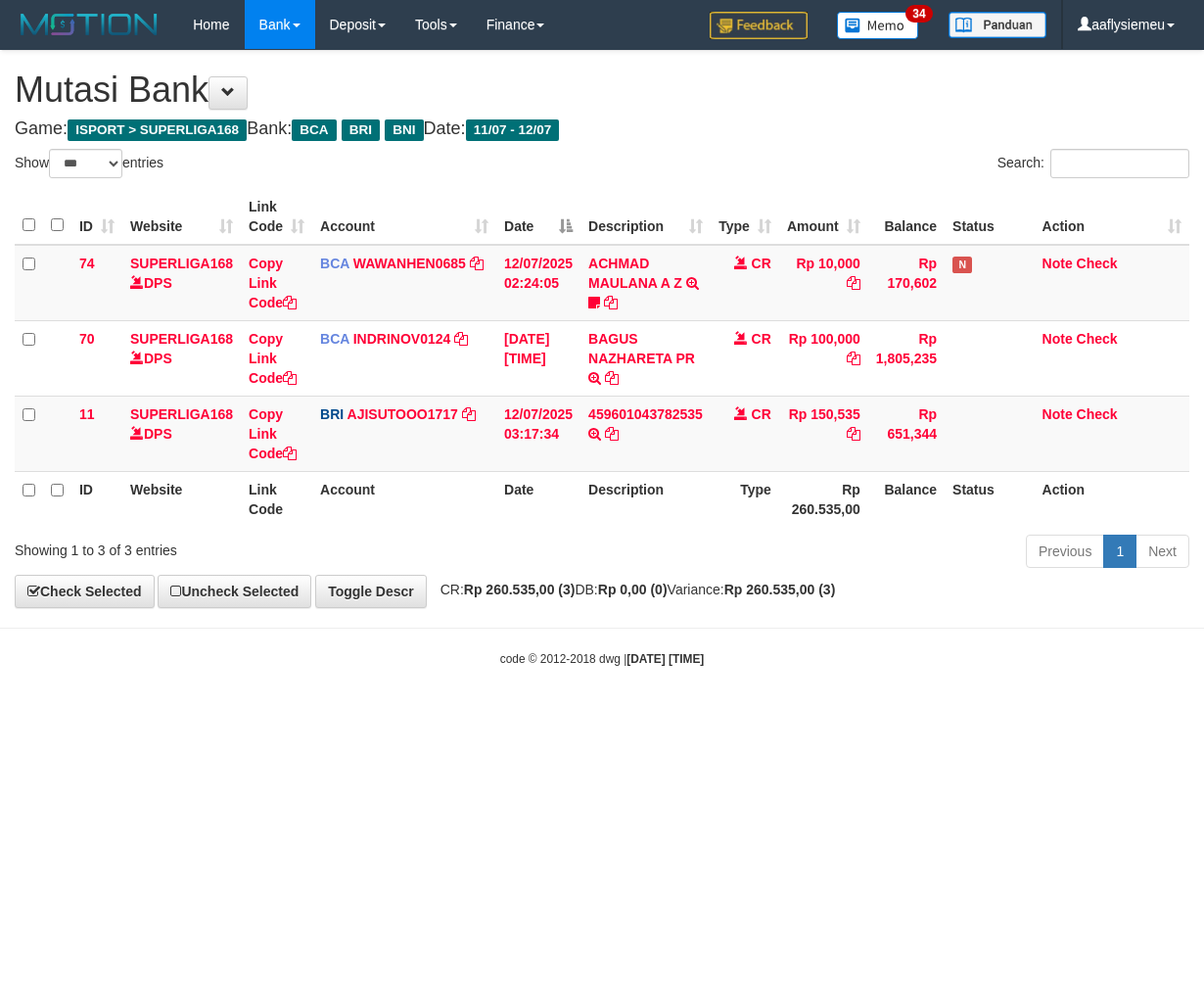 scroll, scrollTop: 0, scrollLeft: 0, axis: both 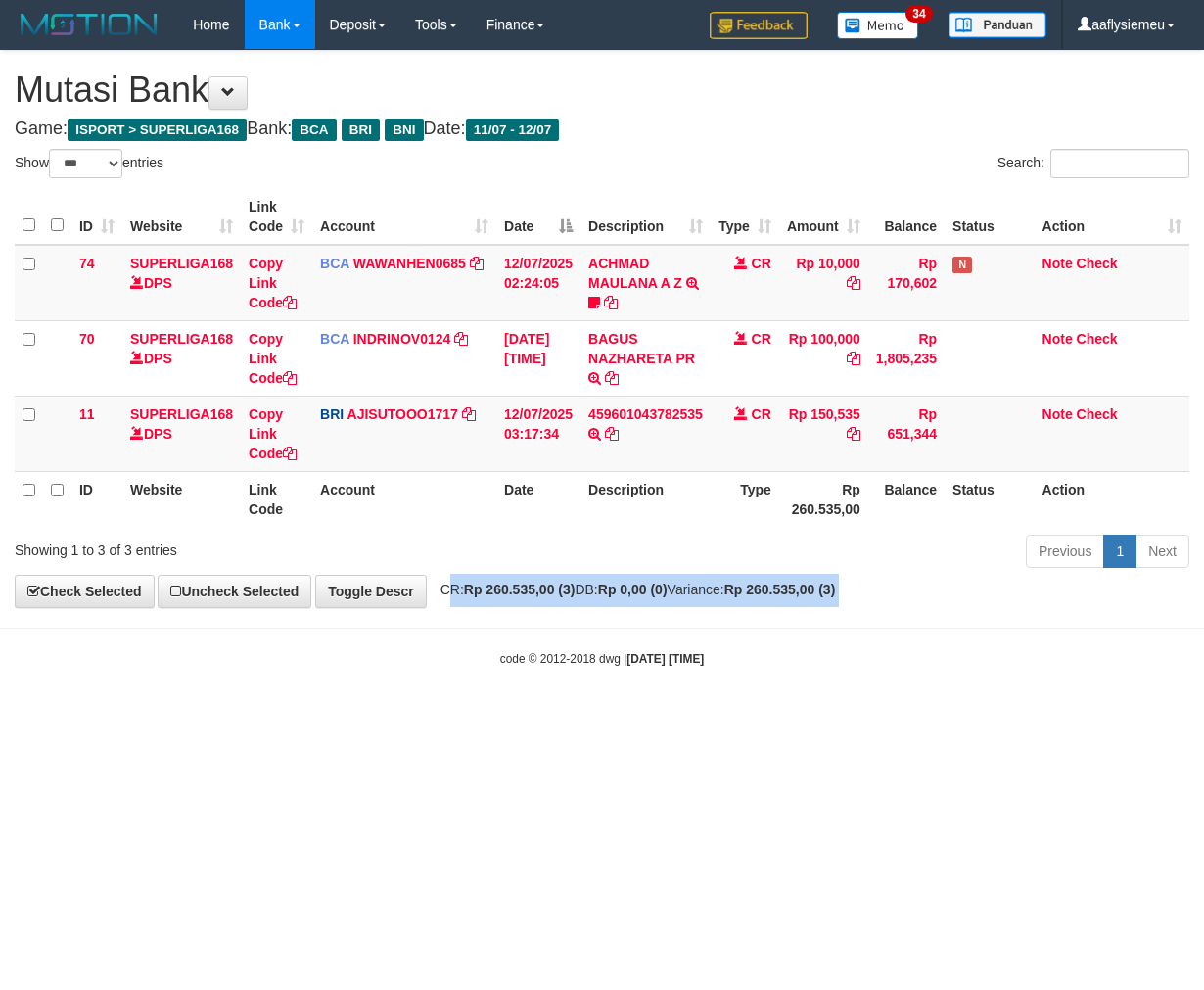 click on "Toggle navigation
Home
Bank
Account List
Load
By Website
Group
[ISPORT]													SUPERLIGA168
By Load Group (DPS)
34" at bounding box center (602, 358) 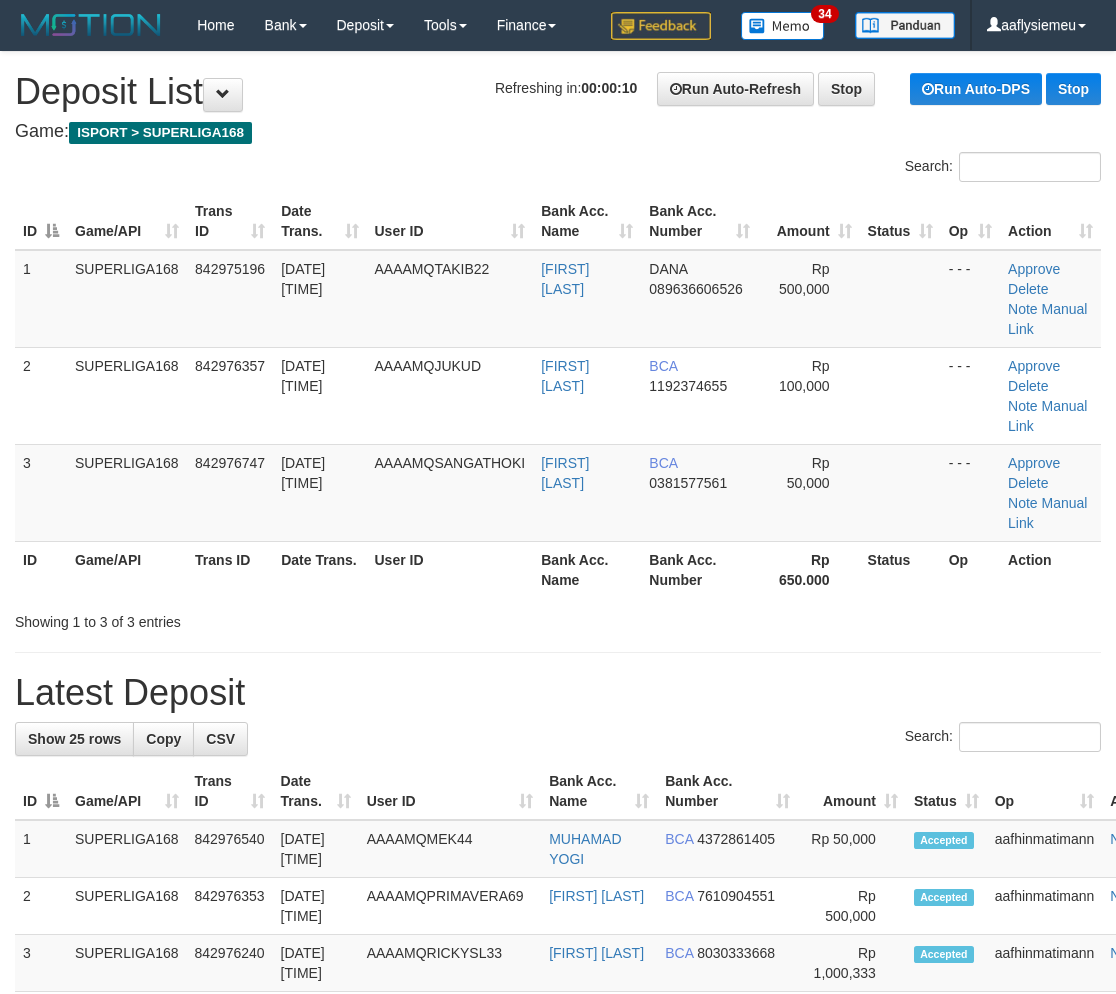 scroll, scrollTop: 0, scrollLeft: 0, axis: both 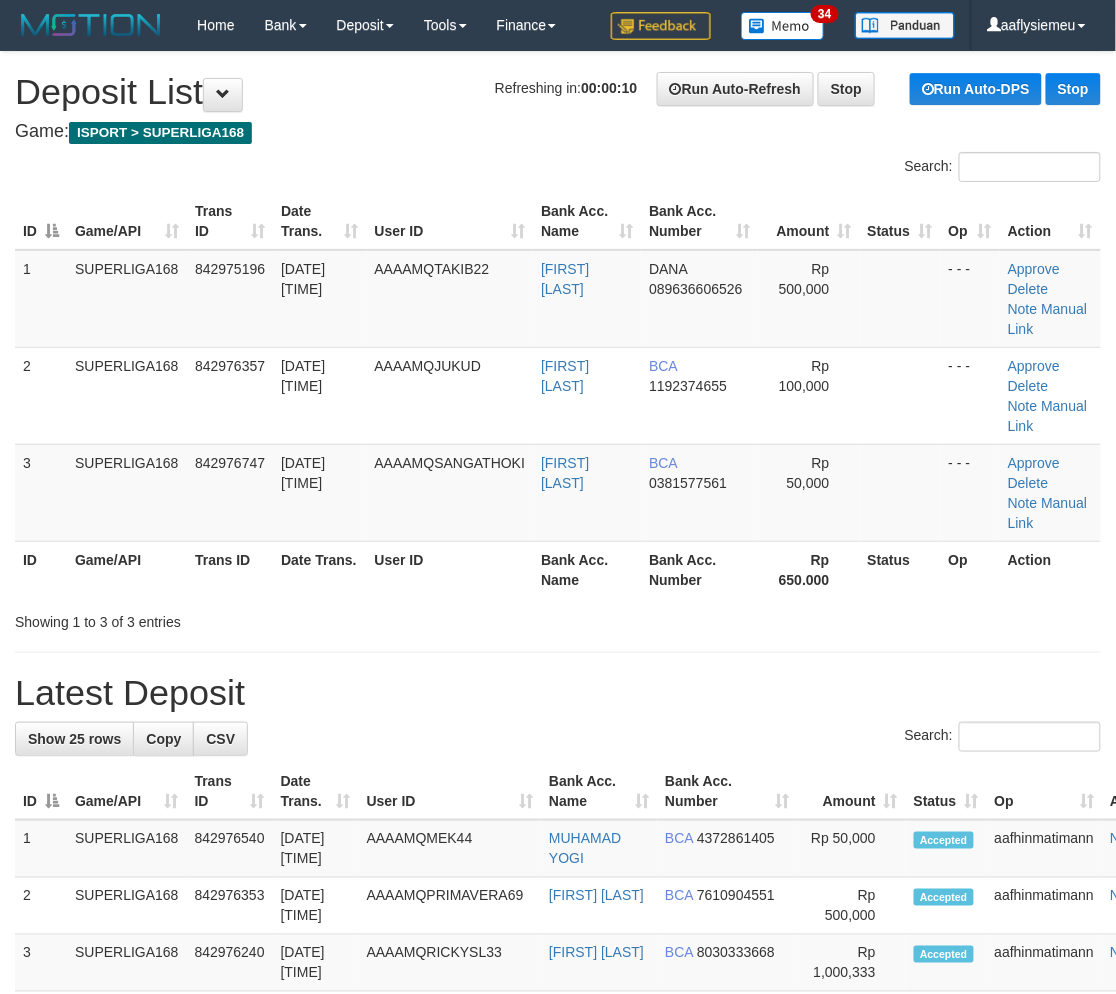 click on "2" at bounding box center (41, 395) 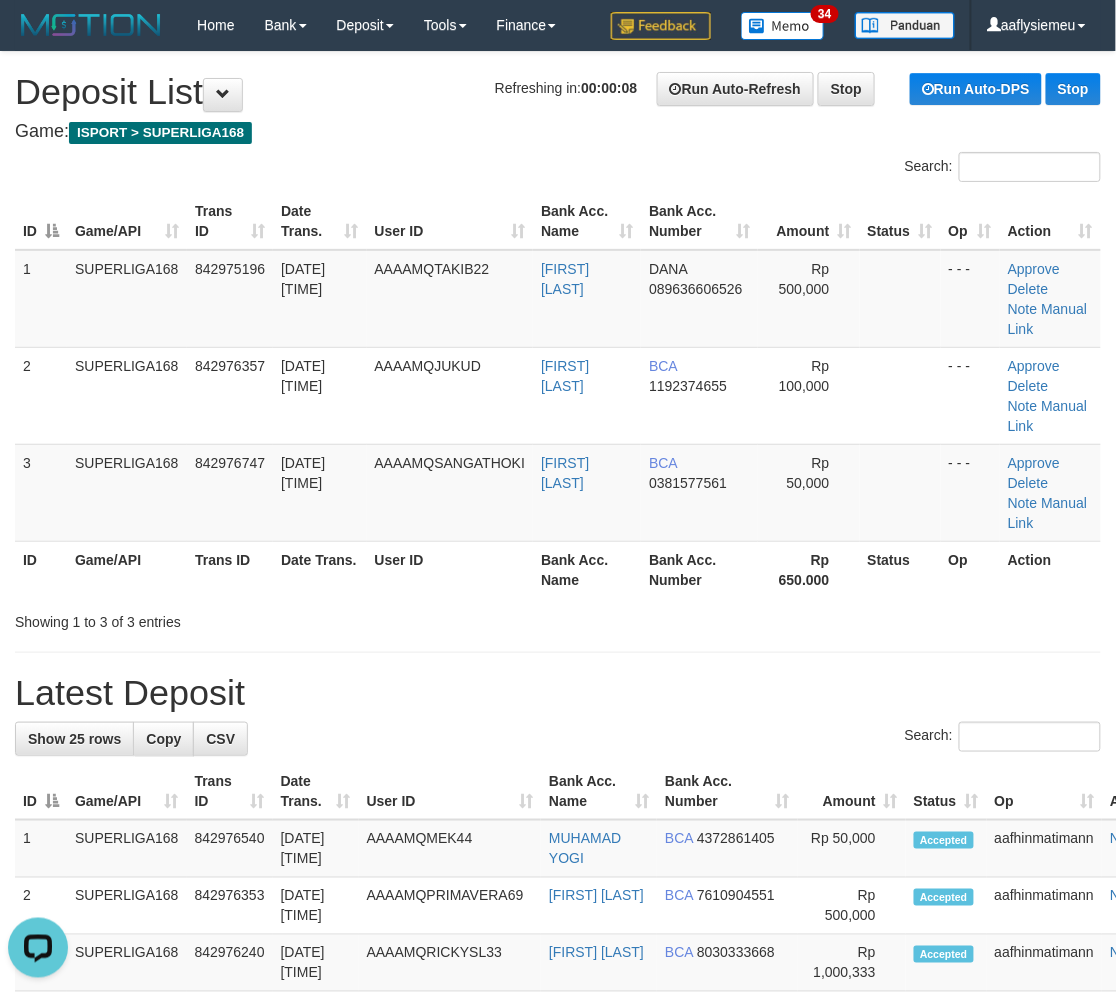 scroll, scrollTop: 0, scrollLeft: 0, axis: both 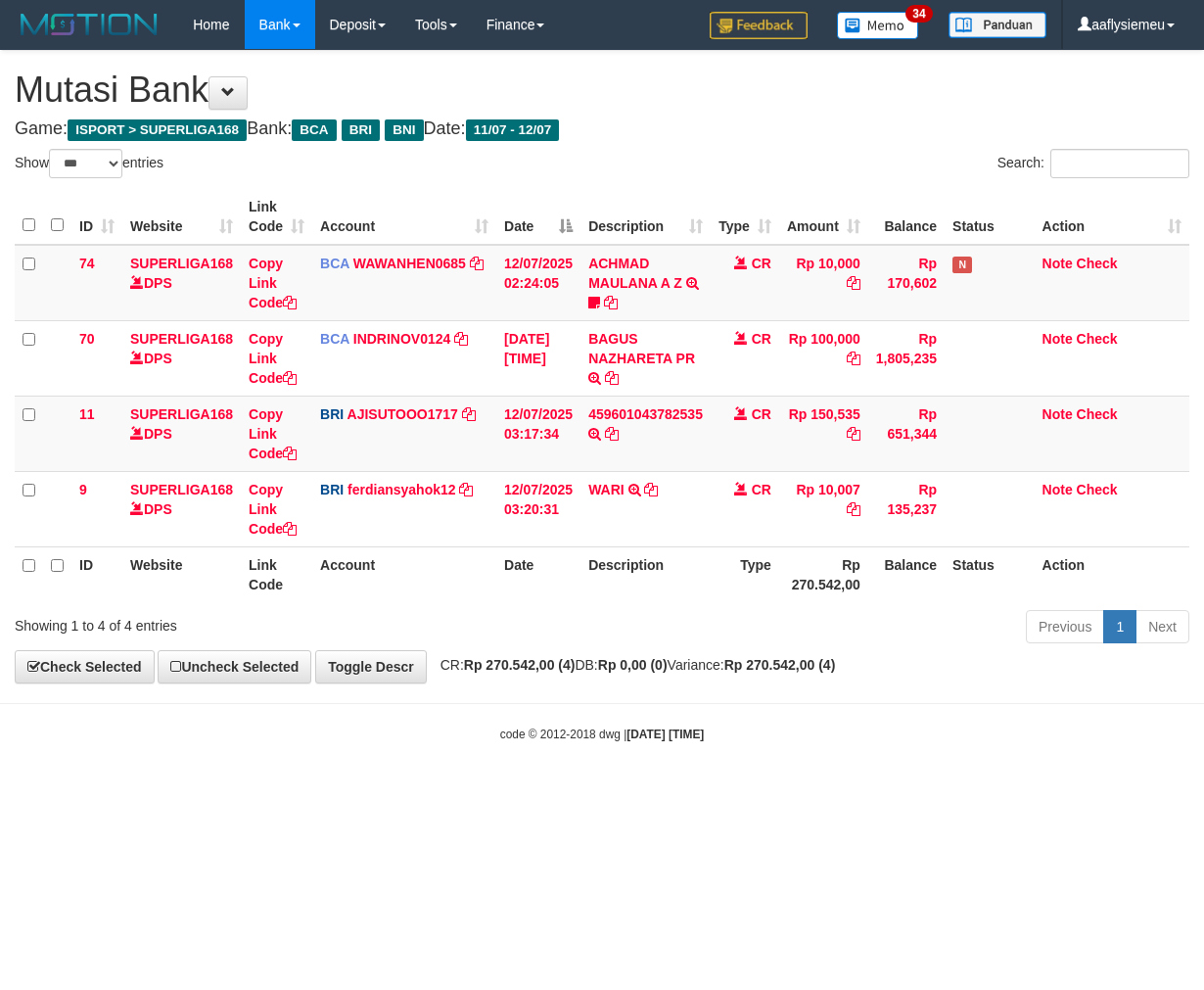 select on "***" 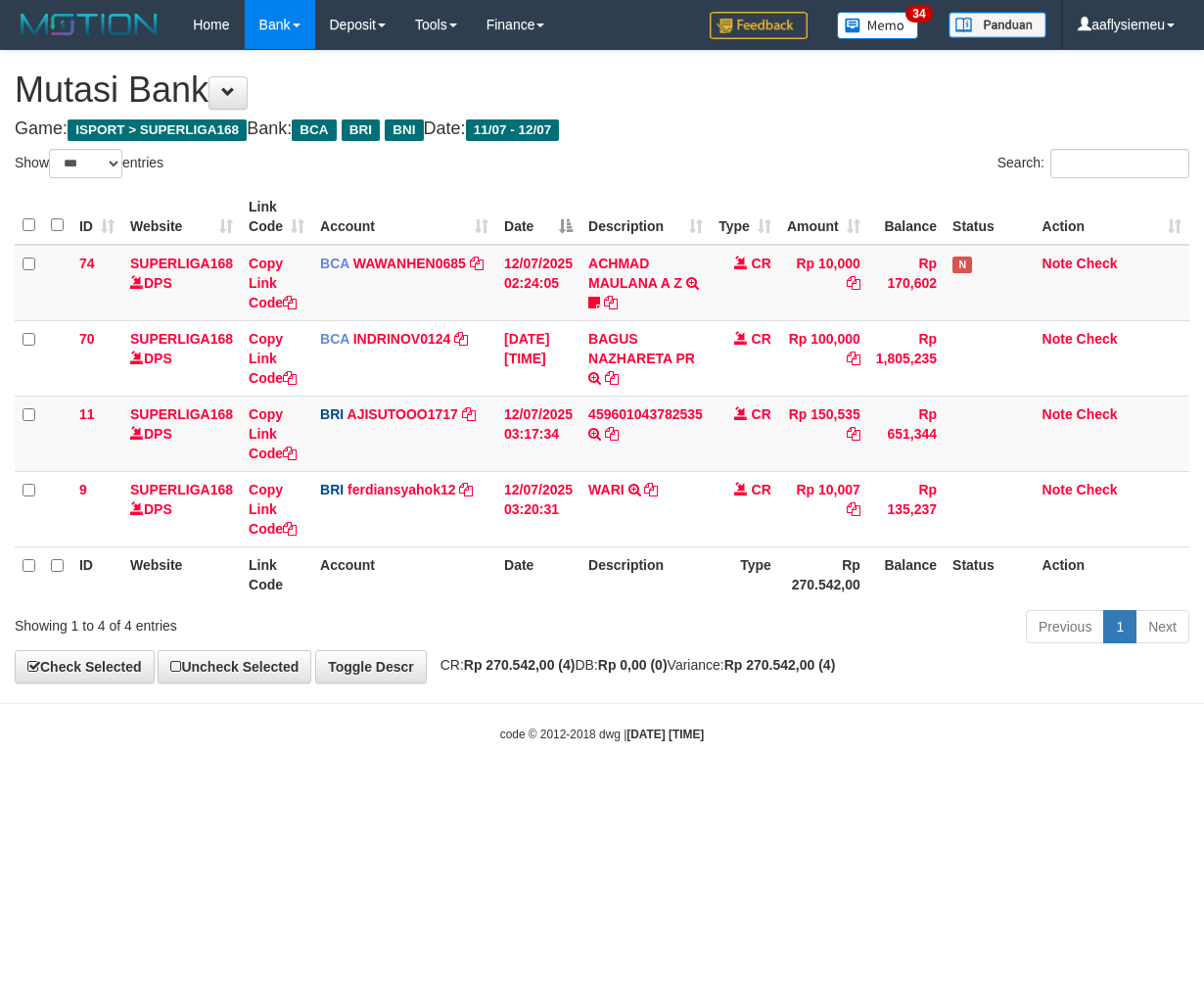 scroll, scrollTop: 0, scrollLeft: 0, axis: both 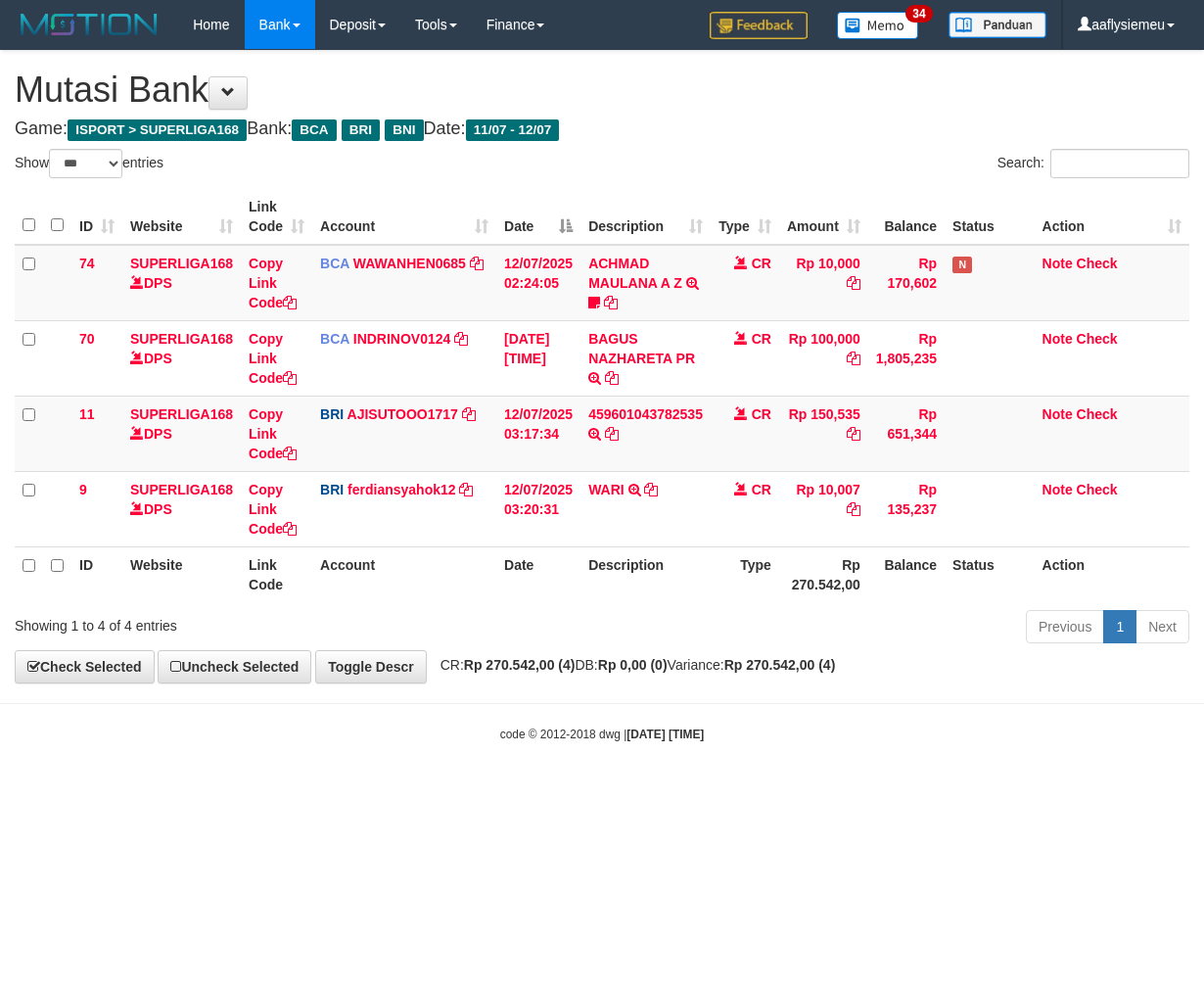 select on "***" 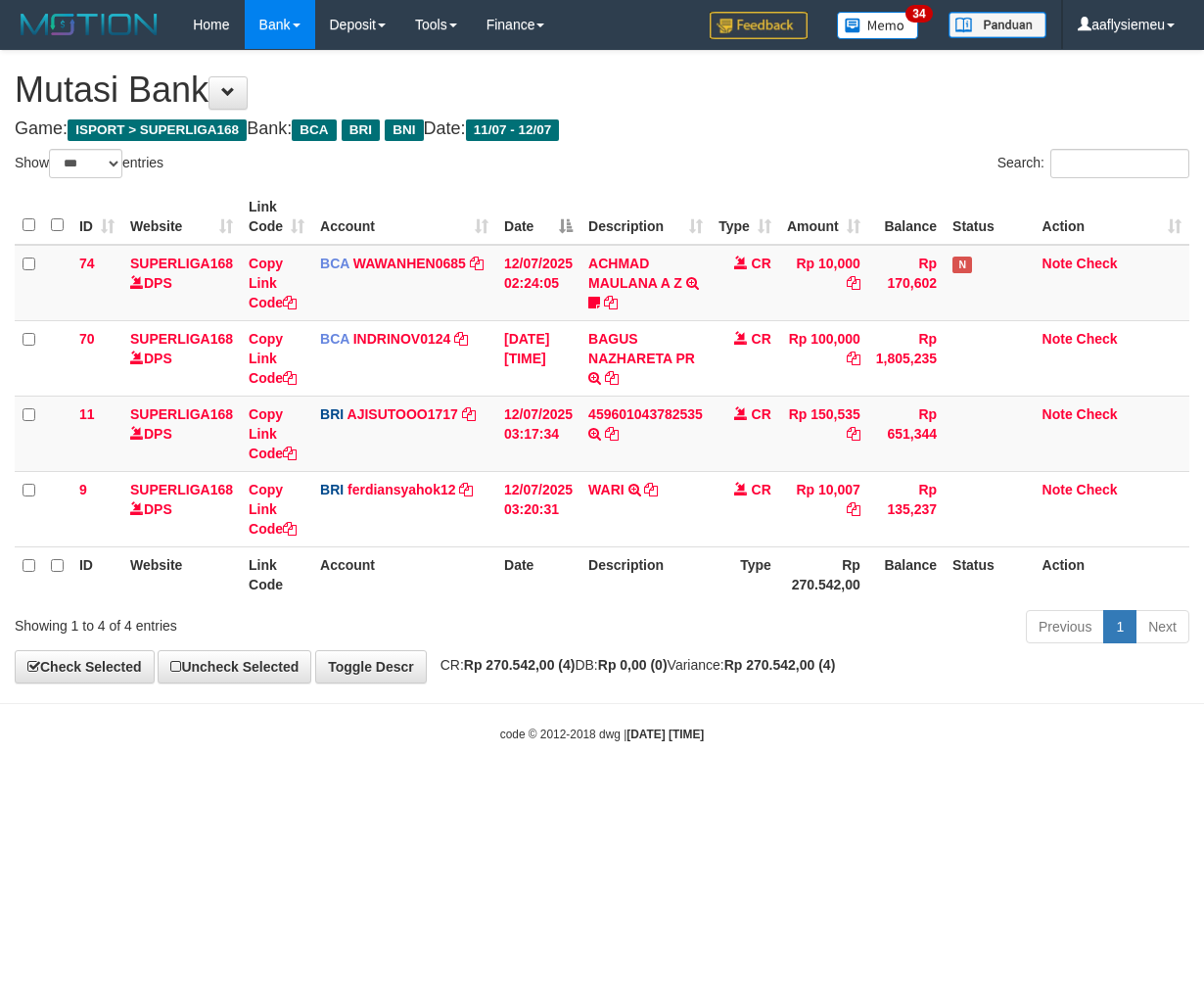 scroll, scrollTop: 0, scrollLeft: 0, axis: both 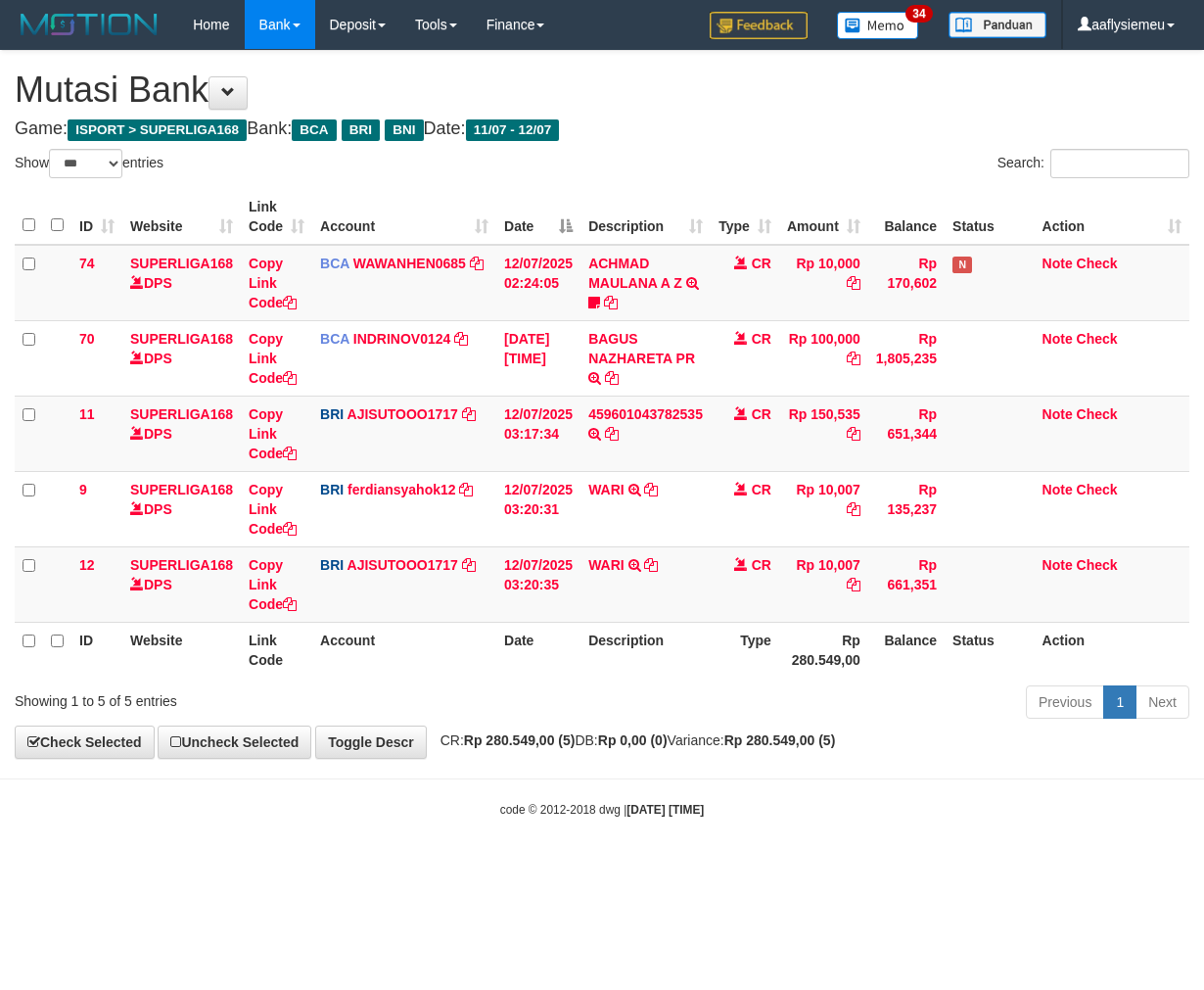 select on "***" 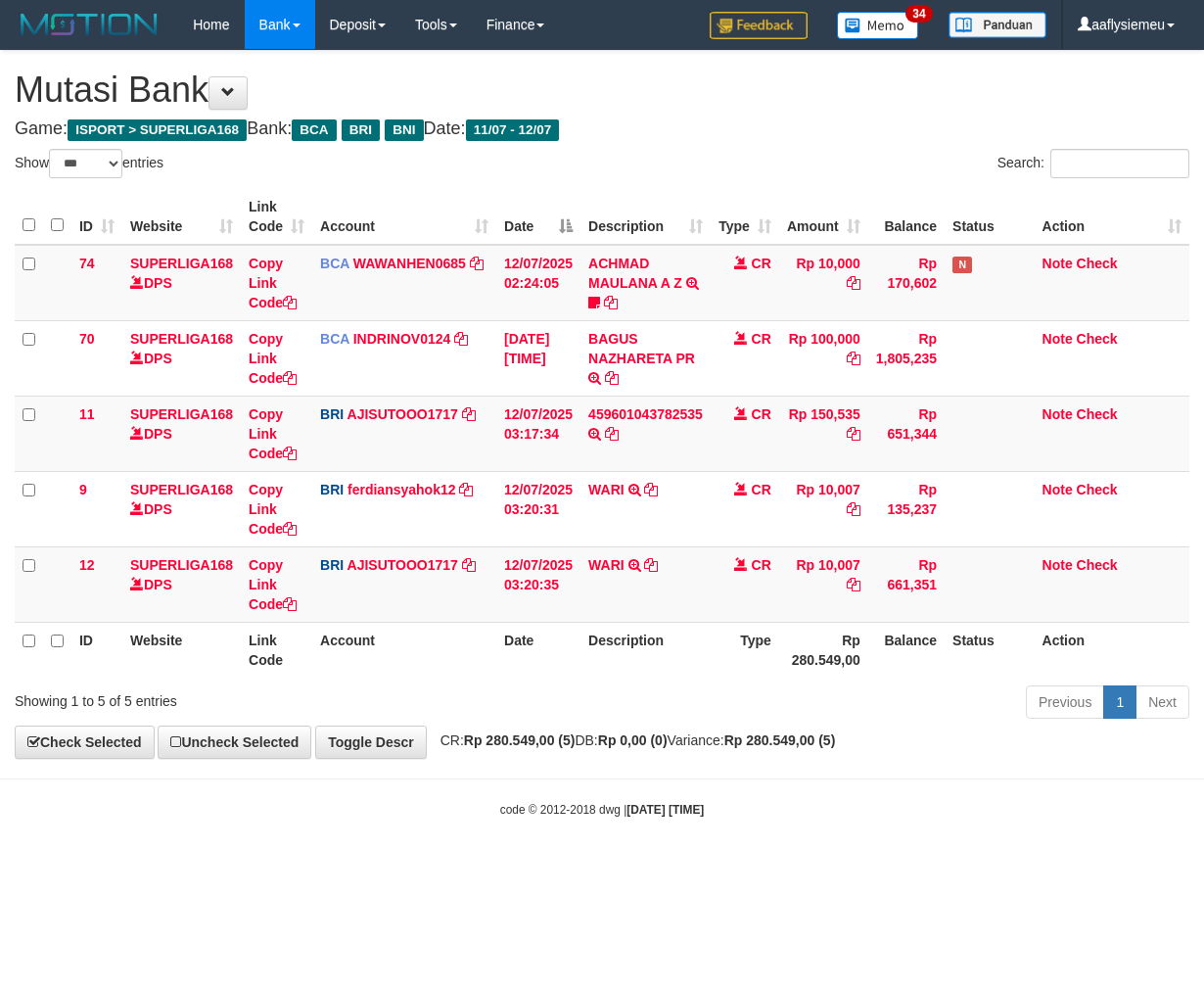 scroll, scrollTop: 0, scrollLeft: 0, axis: both 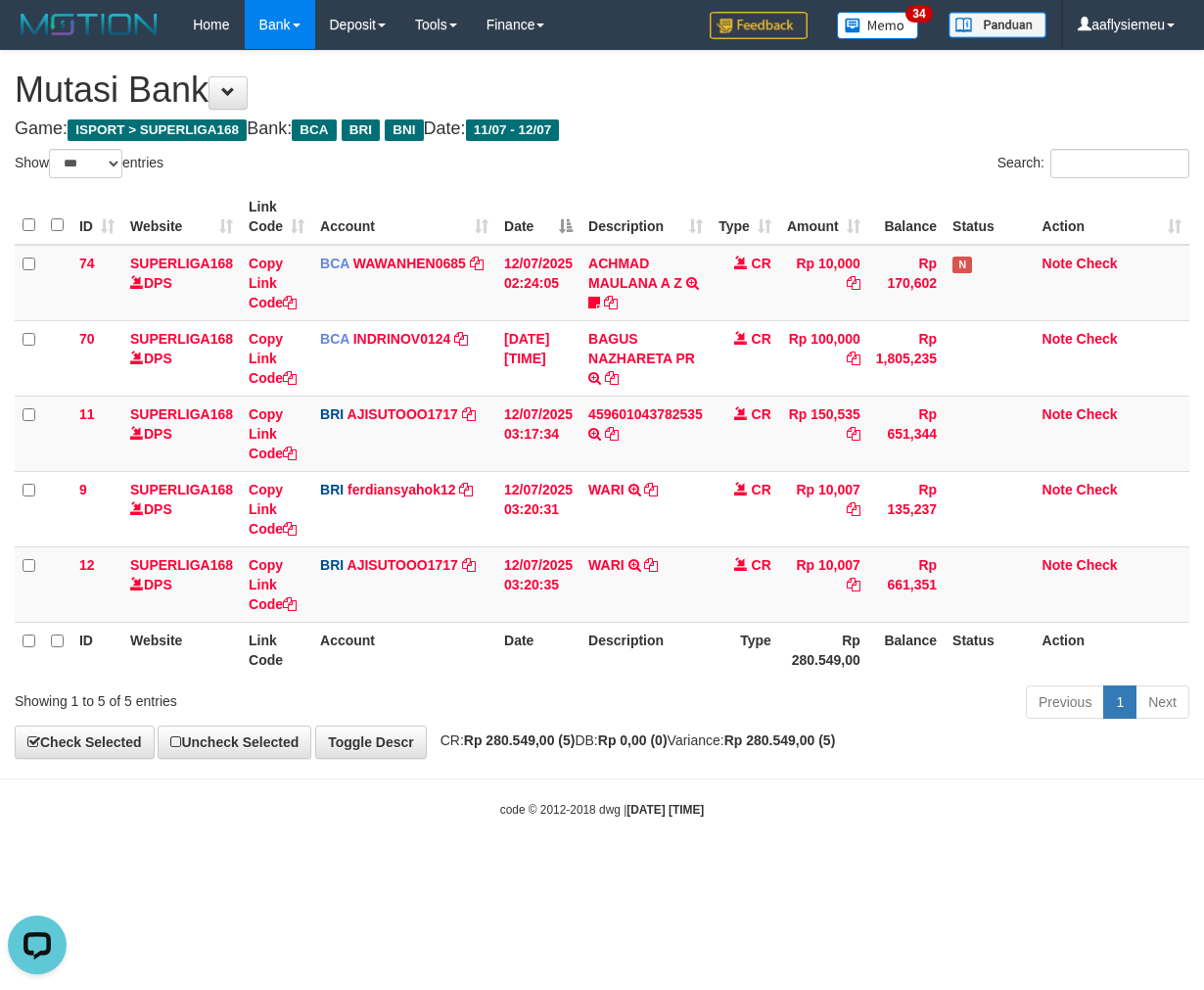 click on "Game:   ISPORT > SUPERLIGA168    		Bank:   BCA   BRI   BNI    		Date:  11/07 - 12/07" at bounding box center (602, 129) 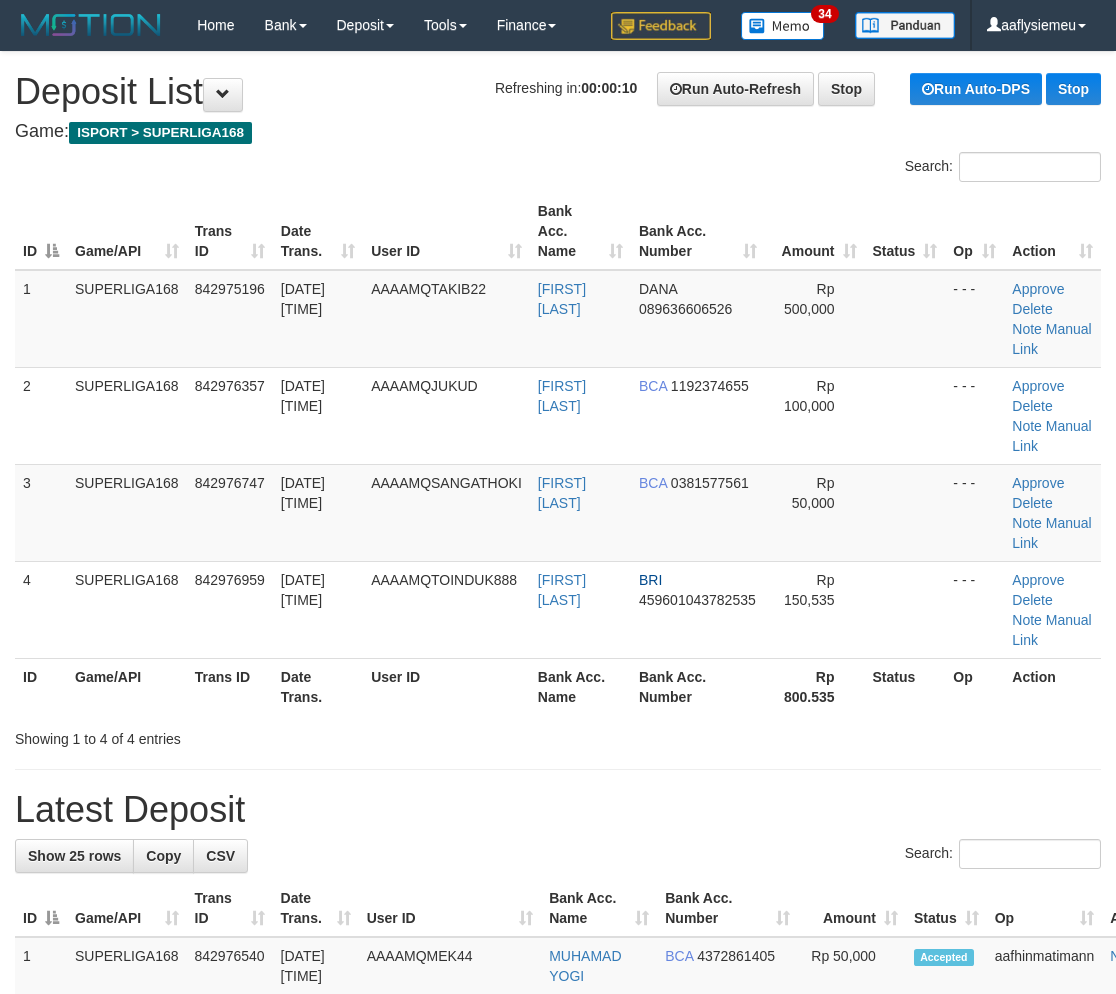 scroll, scrollTop: 0, scrollLeft: 0, axis: both 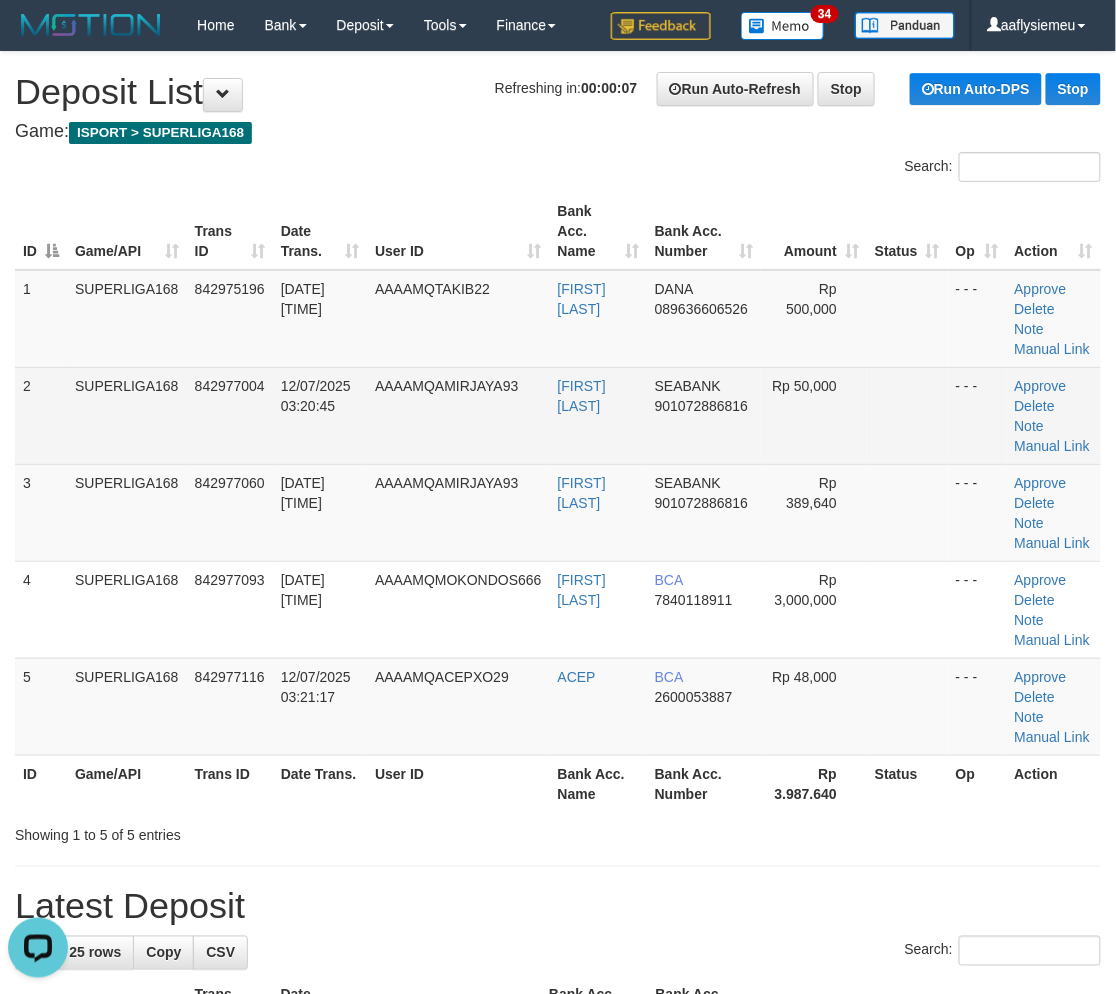 click on "2
SUPERLIGA168
[PHONE]
[DATE] [TIME]
AAAAMQAMIRJAYA93
[FIRST] [LAST]
SEABANK
[ACCOUNT_NUMBER]
Rp 50,000
- - -
Approve
Delete
Note
Manual Link" at bounding box center [558, 415] 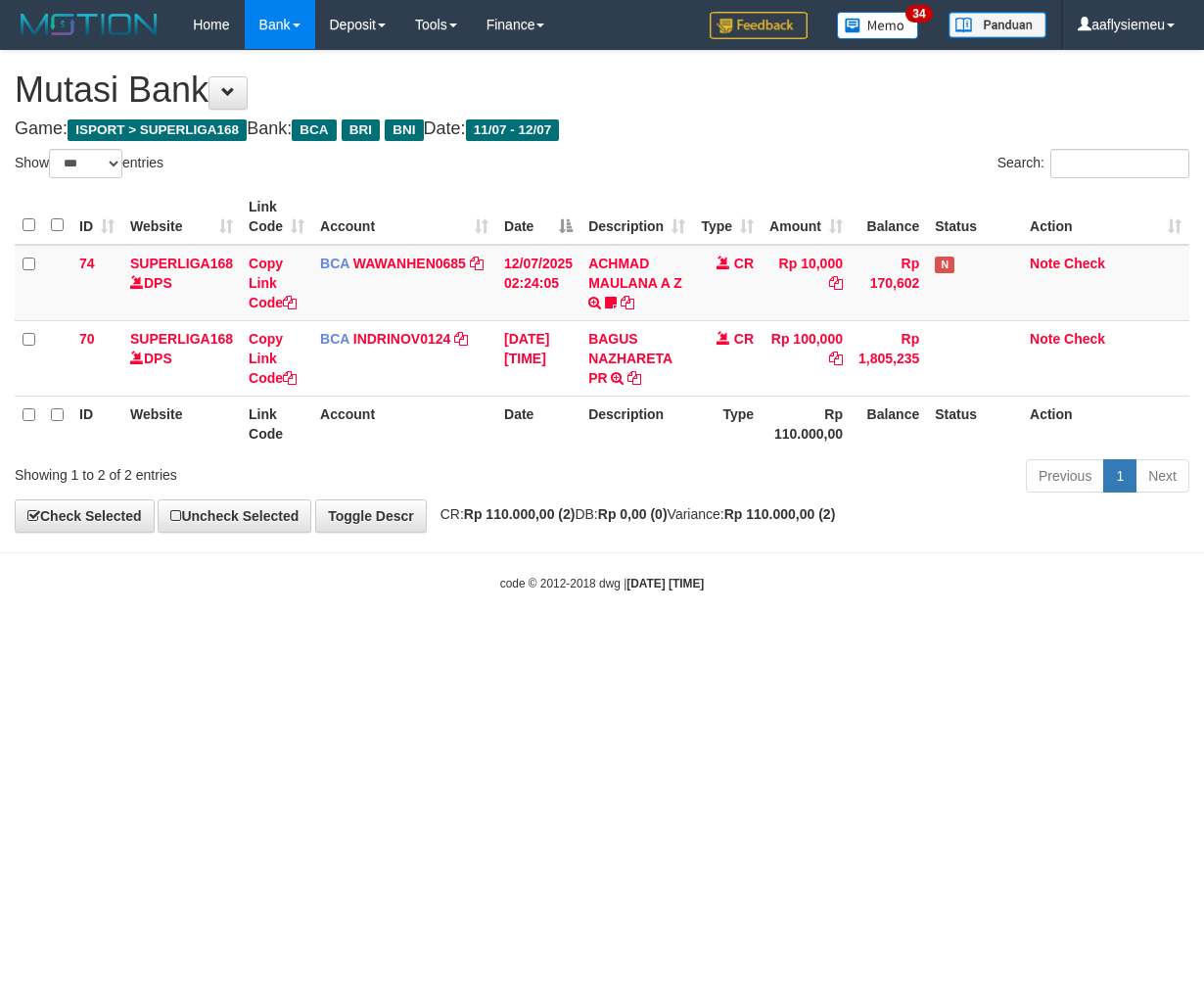 select on "***" 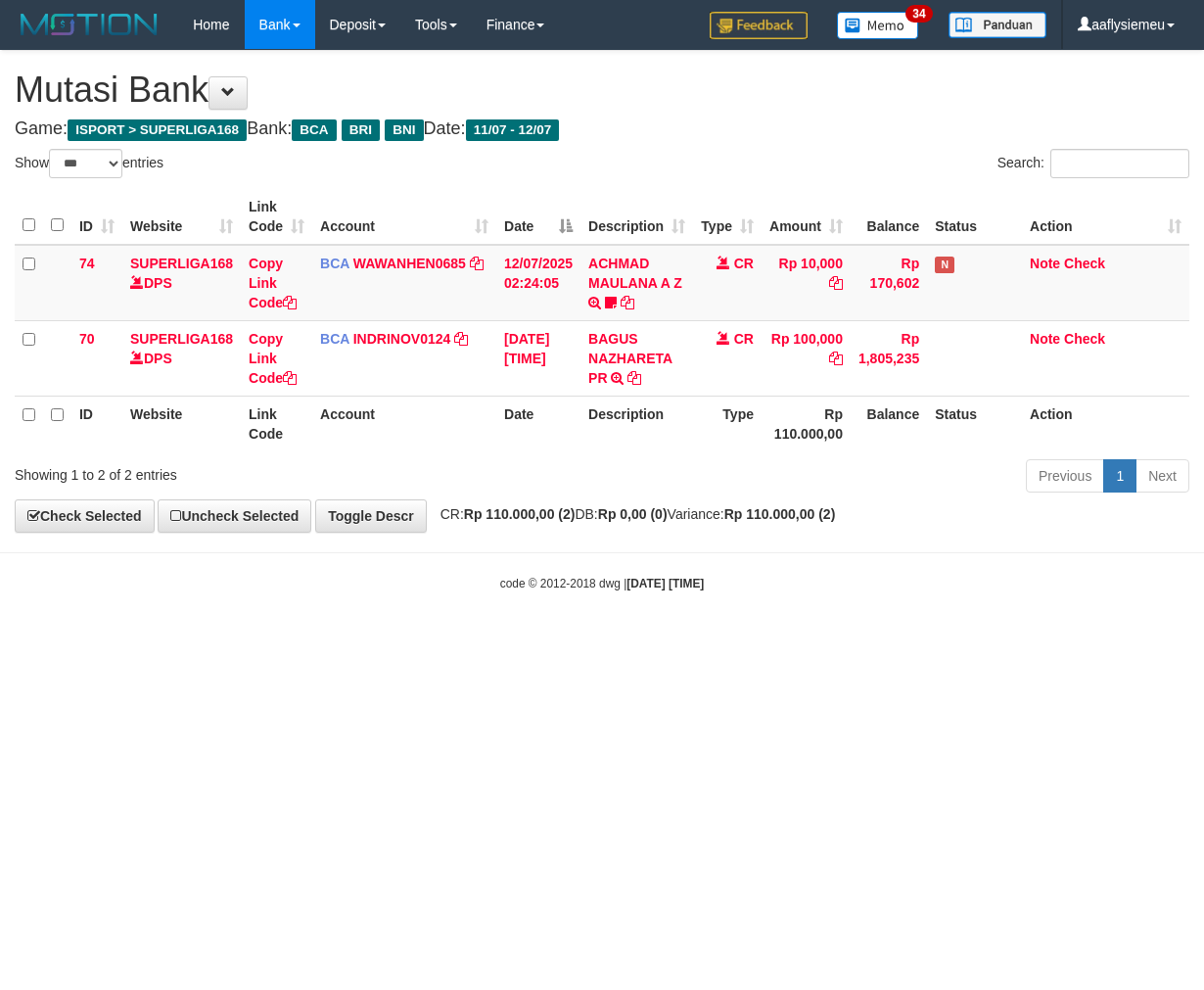 scroll, scrollTop: 0, scrollLeft: 0, axis: both 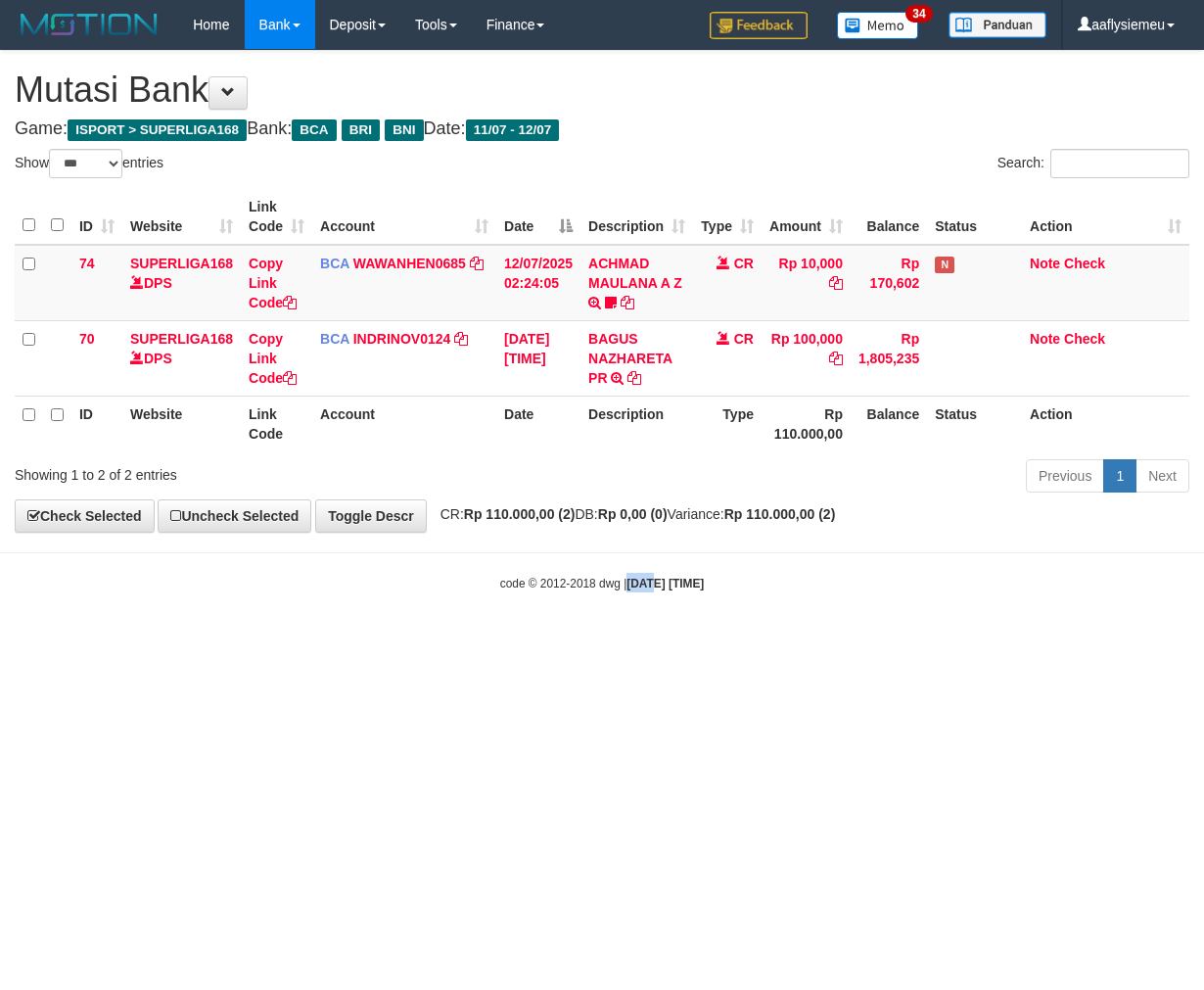 click on "Toggle navigation
Home
Bank
Account List
Load
By Website
Group
[ISPORT]													SUPERLIGA168
By Load Group (DPS)
34" at bounding box center [602, 320] 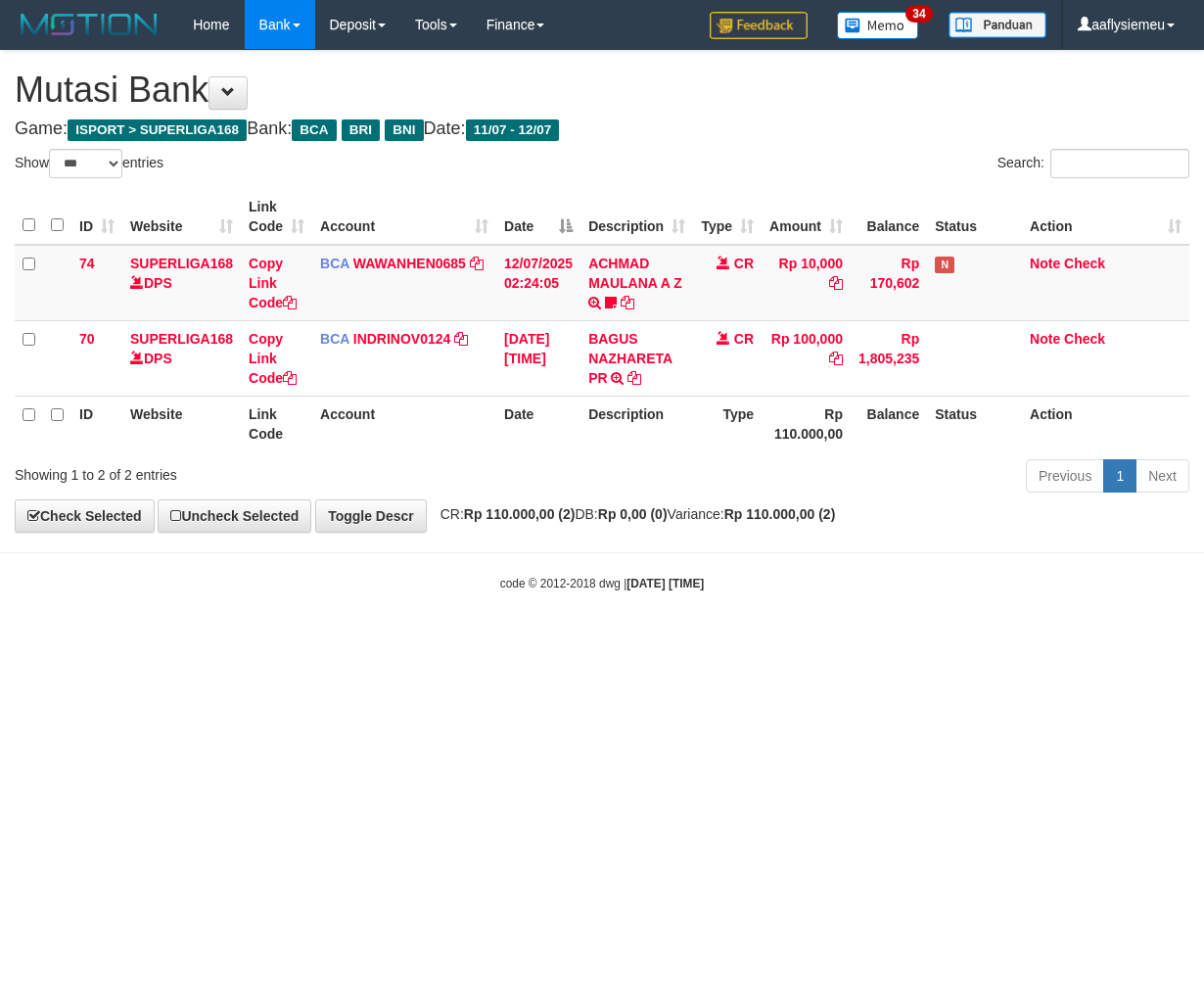 select on "***" 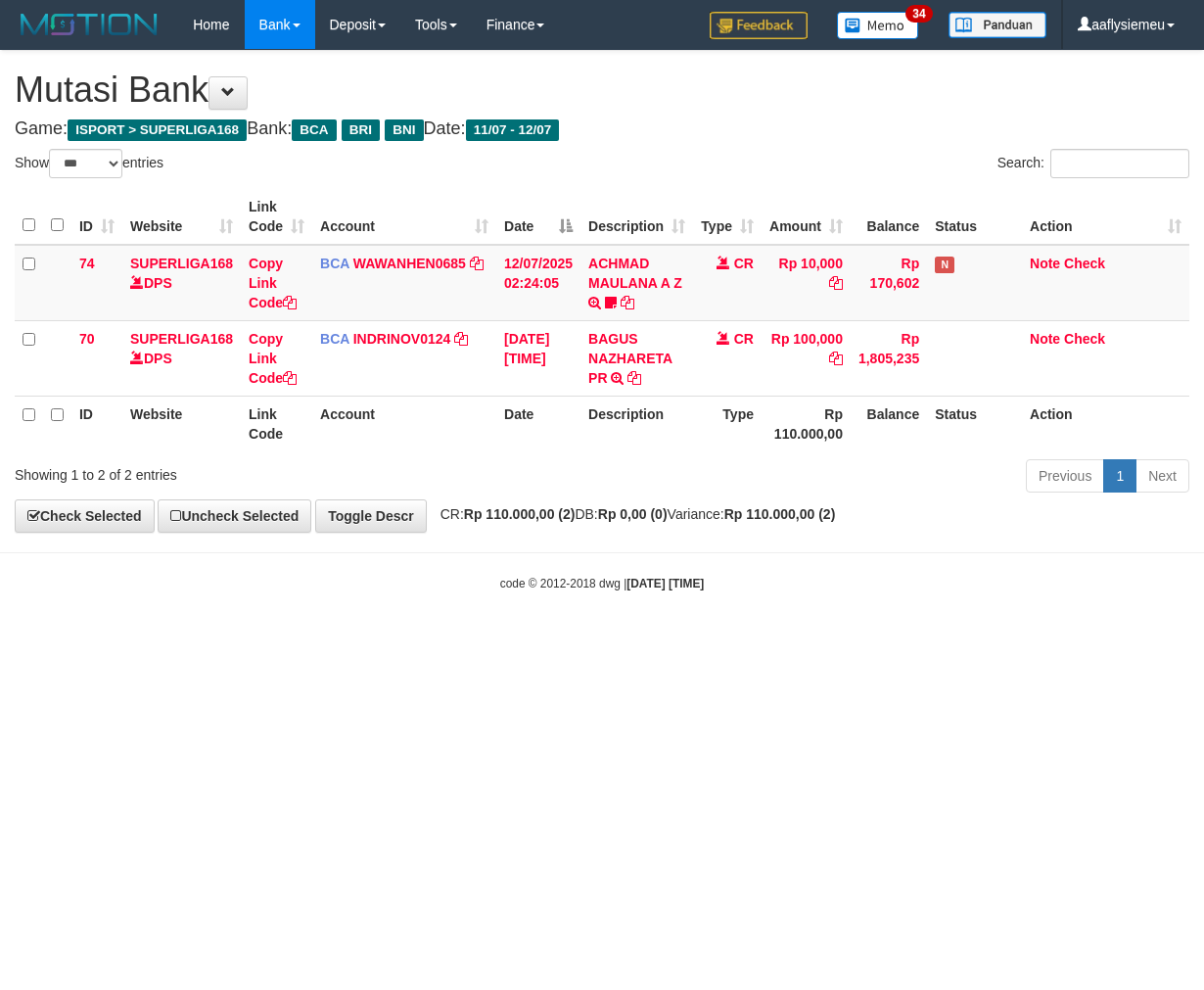 scroll, scrollTop: 0, scrollLeft: 0, axis: both 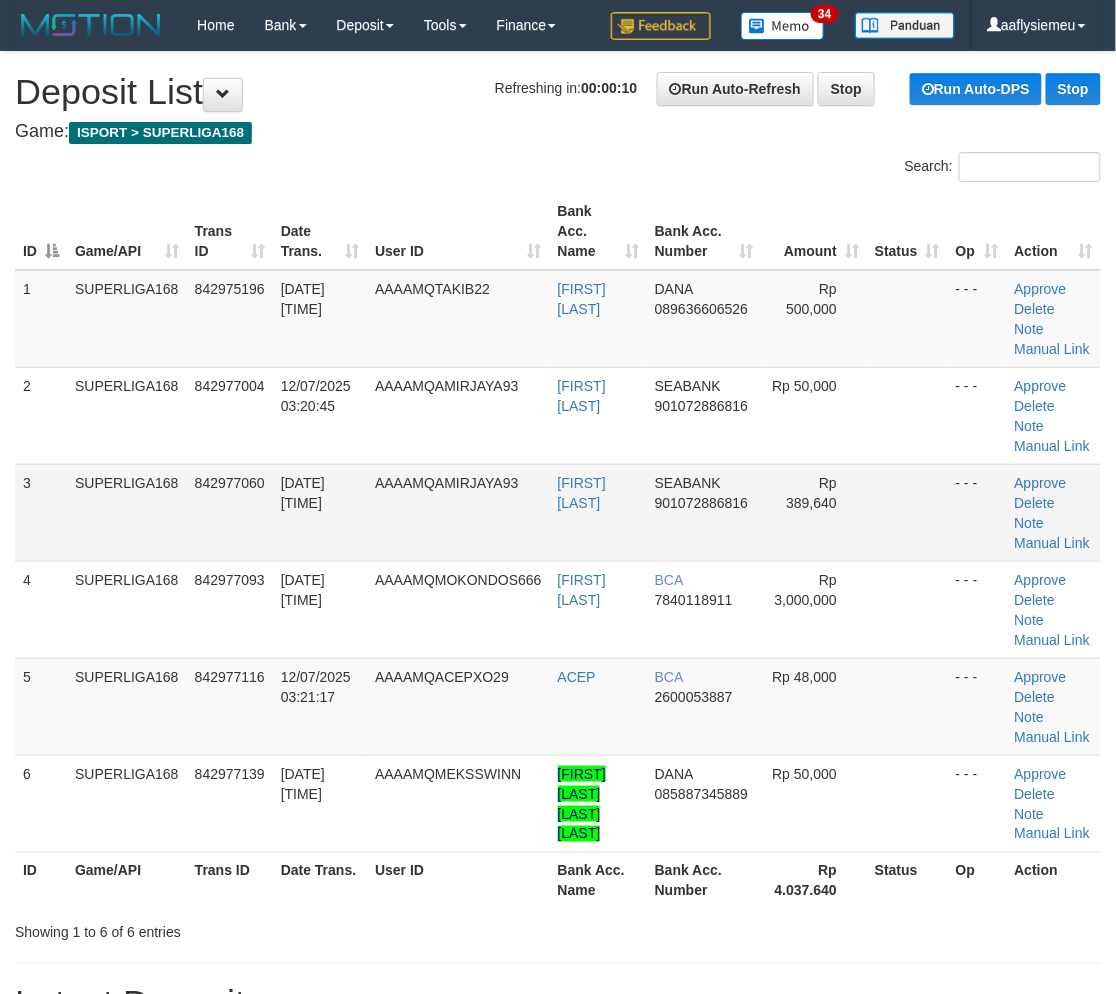 click on "SUPERLIGA168" at bounding box center [127, 512] 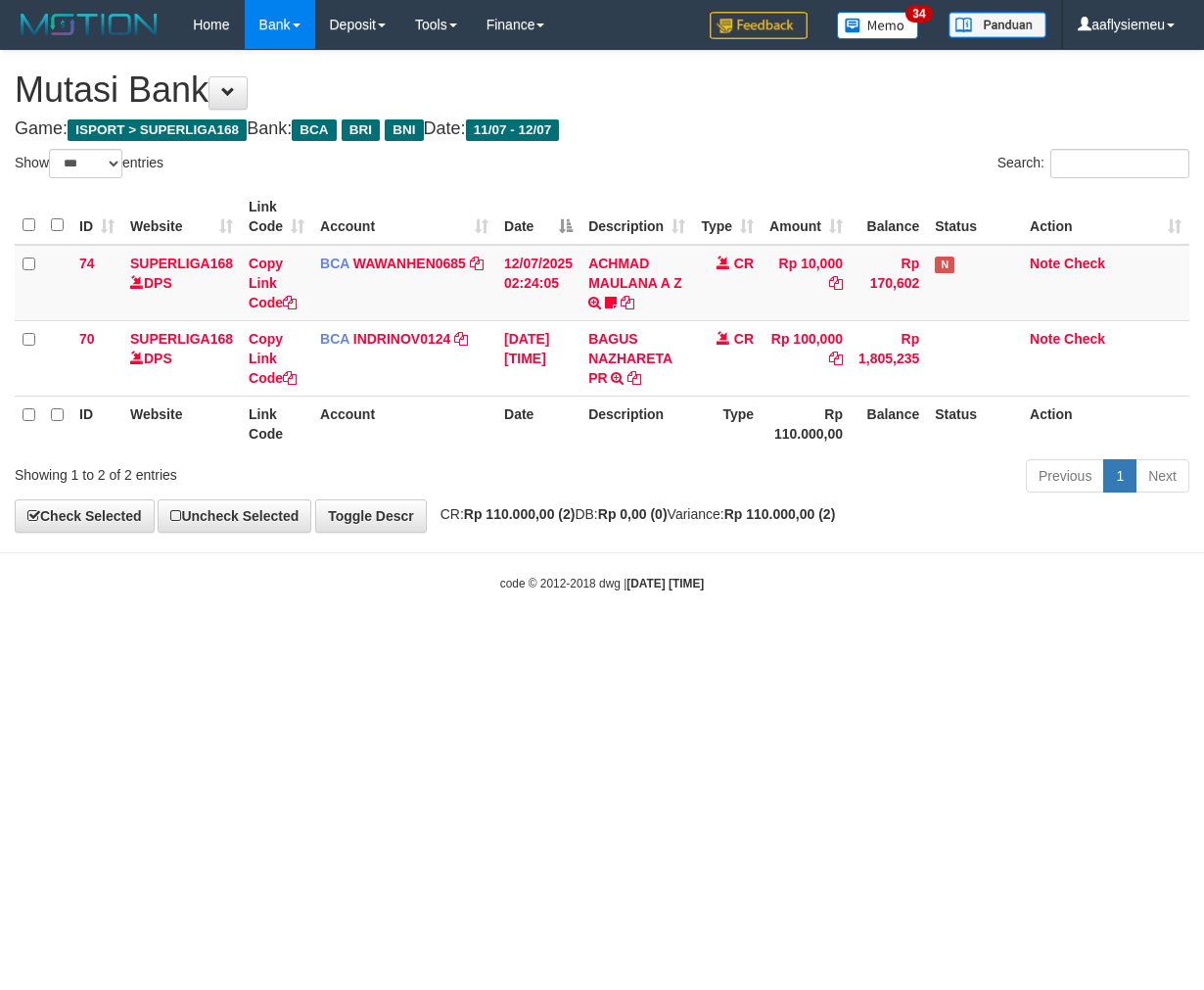 select on "***" 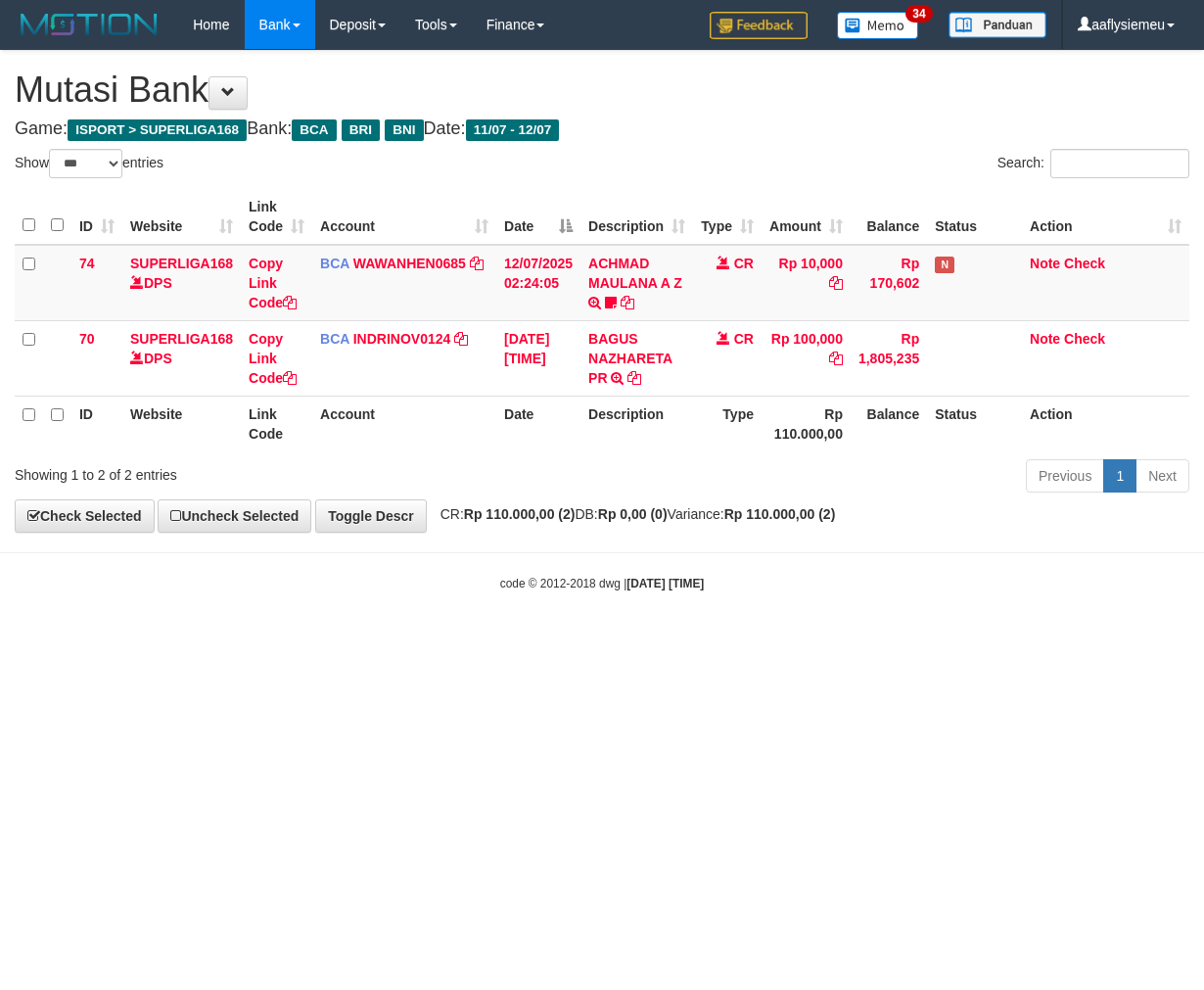 scroll, scrollTop: 0, scrollLeft: 0, axis: both 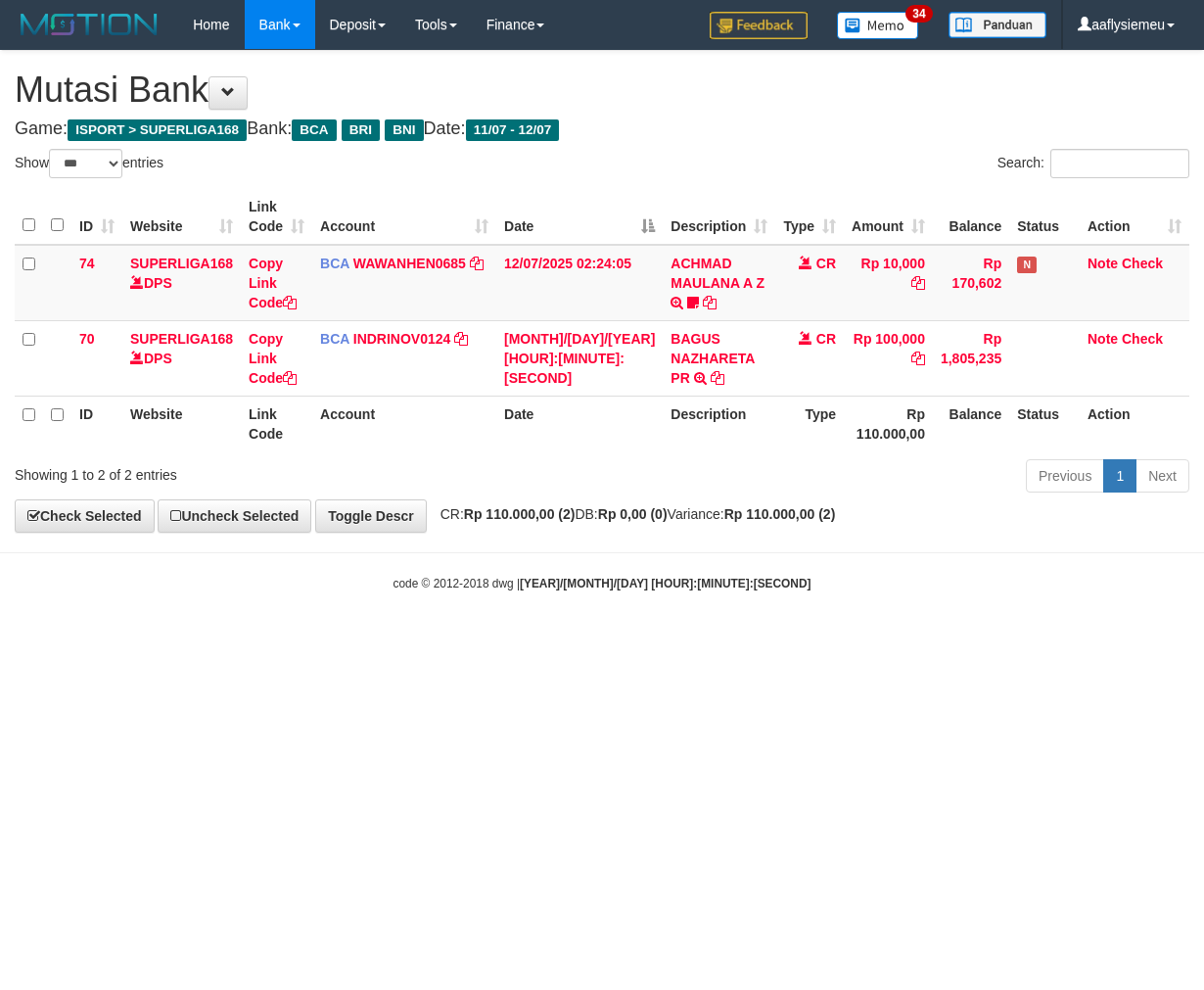 select on "***" 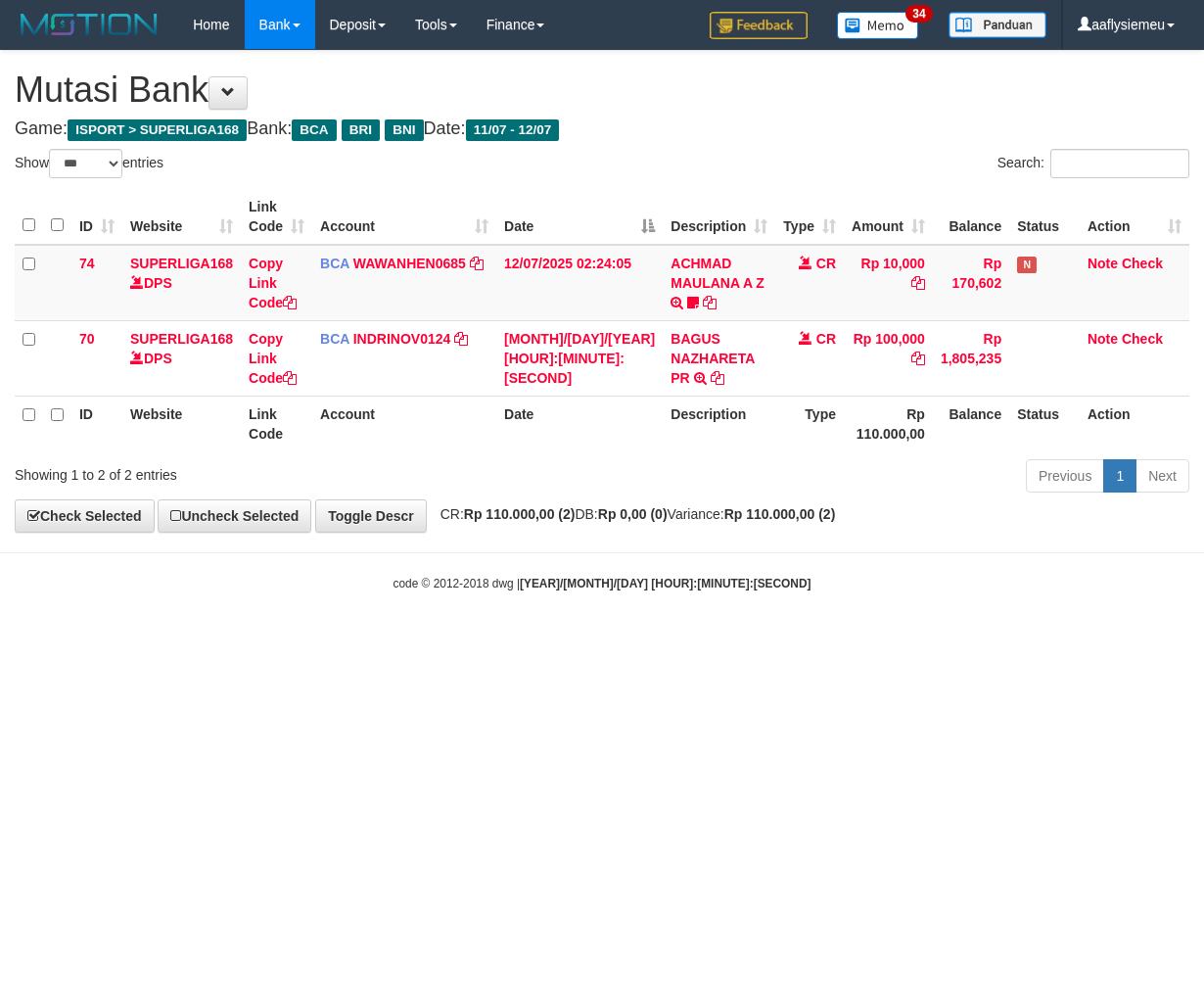 scroll, scrollTop: 0, scrollLeft: 0, axis: both 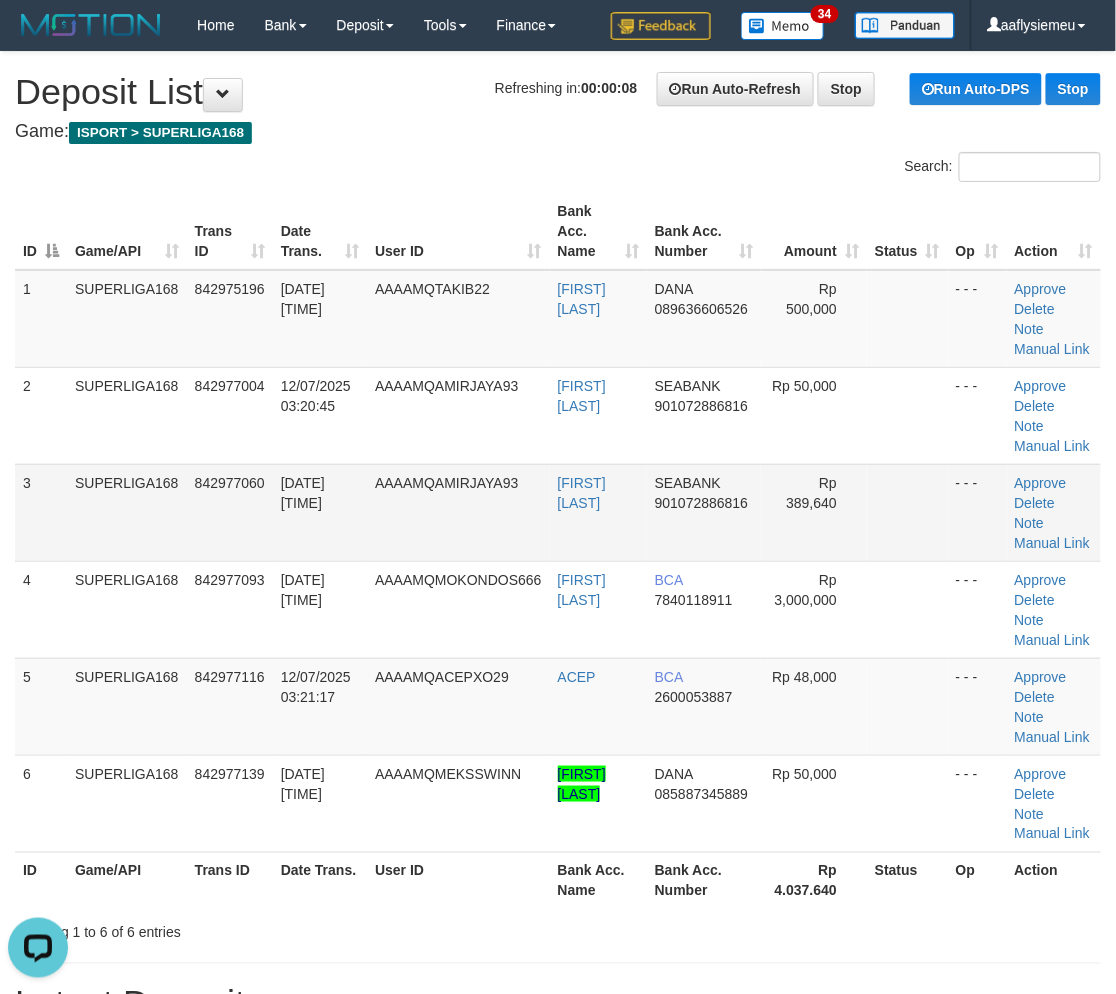 click on "842977060" at bounding box center (230, 512) 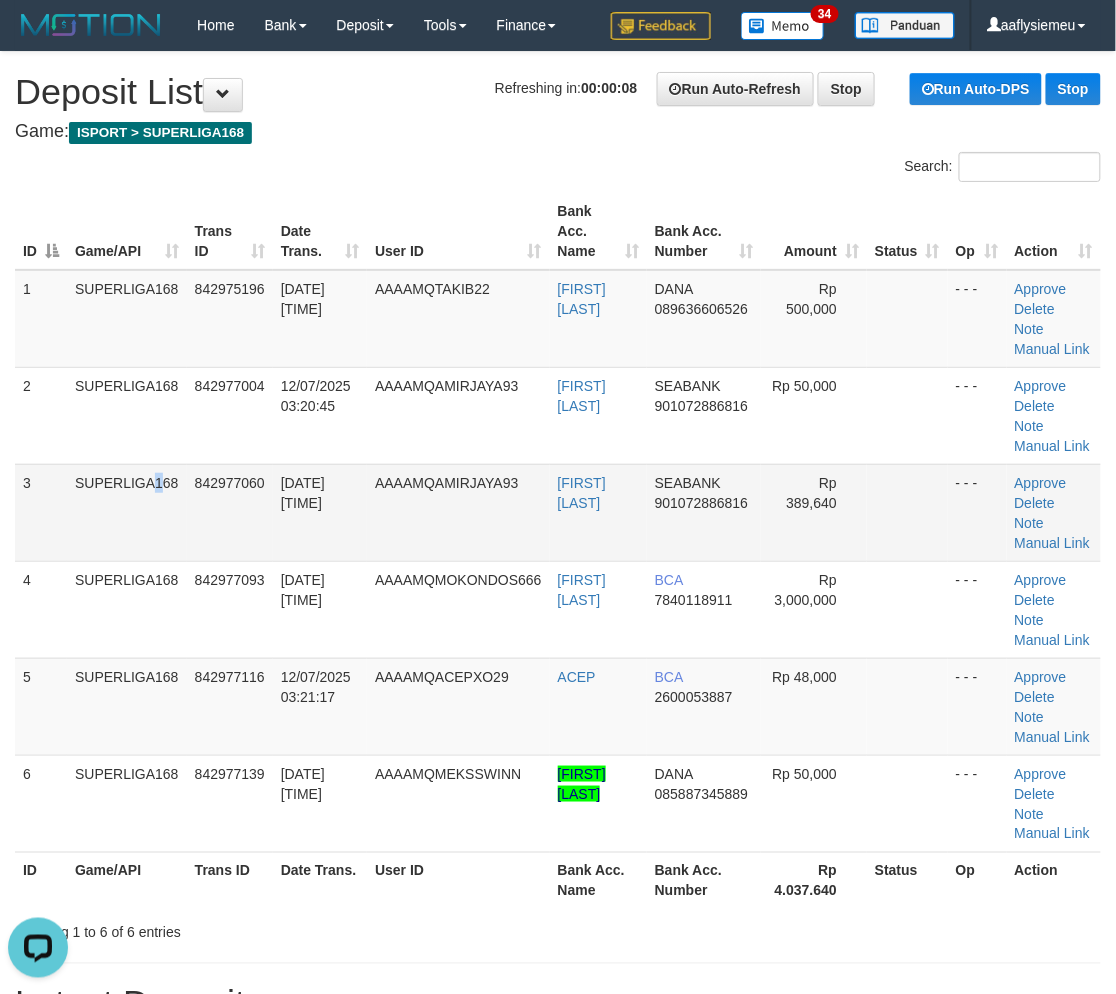 click on "SUPERLIGA168" at bounding box center (127, 512) 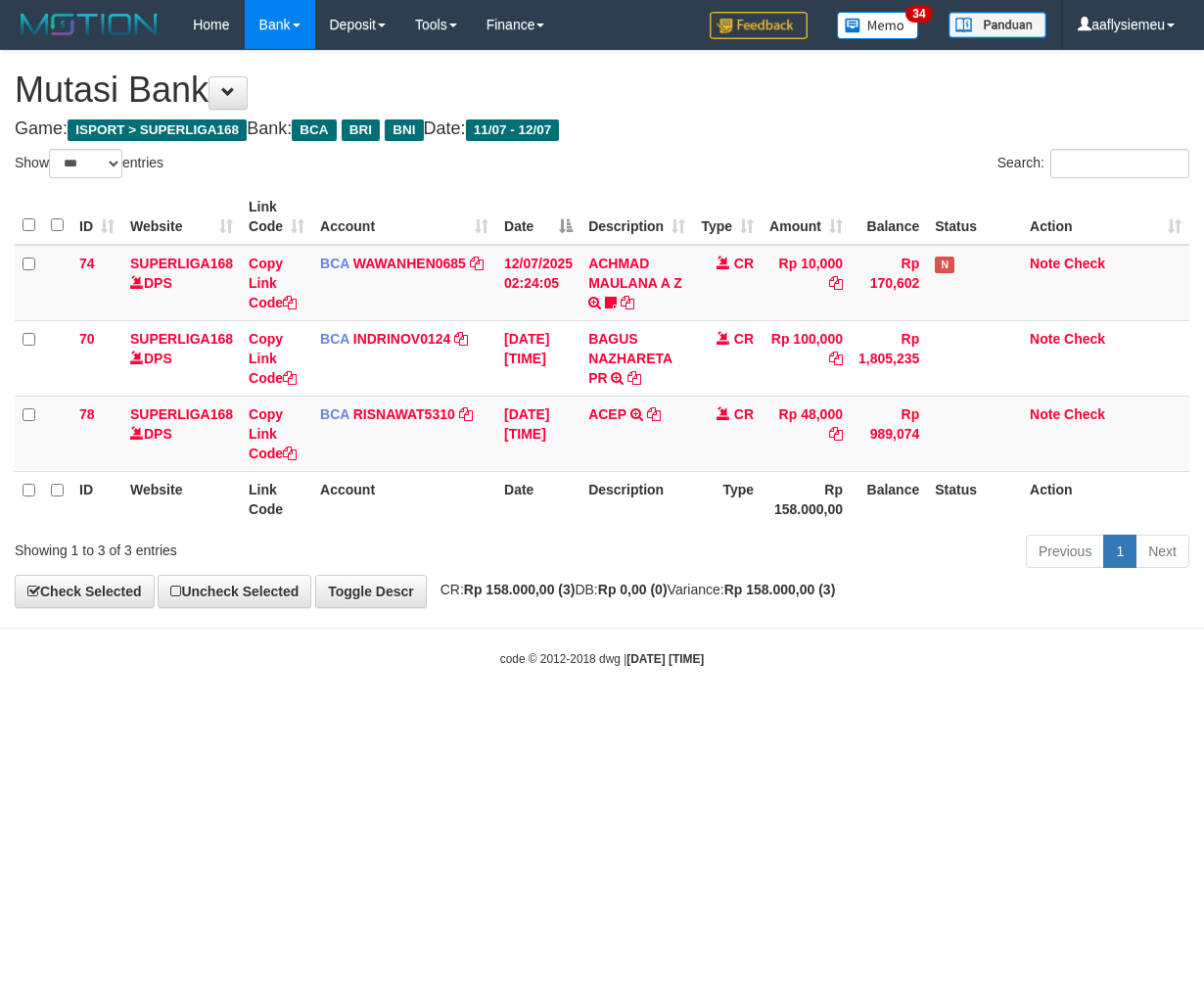 select on "***" 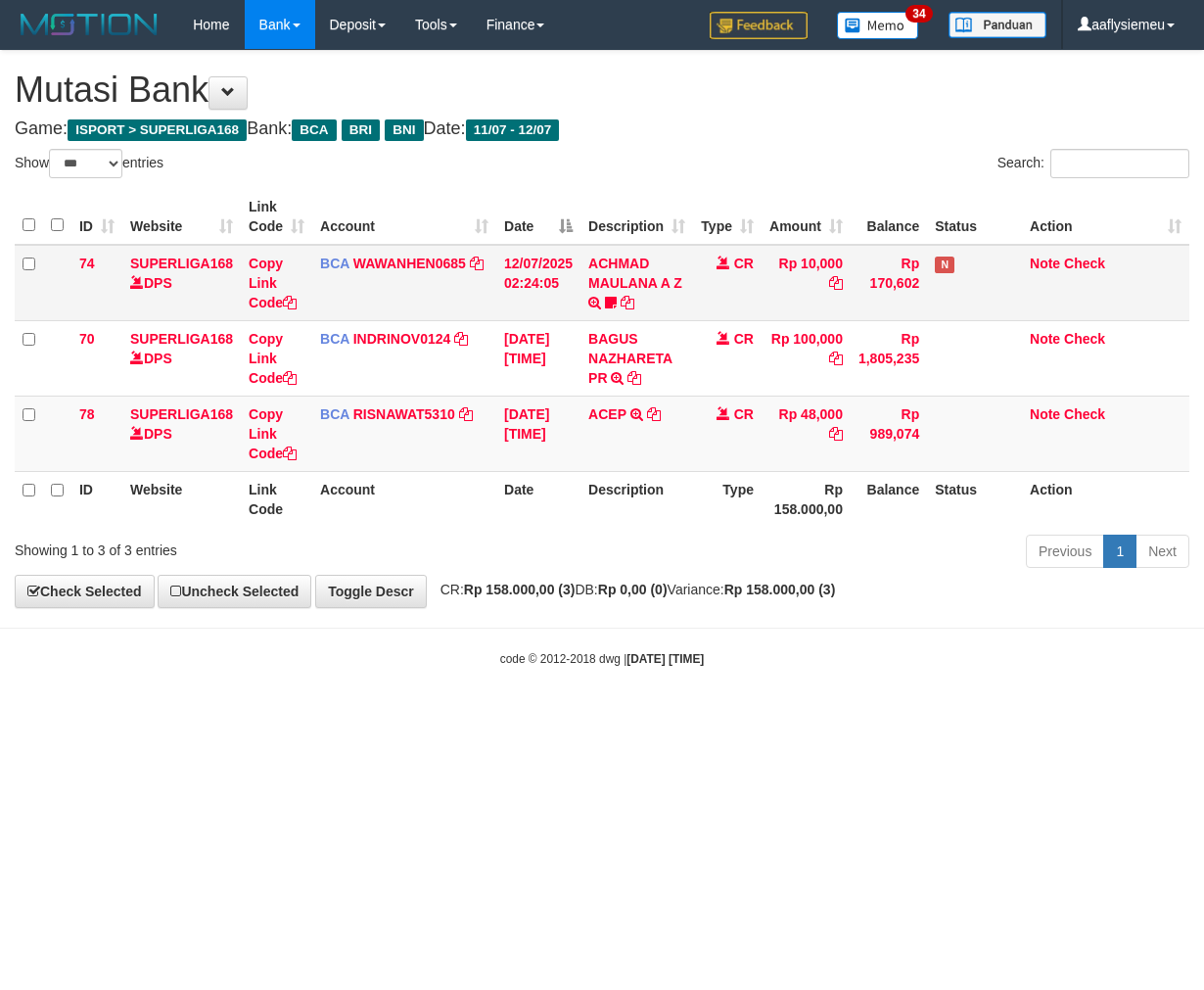 scroll, scrollTop: 0, scrollLeft: 0, axis: both 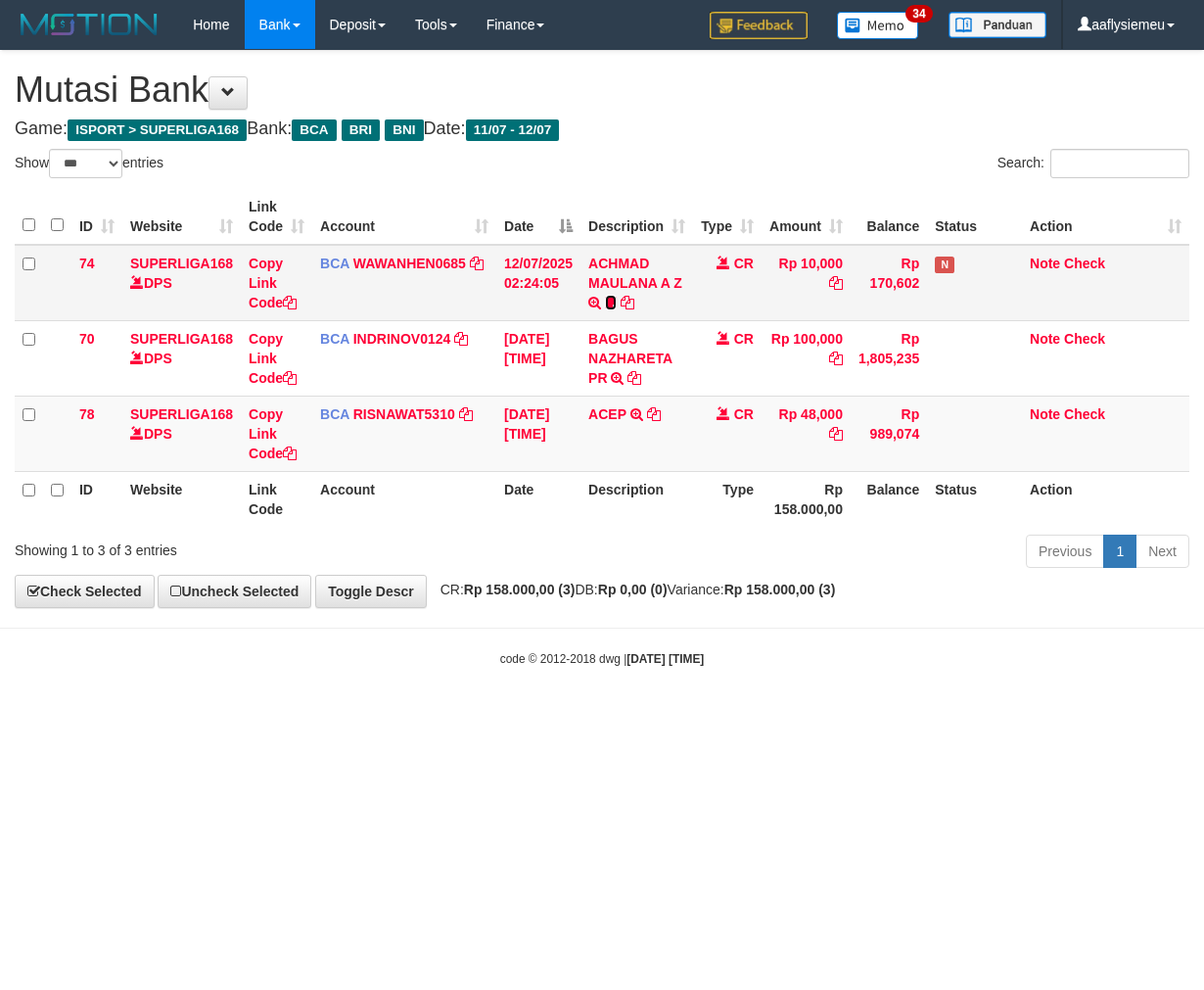 click at bounding box center [611, 303] 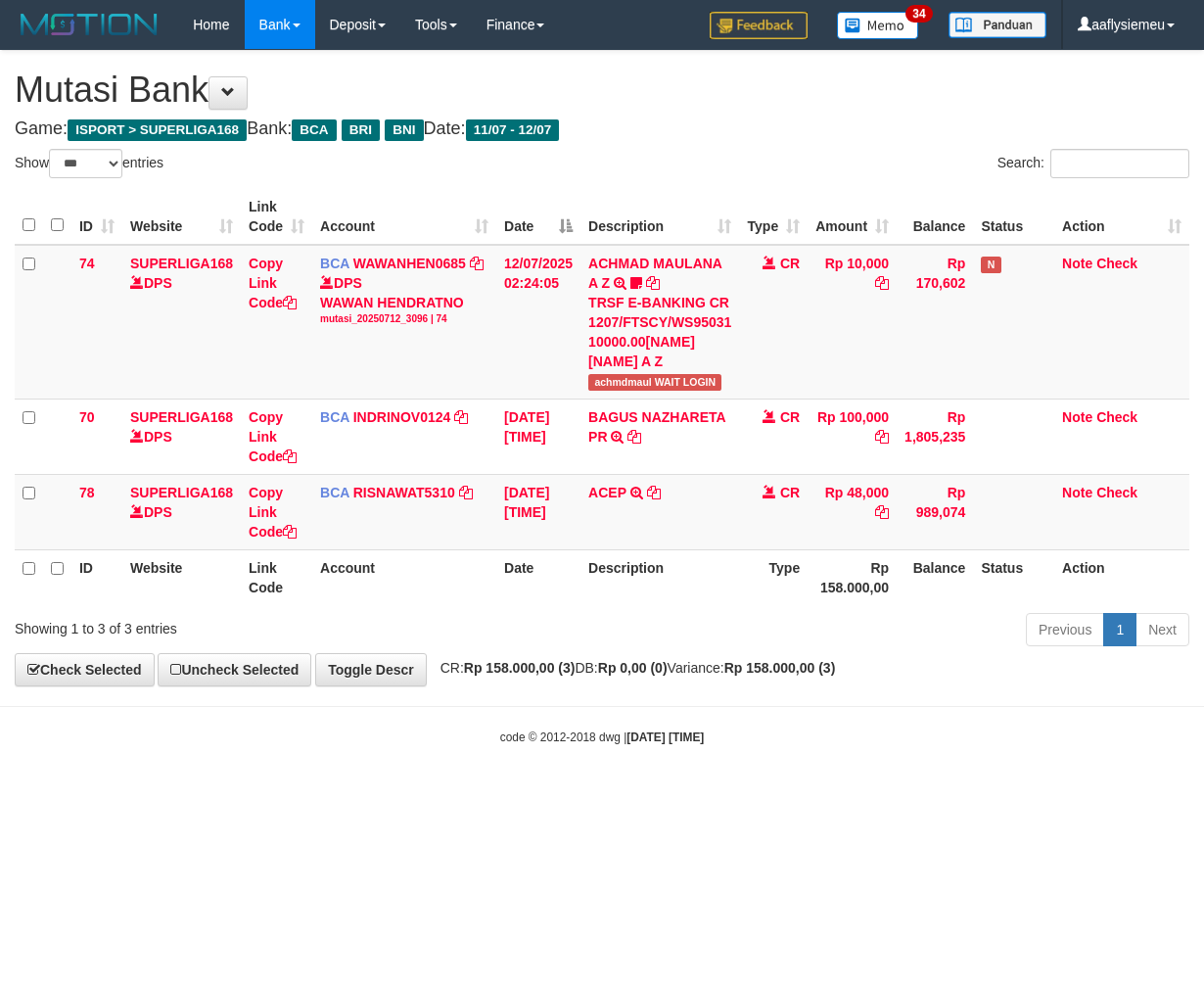 click on "**********" at bounding box center [602, 368] 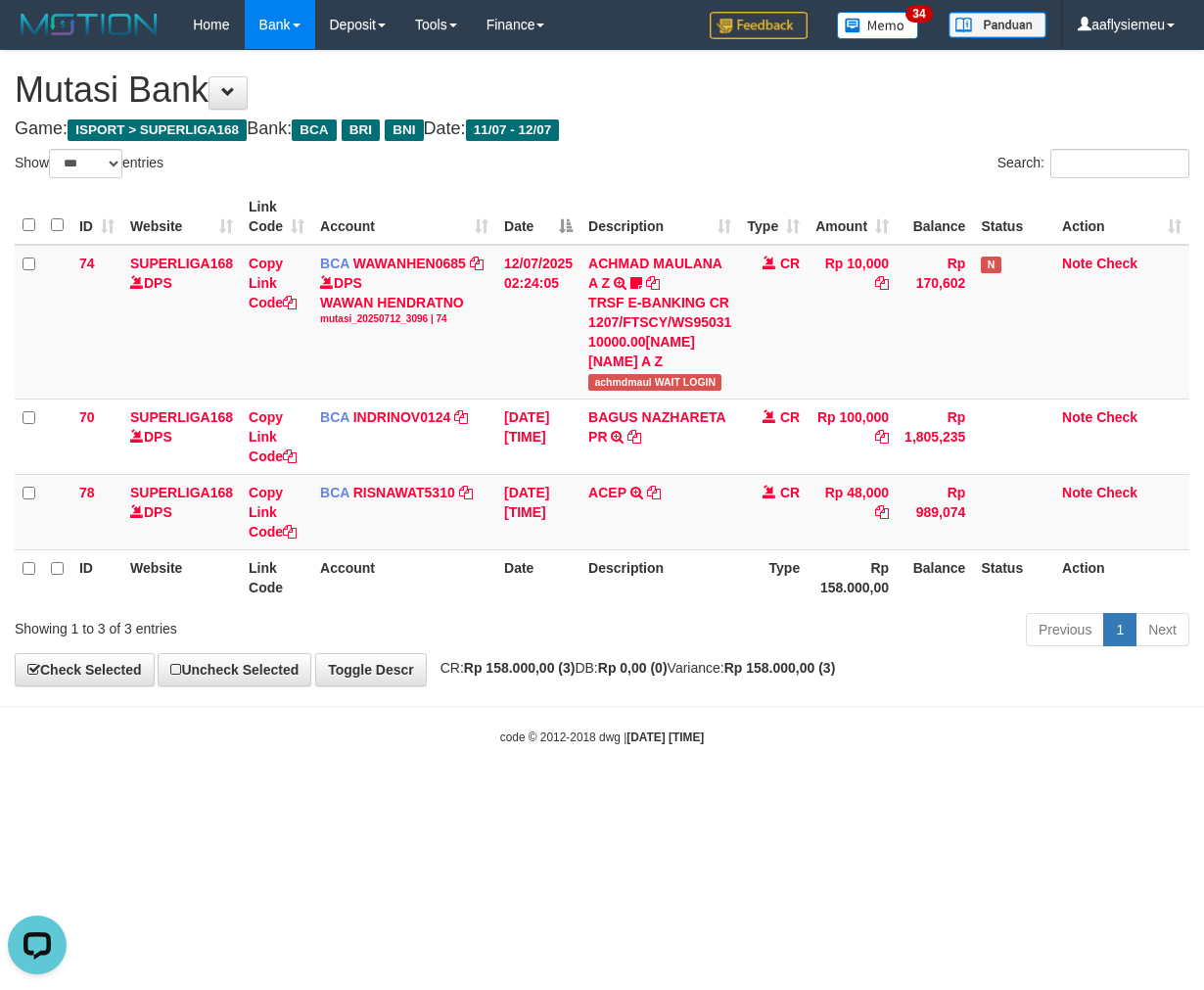 scroll, scrollTop: 0, scrollLeft: 0, axis: both 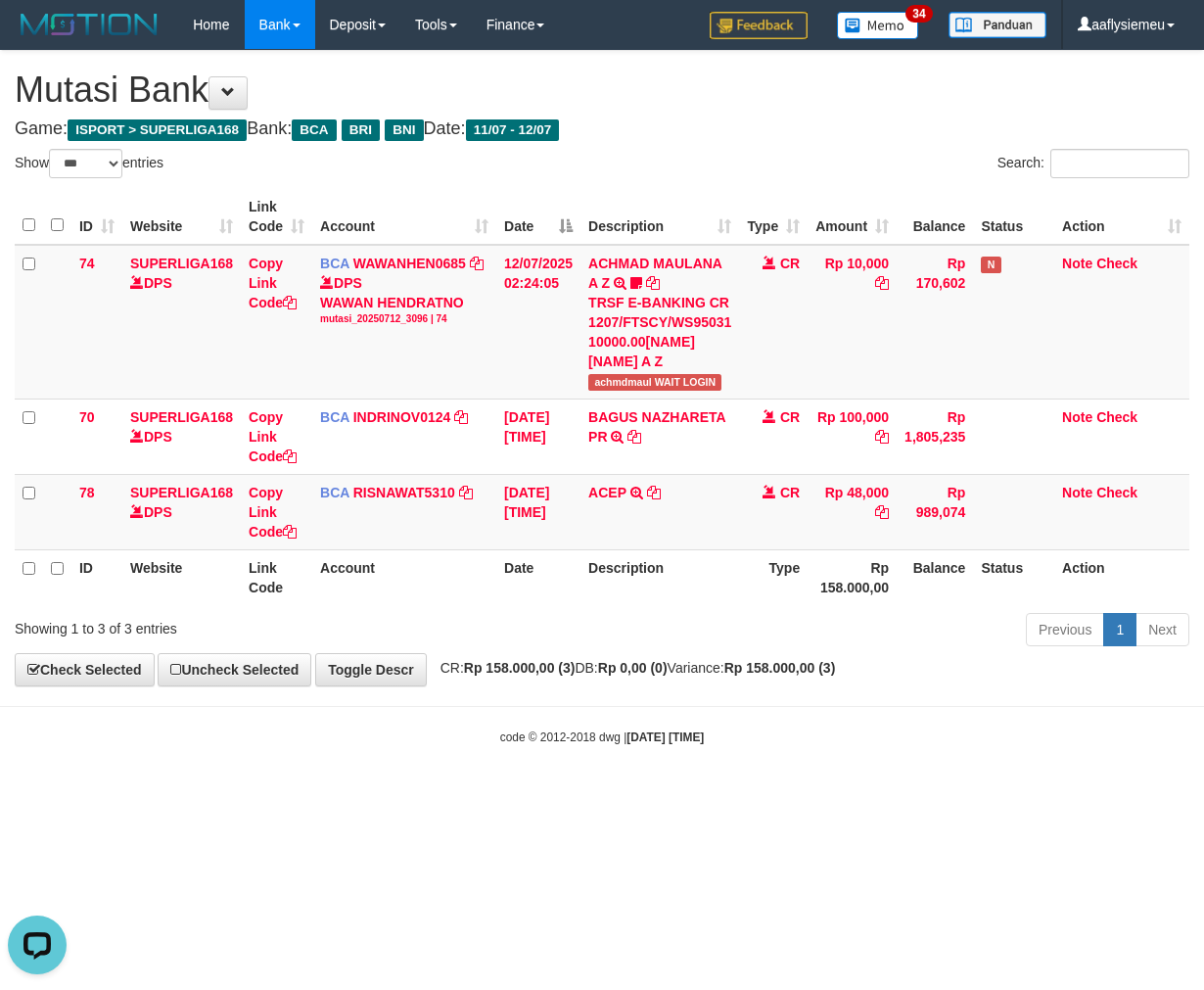 click on "Toggle navigation
Home
Bank
Account List
Load
By Website
Group
[ISPORT]													SUPERLIGA168
By Load Group (DPS)
34" at bounding box center [602, 398] 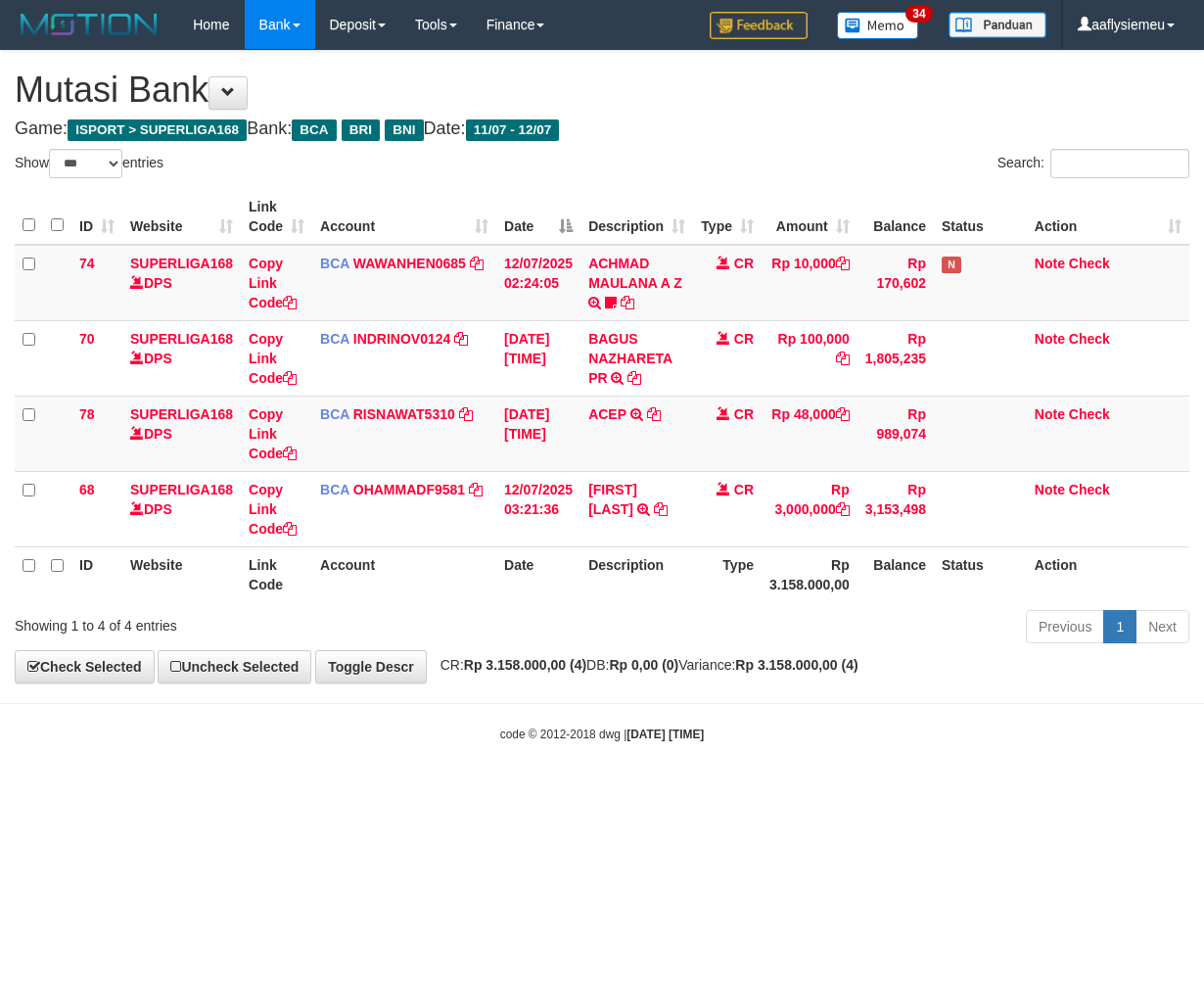 select on "***" 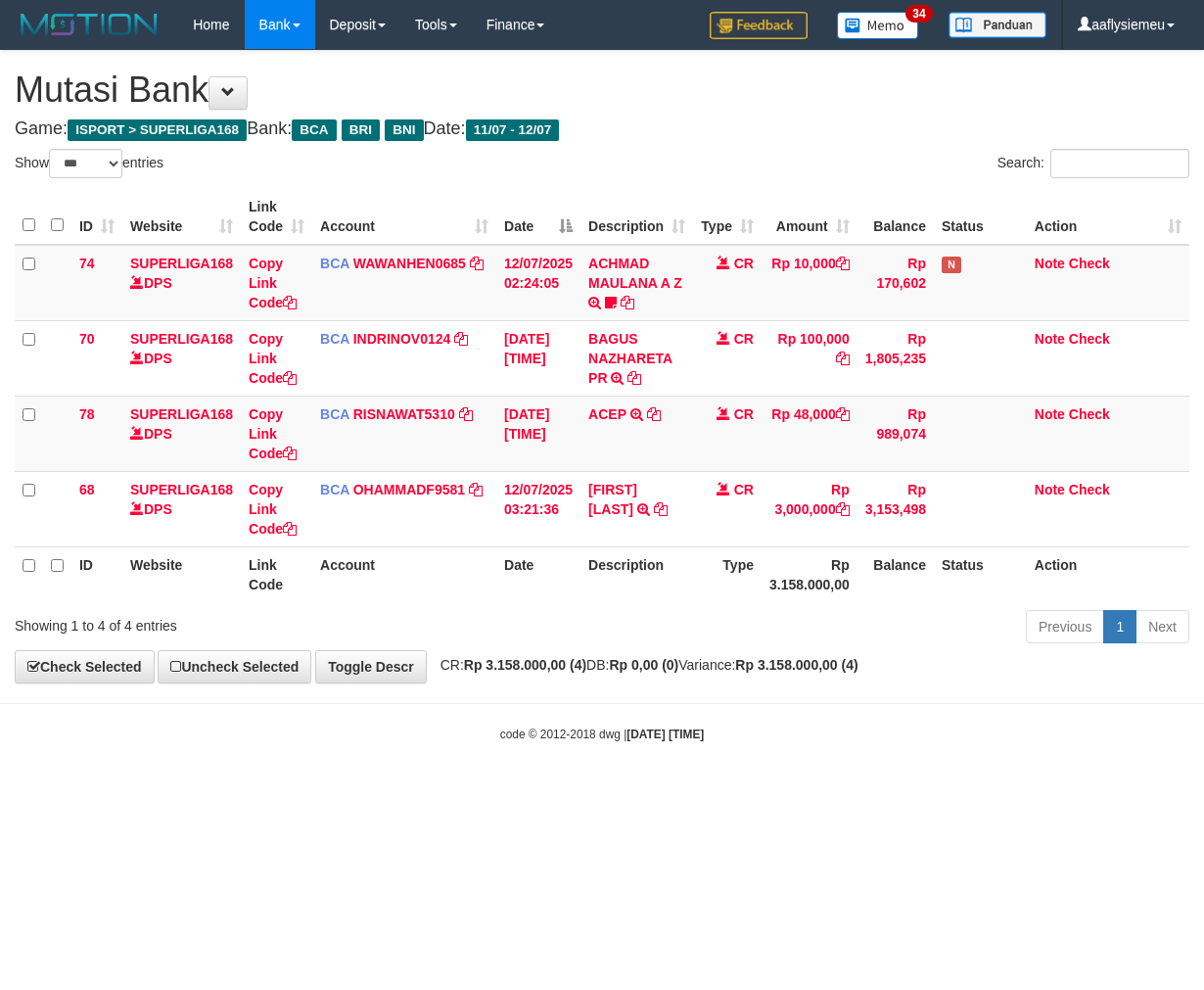 scroll, scrollTop: 0, scrollLeft: 0, axis: both 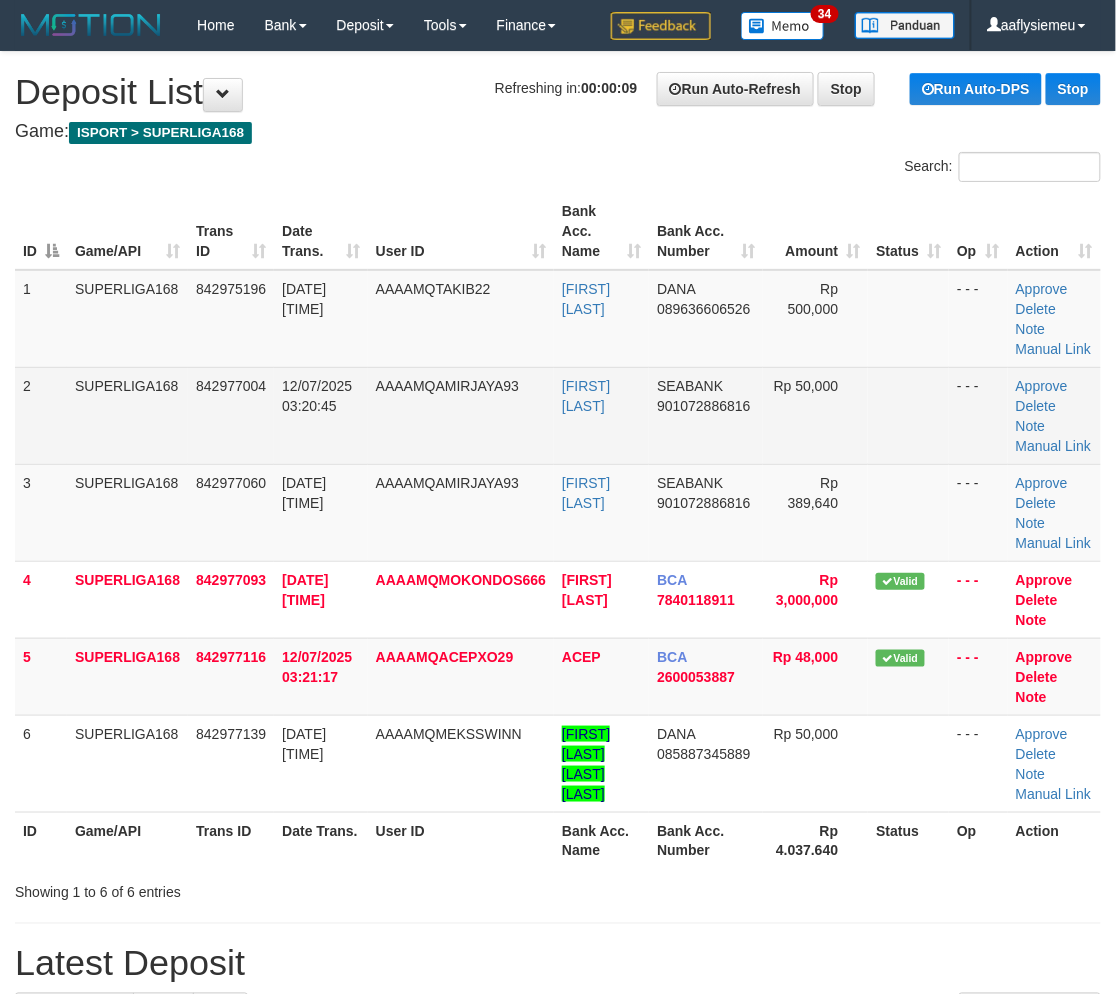 click on "12/07/2025 03:20:45" at bounding box center [321, 415] 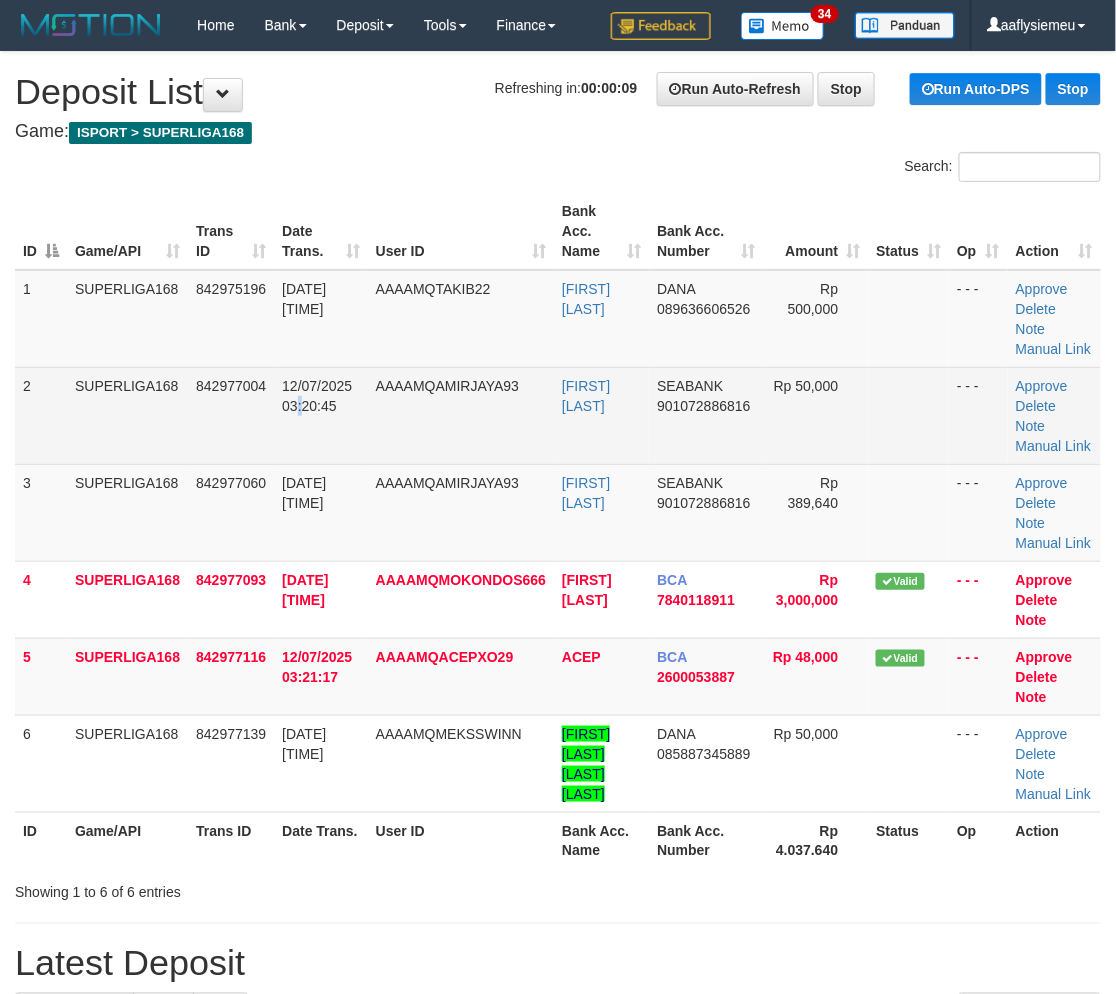 click on "12/07/2025 03:20:45" at bounding box center (321, 415) 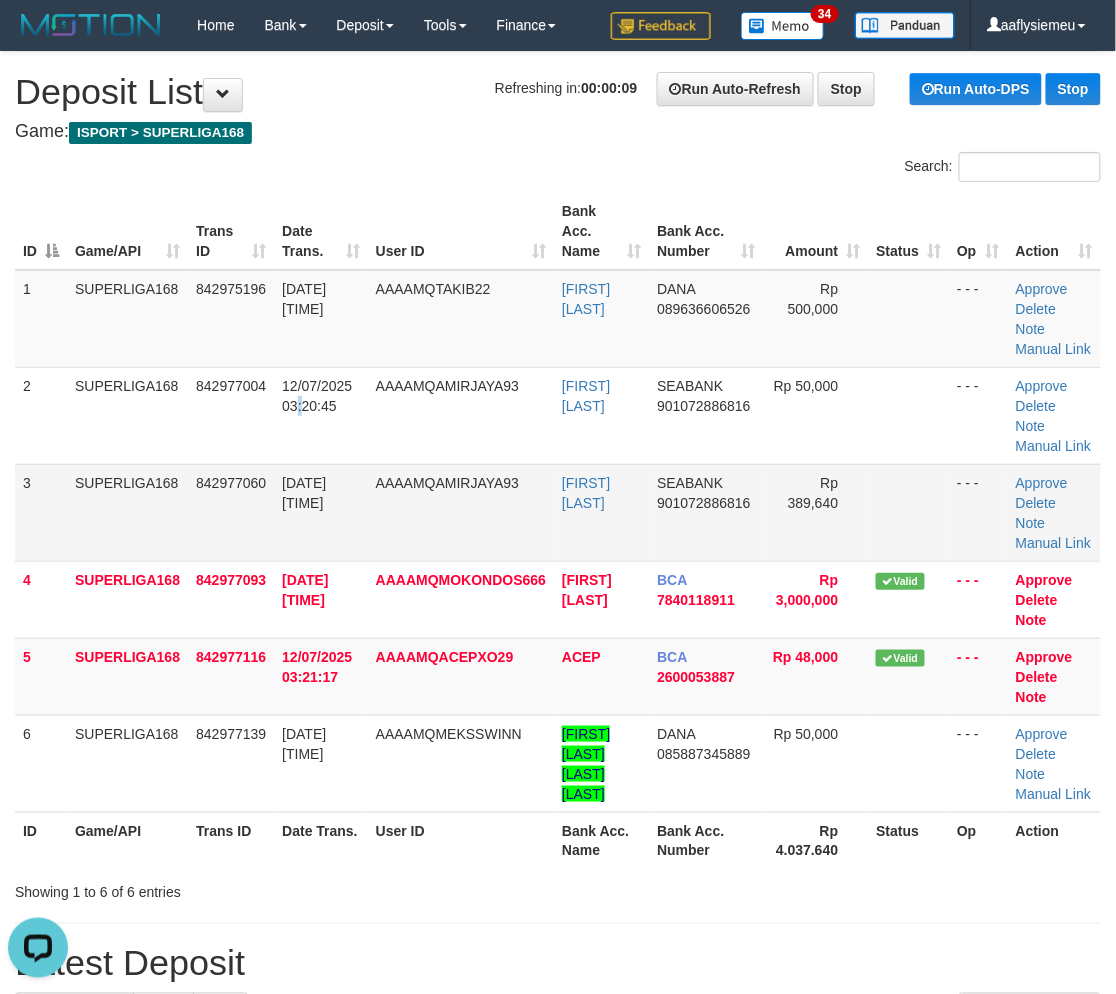 scroll, scrollTop: 0, scrollLeft: 0, axis: both 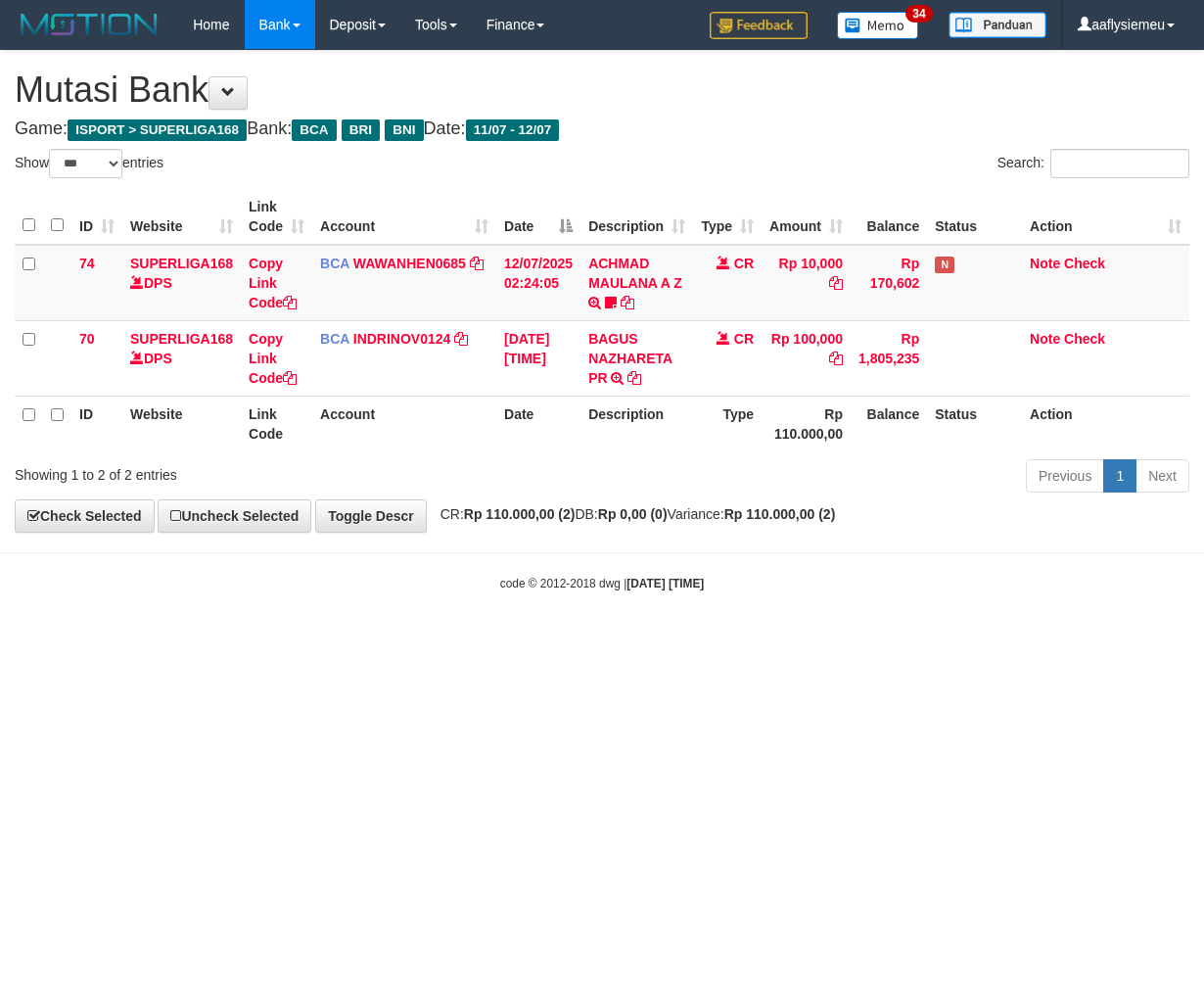 select on "***" 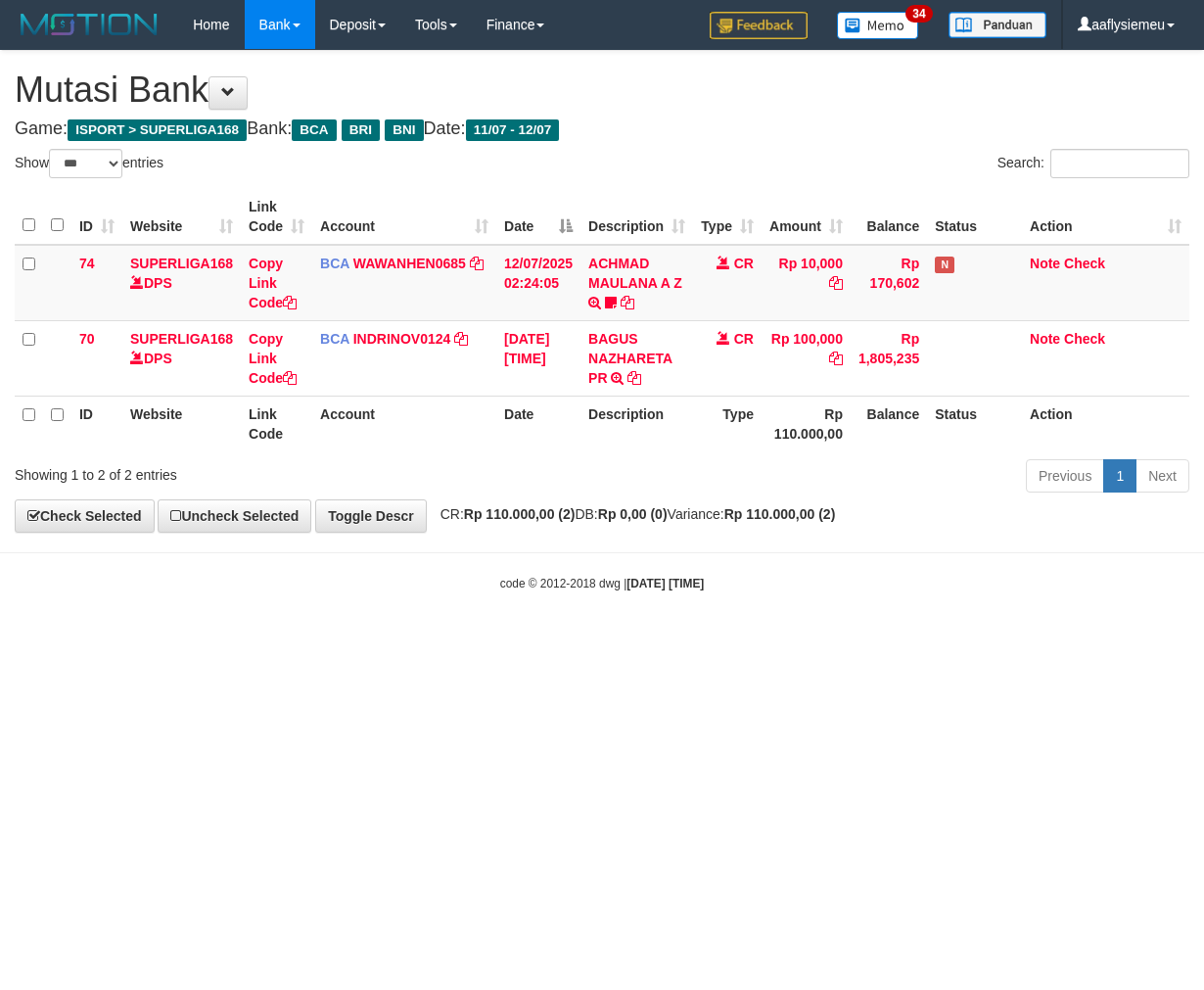 scroll, scrollTop: 0, scrollLeft: 0, axis: both 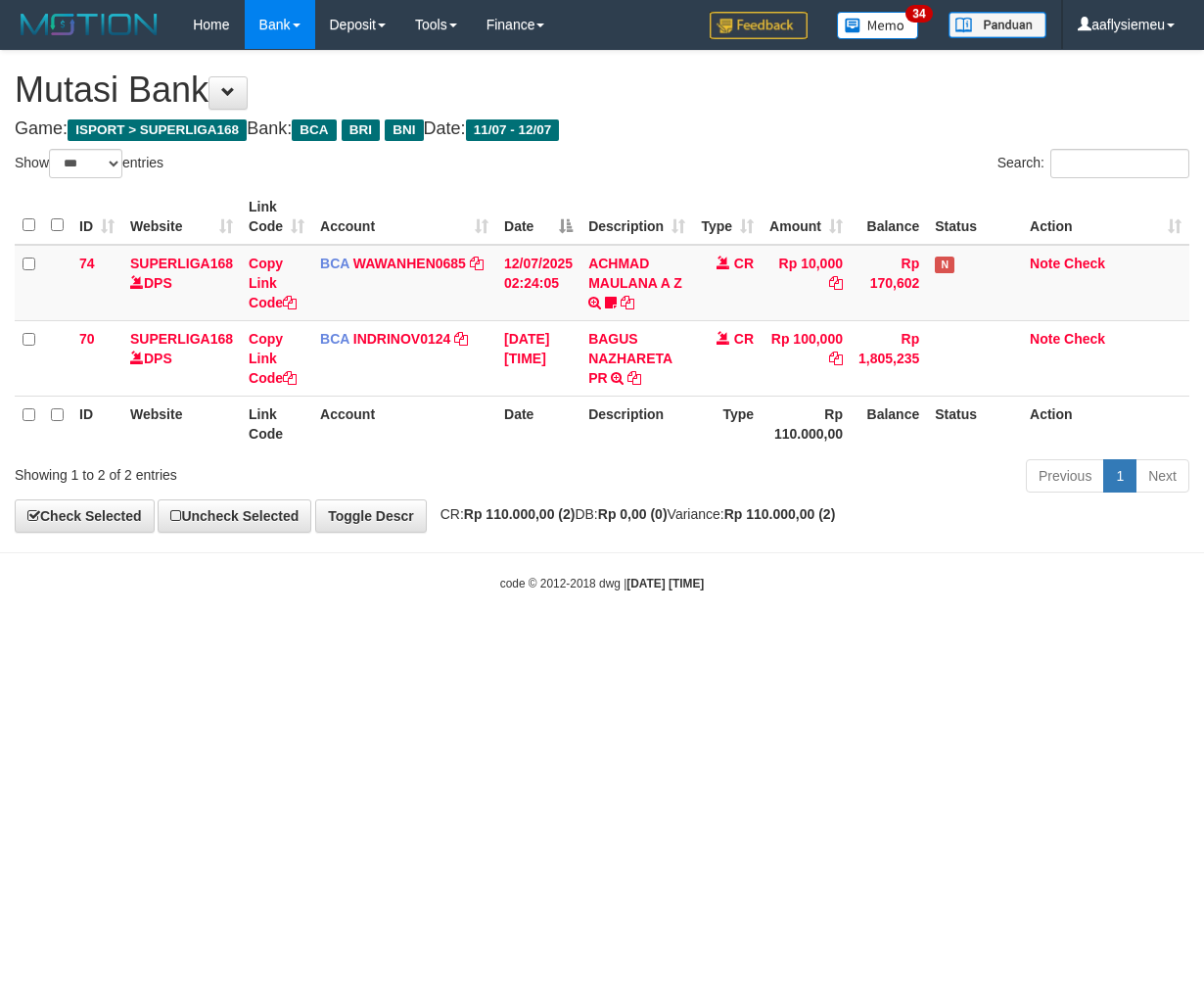 select on "***" 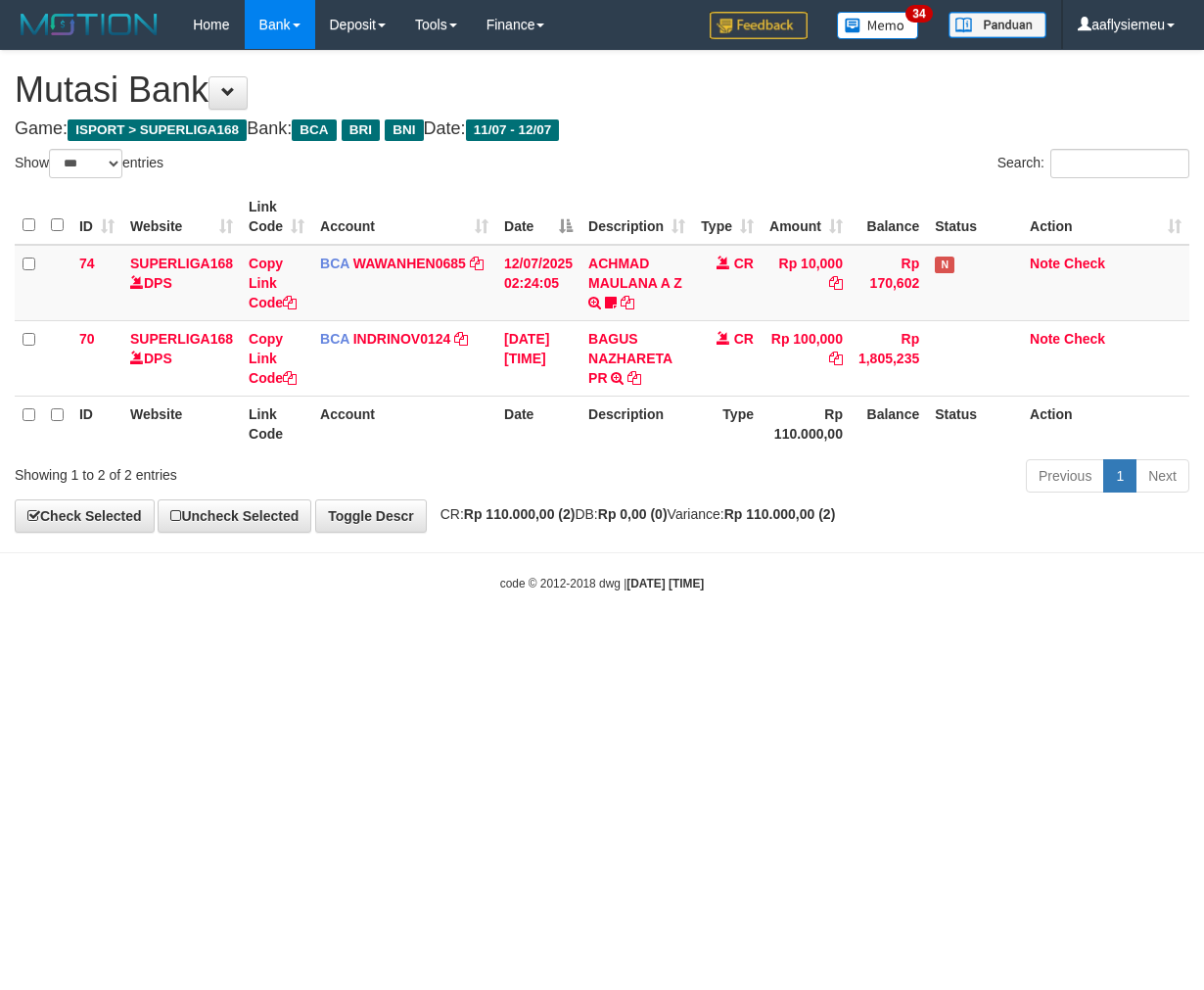 click on "Toggle navigation
Home
Bank
Account List
Load
By Website
Group
[ISPORT]													SUPERLIGA168
By Load Group (DPS)
34" at bounding box center (602, 320) 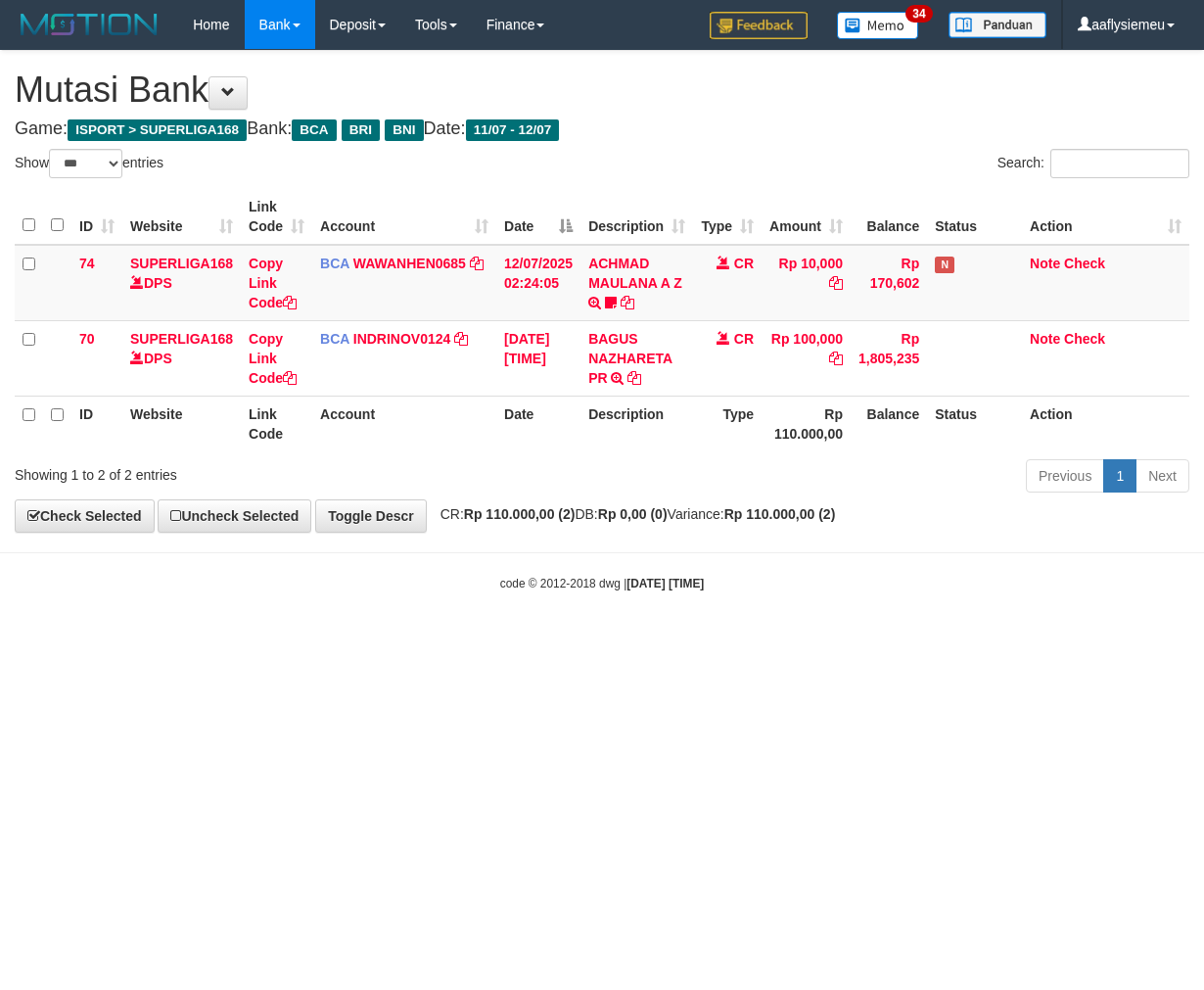 select on "***" 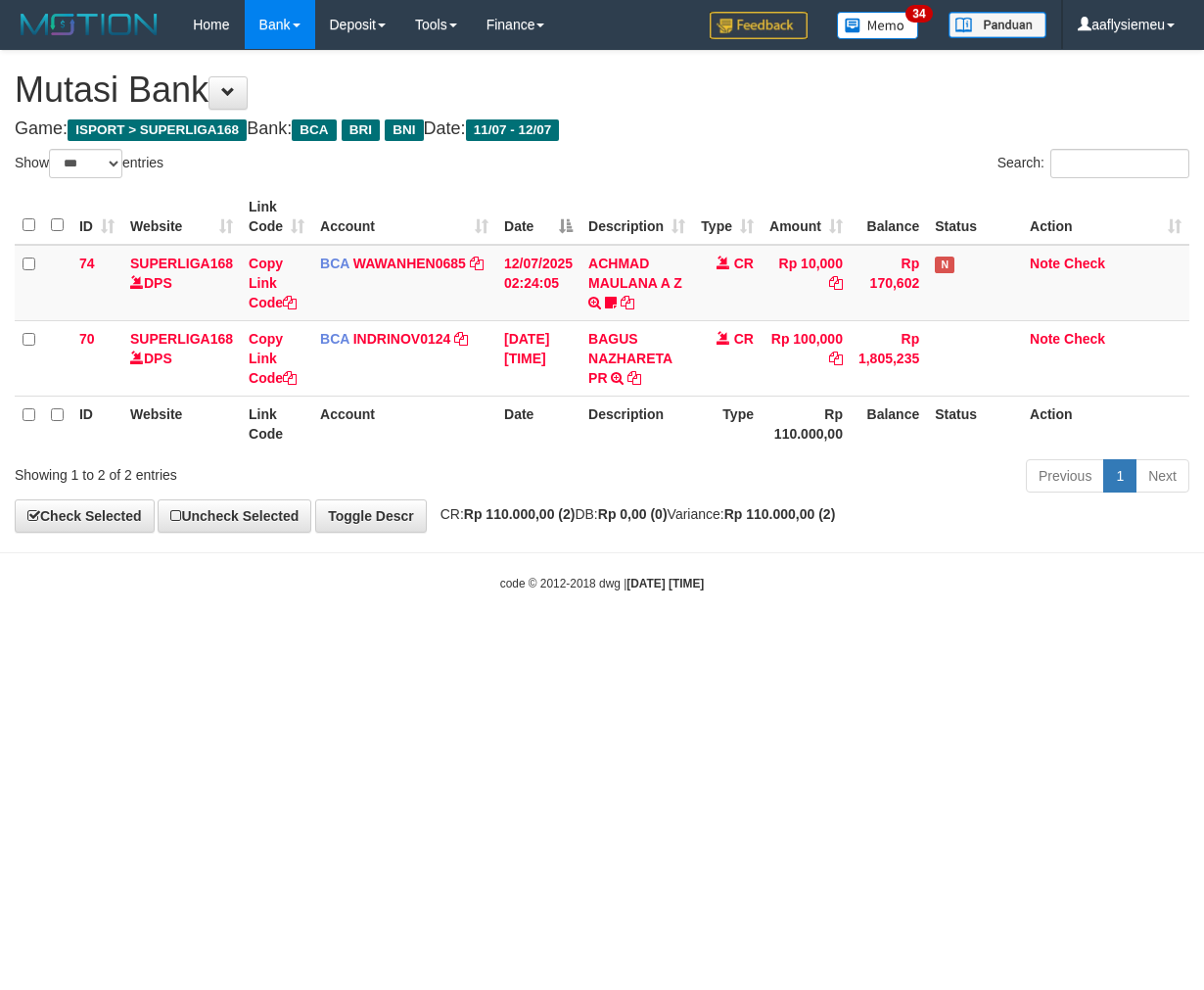 scroll, scrollTop: 0, scrollLeft: 0, axis: both 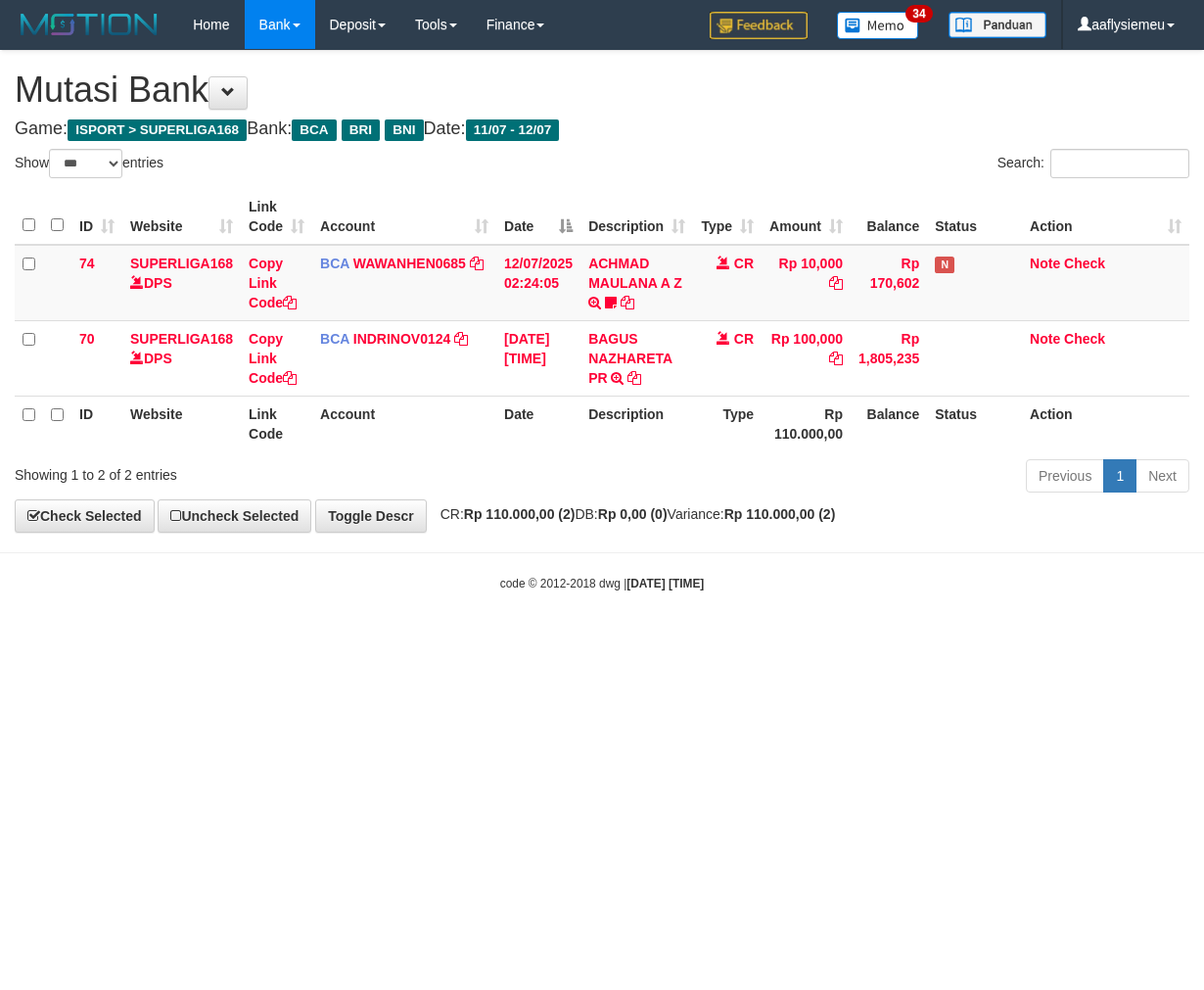 select on "***" 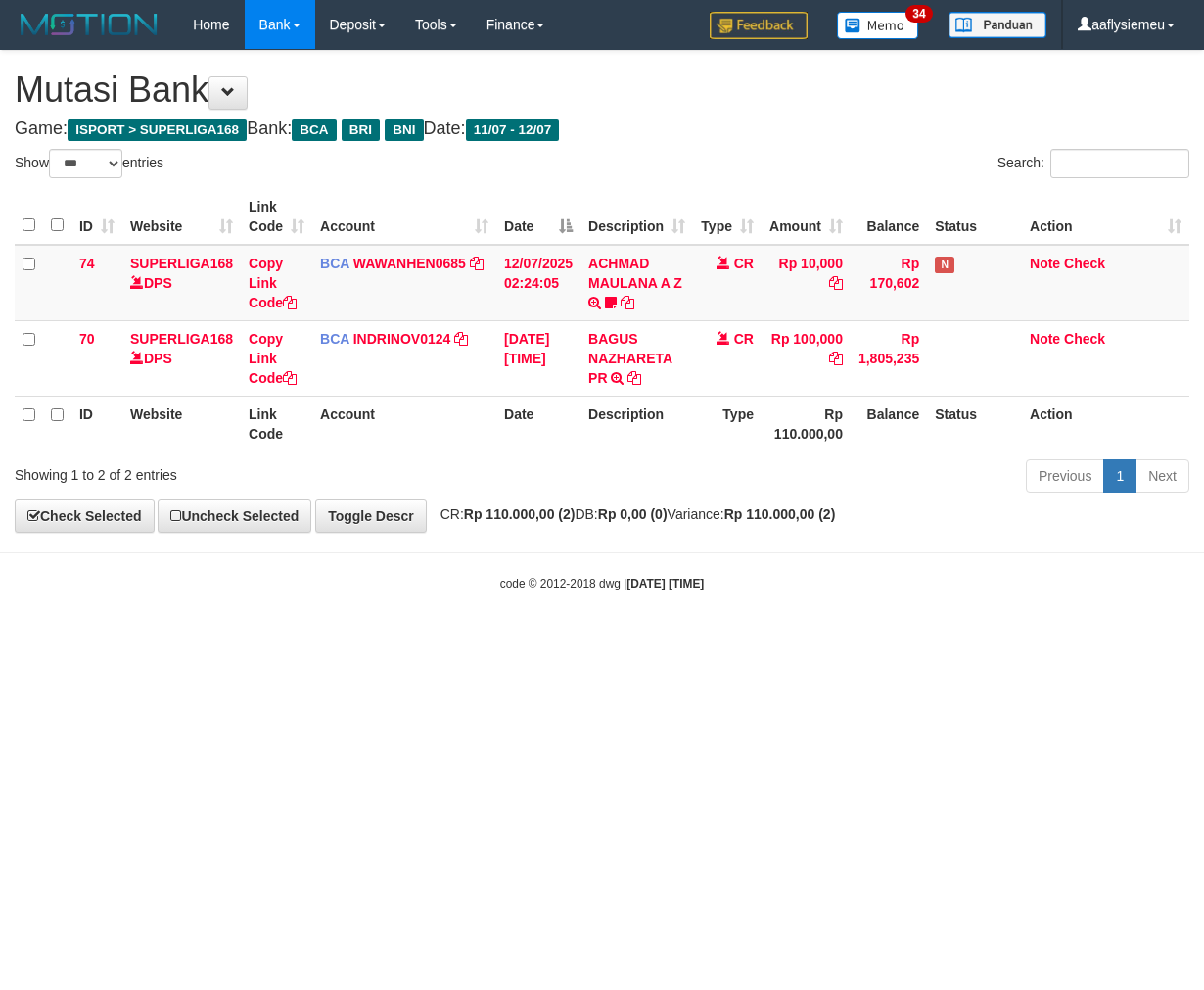 scroll, scrollTop: 0, scrollLeft: 0, axis: both 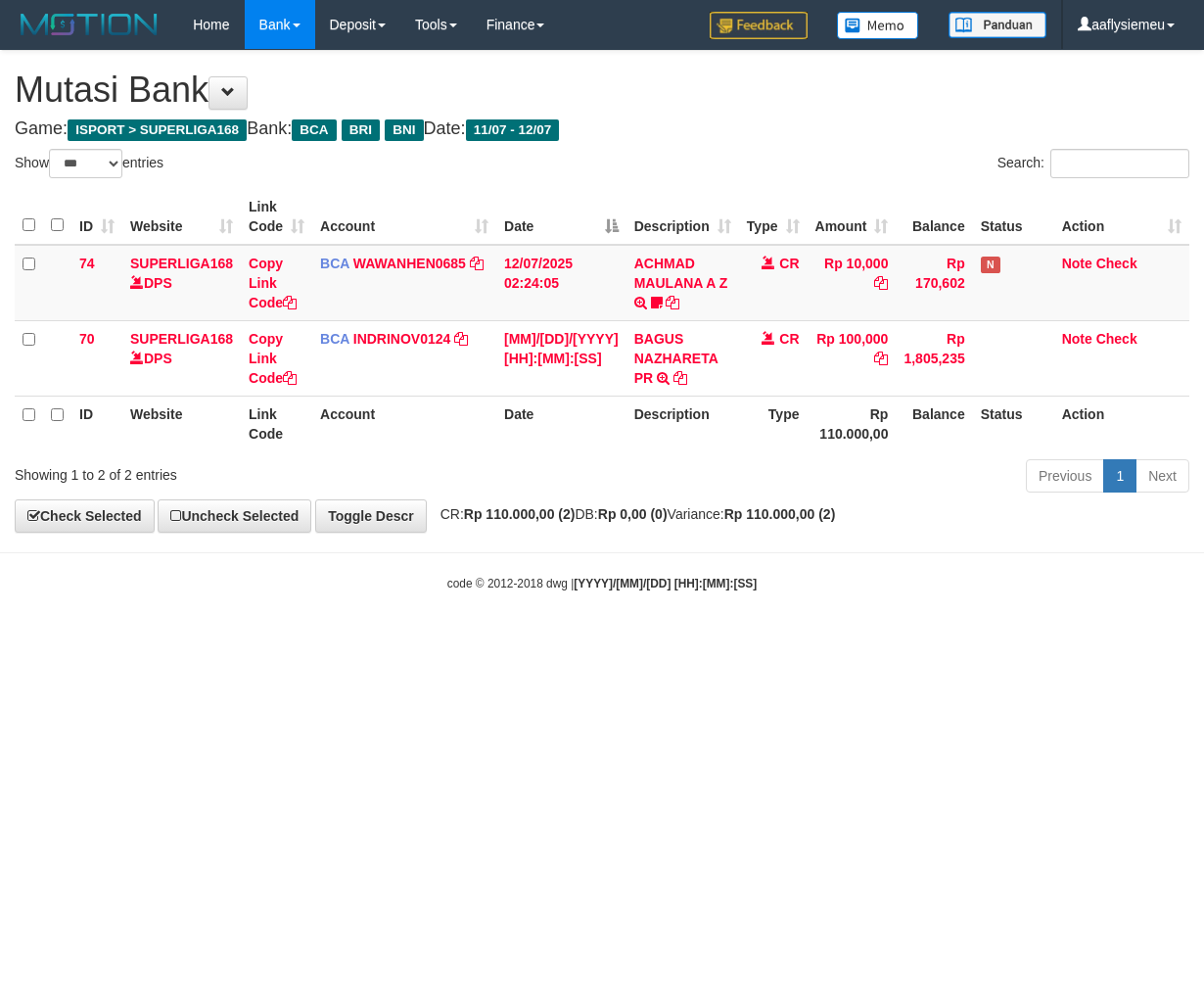 select on "***" 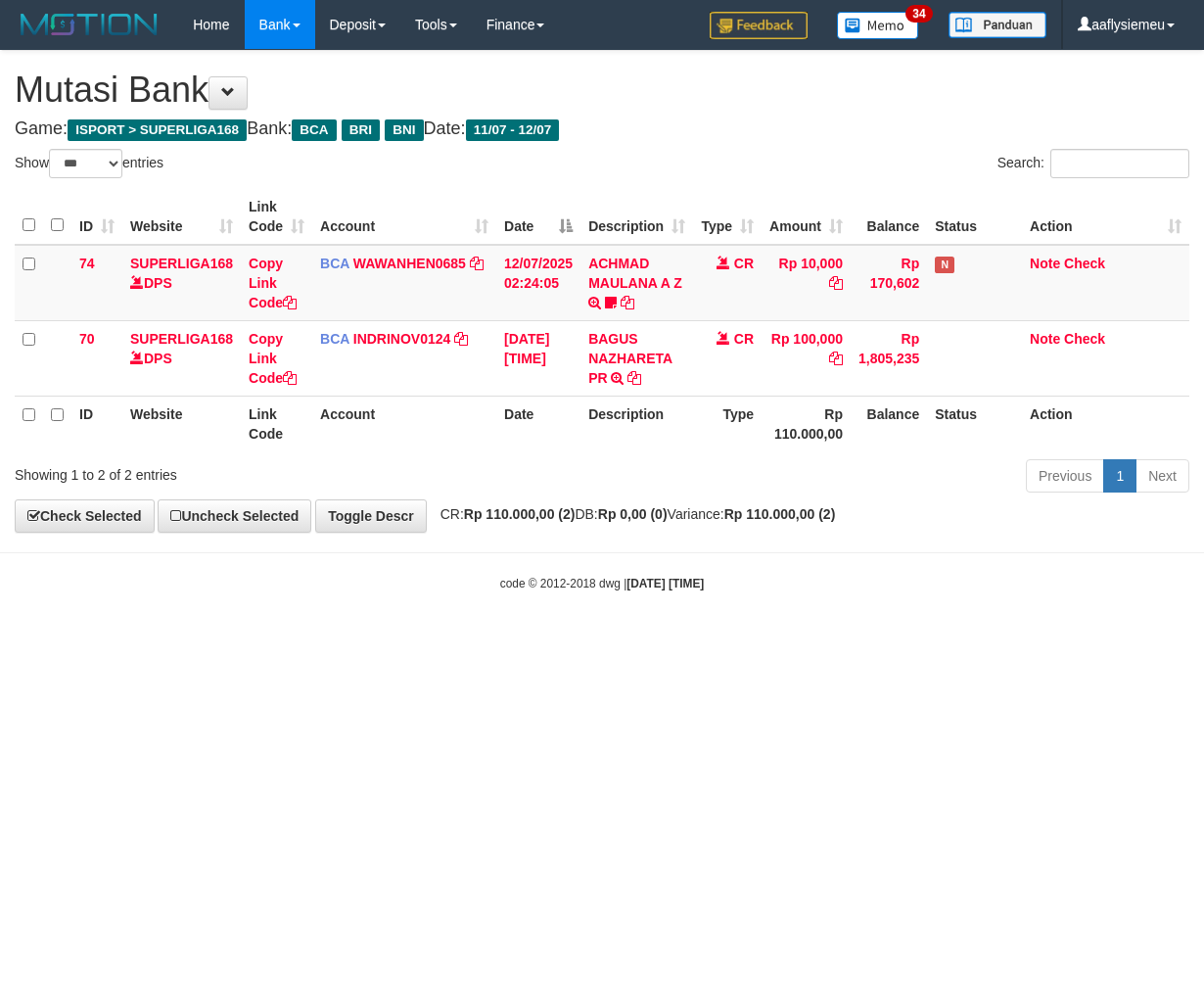 select on "***" 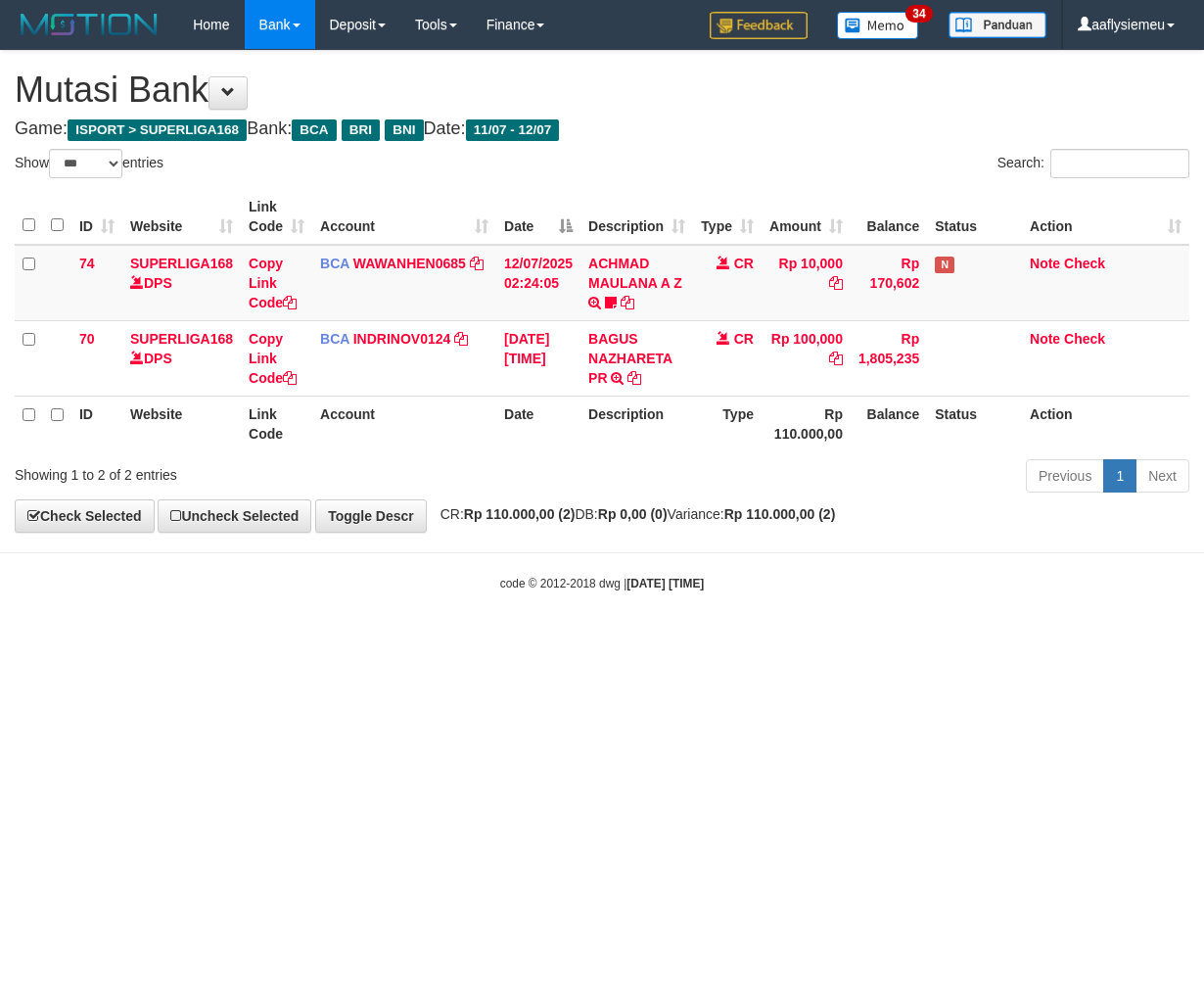 scroll, scrollTop: 0, scrollLeft: 0, axis: both 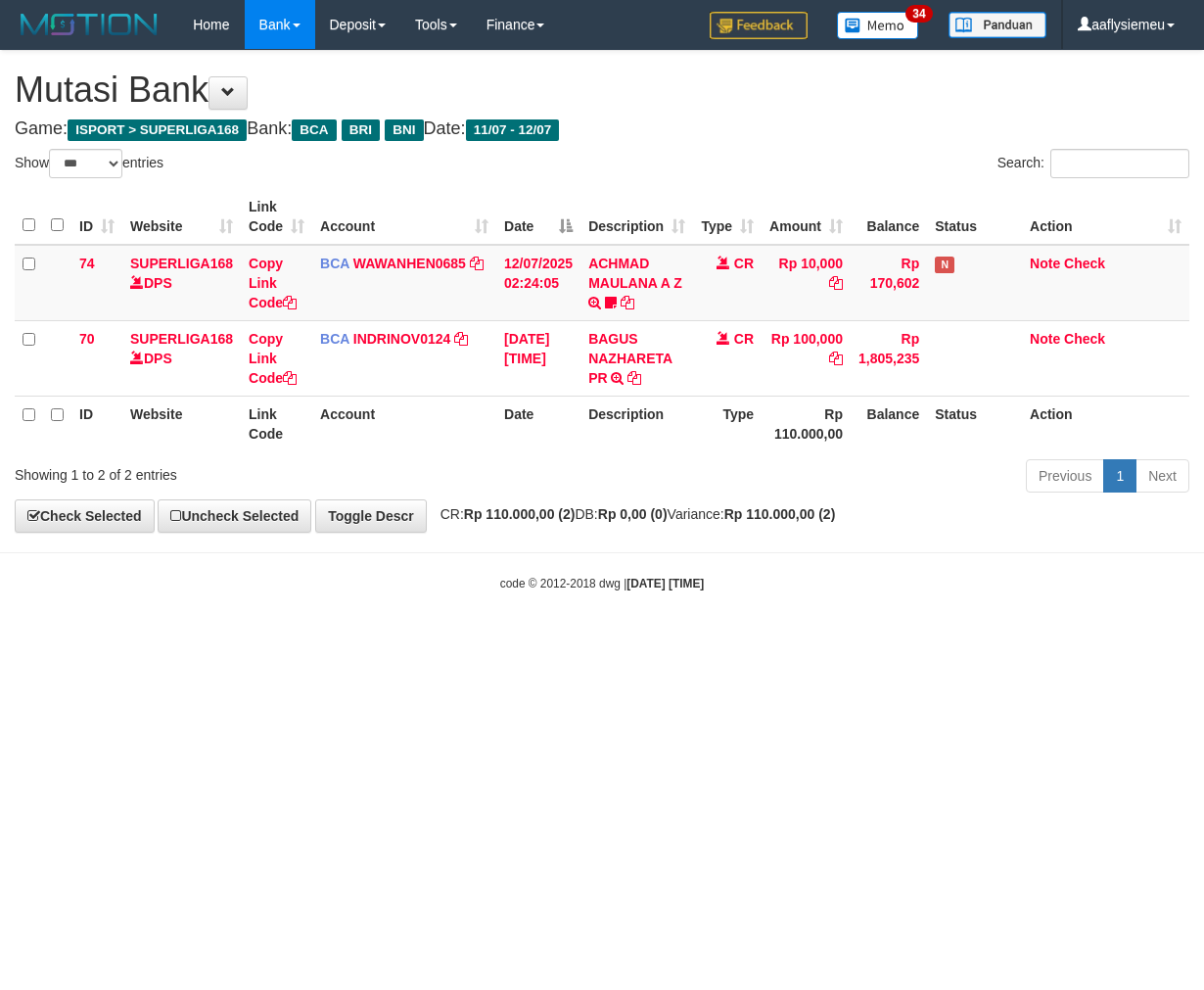 select on "***" 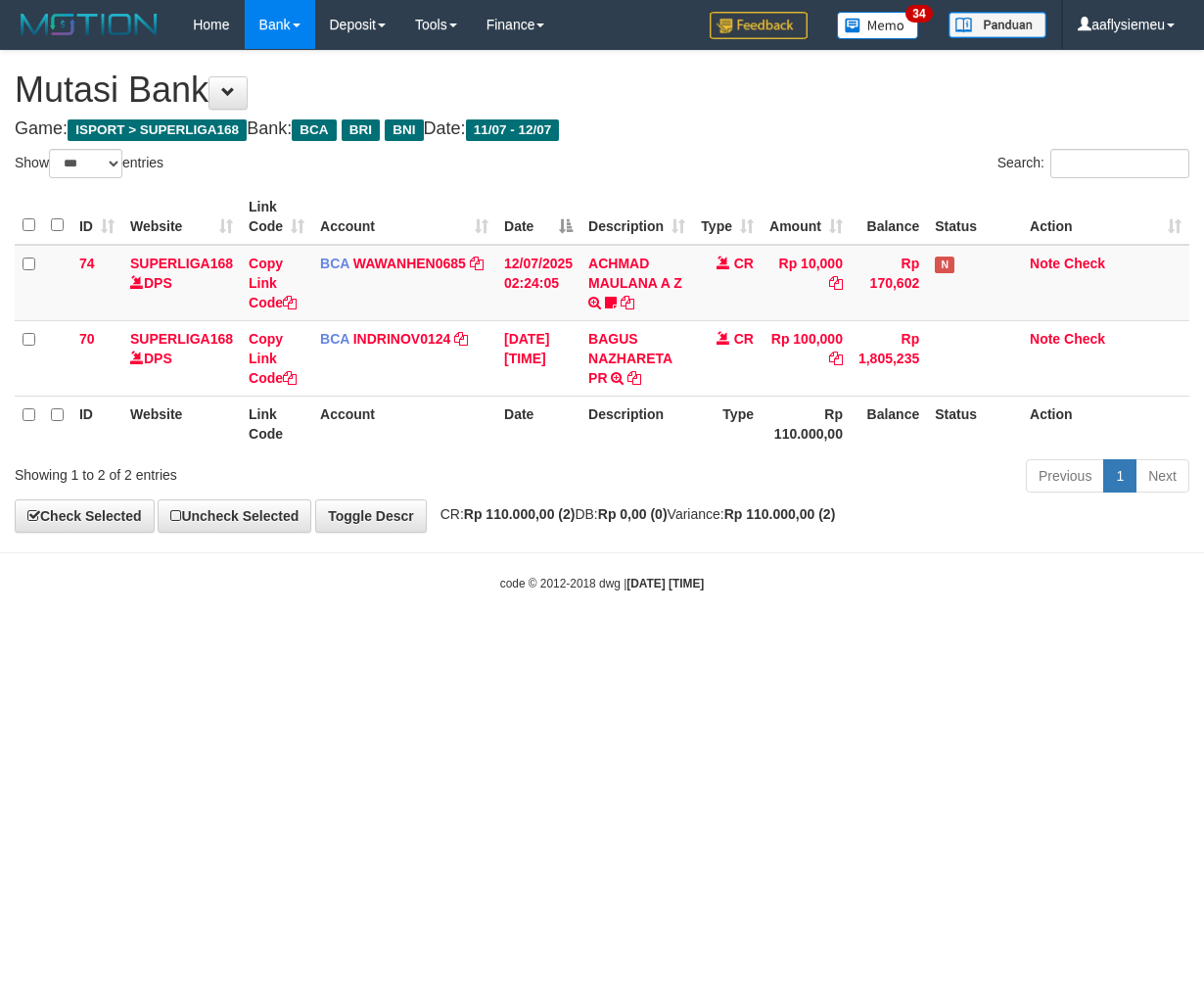 scroll, scrollTop: 0, scrollLeft: 0, axis: both 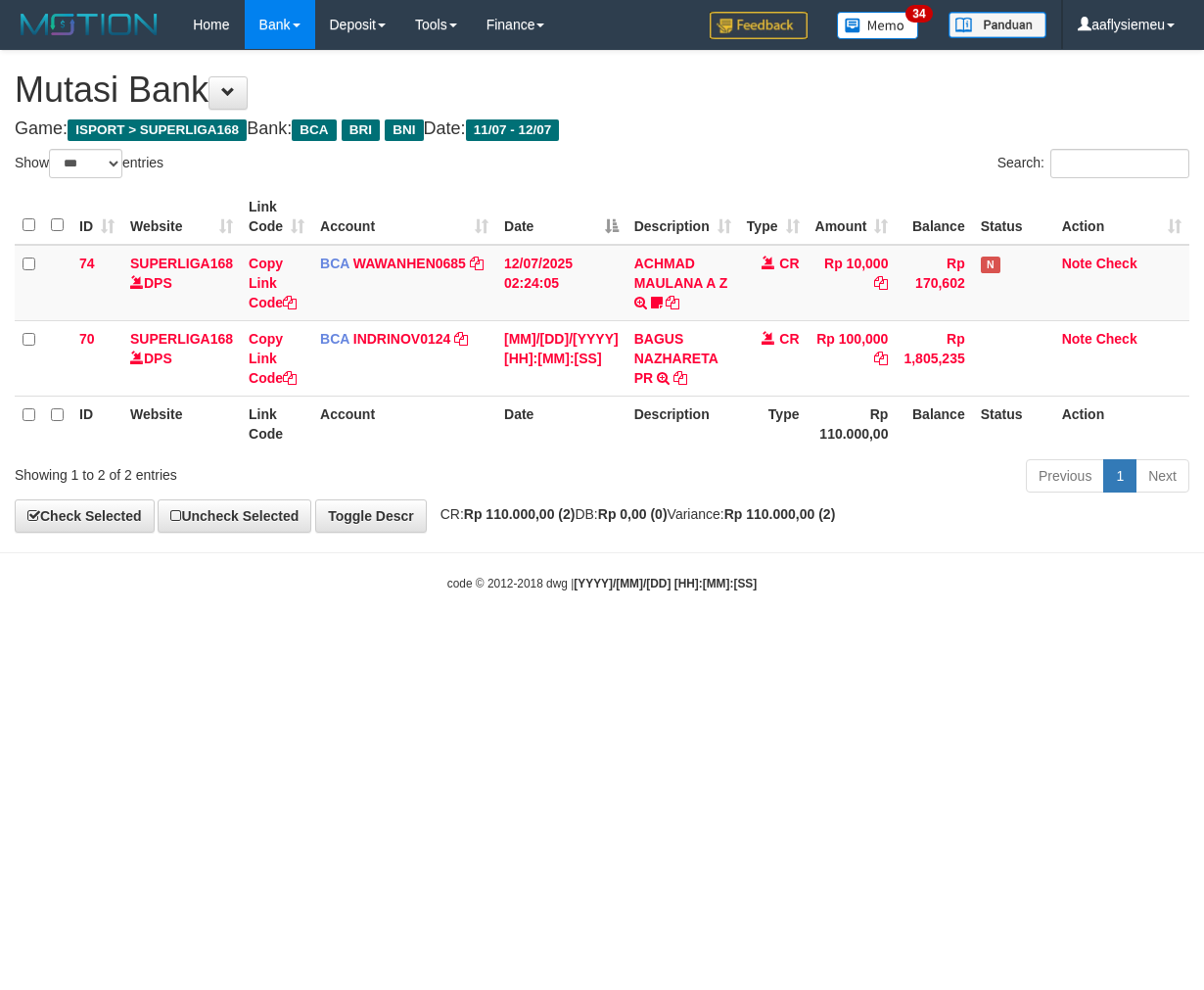 select on "***" 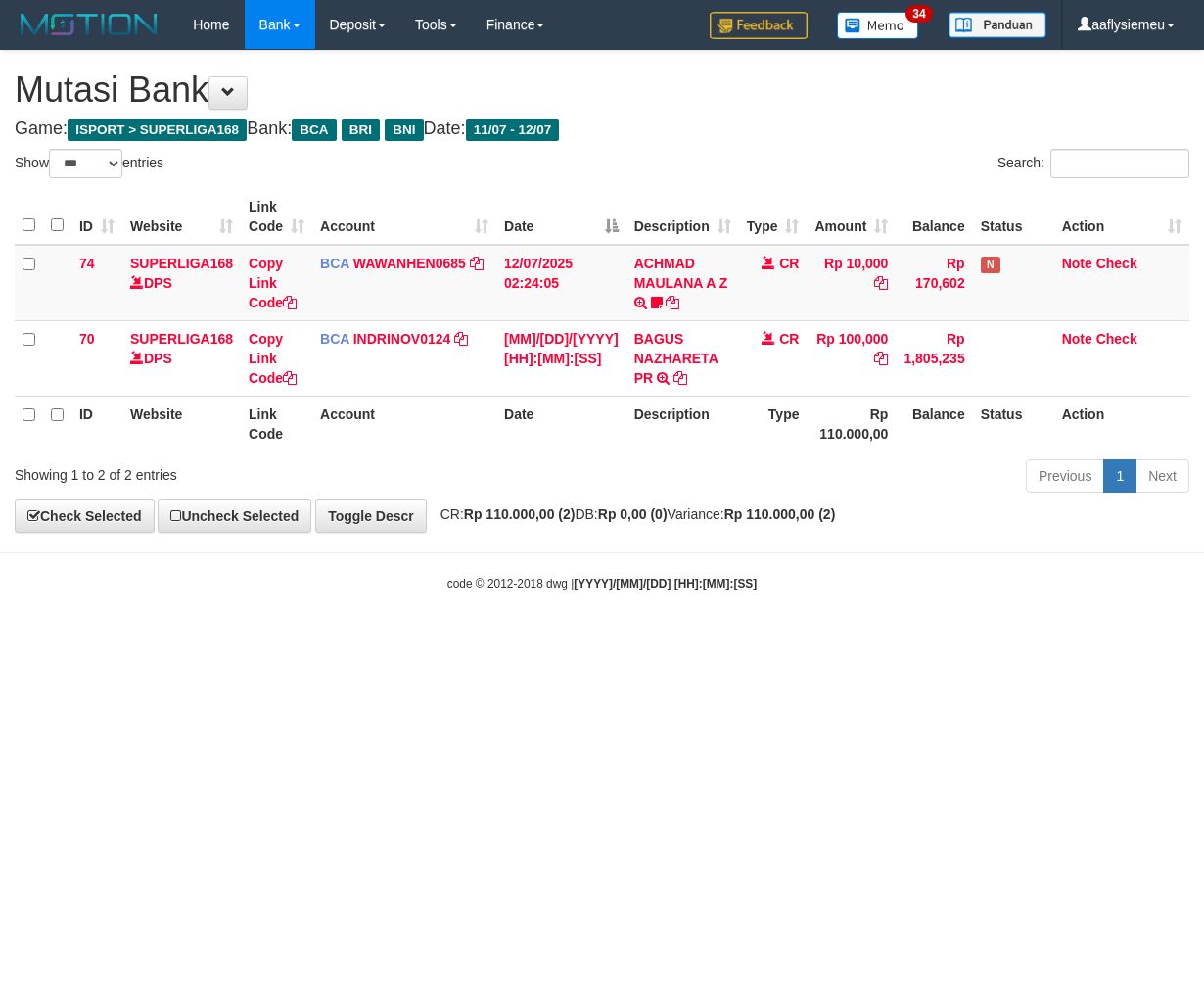 scroll, scrollTop: 0, scrollLeft: 0, axis: both 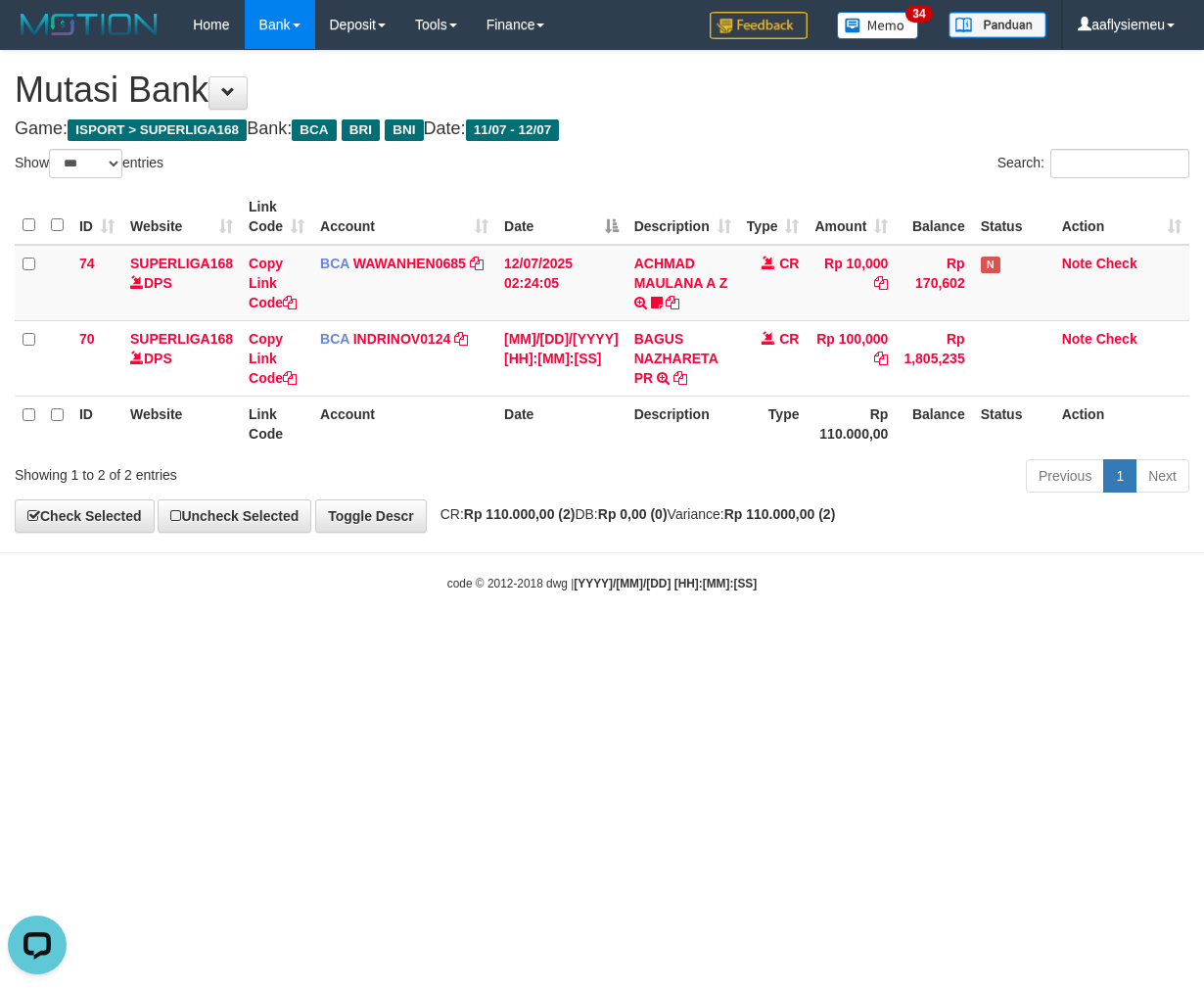click on "**********" at bounding box center [602, 291] 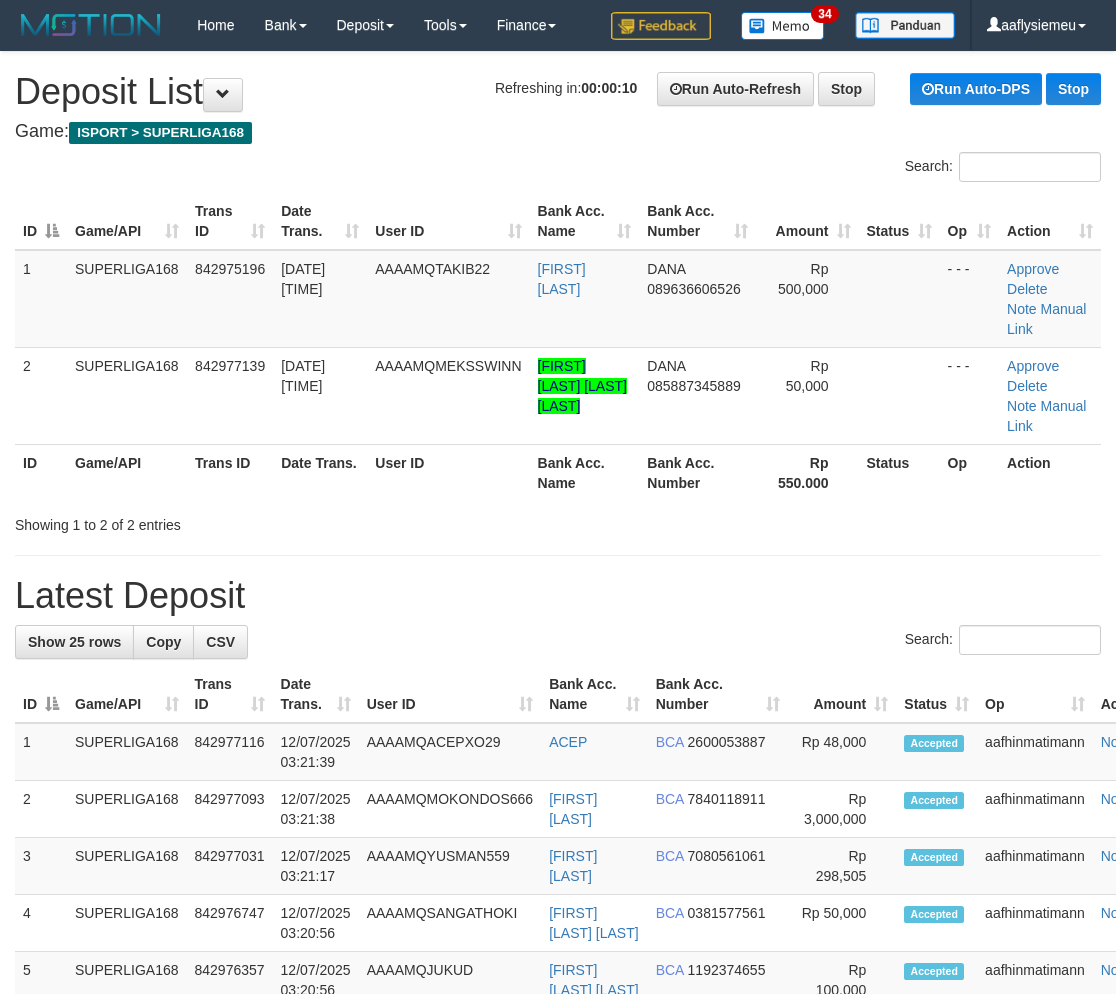 scroll, scrollTop: 0, scrollLeft: 0, axis: both 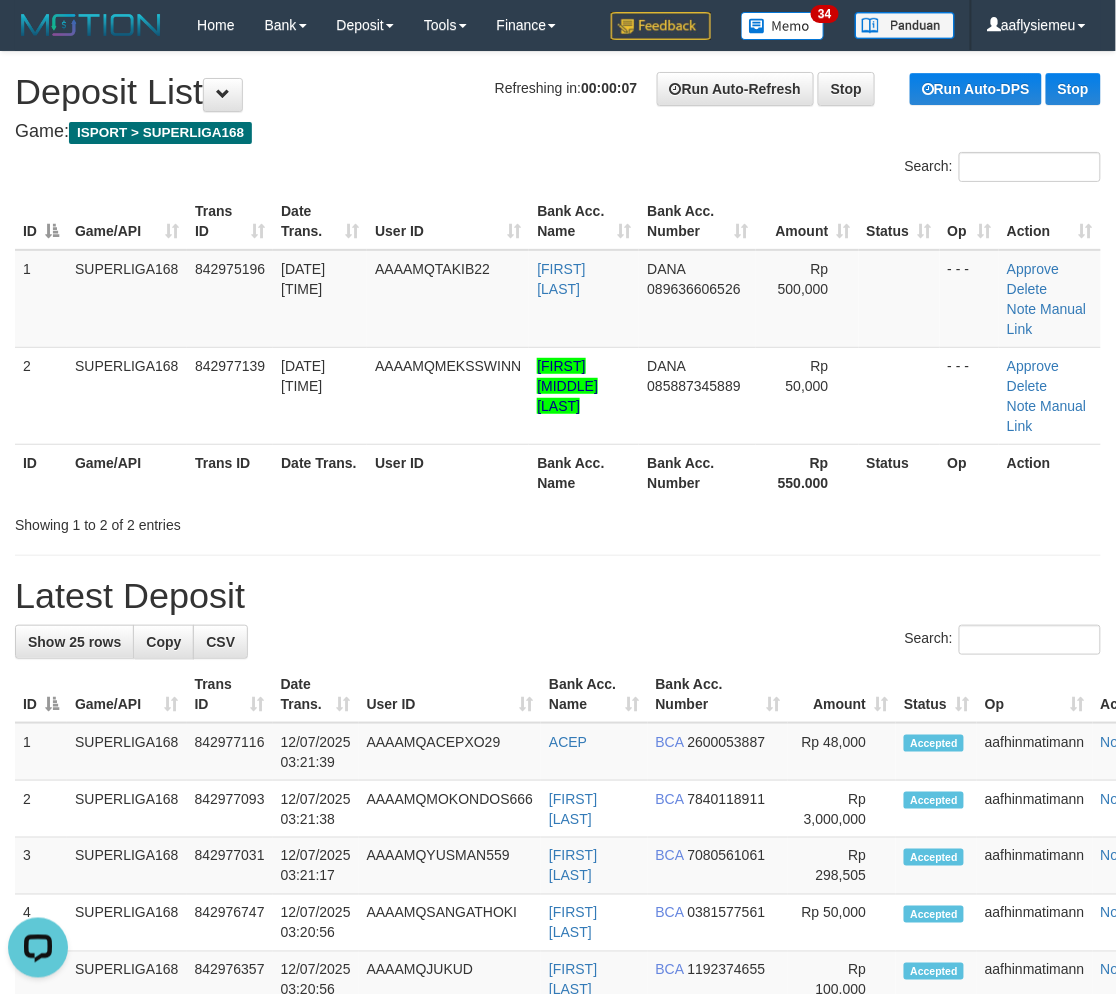 drag, startPoint x: 181, startPoint y: 407, endPoint x: 1, endPoint y: 445, distance: 183.96739 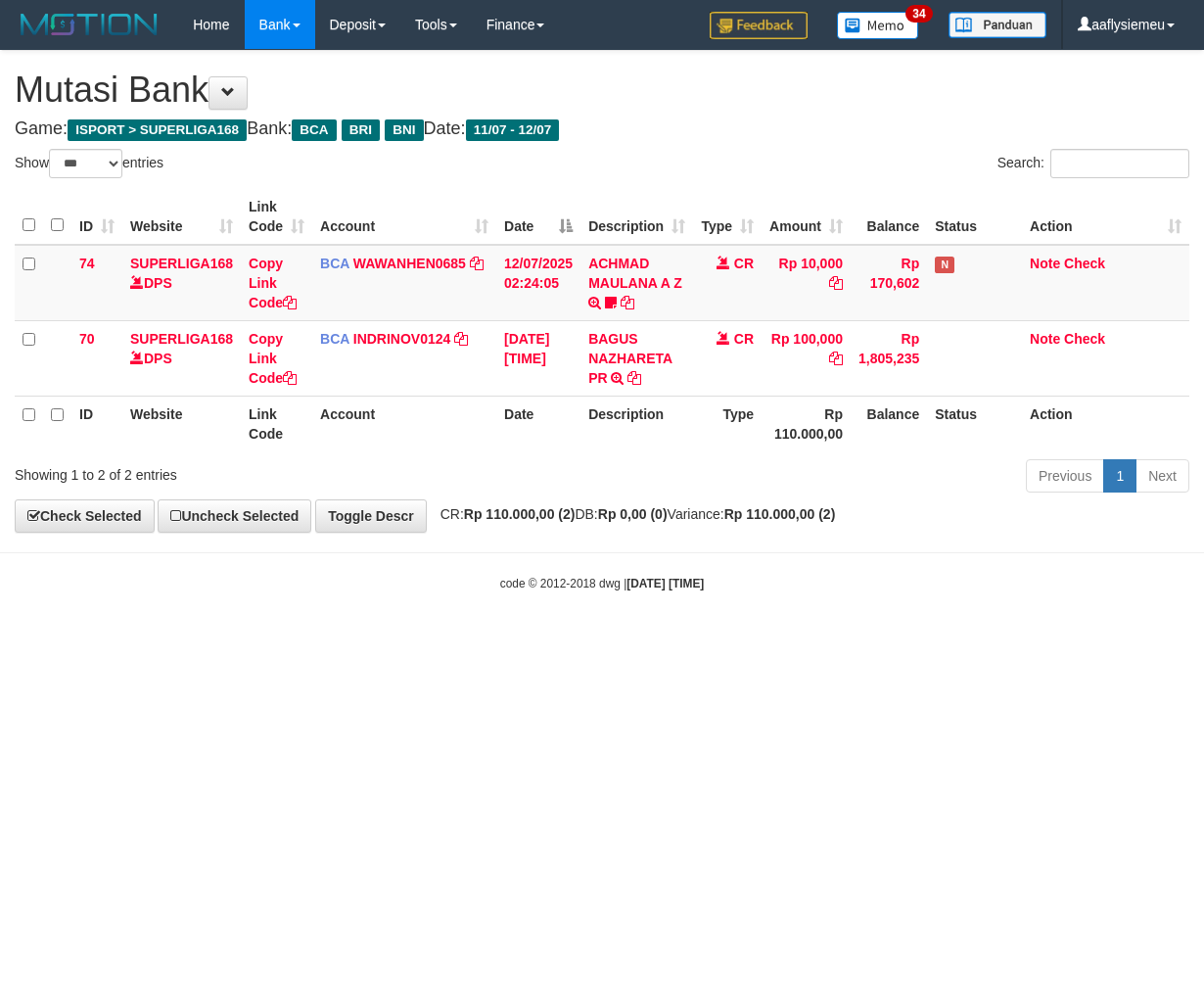 select on "***" 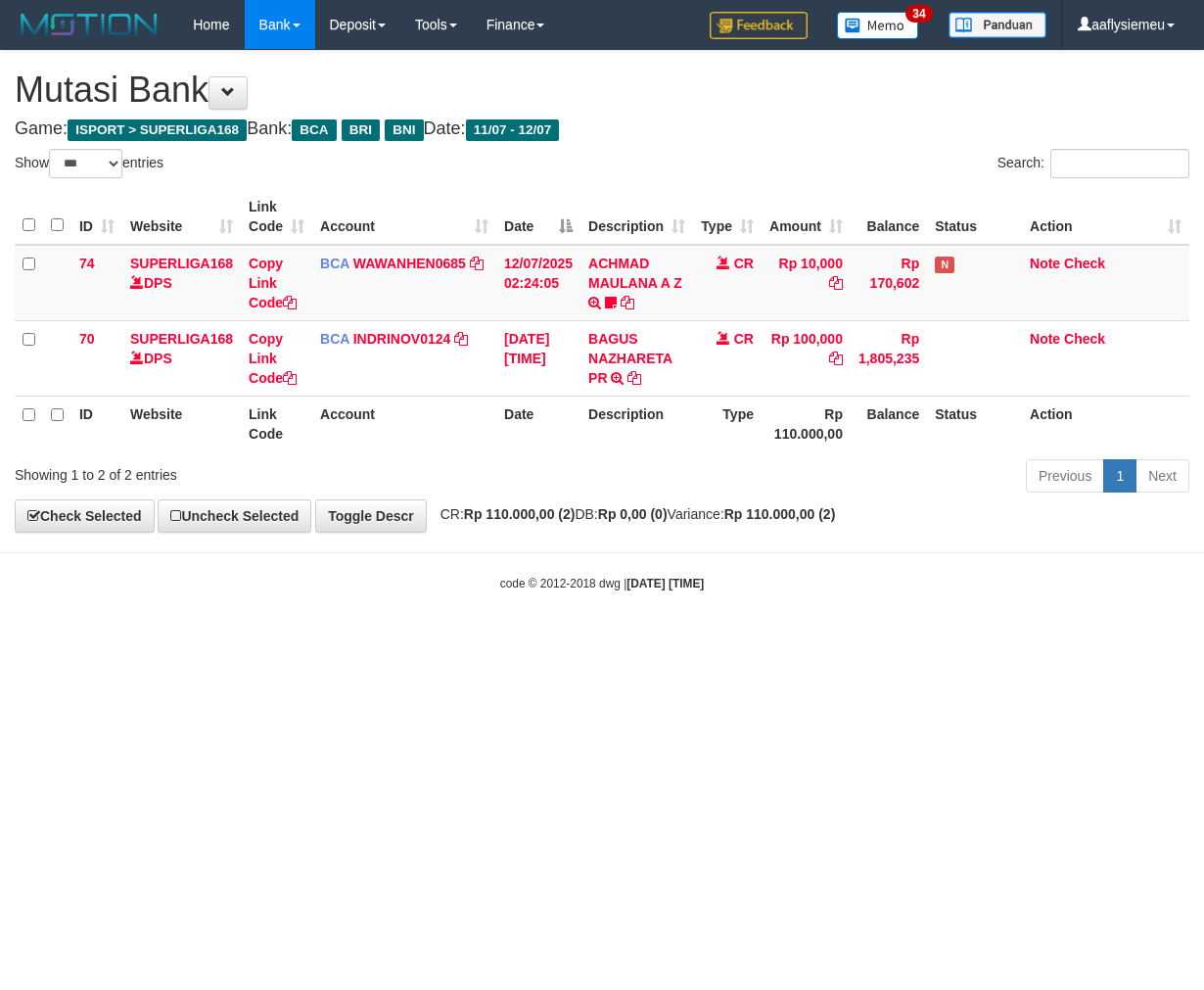 scroll, scrollTop: 0, scrollLeft: 0, axis: both 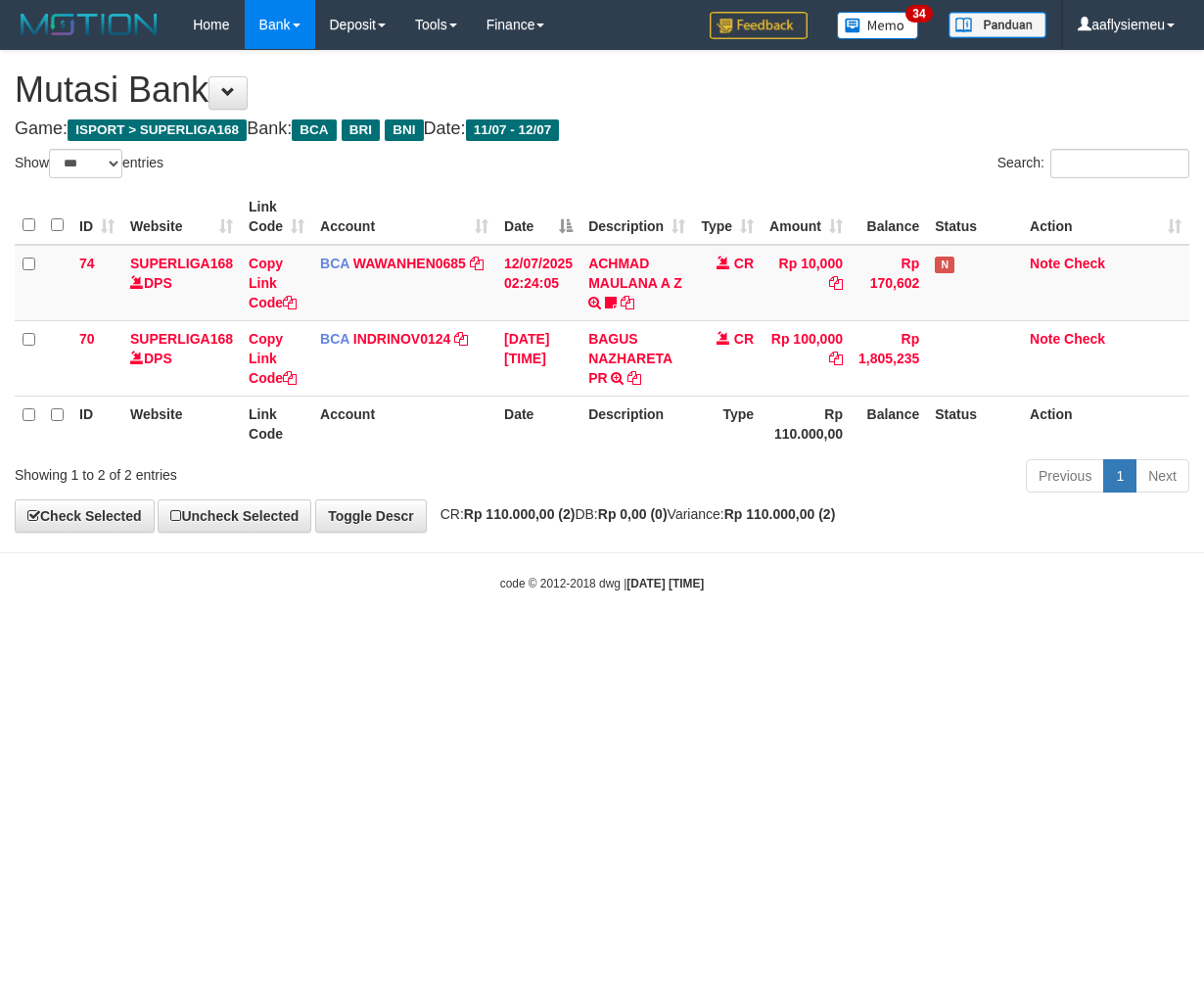 select on "***" 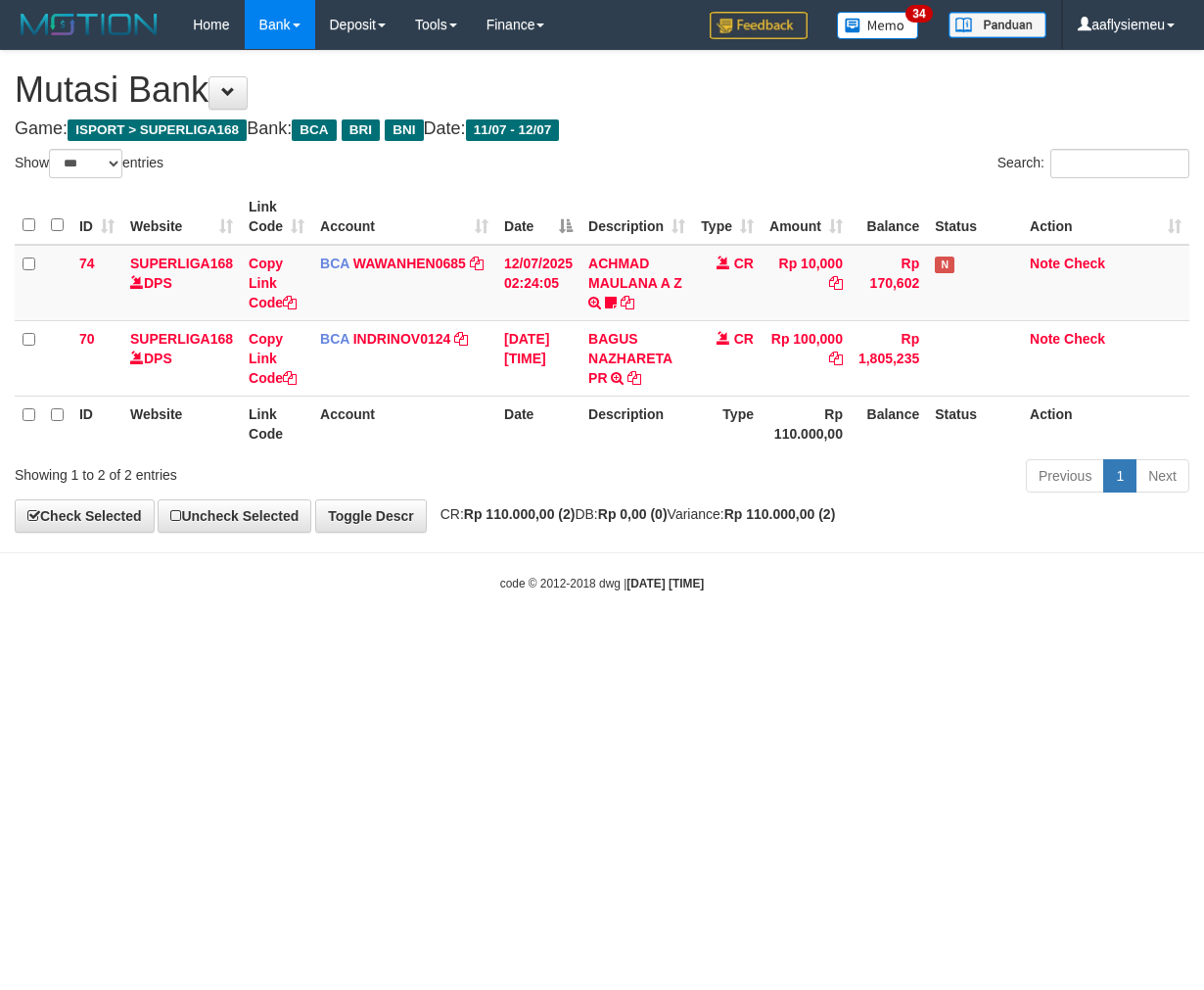 scroll, scrollTop: 0, scrollLeft: 0, axis: both 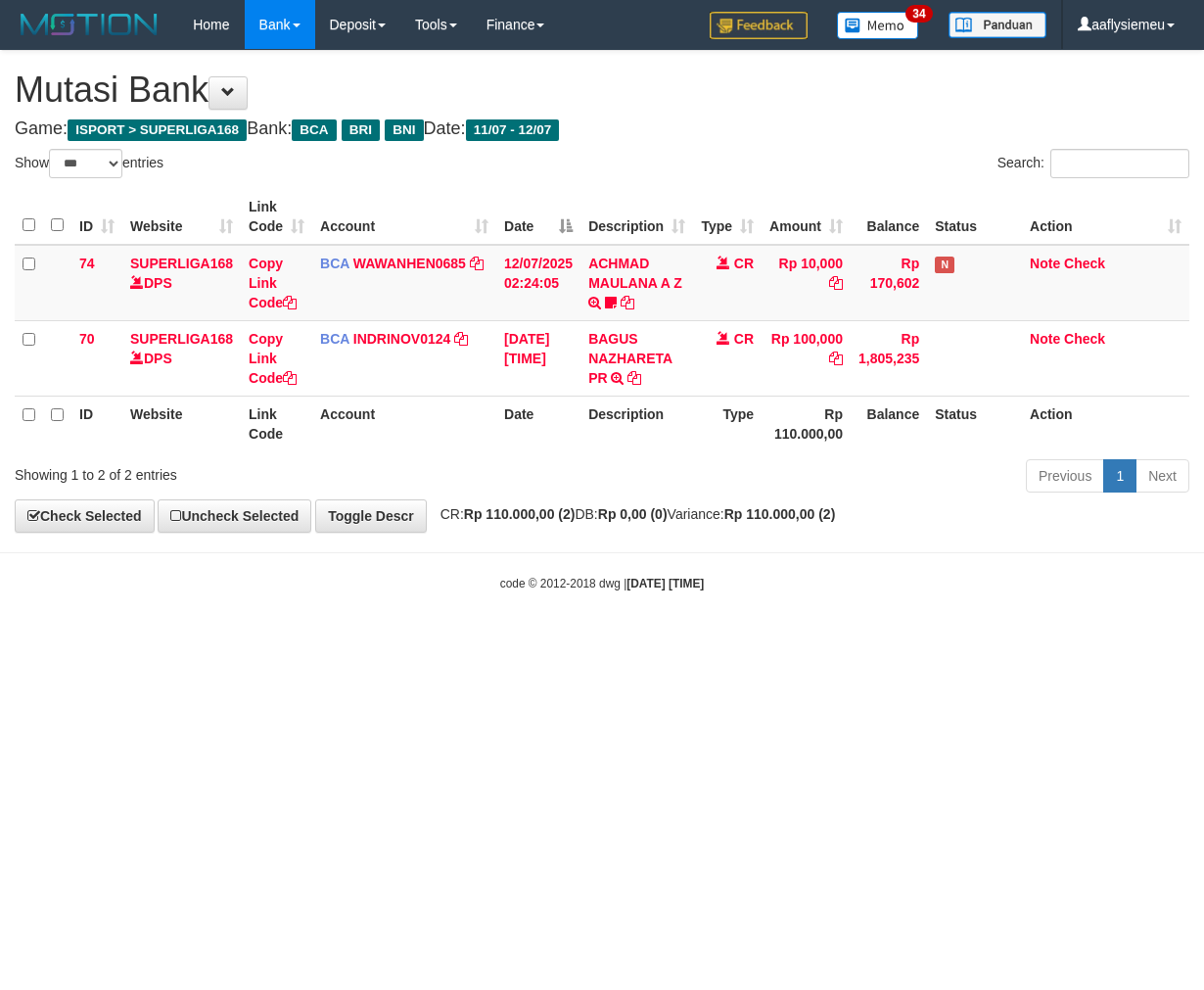 select on "***" 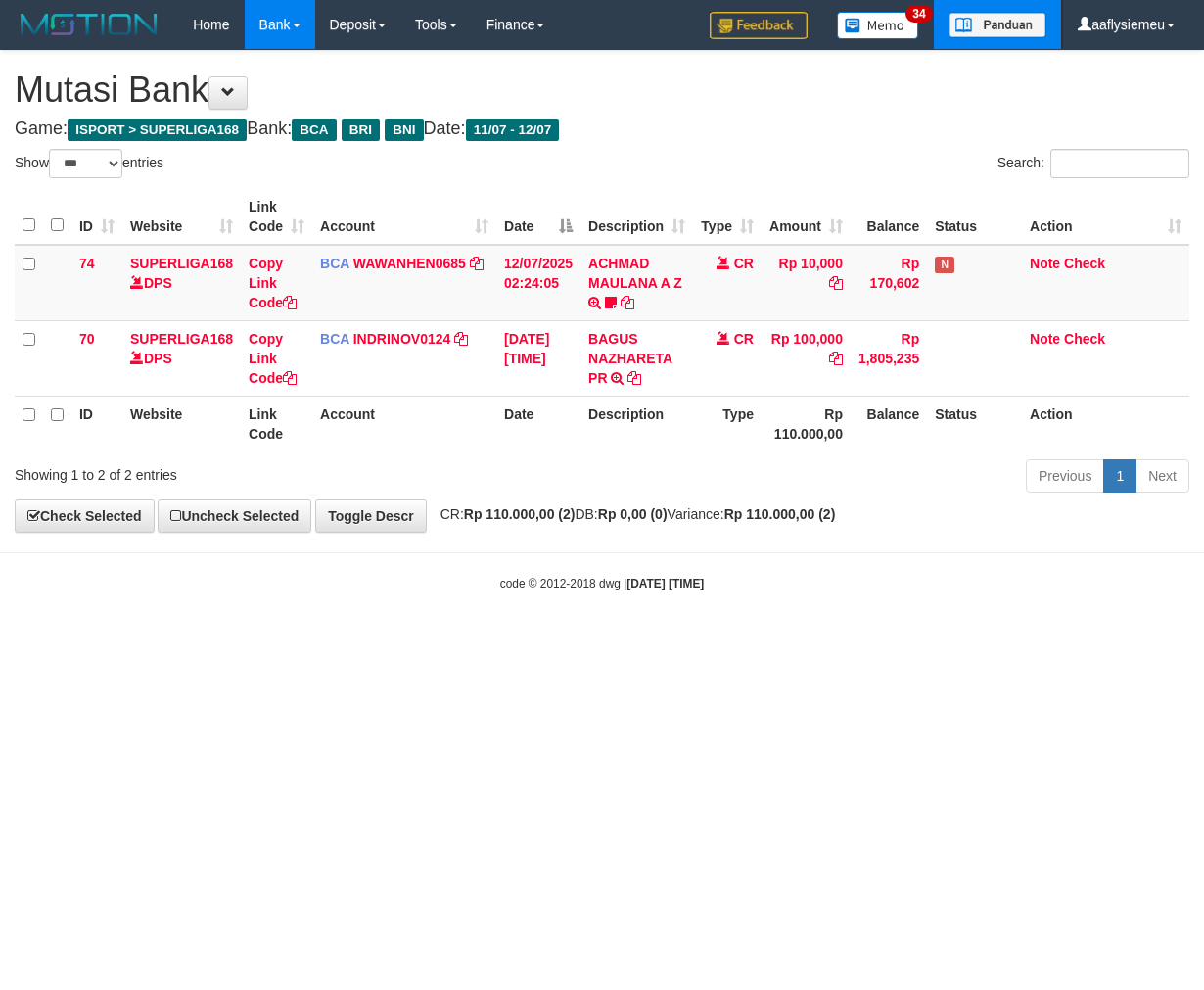 scroll, scrollTop: 0, scrollLeft: 0, axis: both 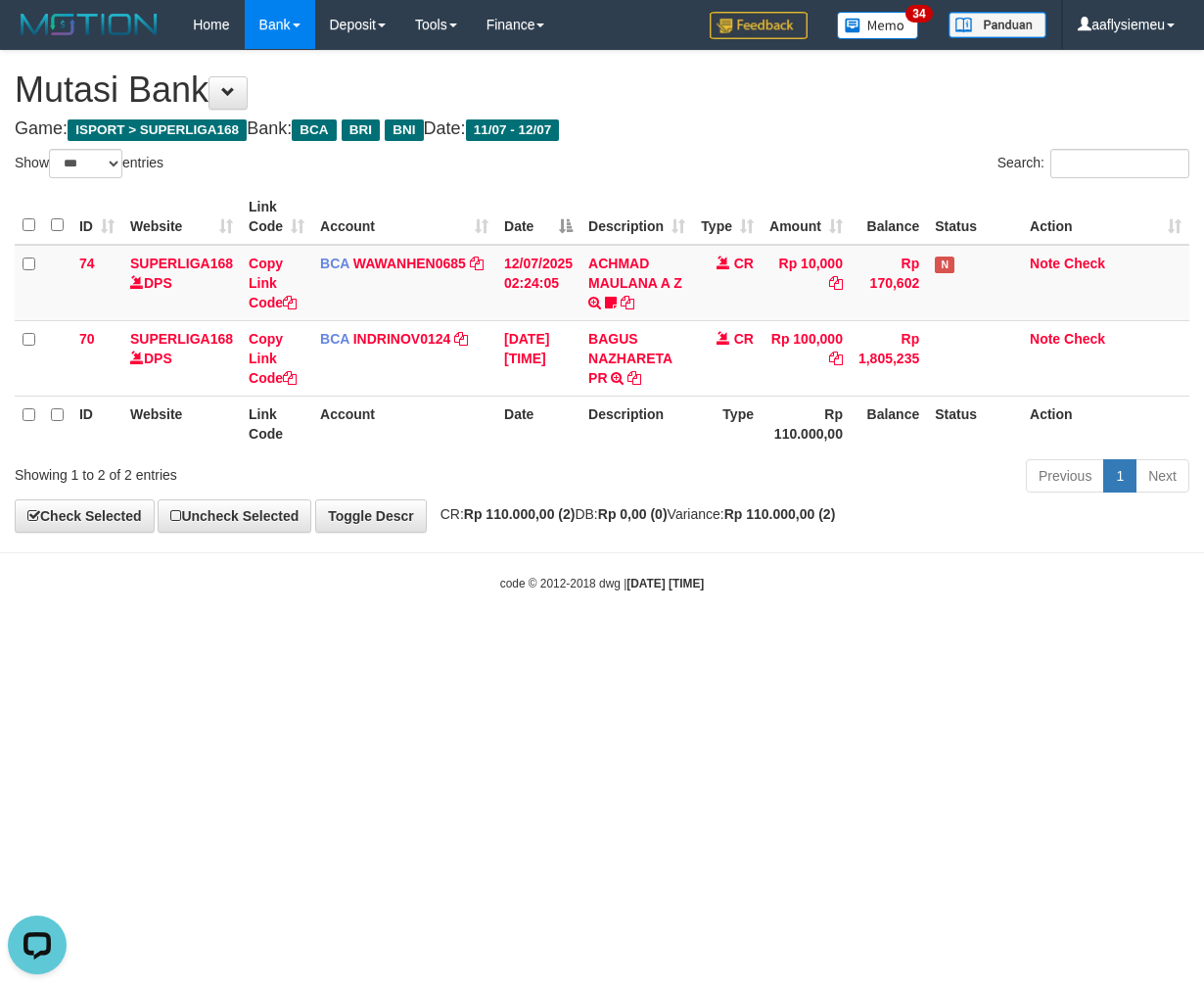 drag, startPoint x: 669, startPoint y: 100, endPoint x: 653, endPoint y: 209, distance: 110.168053 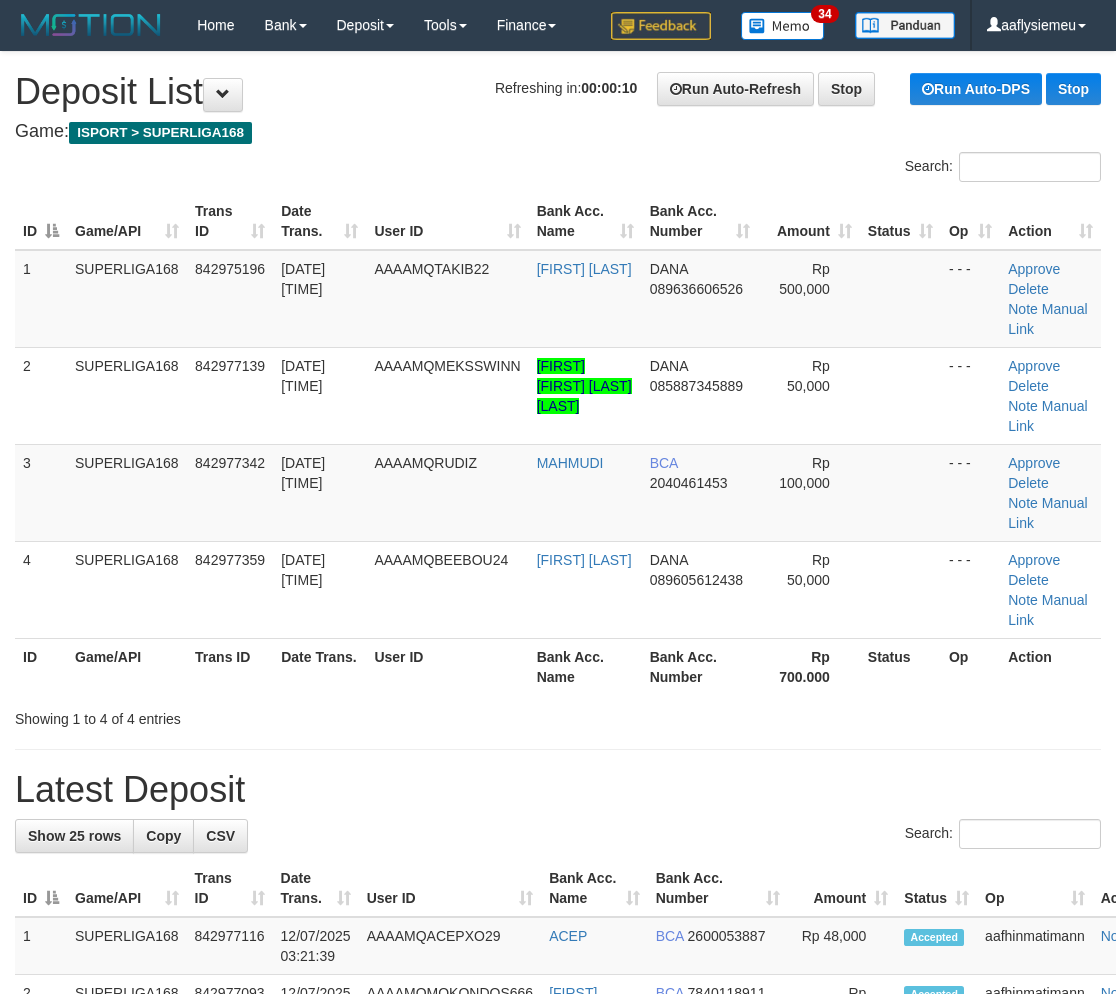 scroll, scrollTop: 0, scrollLeft: 0, axis: both 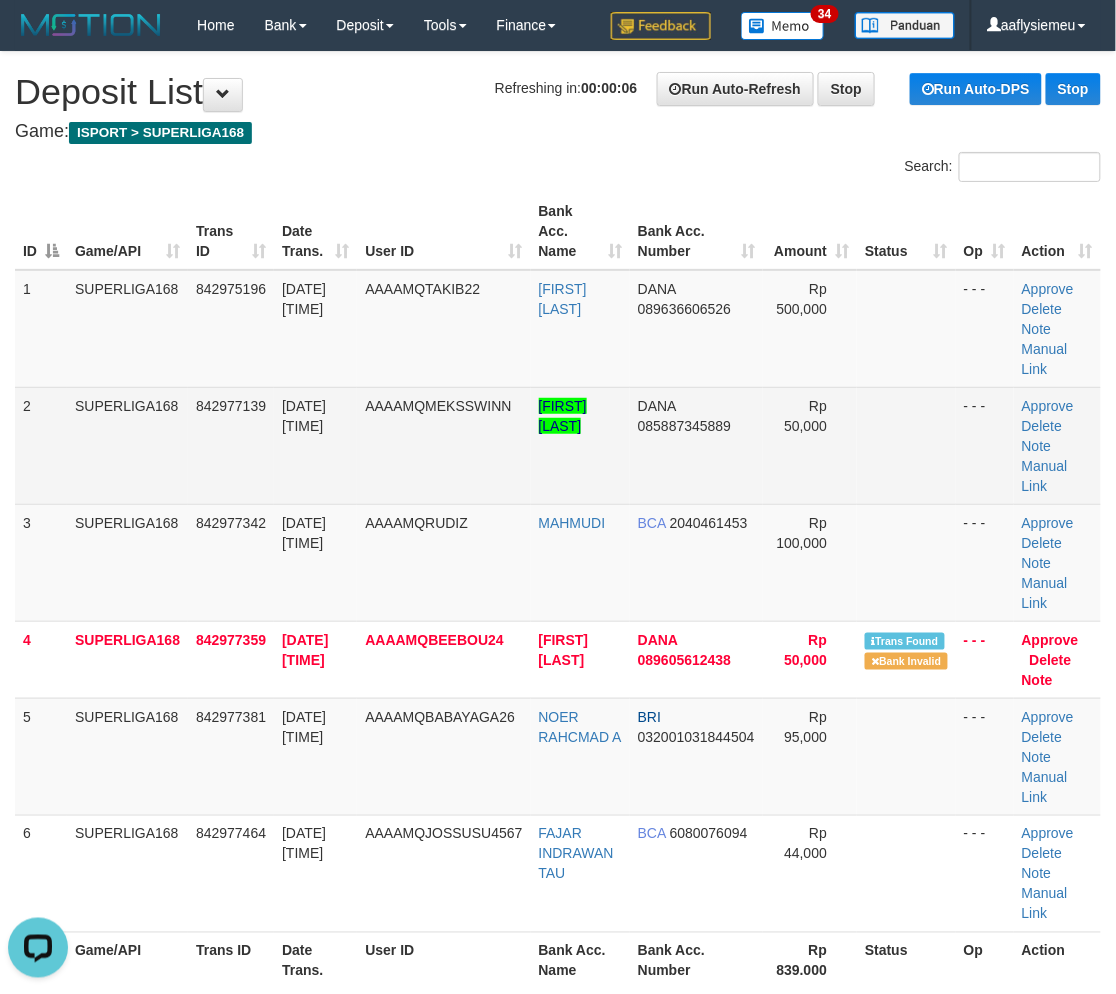 click on "SUPERLIGA168" at bounding box center [127, 445] 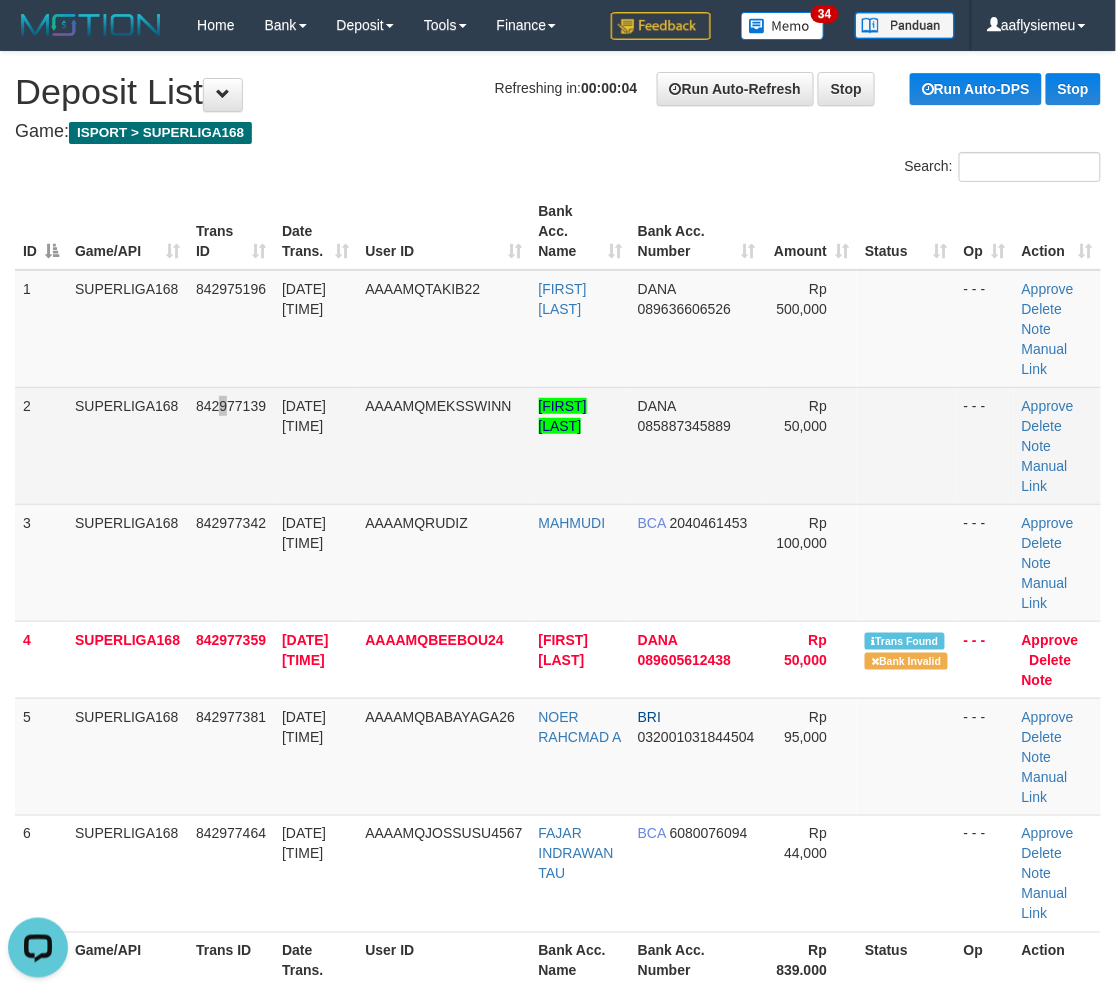 click on "842977139" at bounding box center [231, 445] 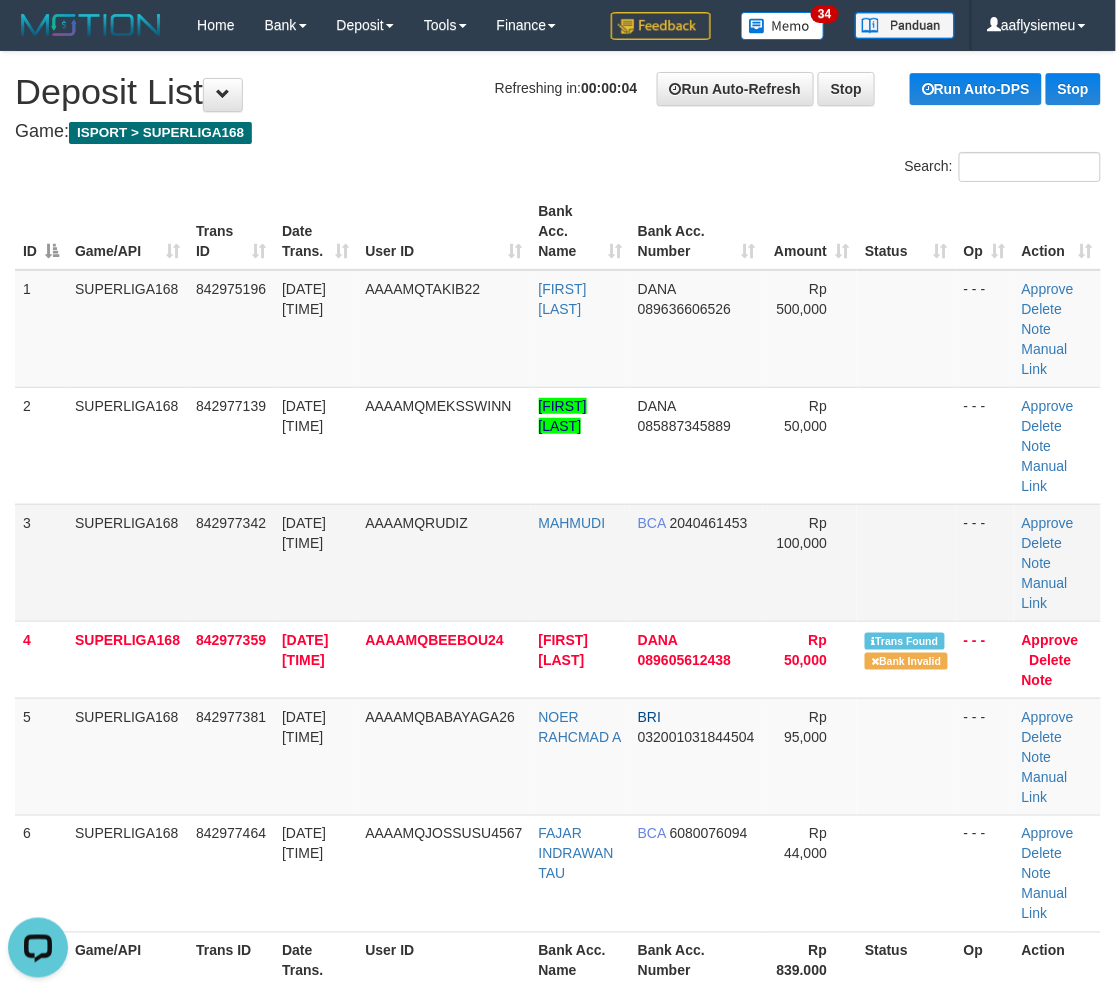 drag, startPoint x: 120, startPoint y: 533, endPoint x: 55, endPoint y: 578, distance: 79.05694 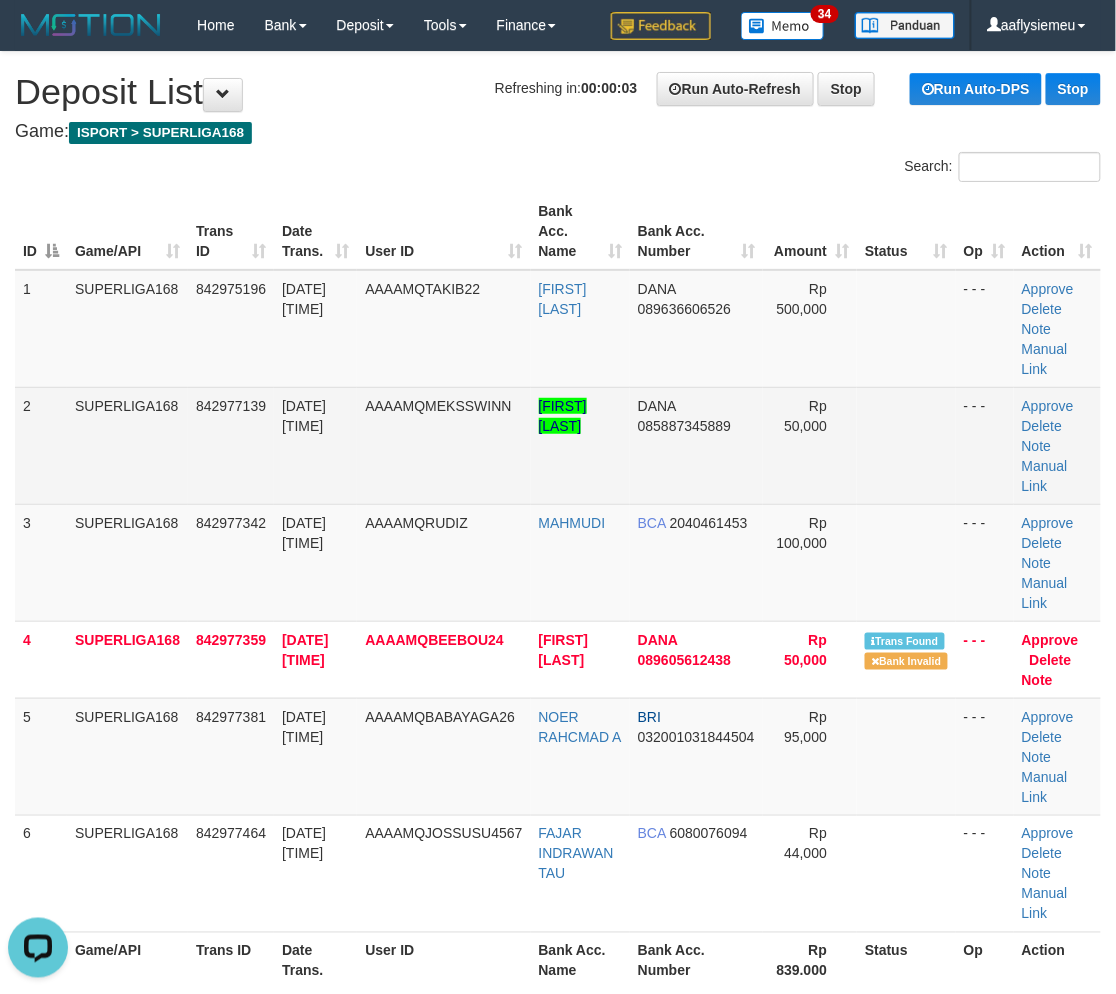 click on "AAAAMQMEKSSWINN" at bounding box center [443, 445] 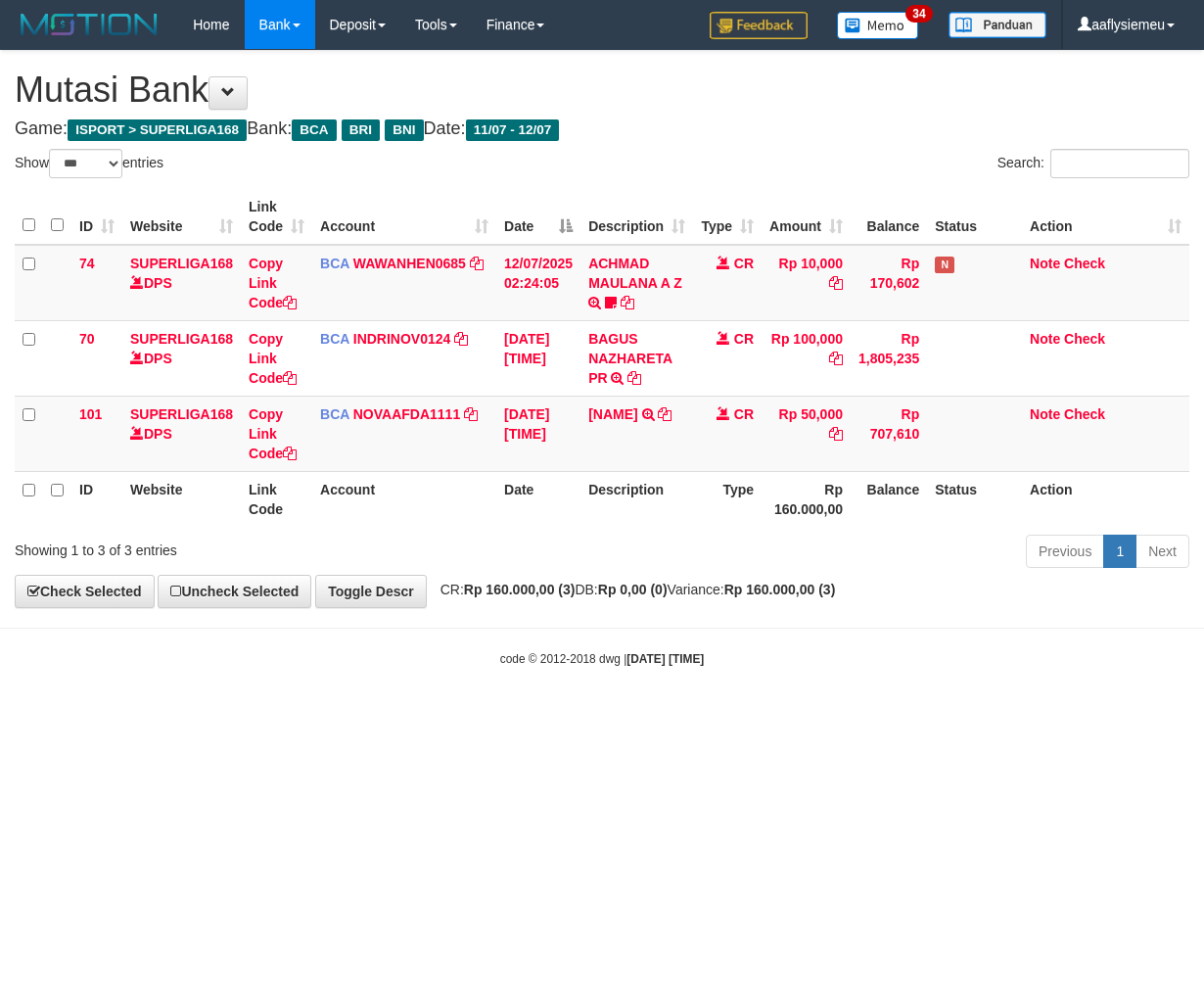 select on "***" 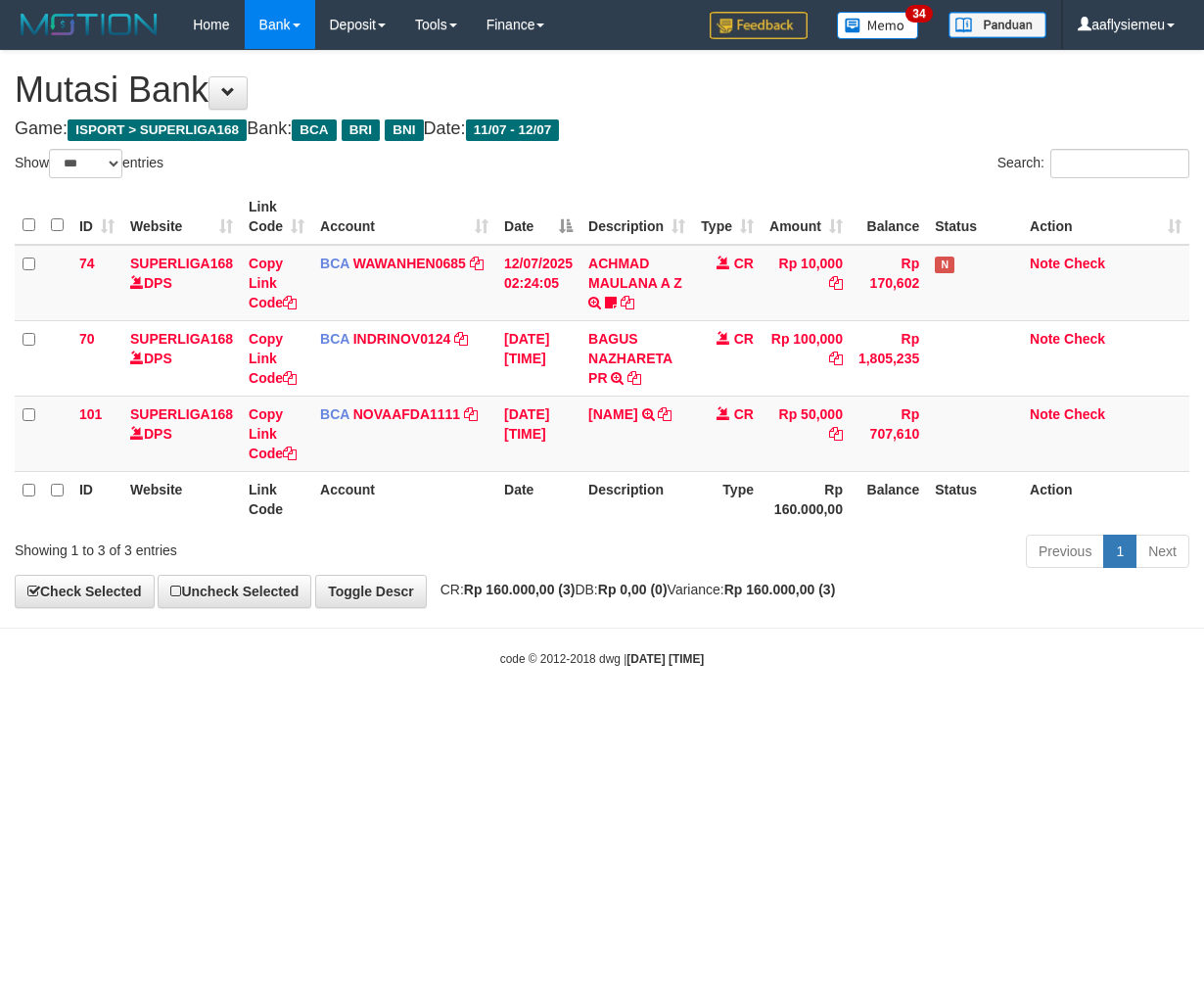 scroll, scrollTop: 0, scrollLeft: 0, axis: both 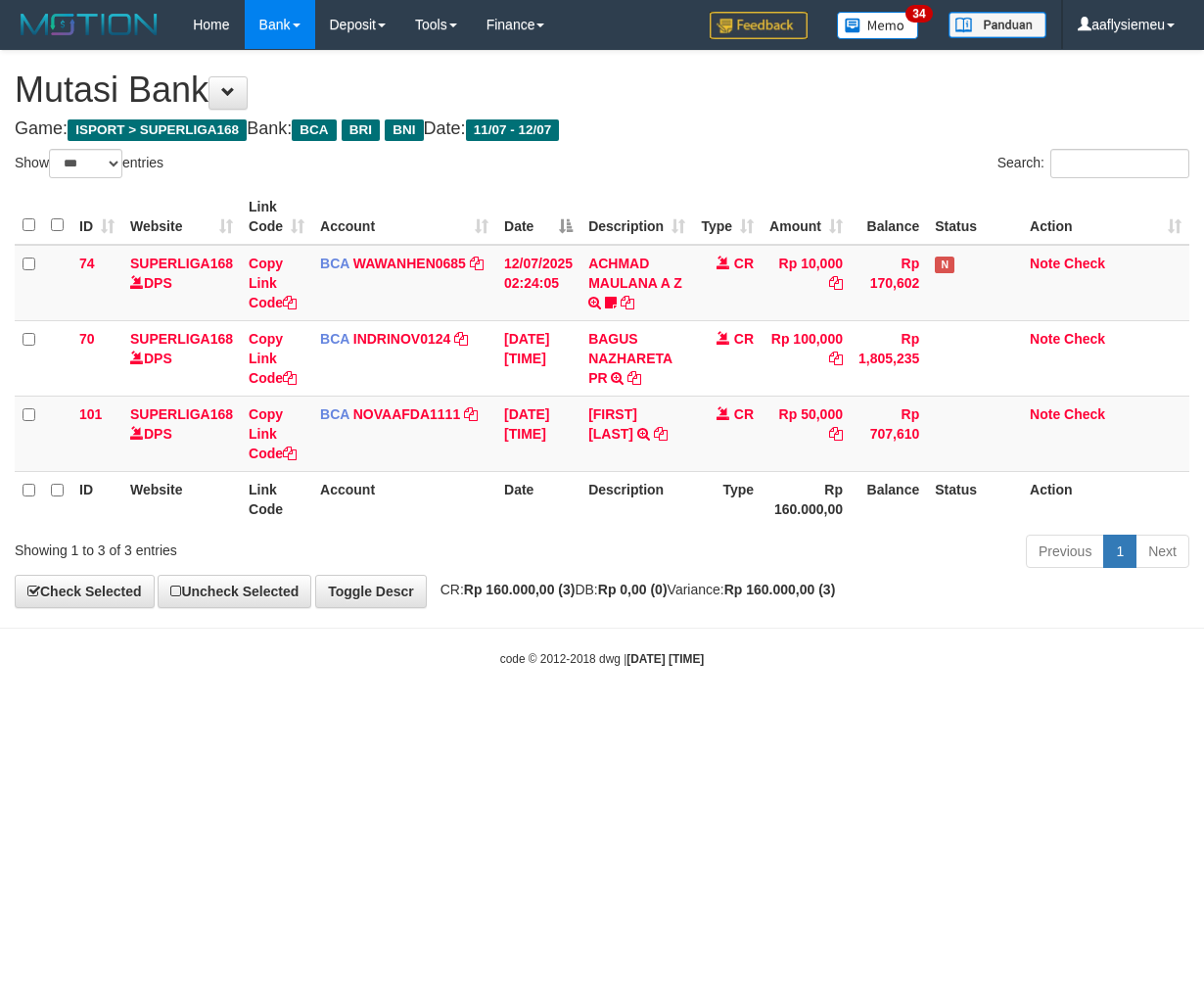 select on "***" 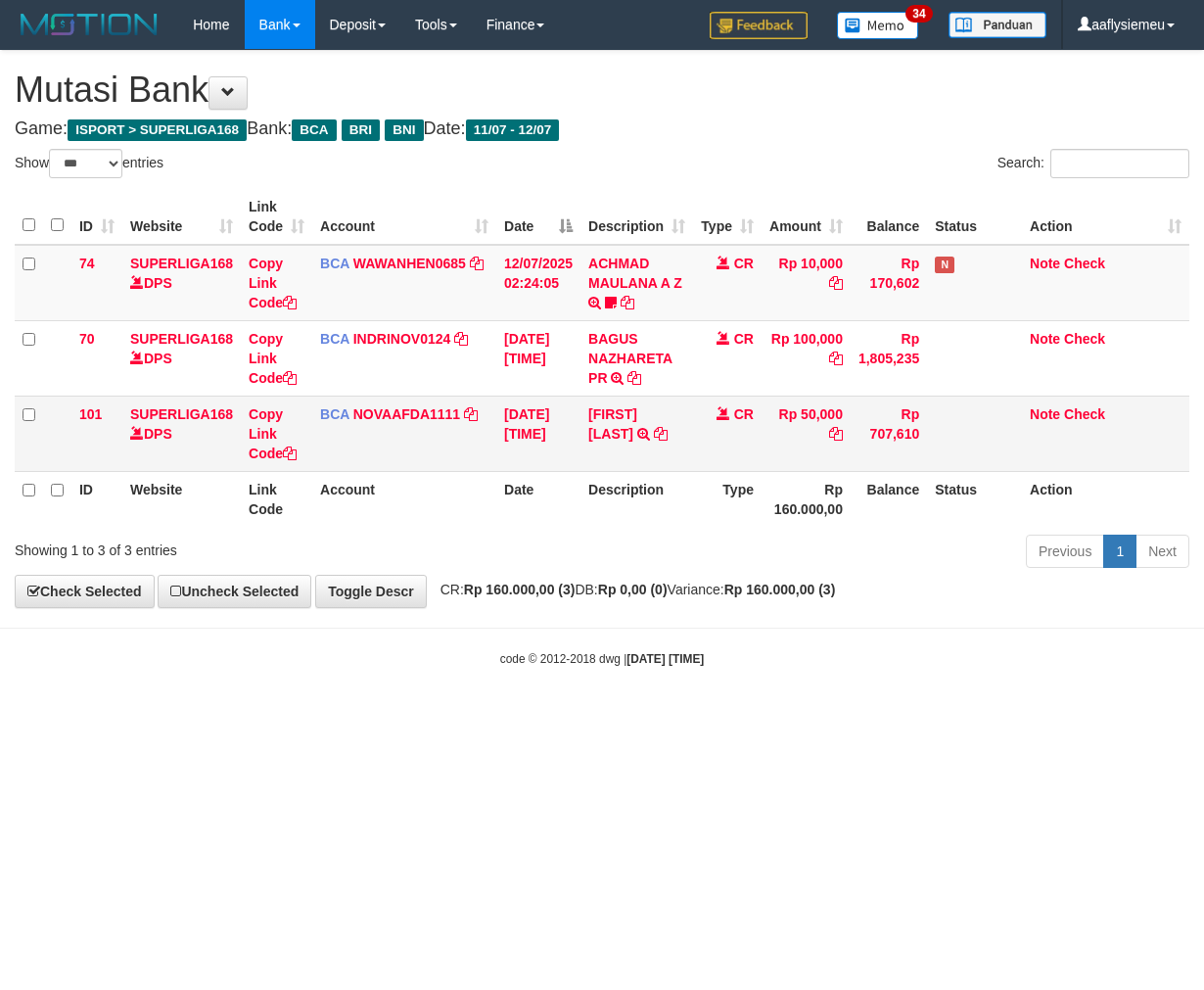 scroll, scrollTop: 0, scrollLeft: 0, axis: both 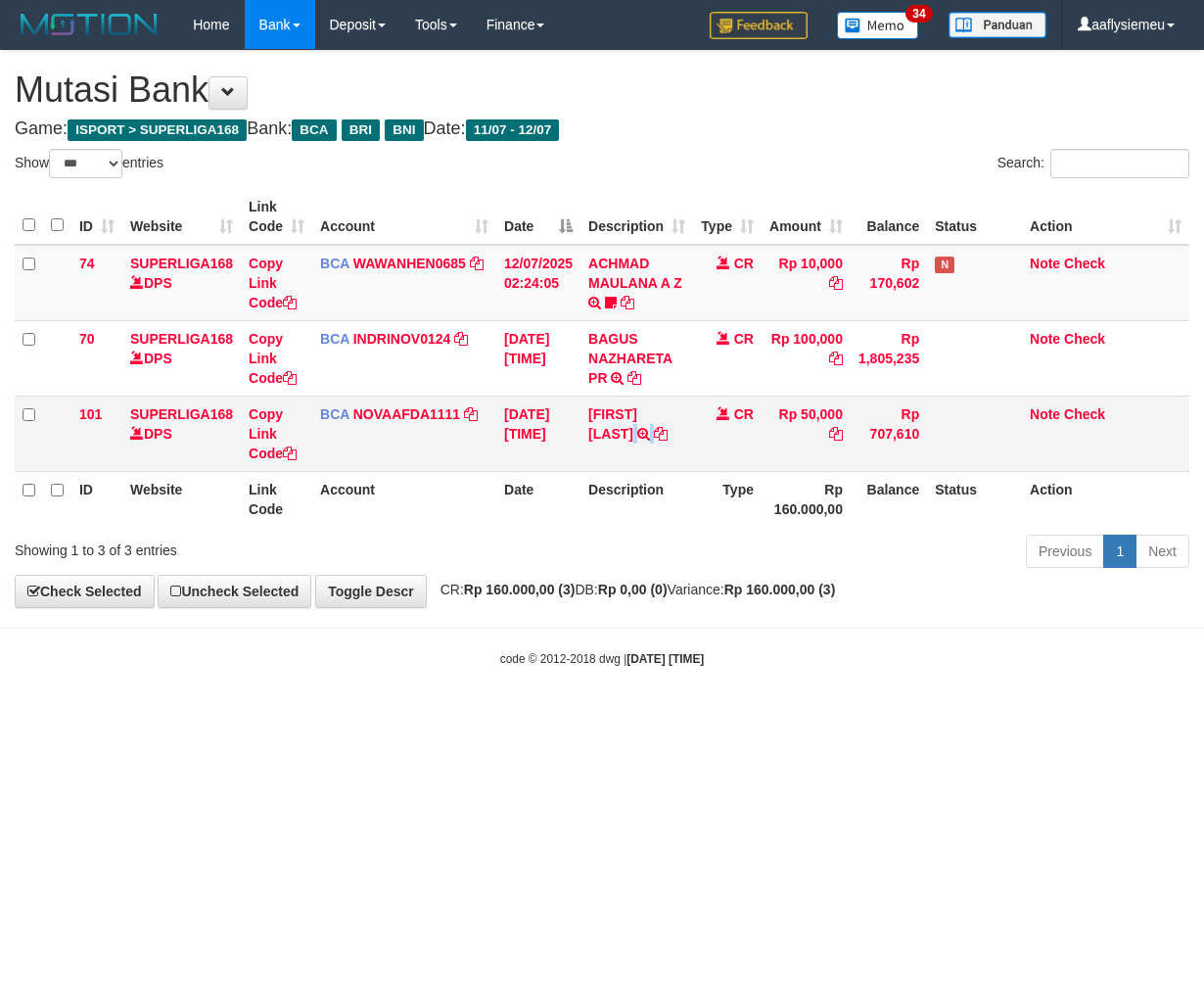 drag, startPoint x: 0, startPoint y: 0, endPoint x: 607, endPoint y: 432, distance: 745.0322 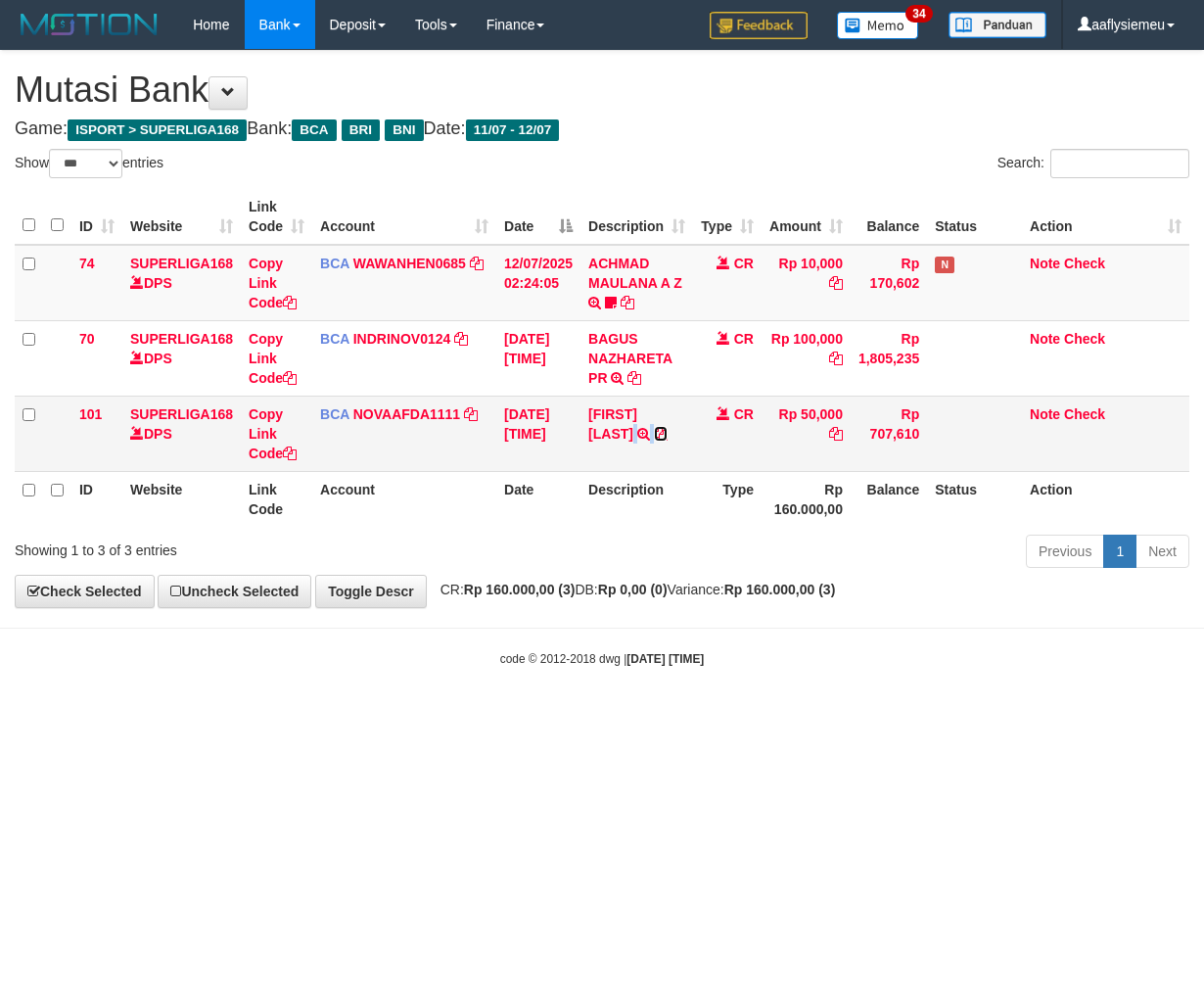 click at bounding box center [661, 434] 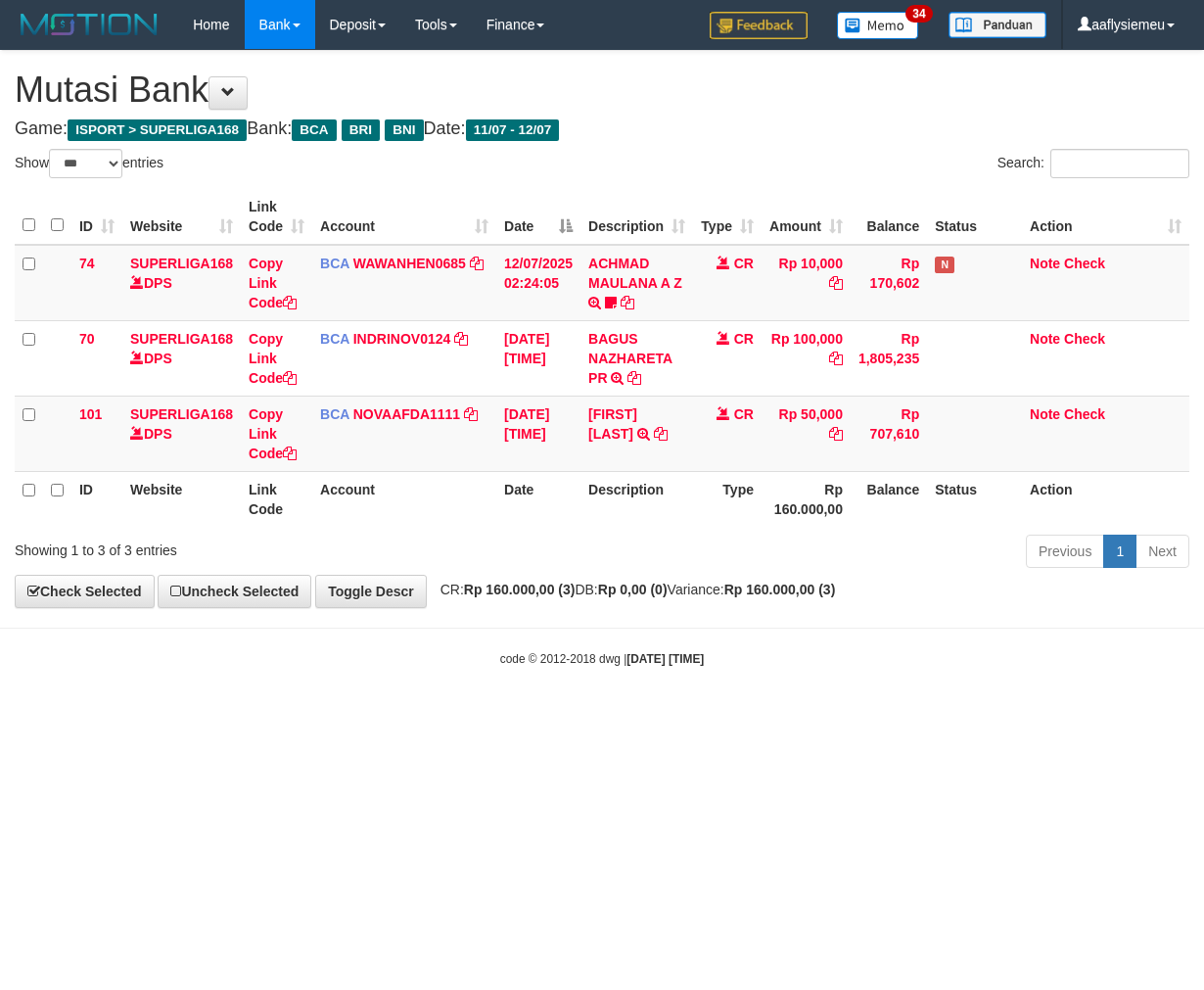click on "Toggle navigation
Home
Bank
Account List
Load
By Website
Group
[ISPORT]													SUPERLIGA168
By Load Group (DPS)
34" at bounding box center (602, 358) 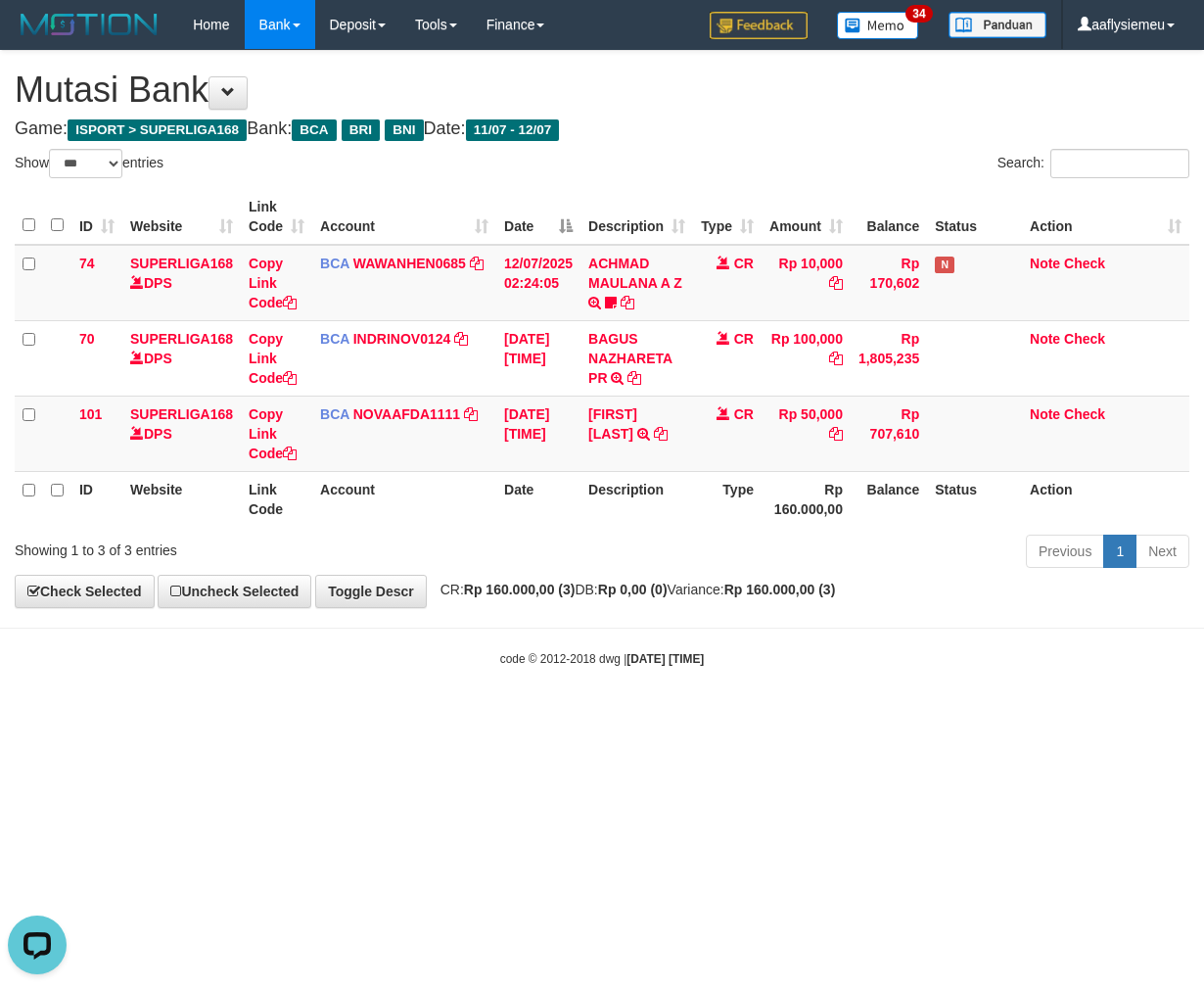 scroll, scrollTop: 0, scrollLeft: 0, axis: both 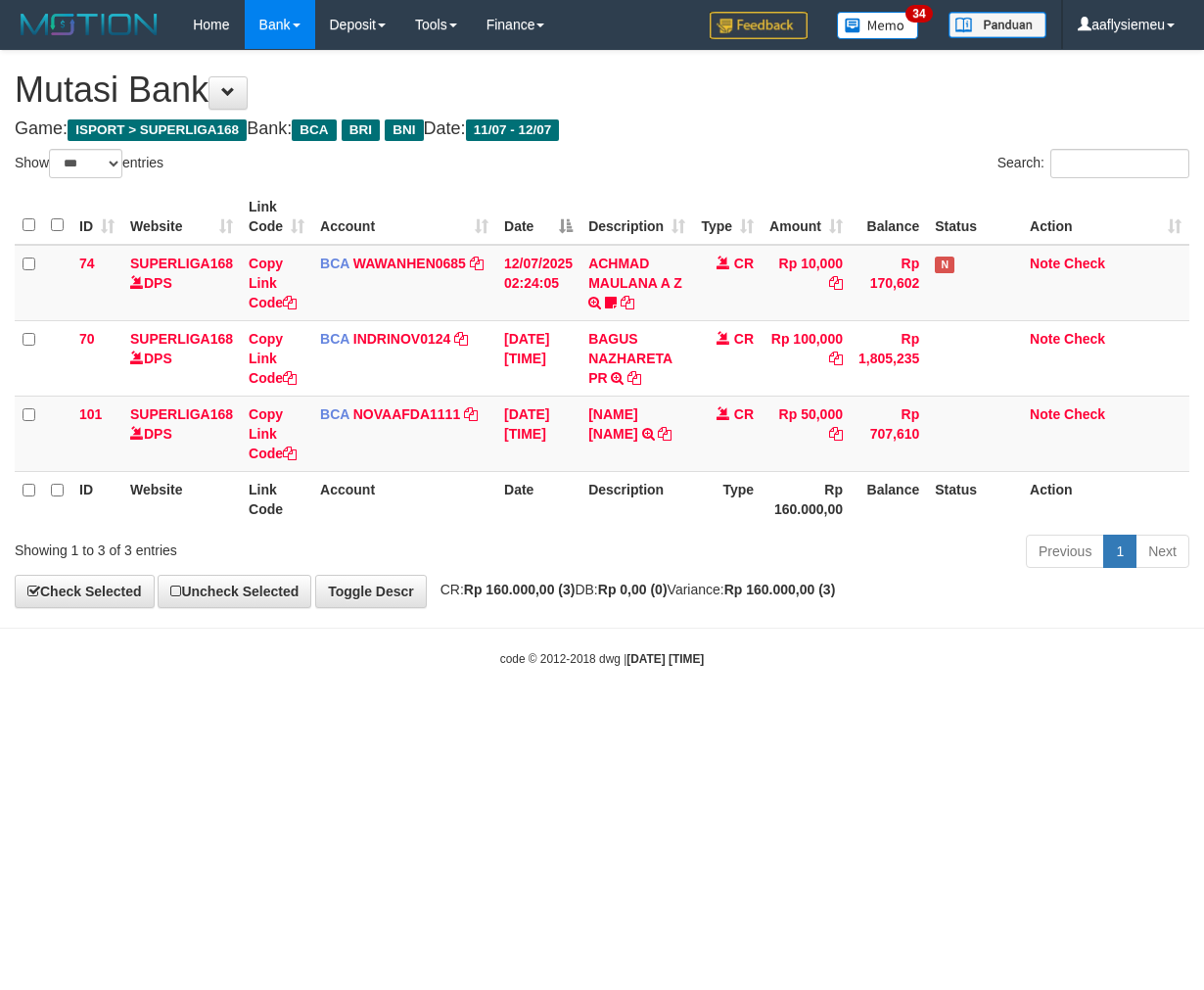 select on "***" 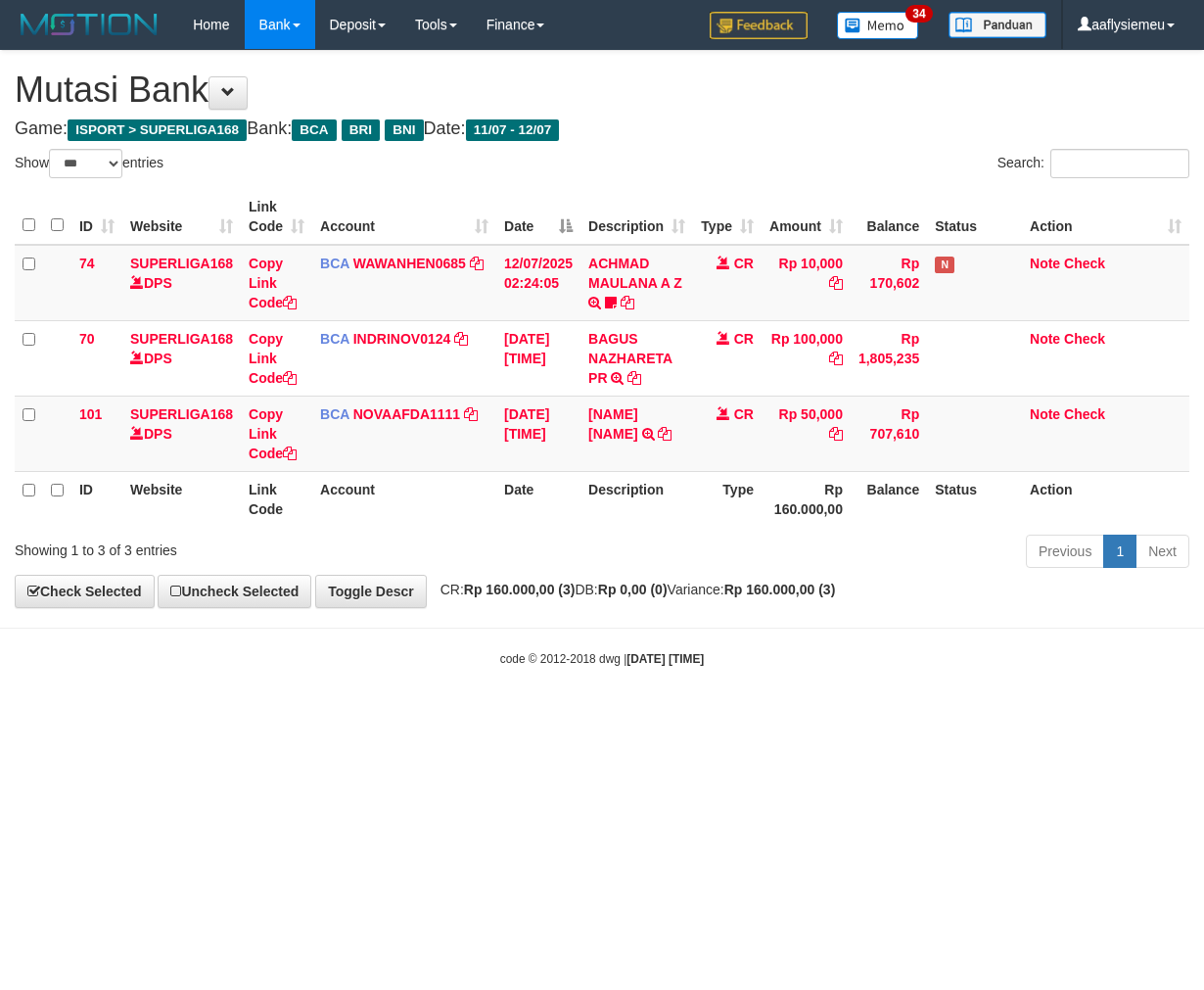 scroll, scrollTop: 0, scrollLeft: 0, axis: both 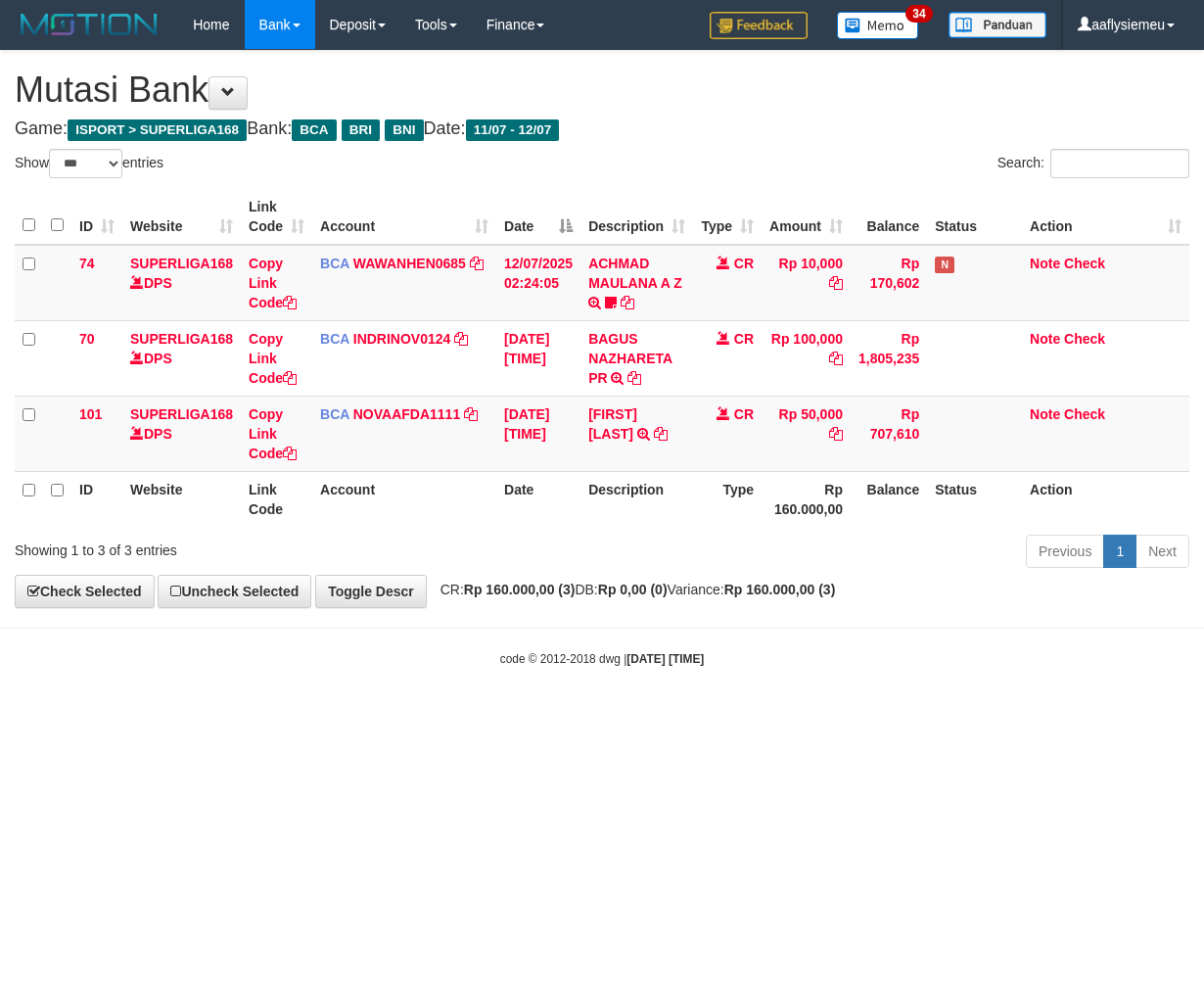 select on "***" 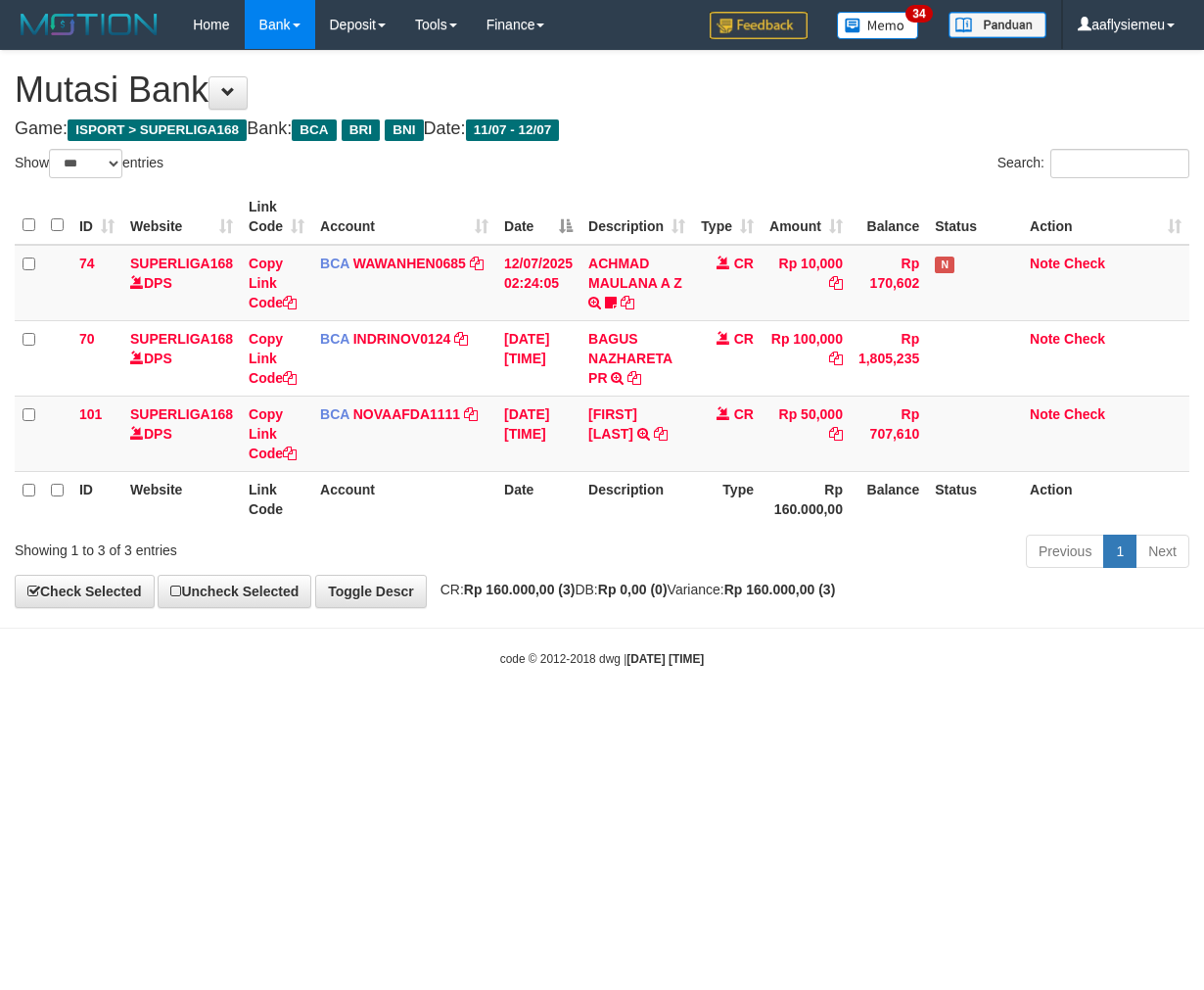 scroll, scrollTop: 0, scrollLeft: 0, axis: both 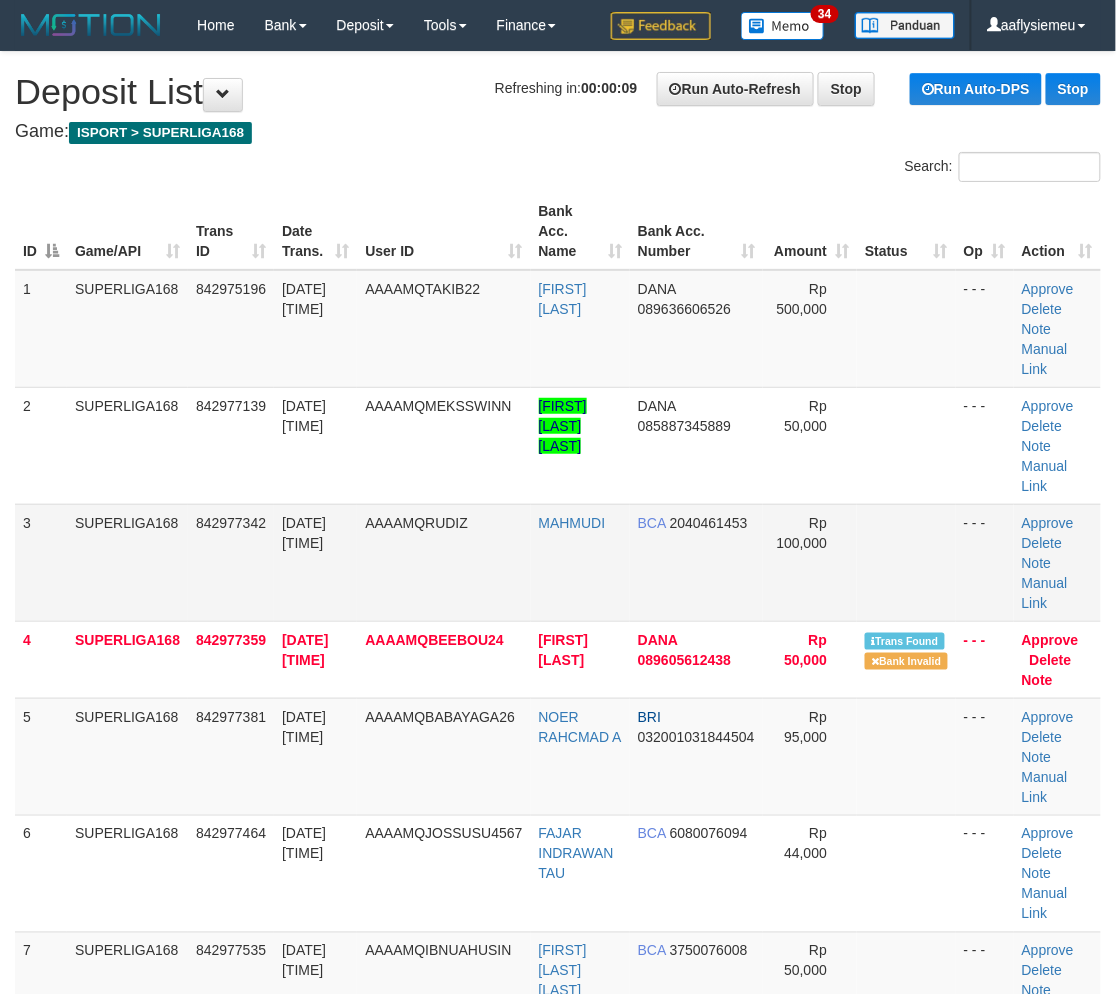 click on "1
SUPERLIGA168
842975196
[DATE] [TIME]
AAAAMQTAKIB22
[FIRST] [LAST]
DANA
[PHONE]
Rp 500,000
- - -
Approve
Delete
Note
Manual Link
2
SUPERLIGA168
842977139
[DATE] [TIME]
AAAAMQMEKSSWINN
[FIRST] [LAST] [LAST]
DANA
[PHONE]
Rp 50,000
- - -
Note" at bounding box center (558, 660) 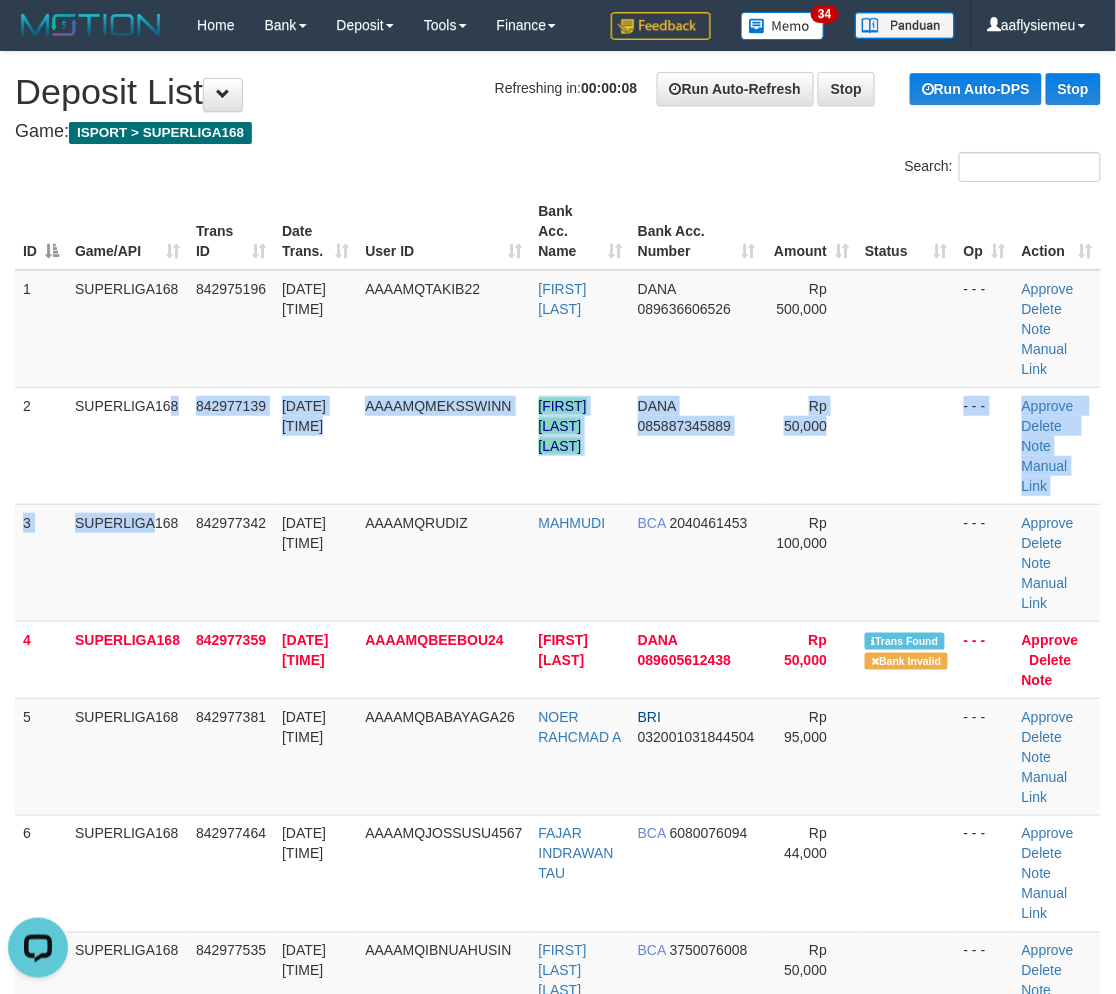 scroll, scrollTop: 0, scrollLeft: 0, axis: both 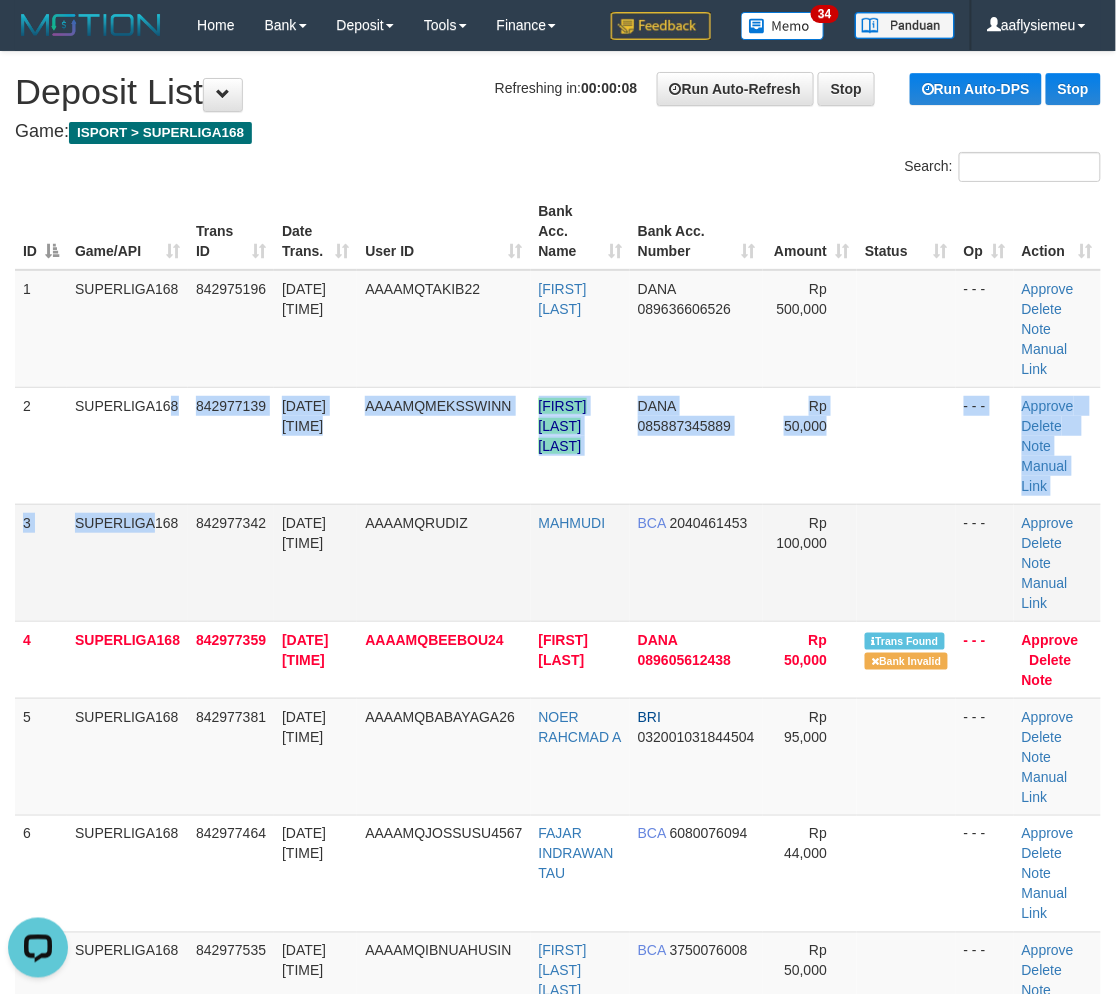 click on "SUPERLIGA168" at bounding box center [127, 562] 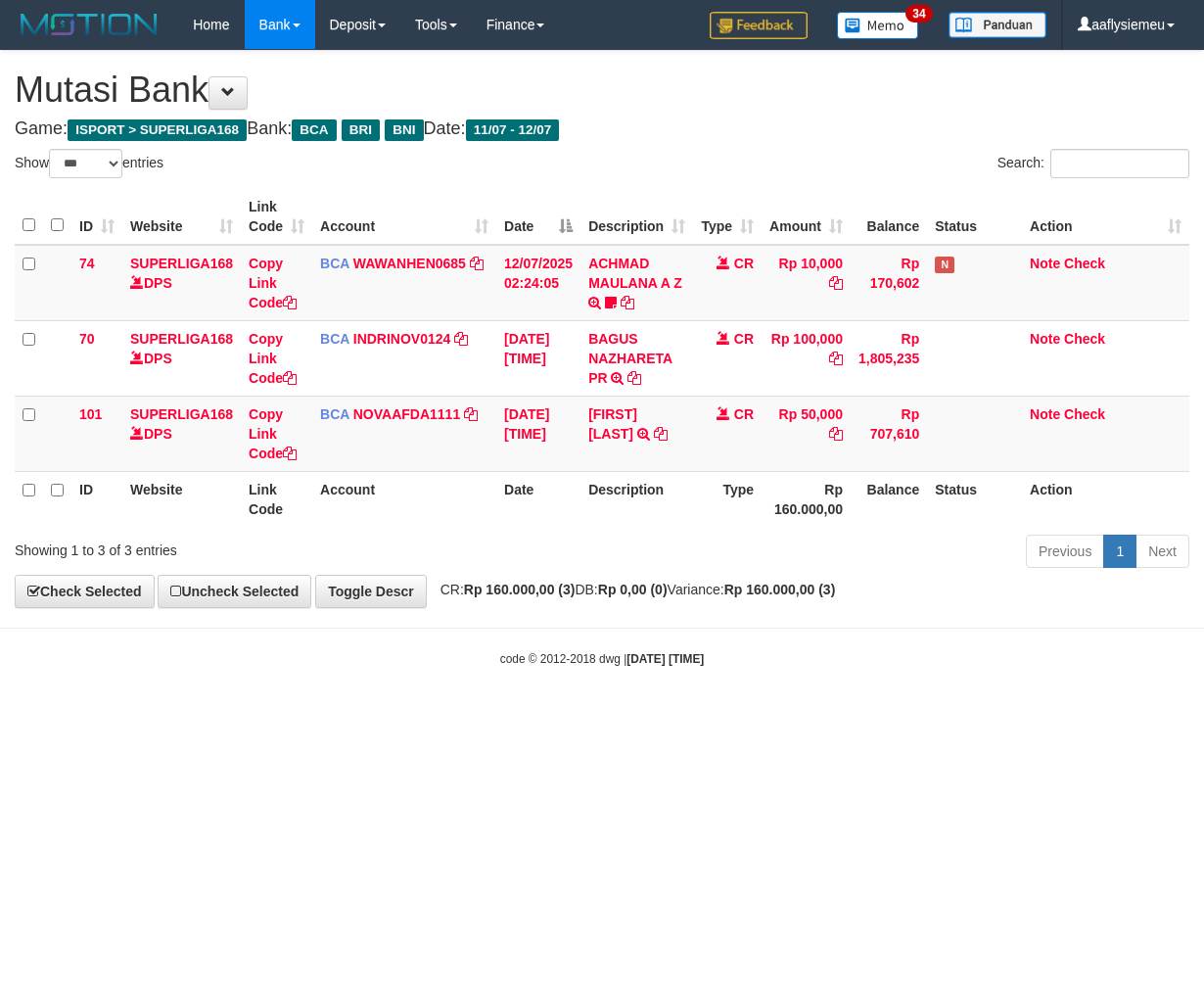 select on "***" 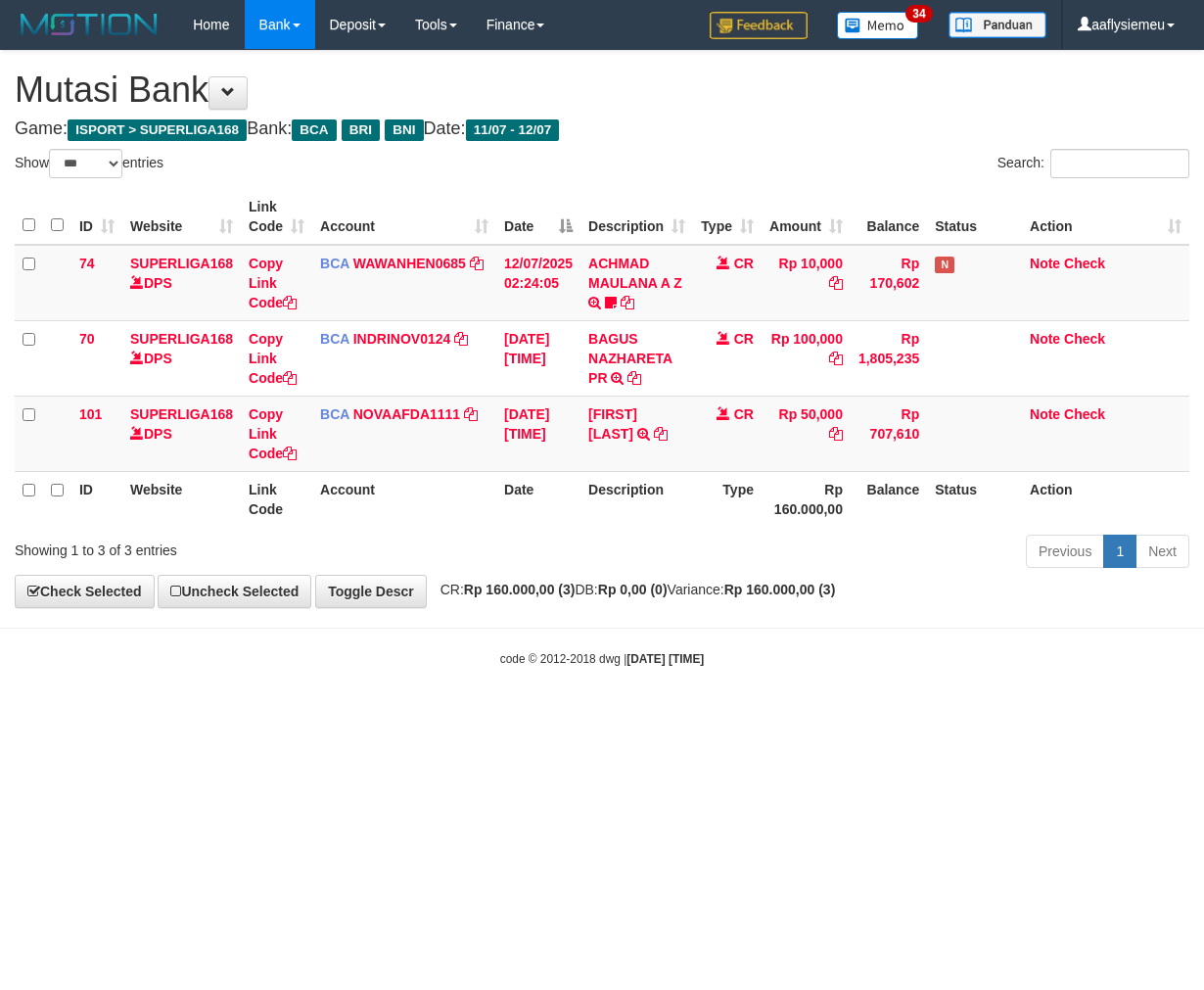 scroll, scrollTop: 0, scrollLeft: 0, axis: both 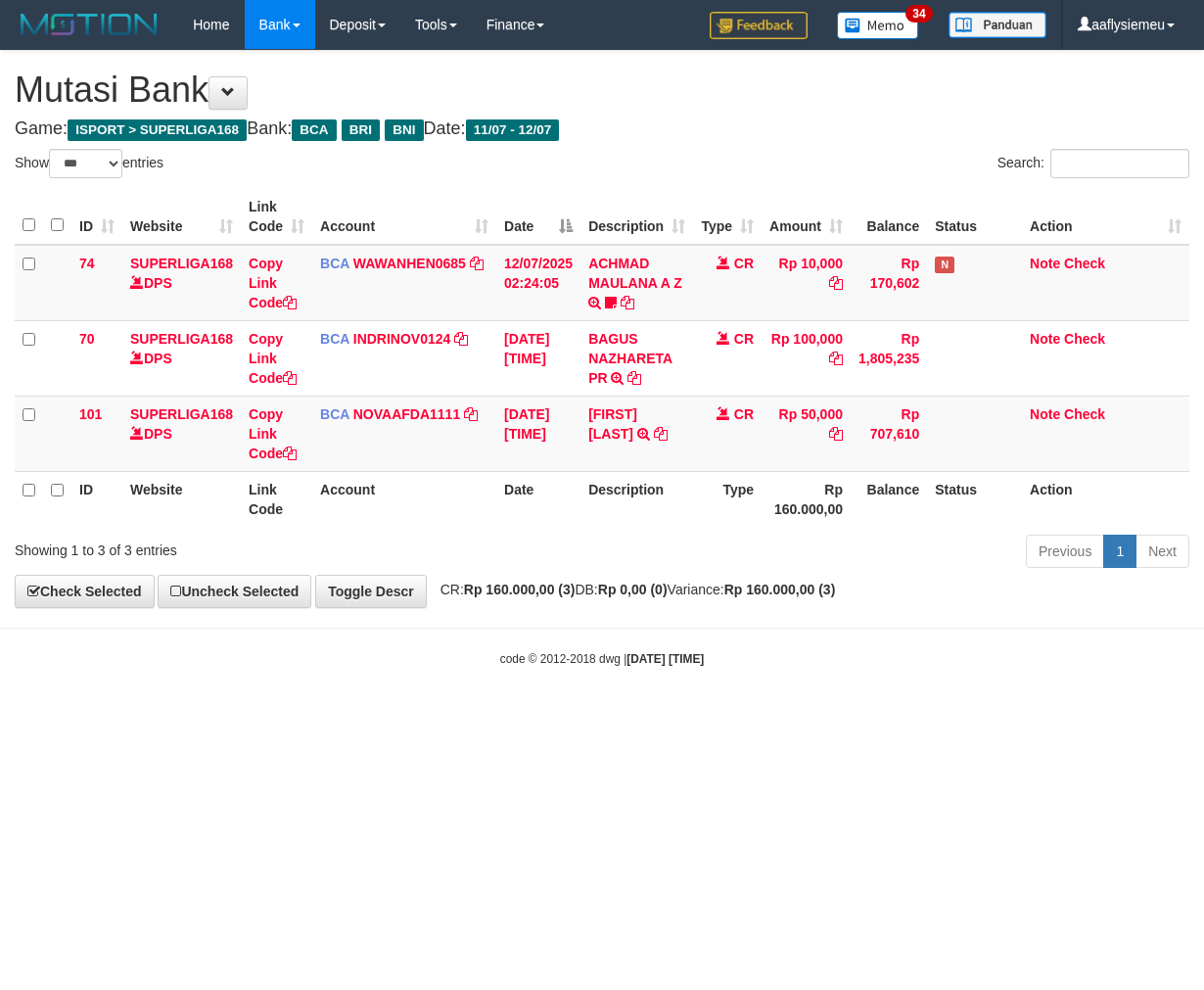 select on "***" 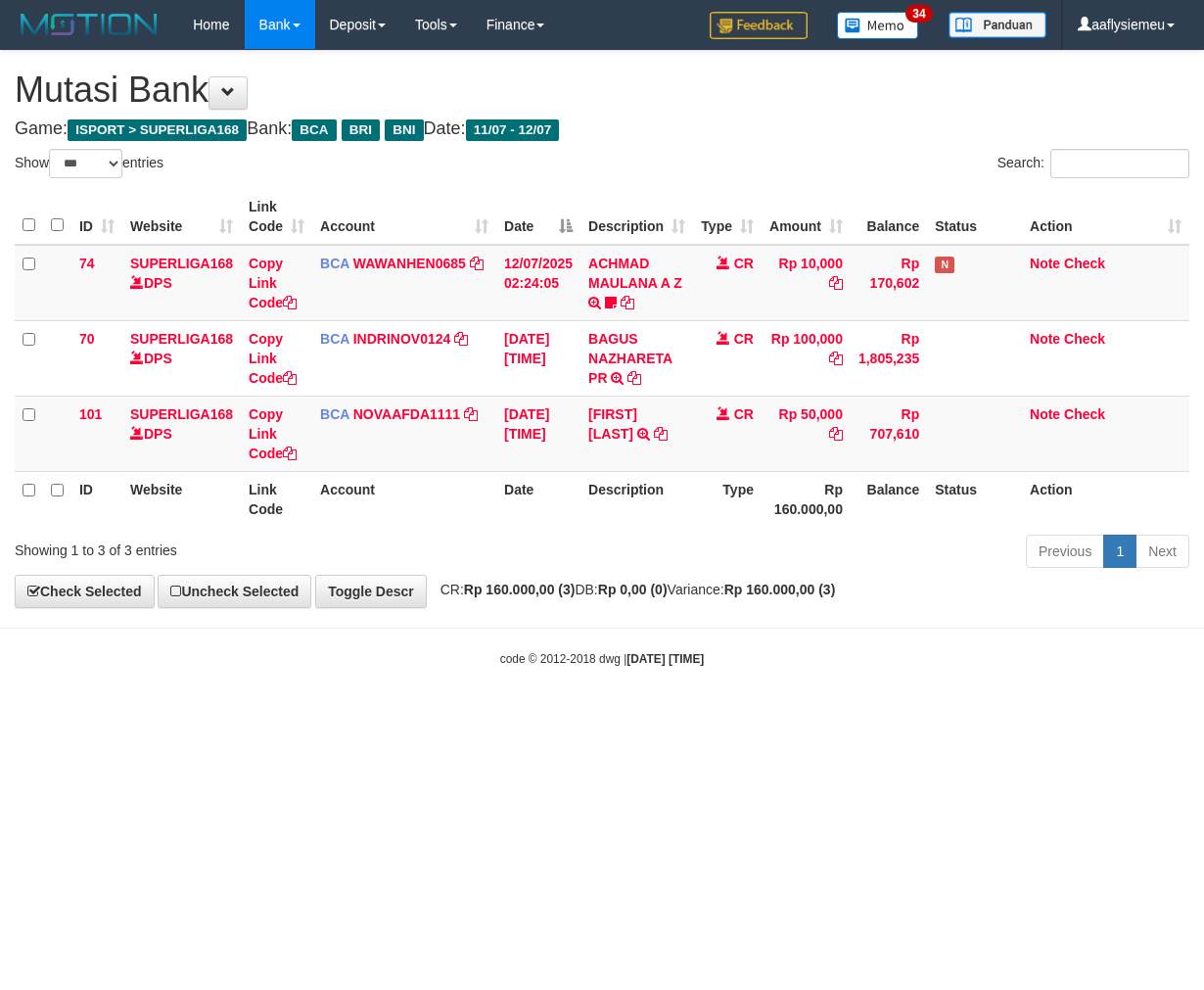 scroll, scrollTop: 0, scrollLeft: 0, axis: both 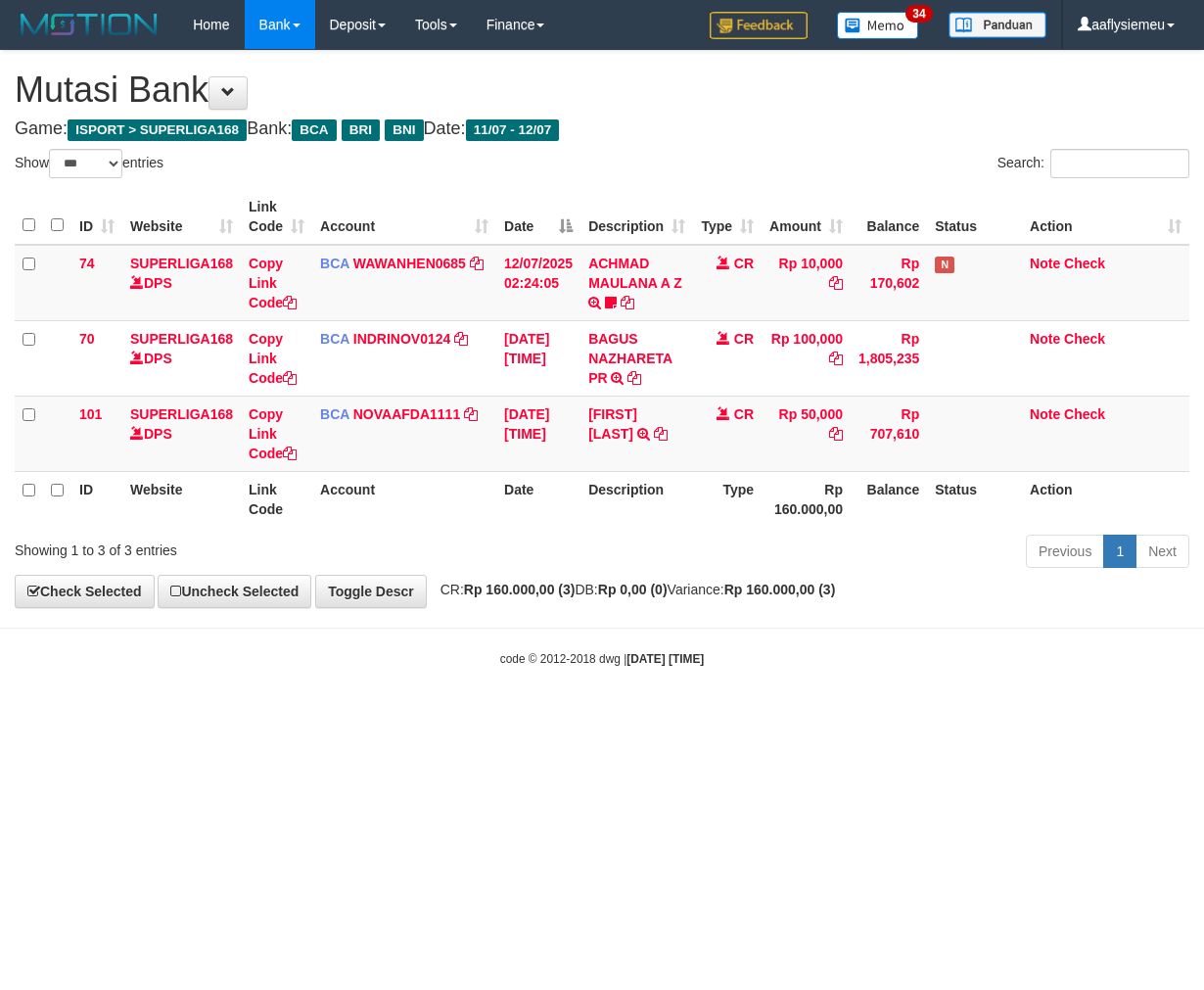 select on "***" 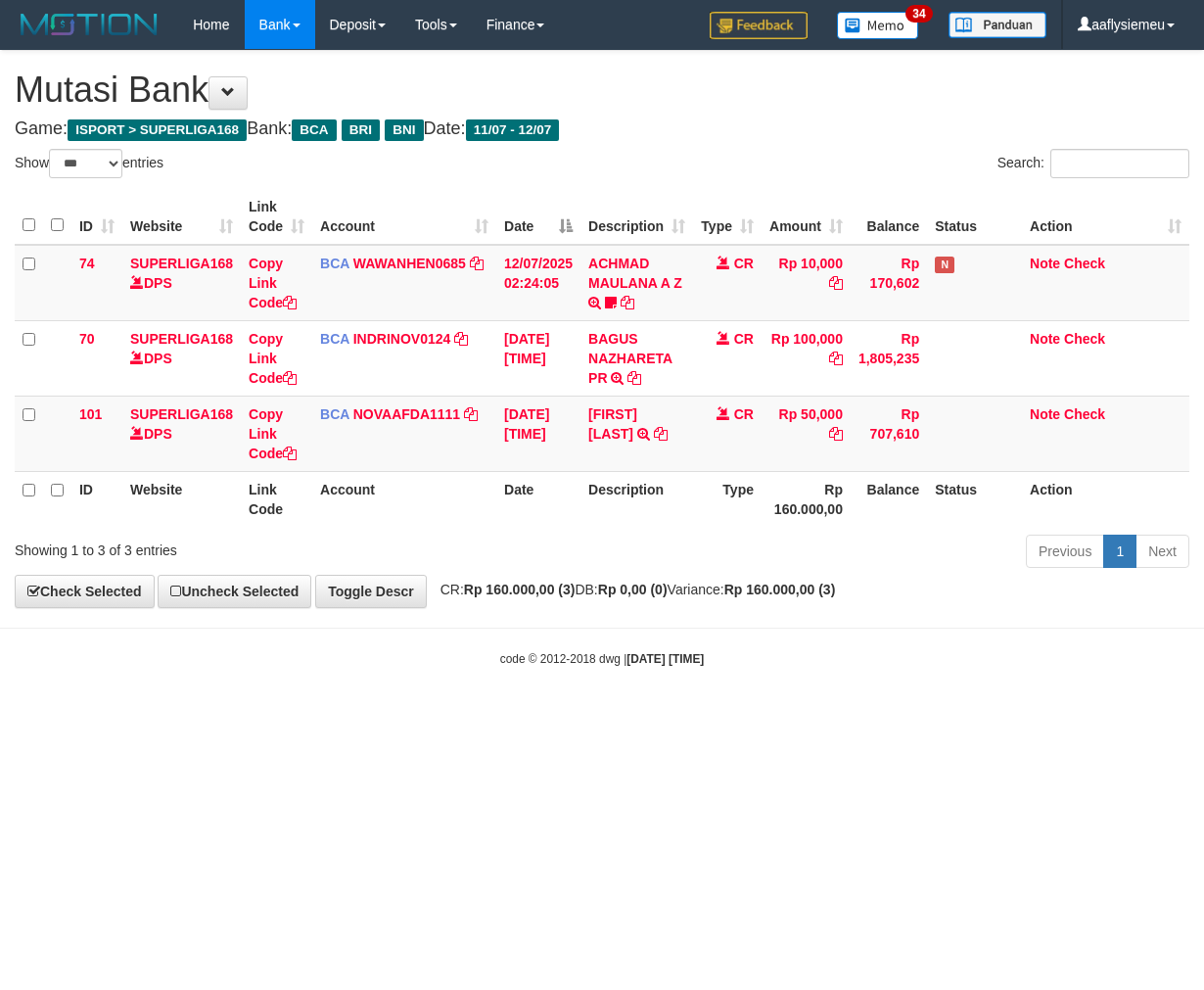 scroll, scrollTop: 0, scrollLeft: 0, axis: both 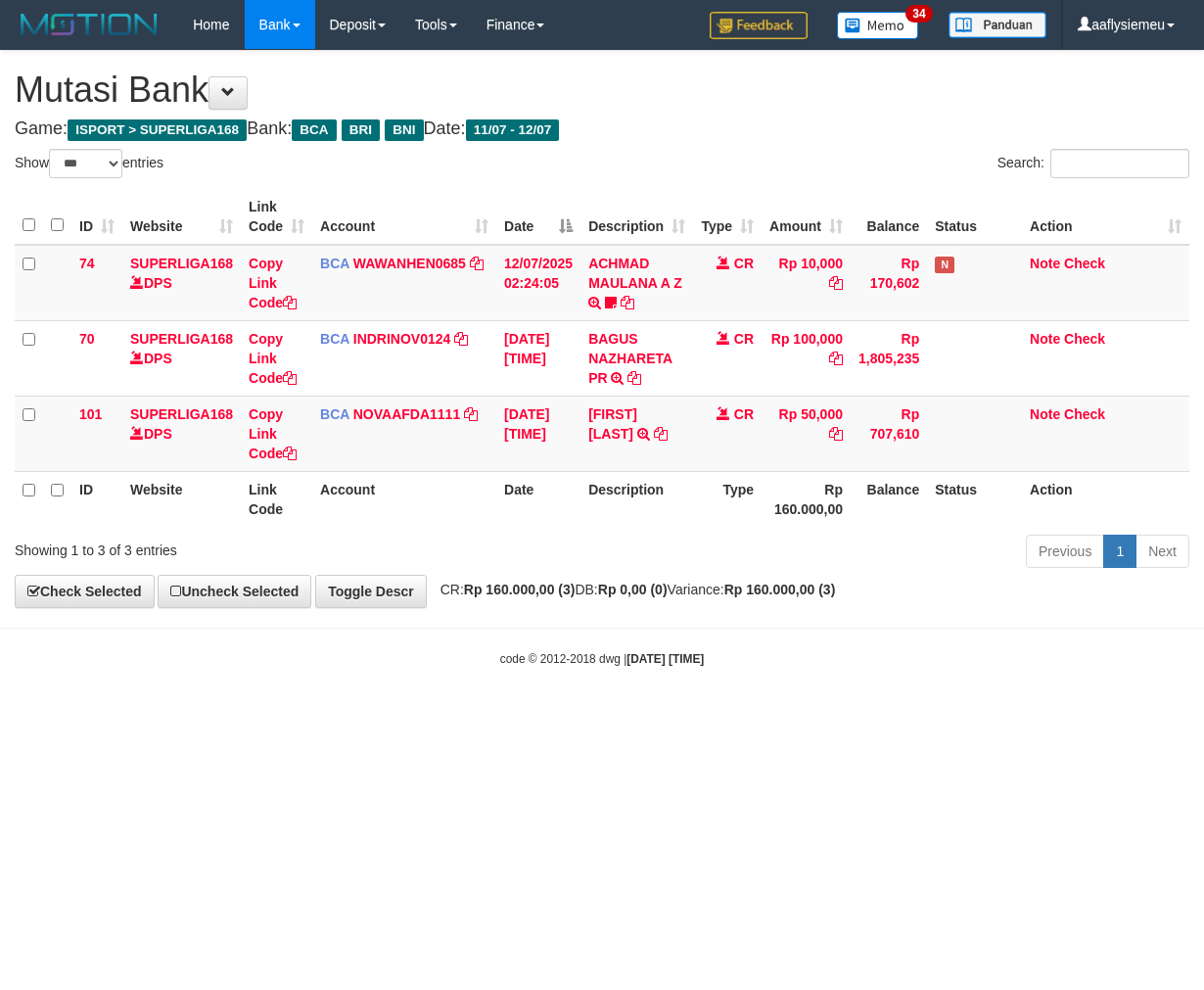 select on "***" 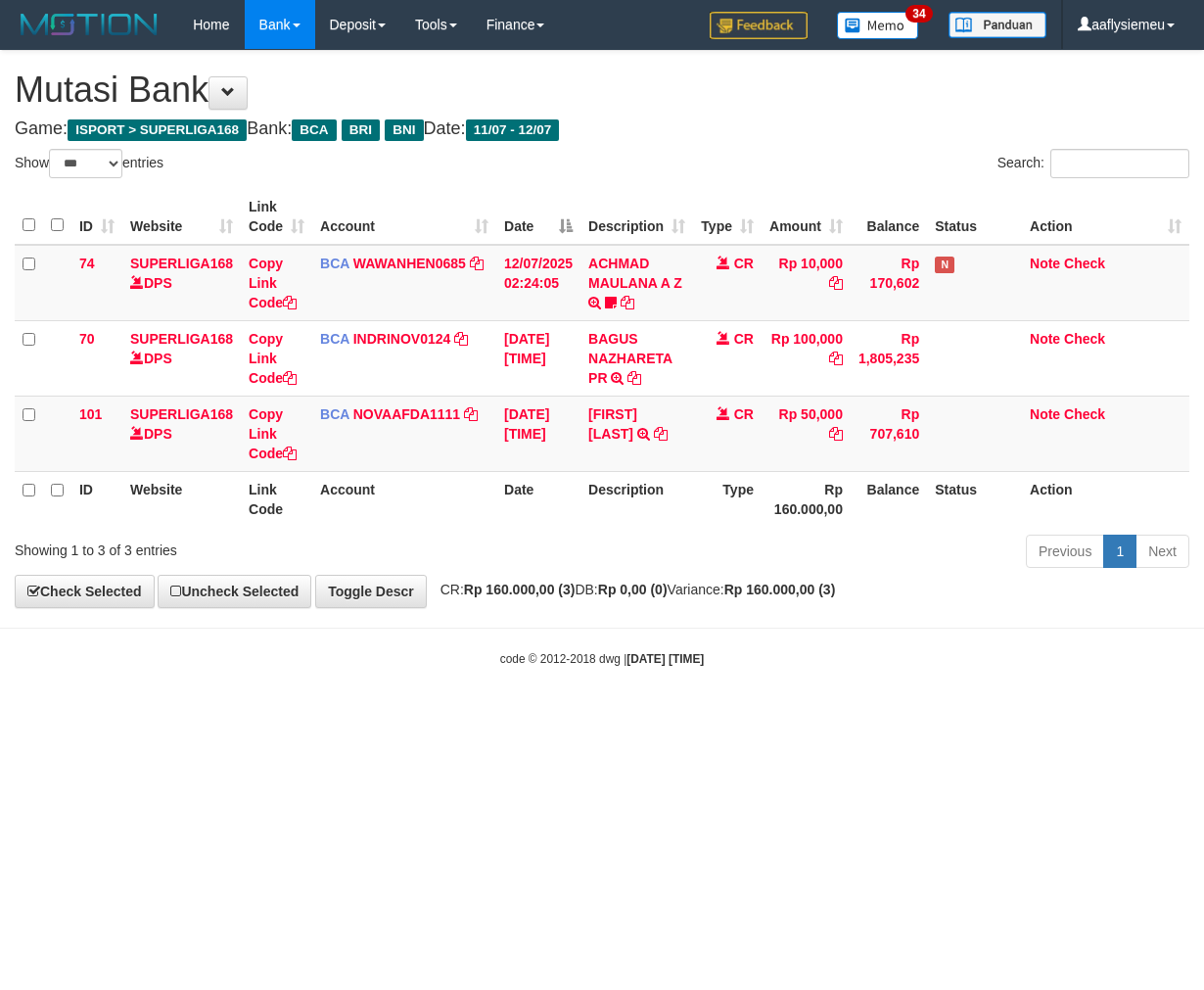 scroll, scrollTop: 0, scrollLeft: 0, axis: both 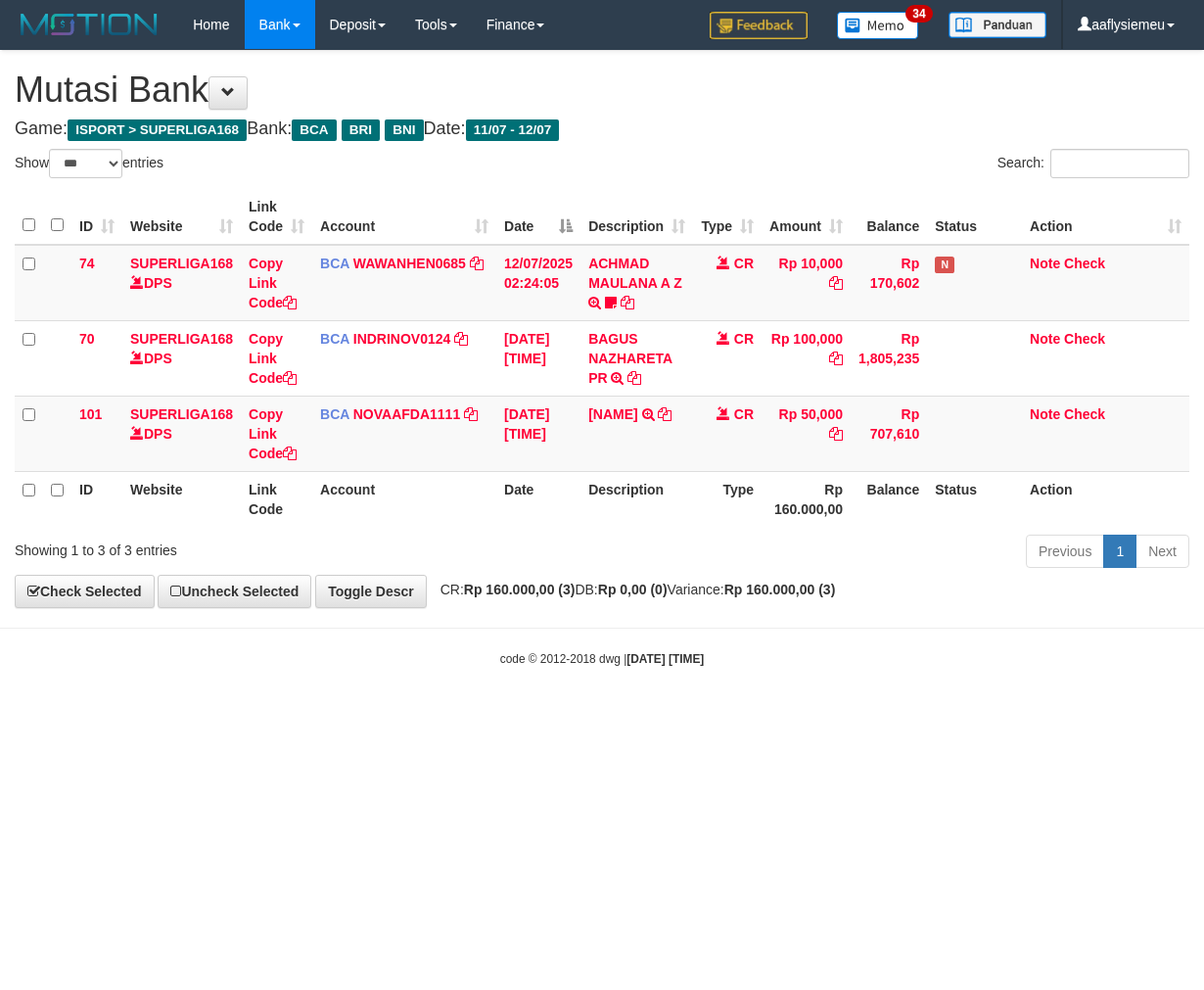 select on "***" 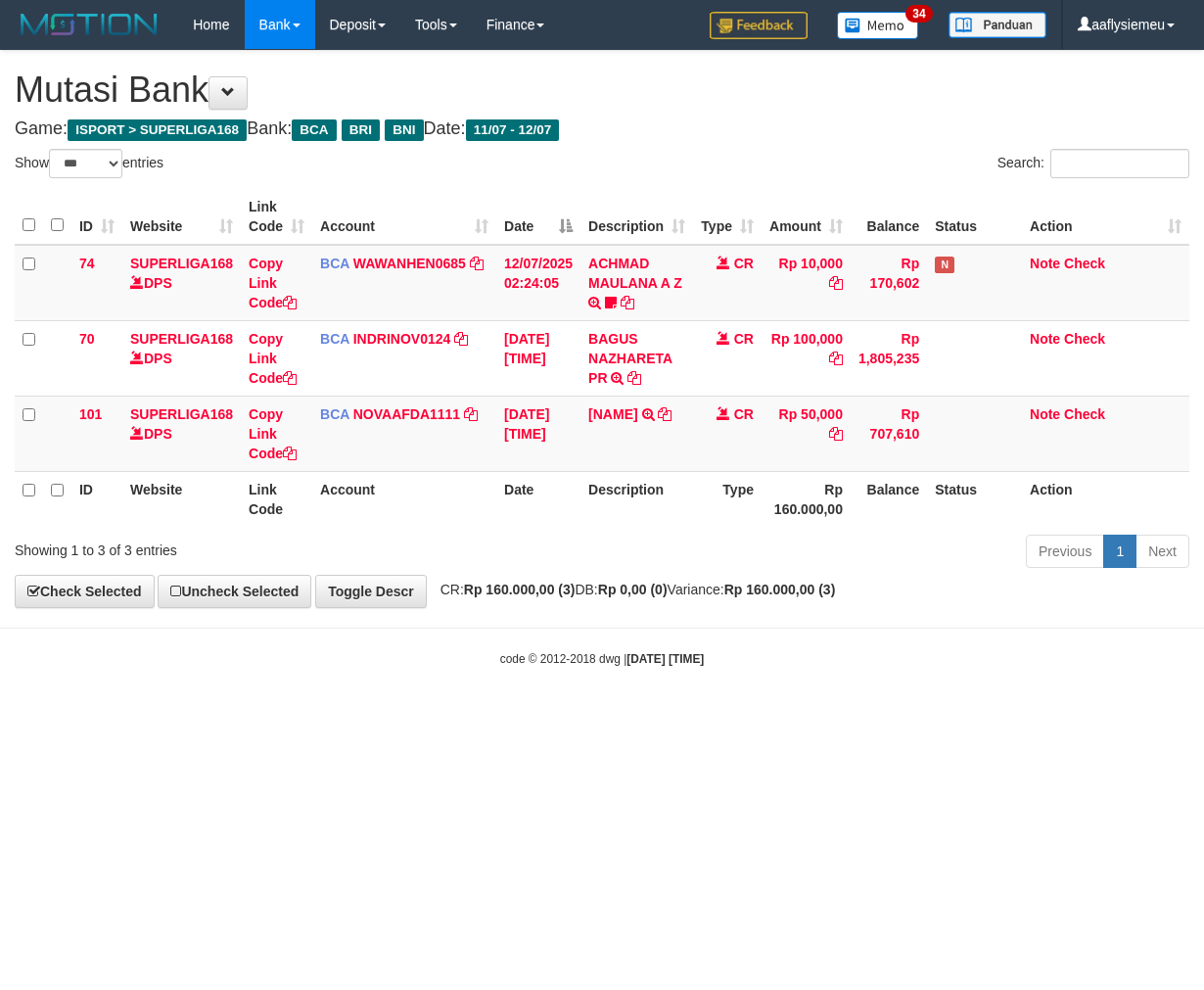 scroll, scrollTop: 0, scrollLeft: 0, axis: both 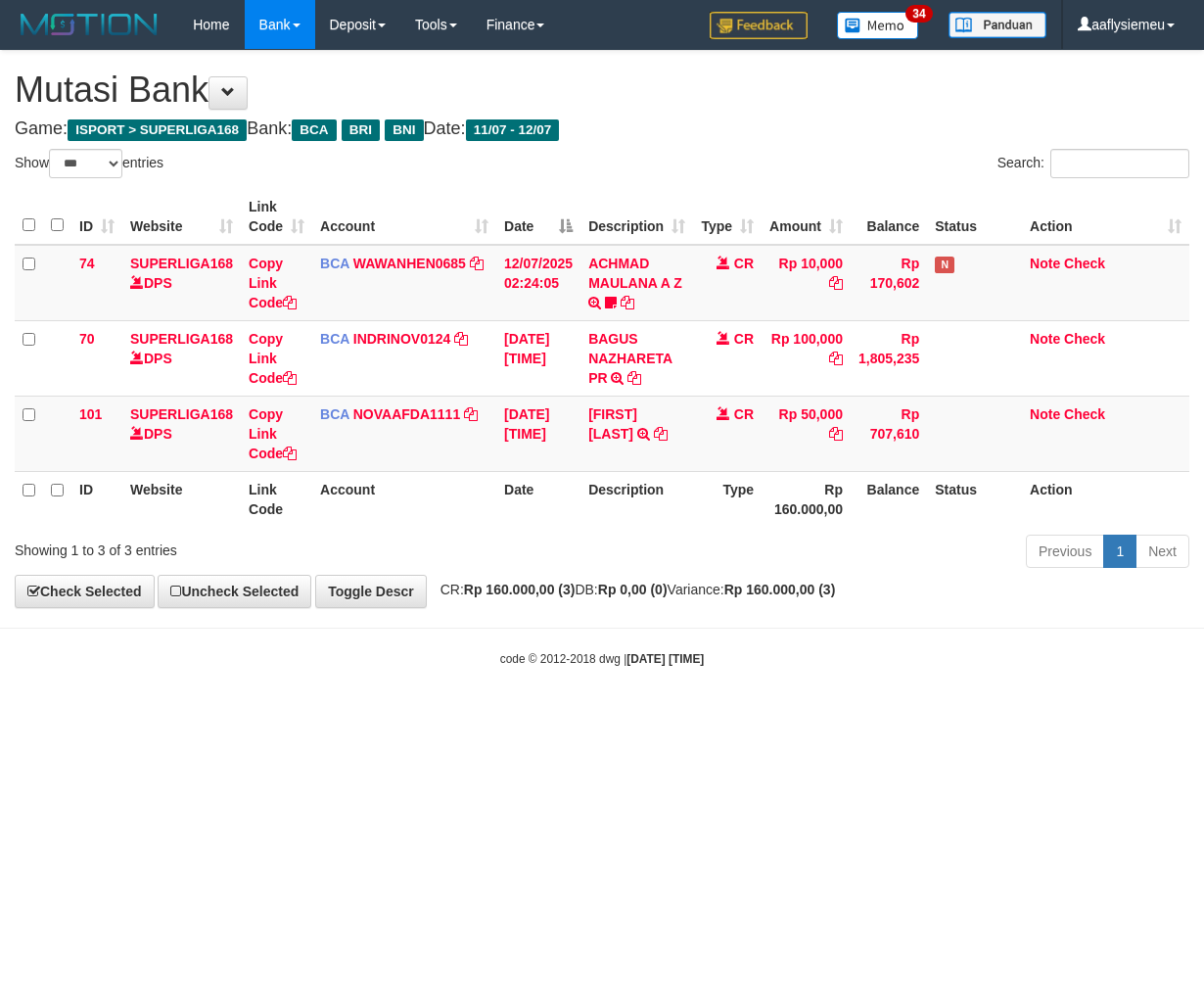 select on "***" 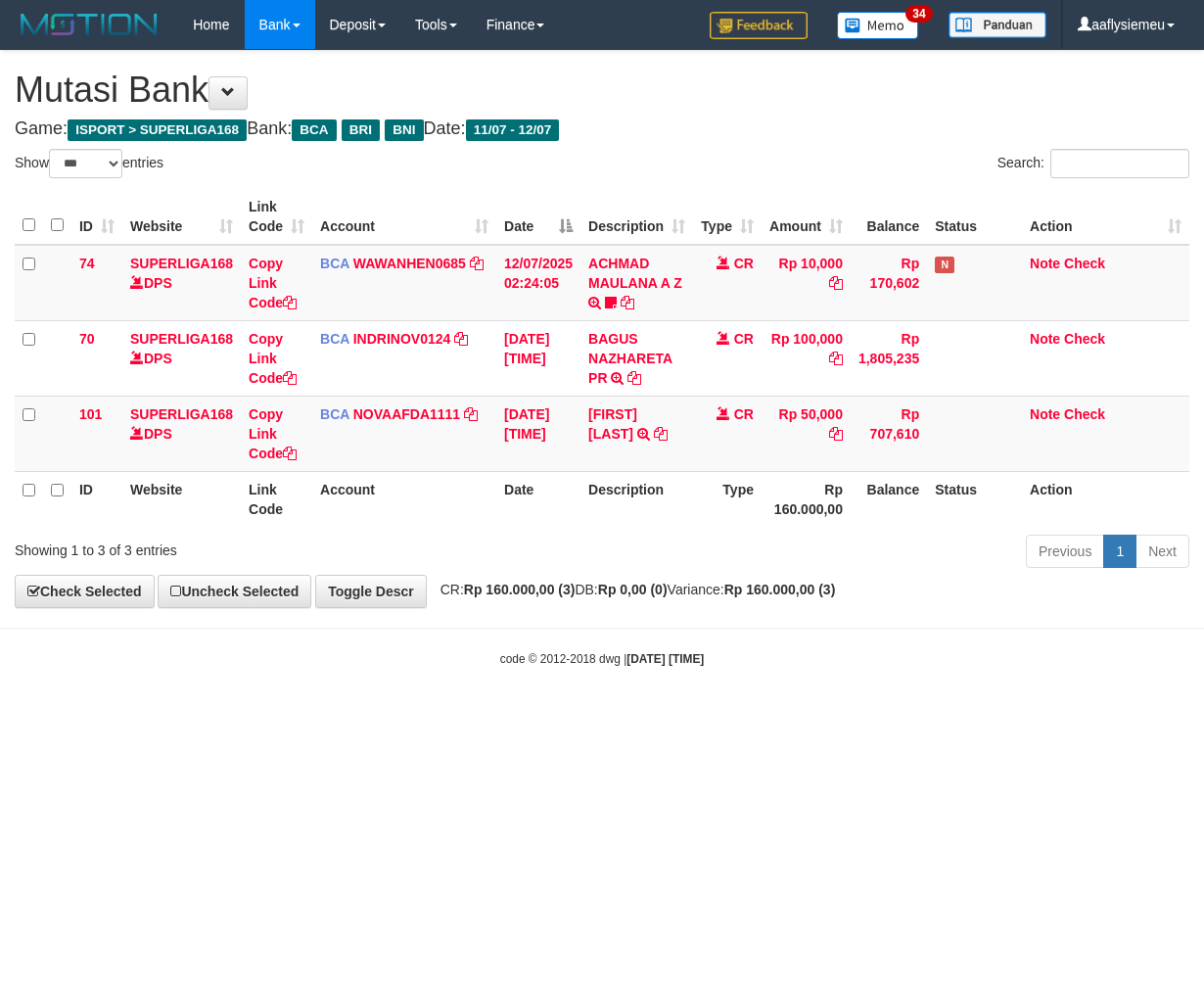 scroll, scrollTop: 0, scrollLeft: 0, axis: both 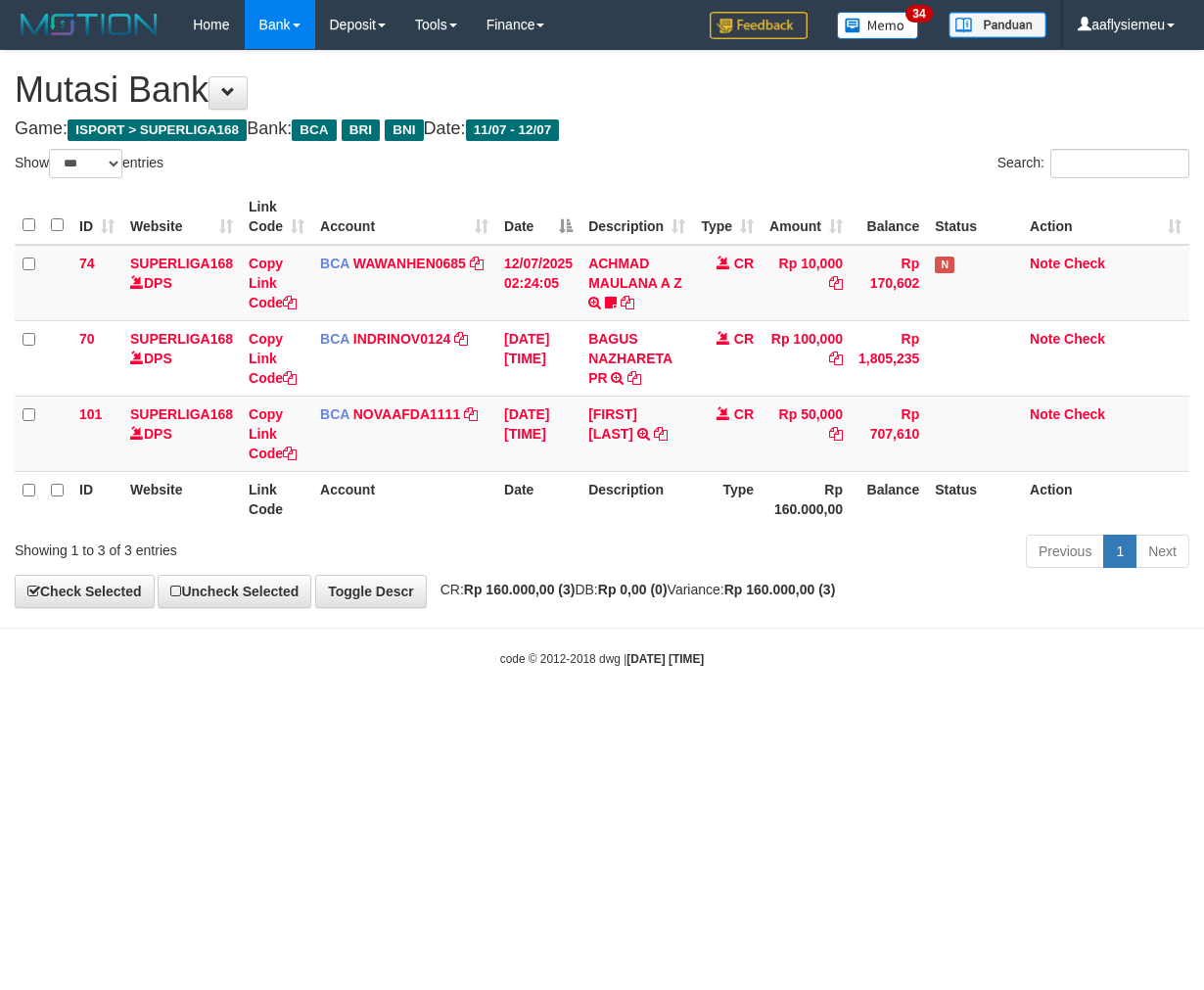 select on "***" 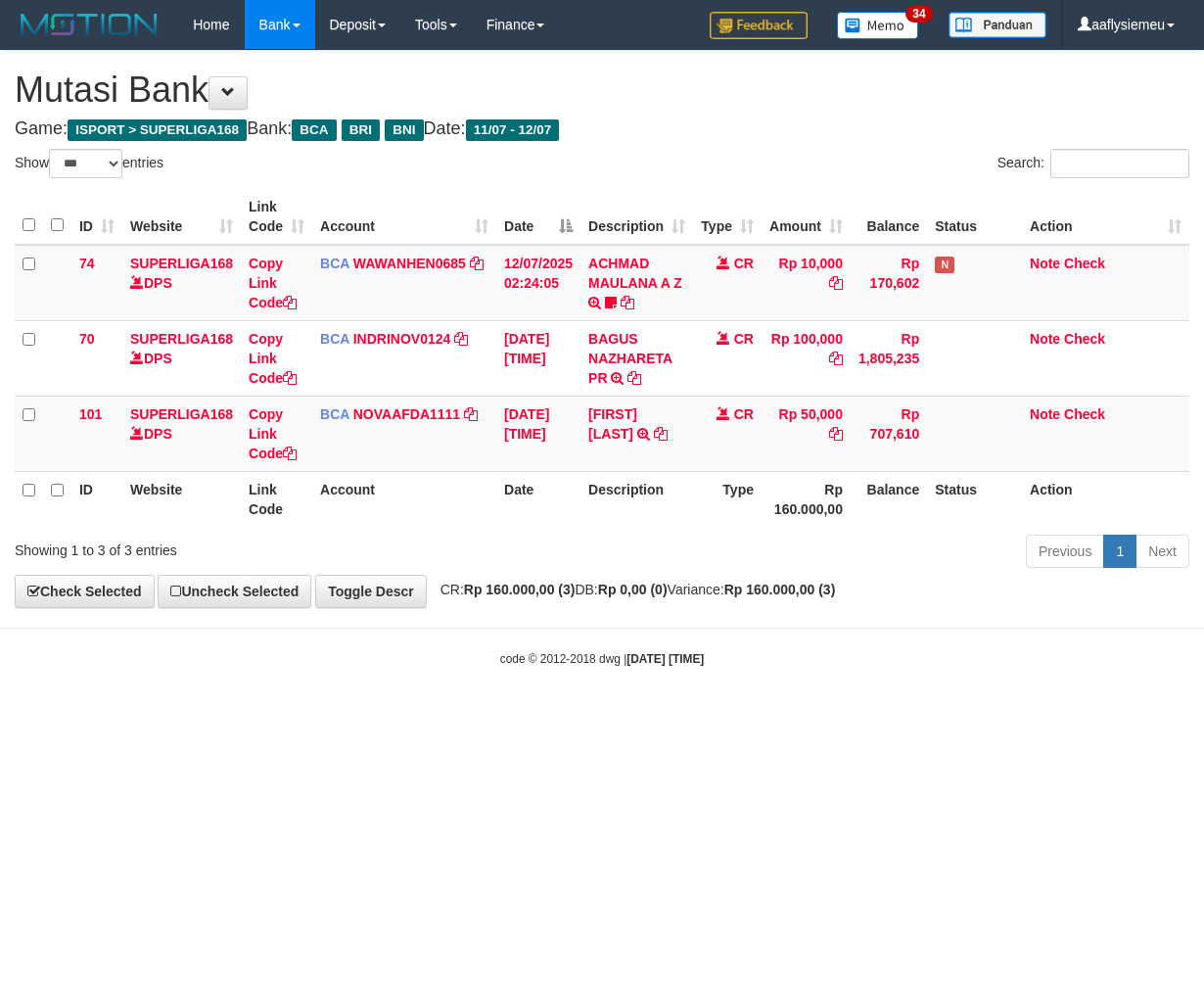 scroll, scrollTop: 0, scrollLeft: 0, axis: both 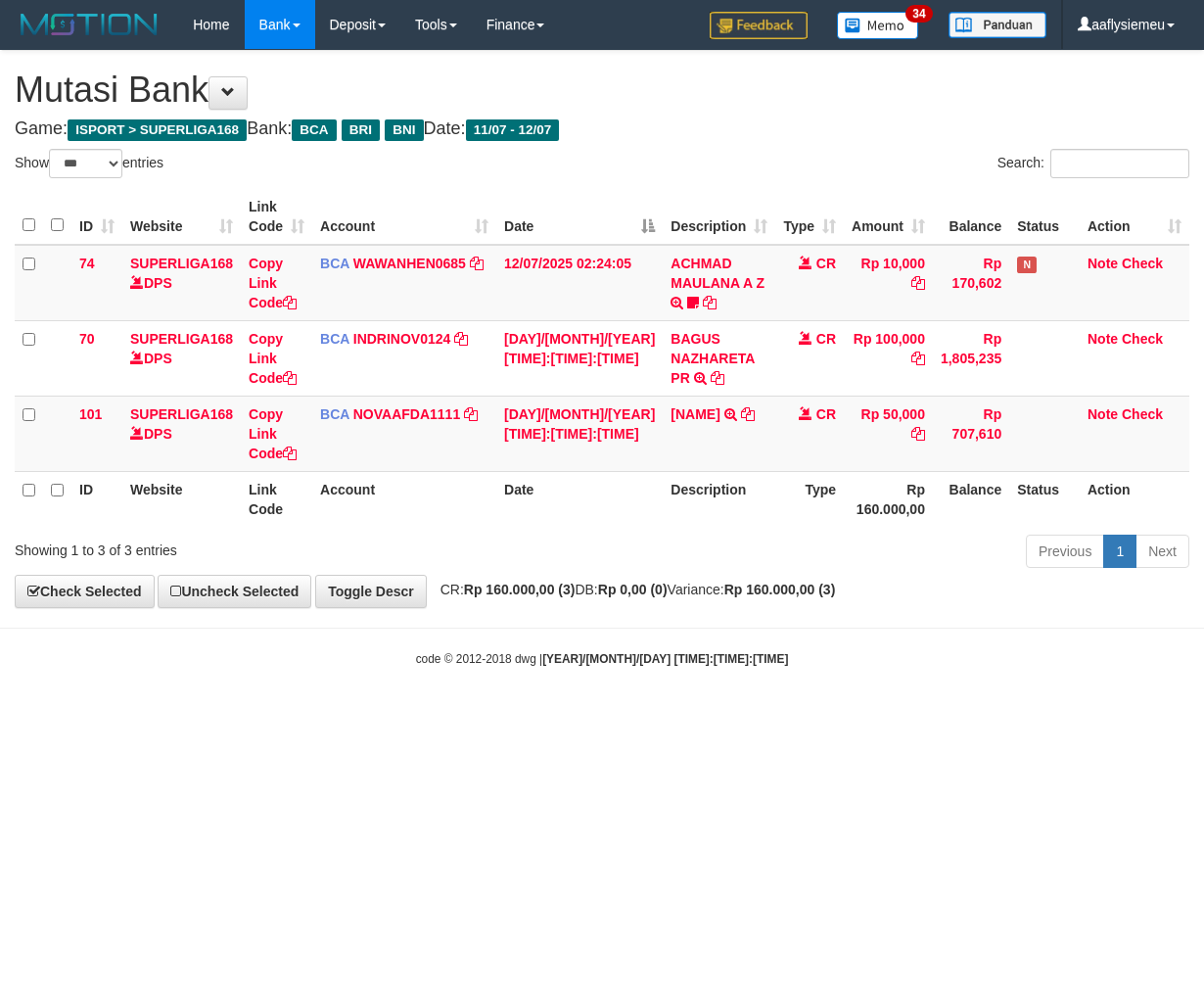 select on "***" 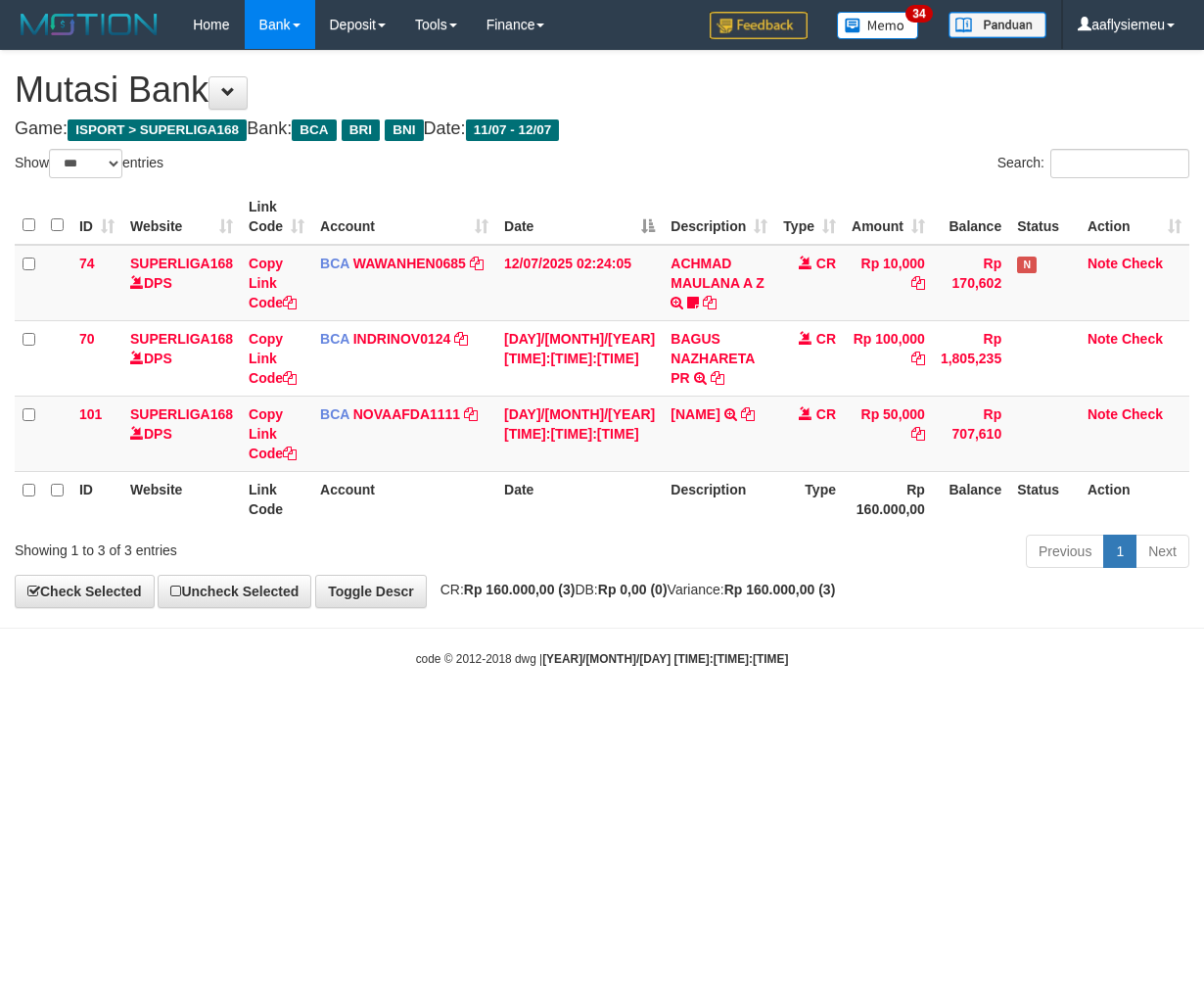 scroll, scrollTop: 0, scrollLeft: 0, axis: both 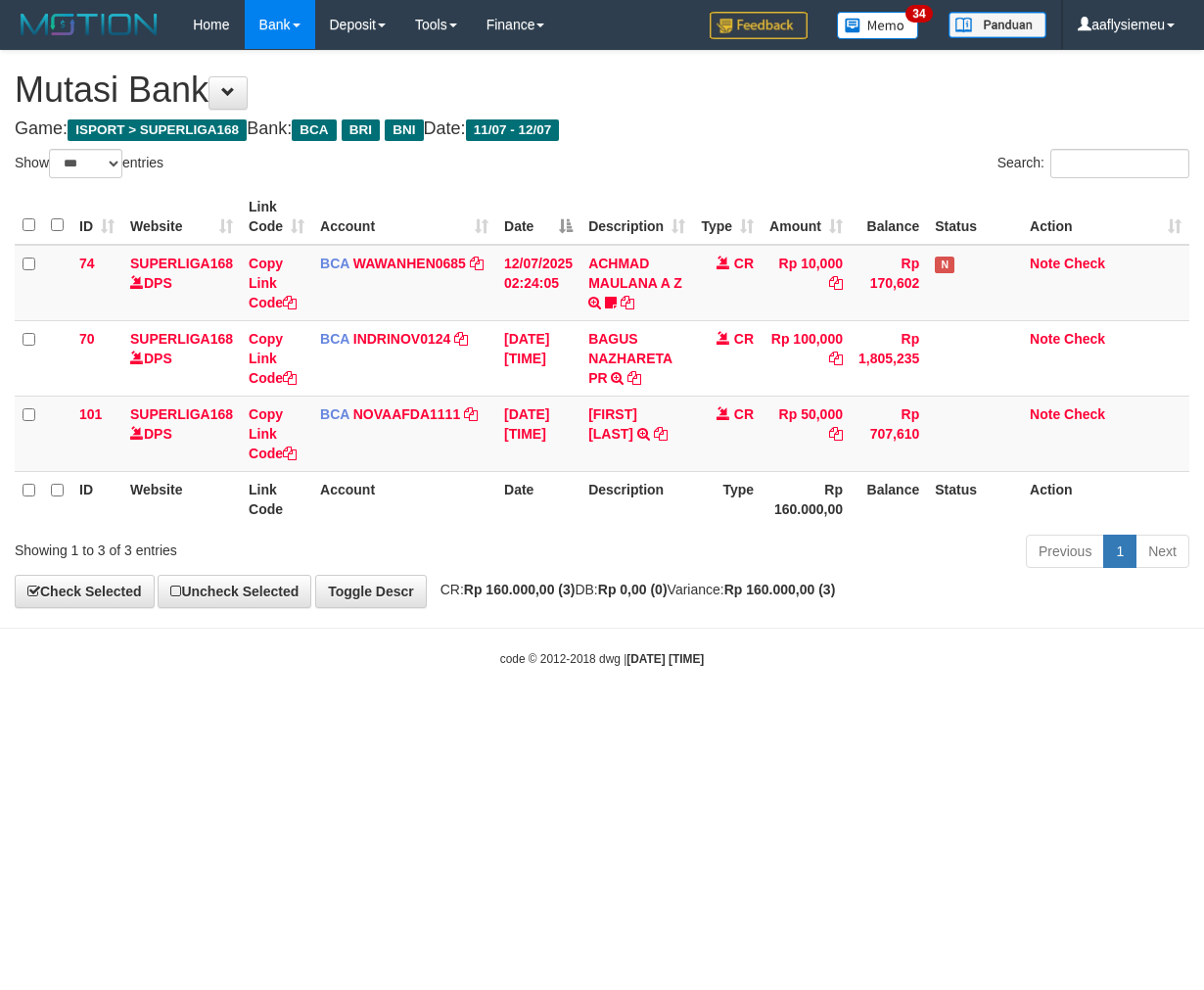 select on "***" 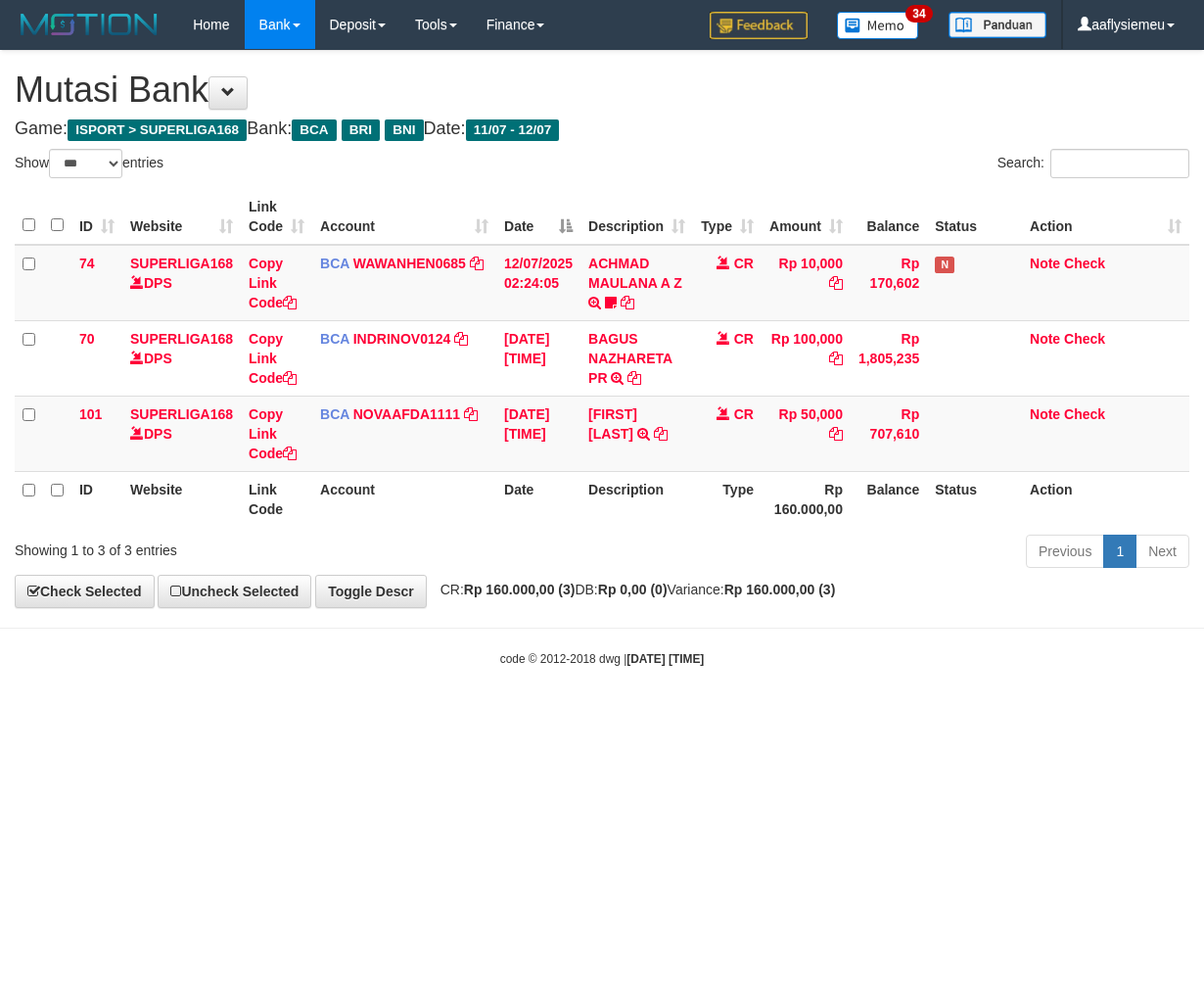 scroll, scrollTop: 0, scrollLeft: 0, axis: both 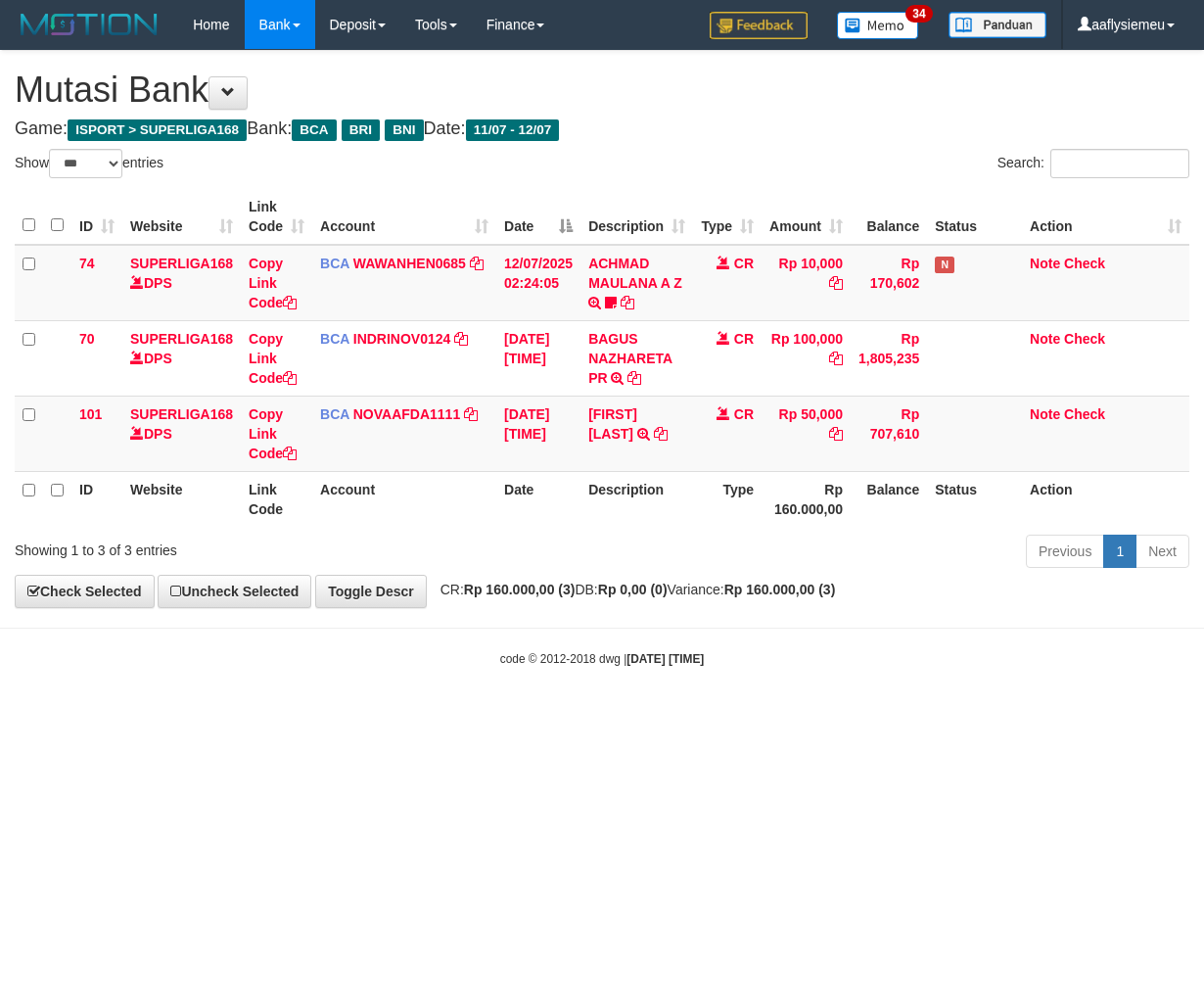 select on "***" 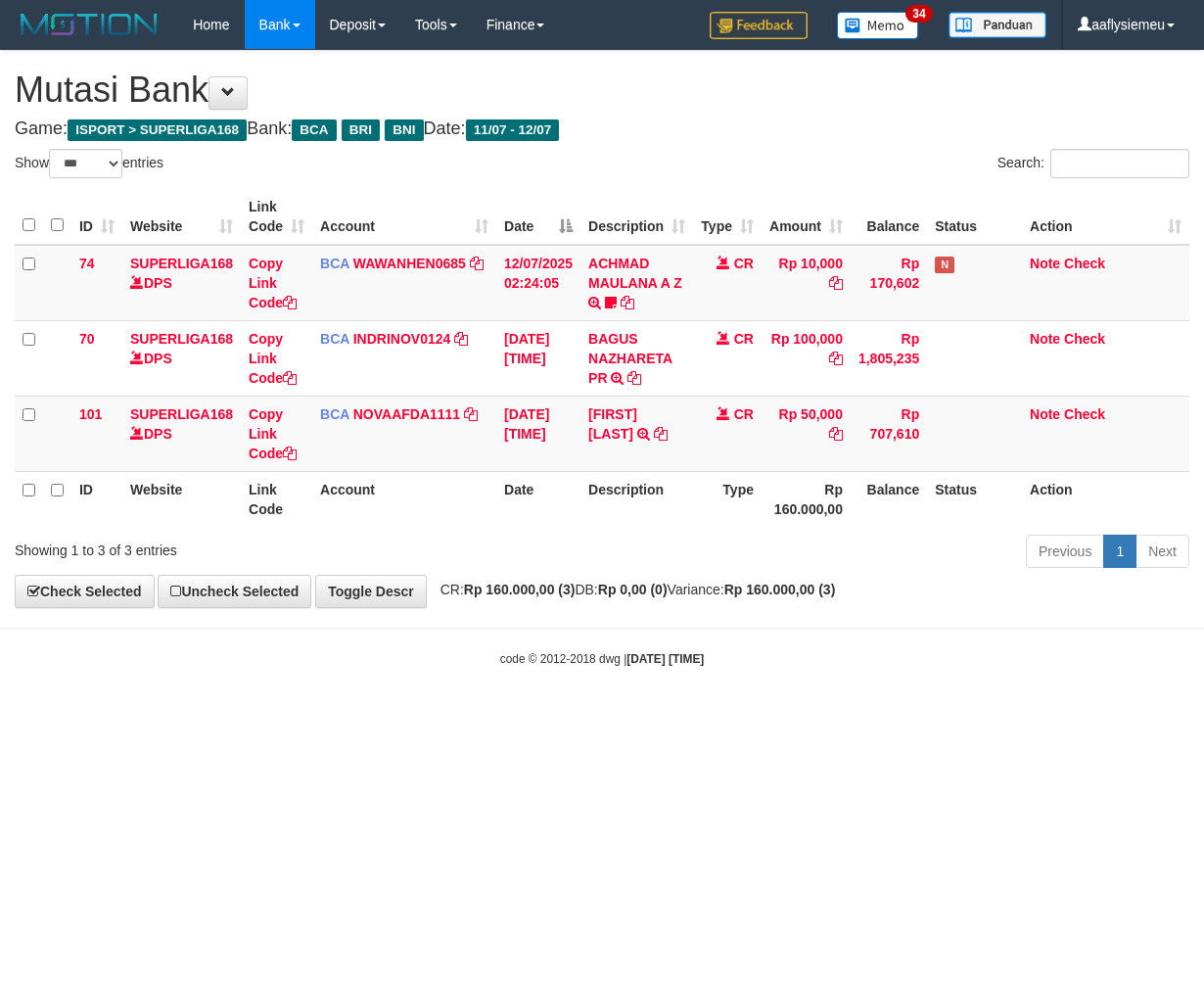 scroll, scrollTop: 0, scrollLeft: 0, axis: both 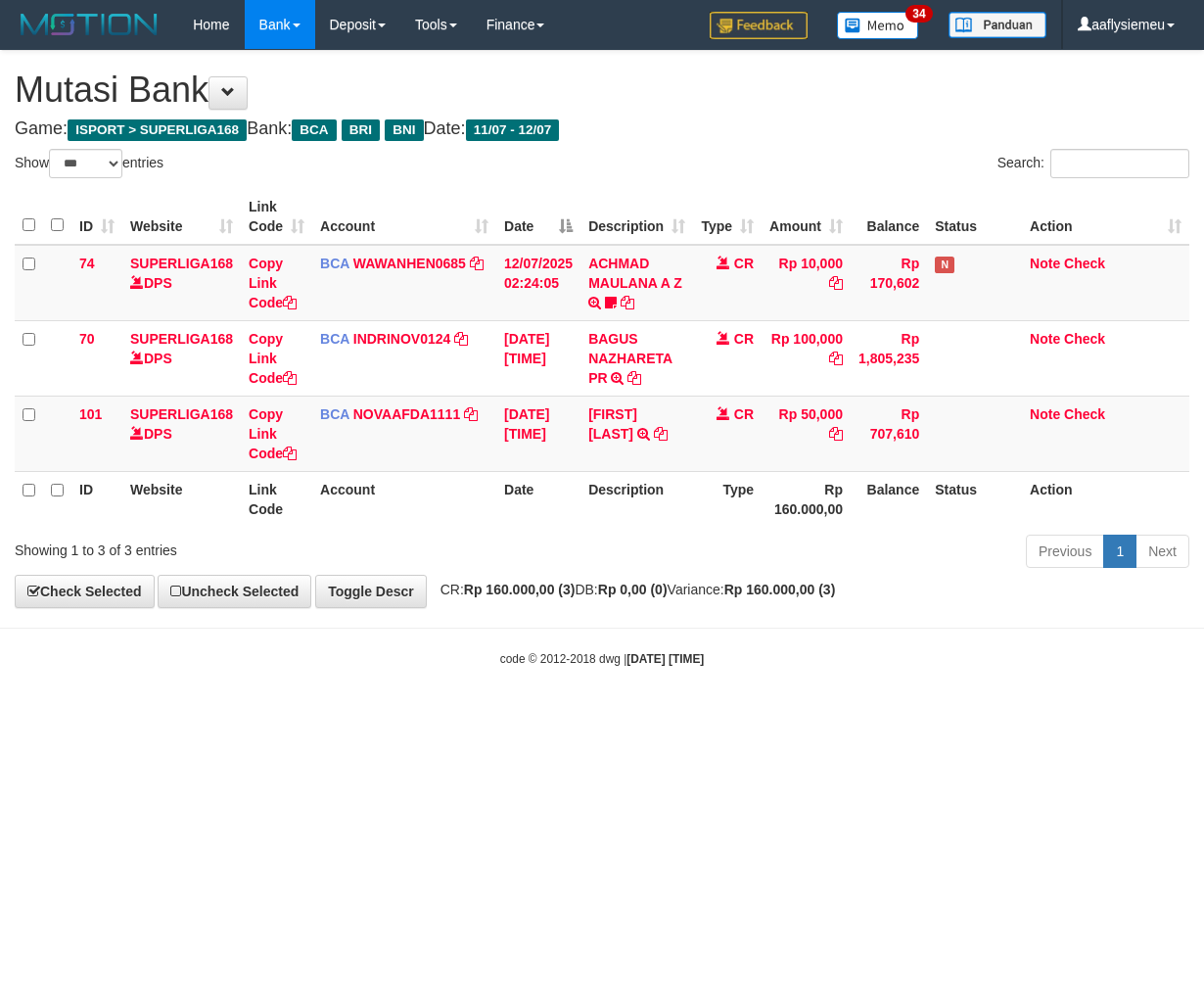 select on "***" 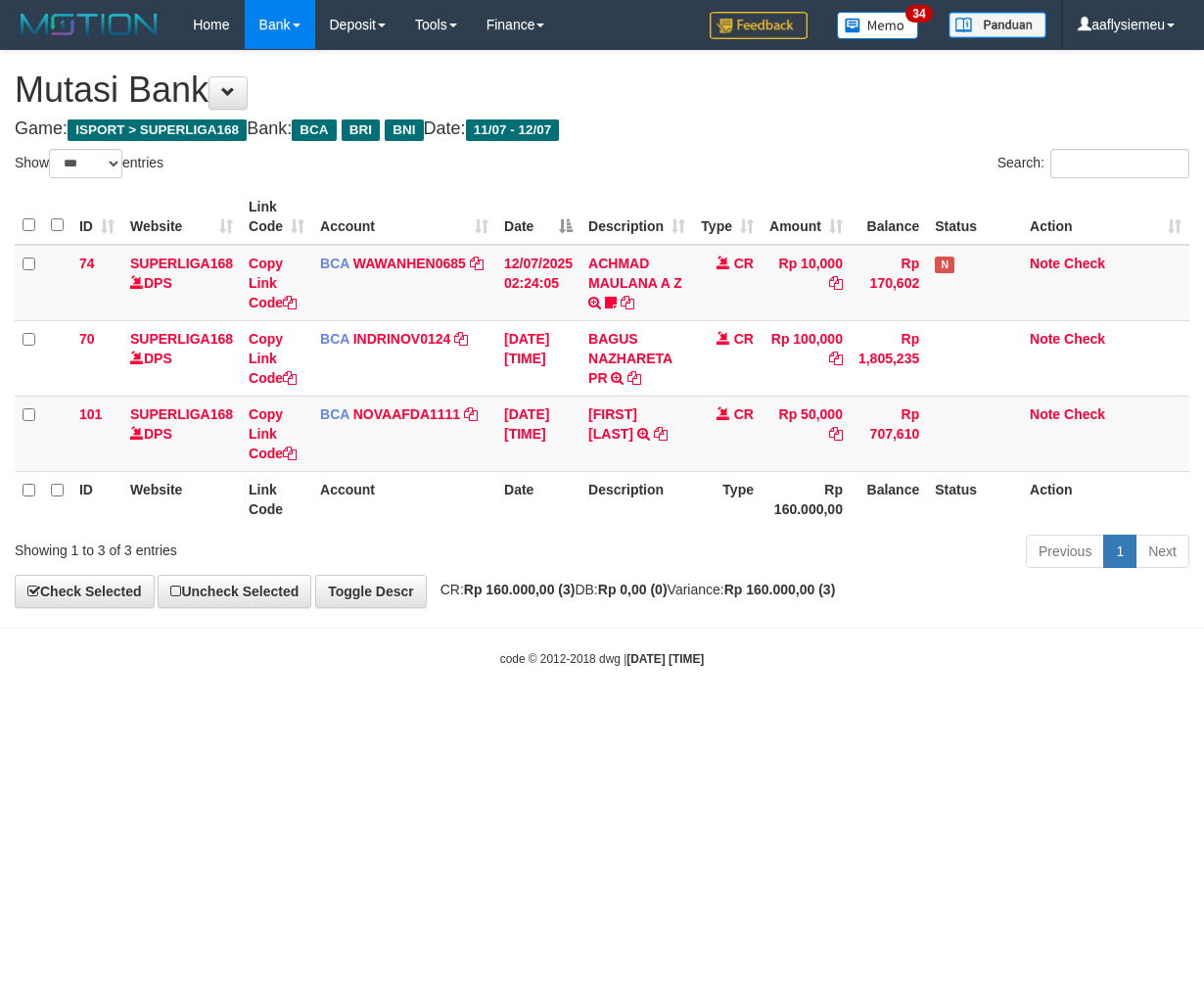 scroll, scrollTop: 0, scrollLeft: 0, axis: both 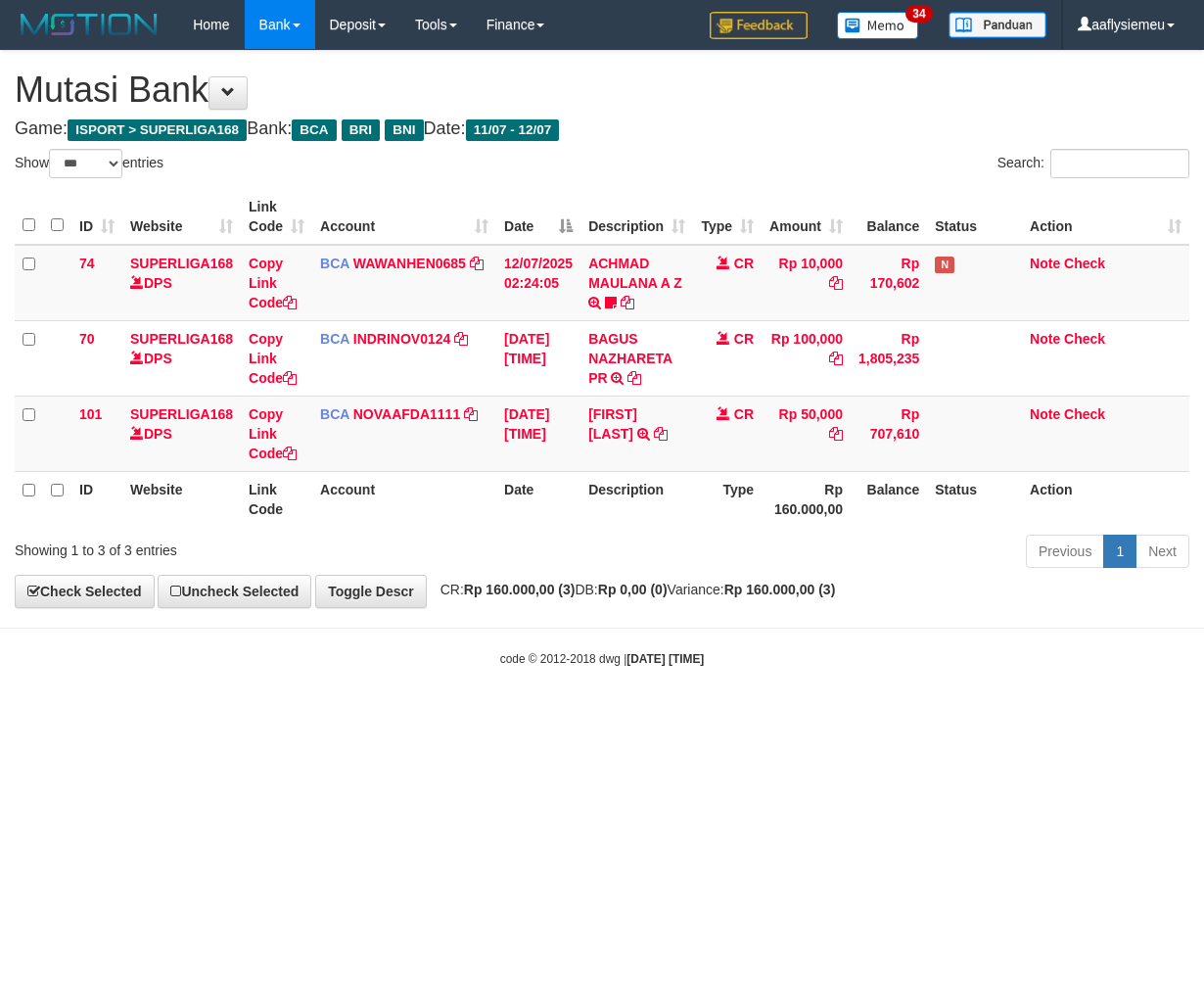 select on "***" 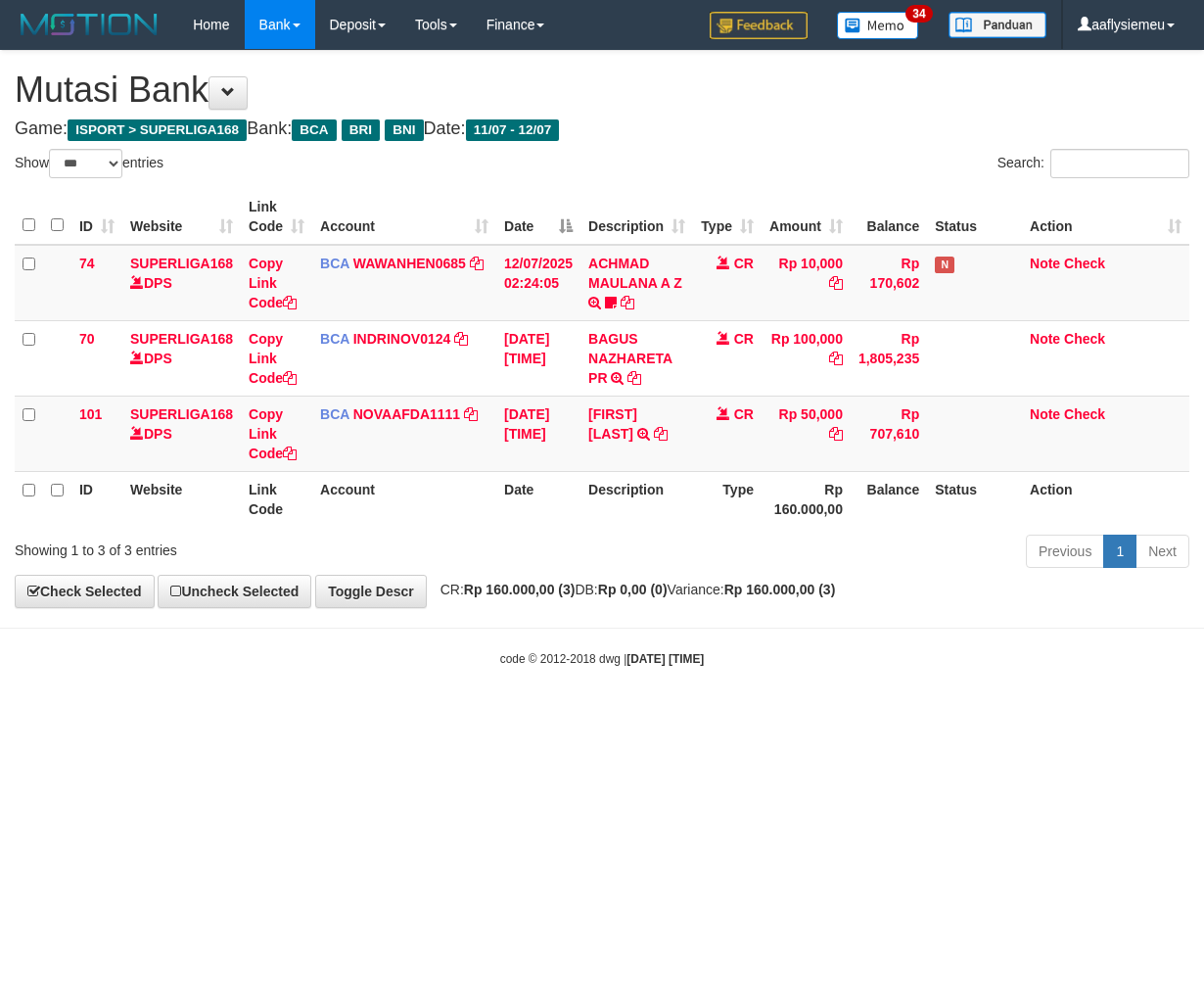 scroll, scrollTop: 0, scrollLeft: 0, axis: both 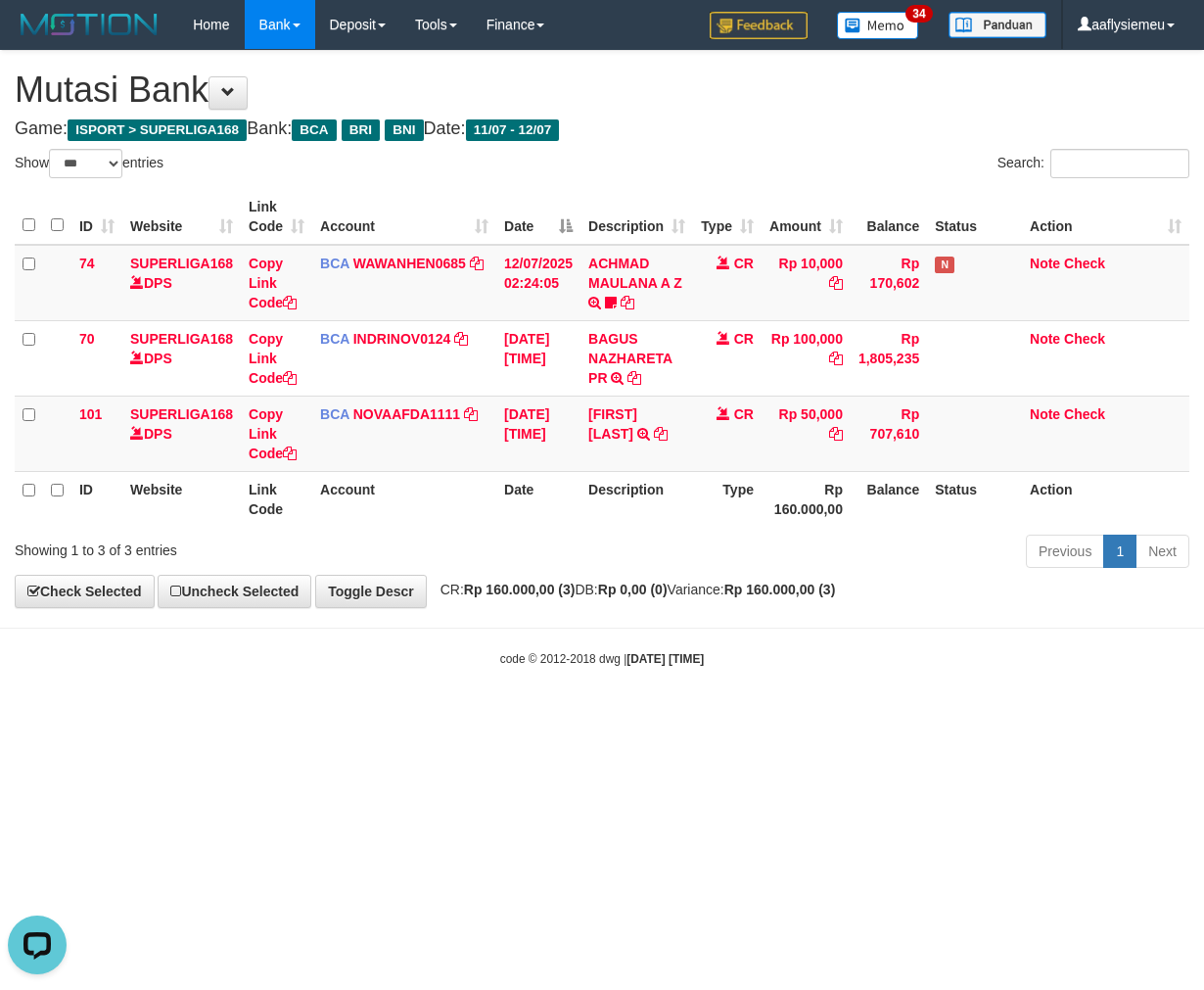 click on "Mutasi Bank" at bounding box center [602, 90] 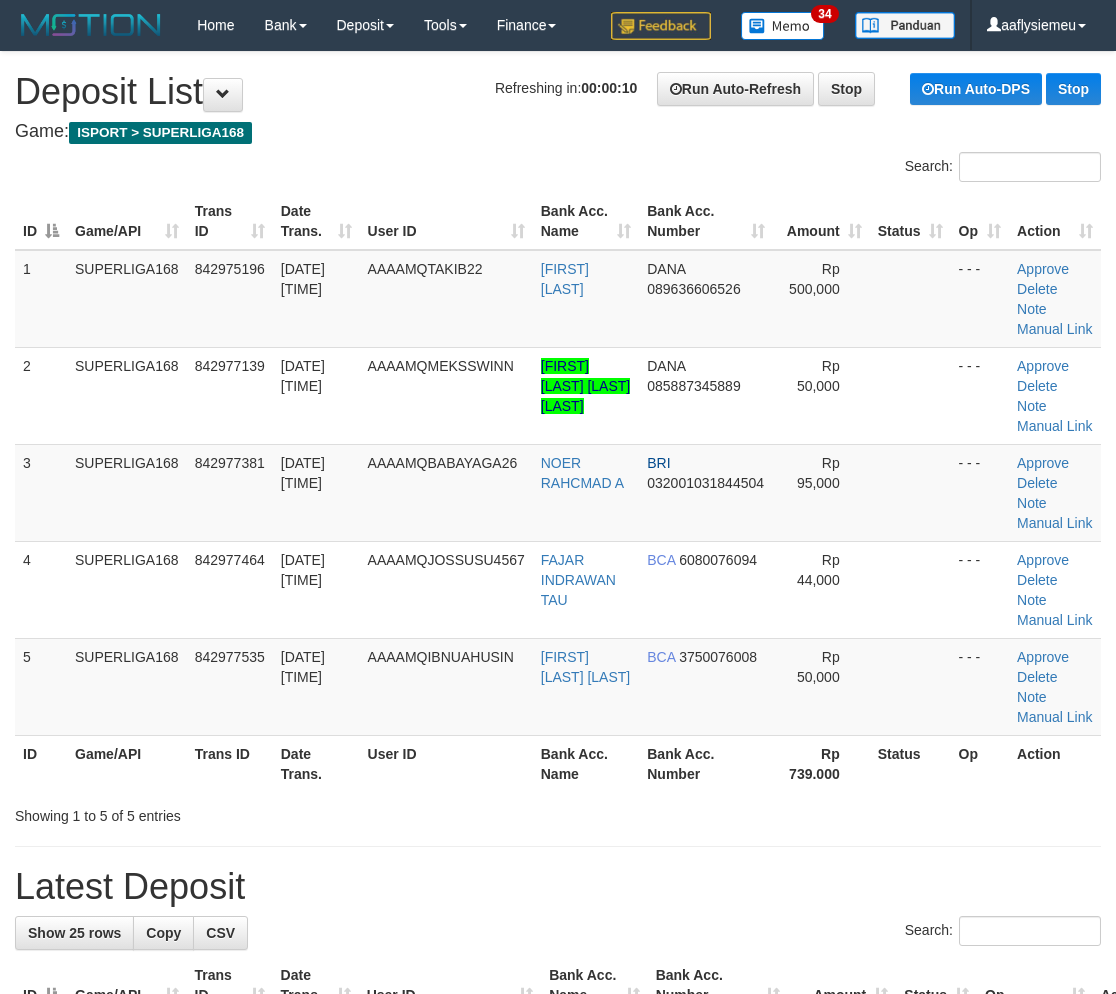 scroll, scrollTop: 0, scrollLeft: 0, axis: both 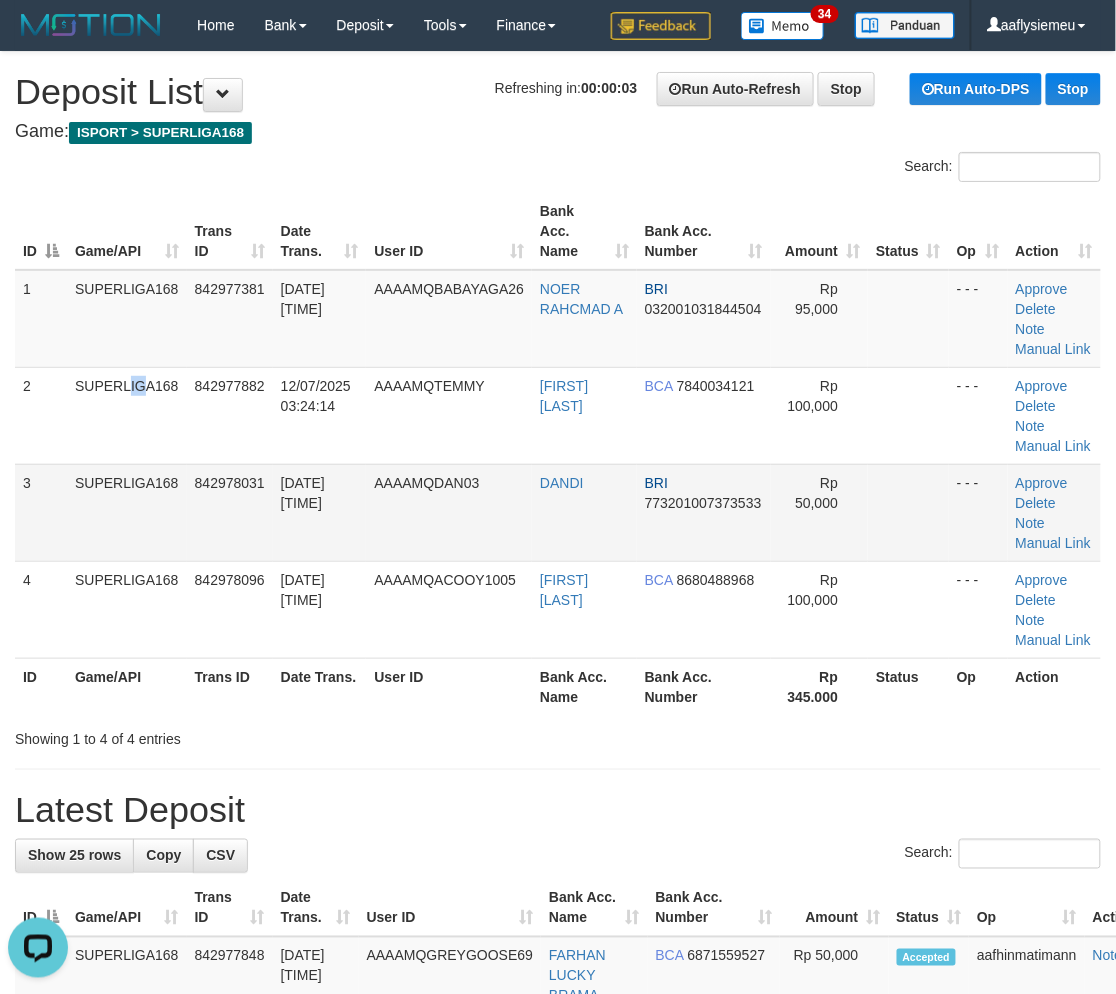 click on "SUPERLIGA168" at bounding box center [127, 415] 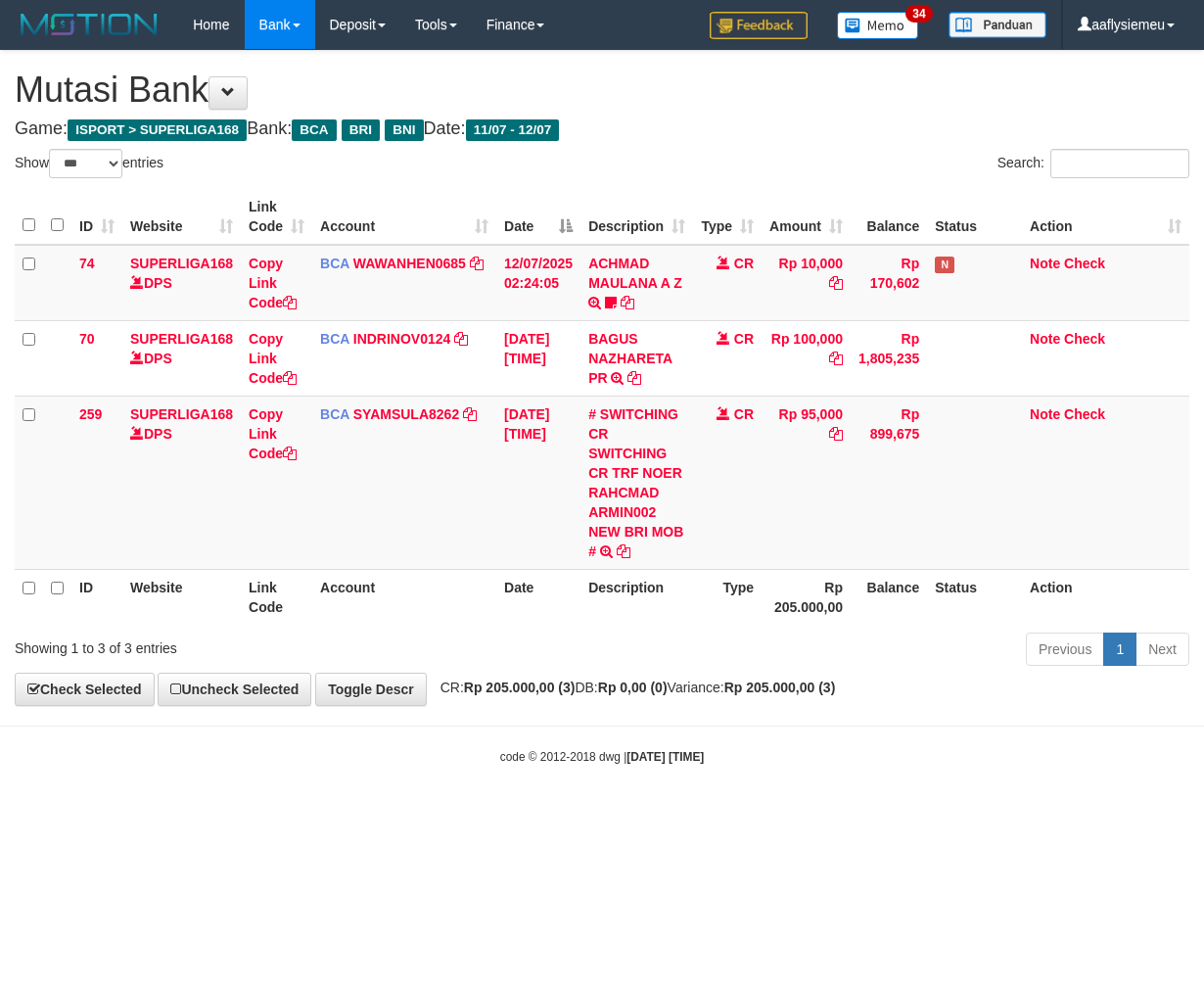 select on "***" 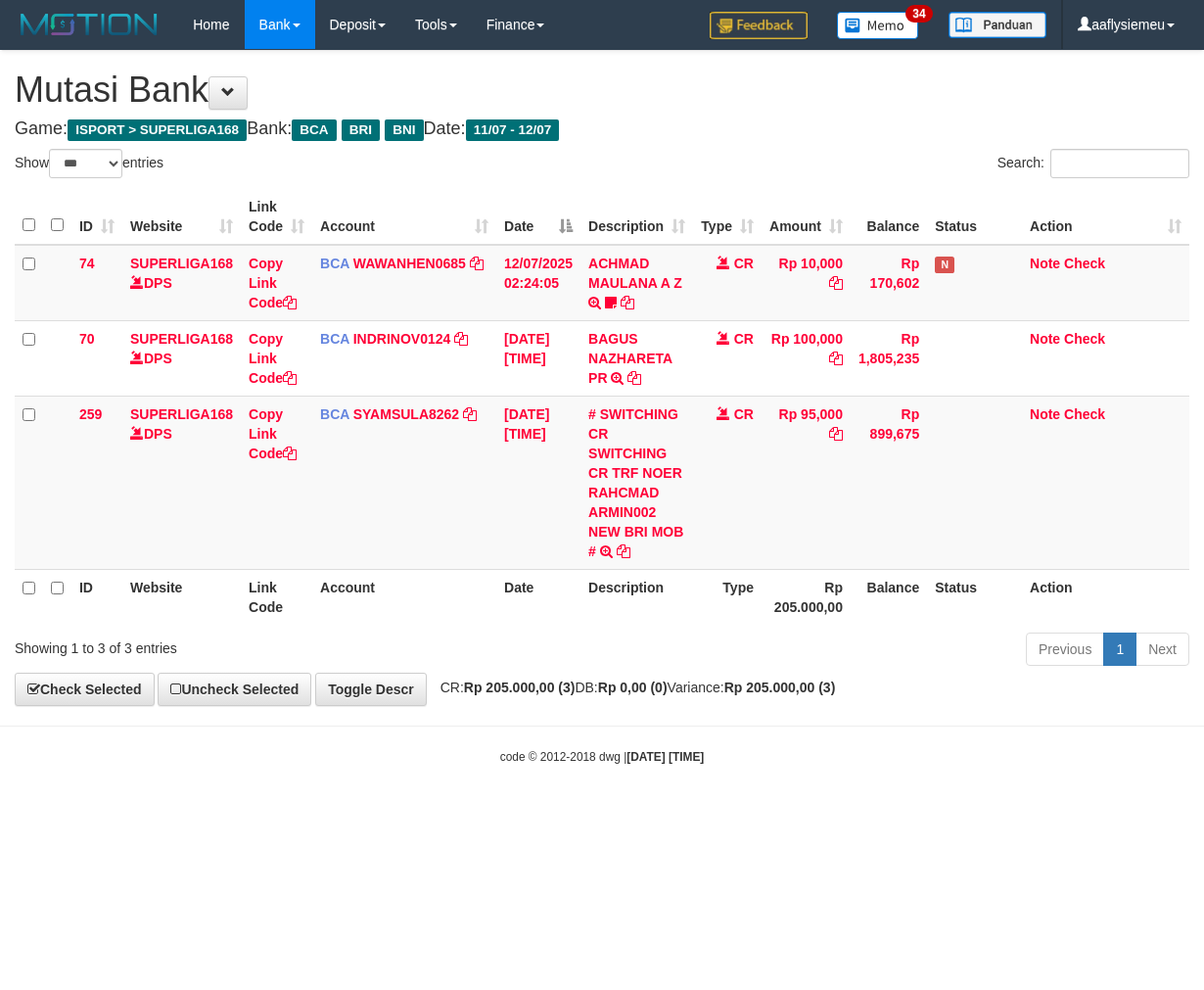 scroll, scrollTop: 0, scrollLeft: 0, axis: both 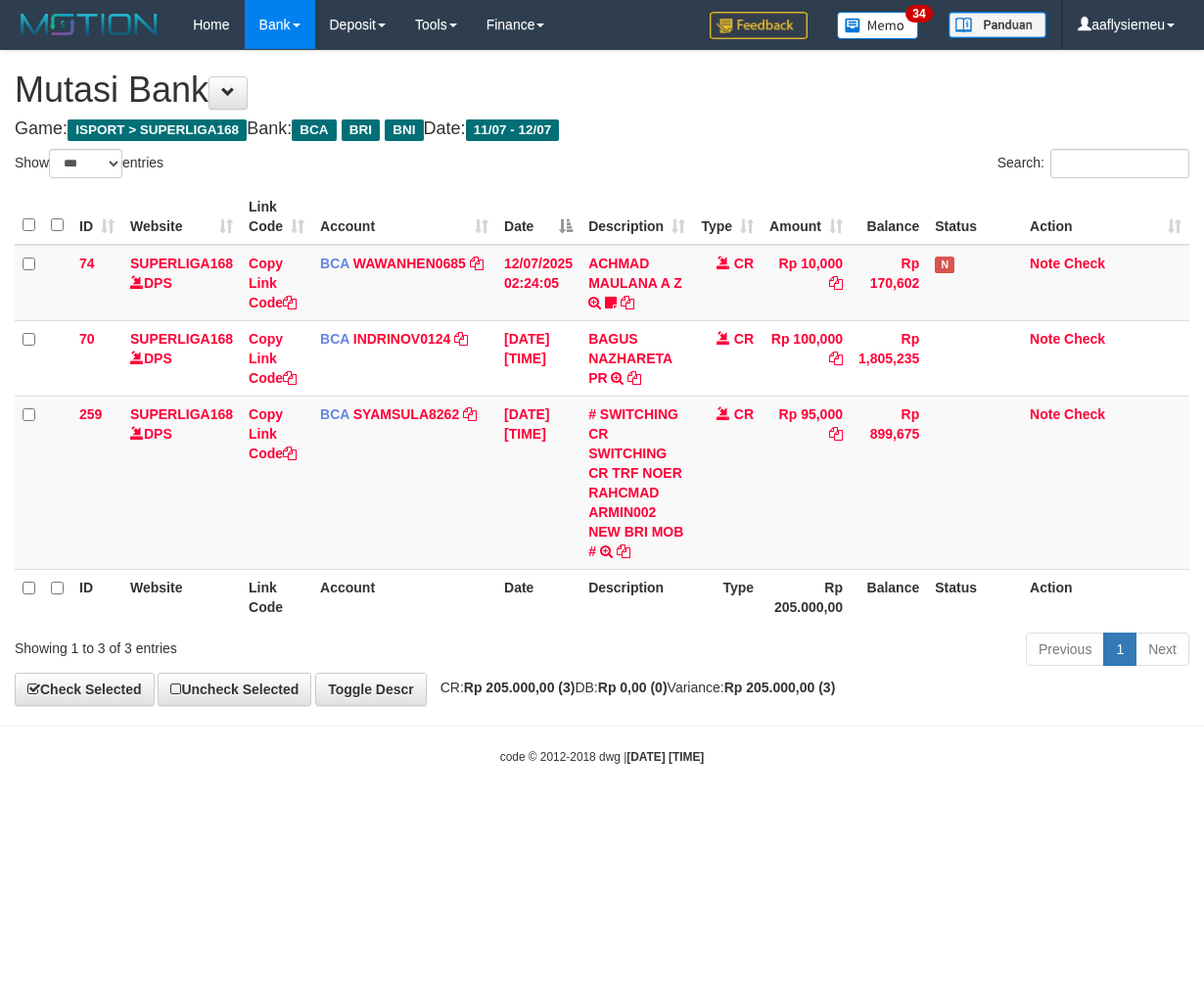 select on "***" 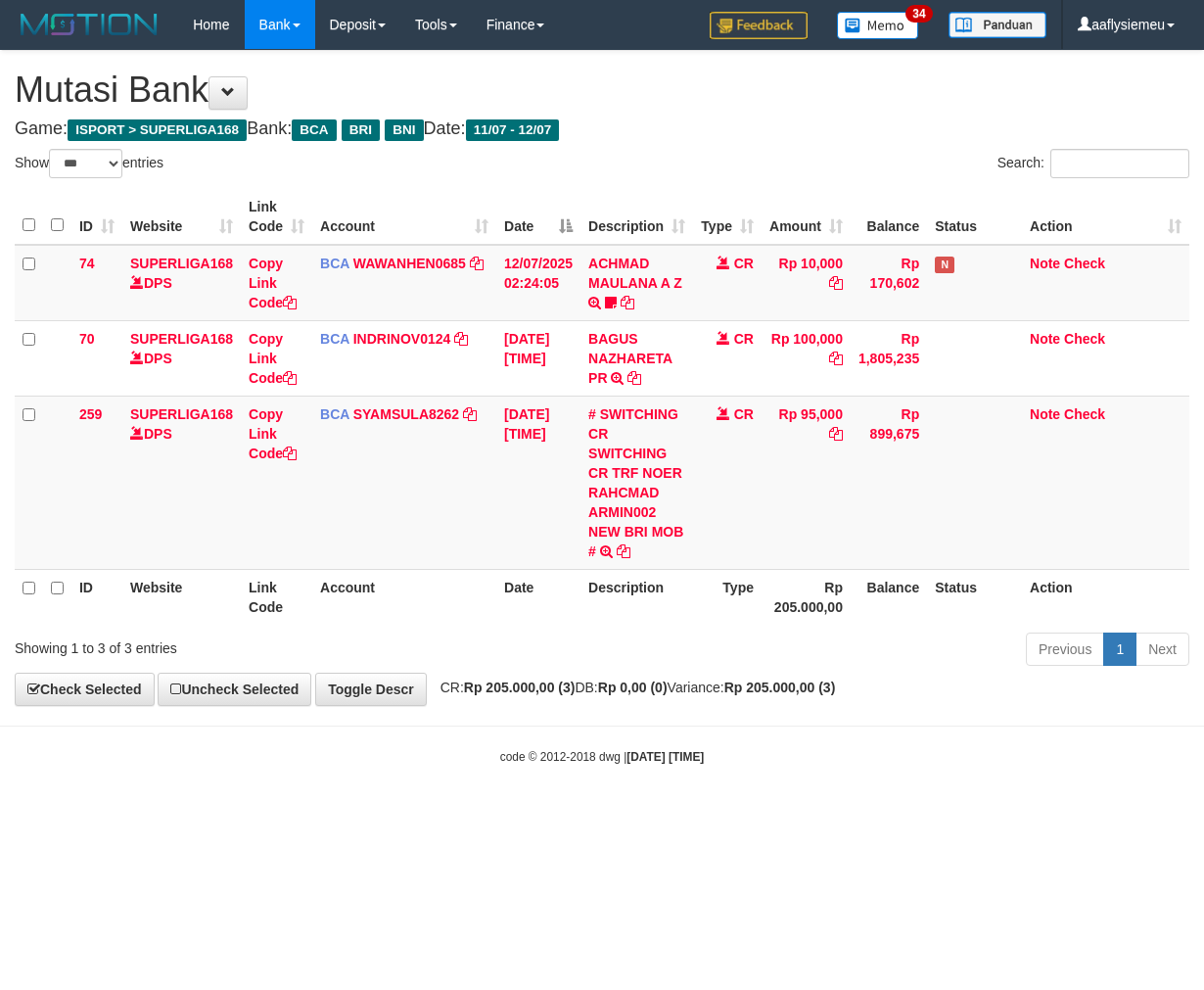 scroll, scrollTop: 0, scrollLeft: 0, axis: both 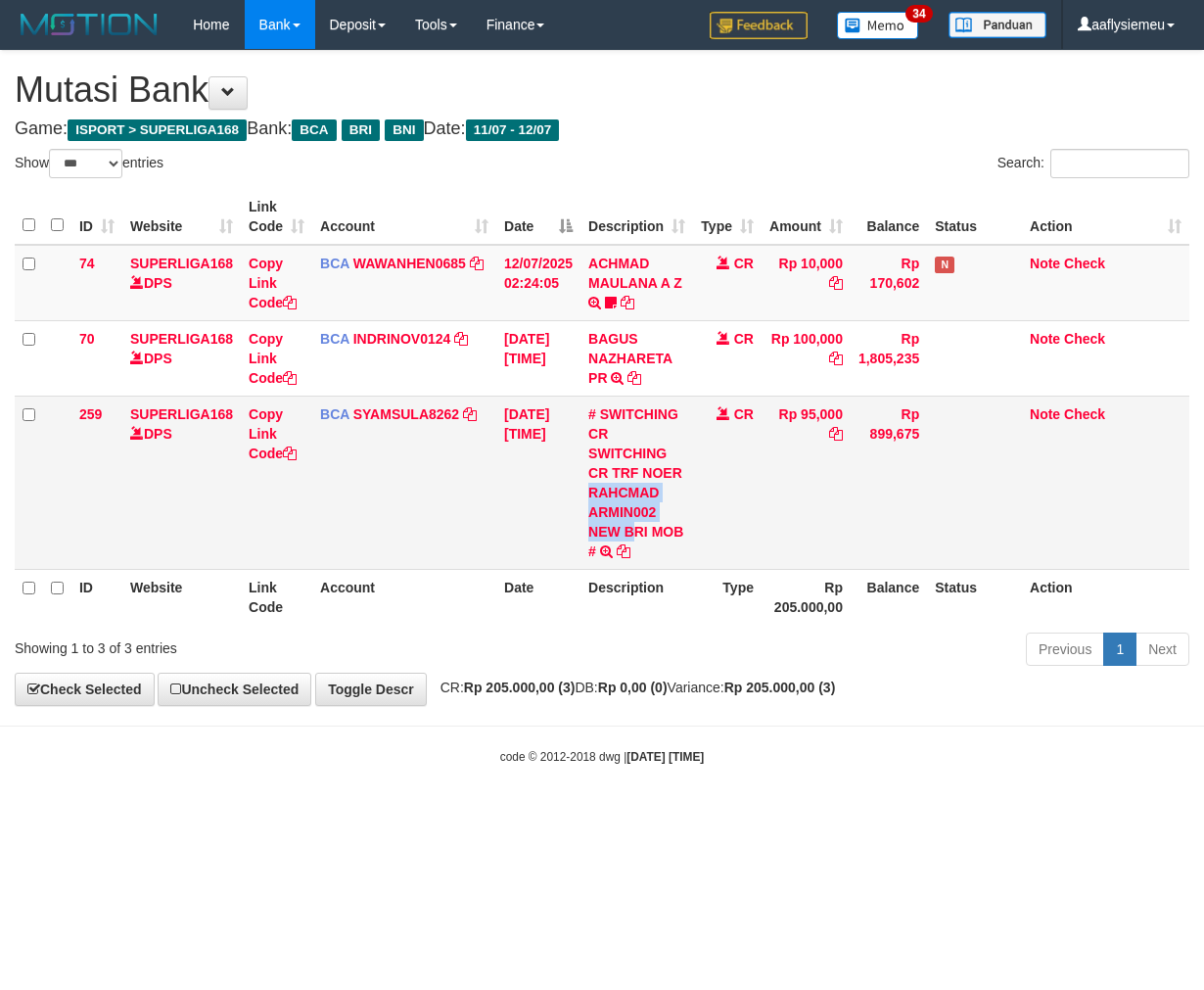 copy on "RAHCMAD ARMIN002 NEW B" 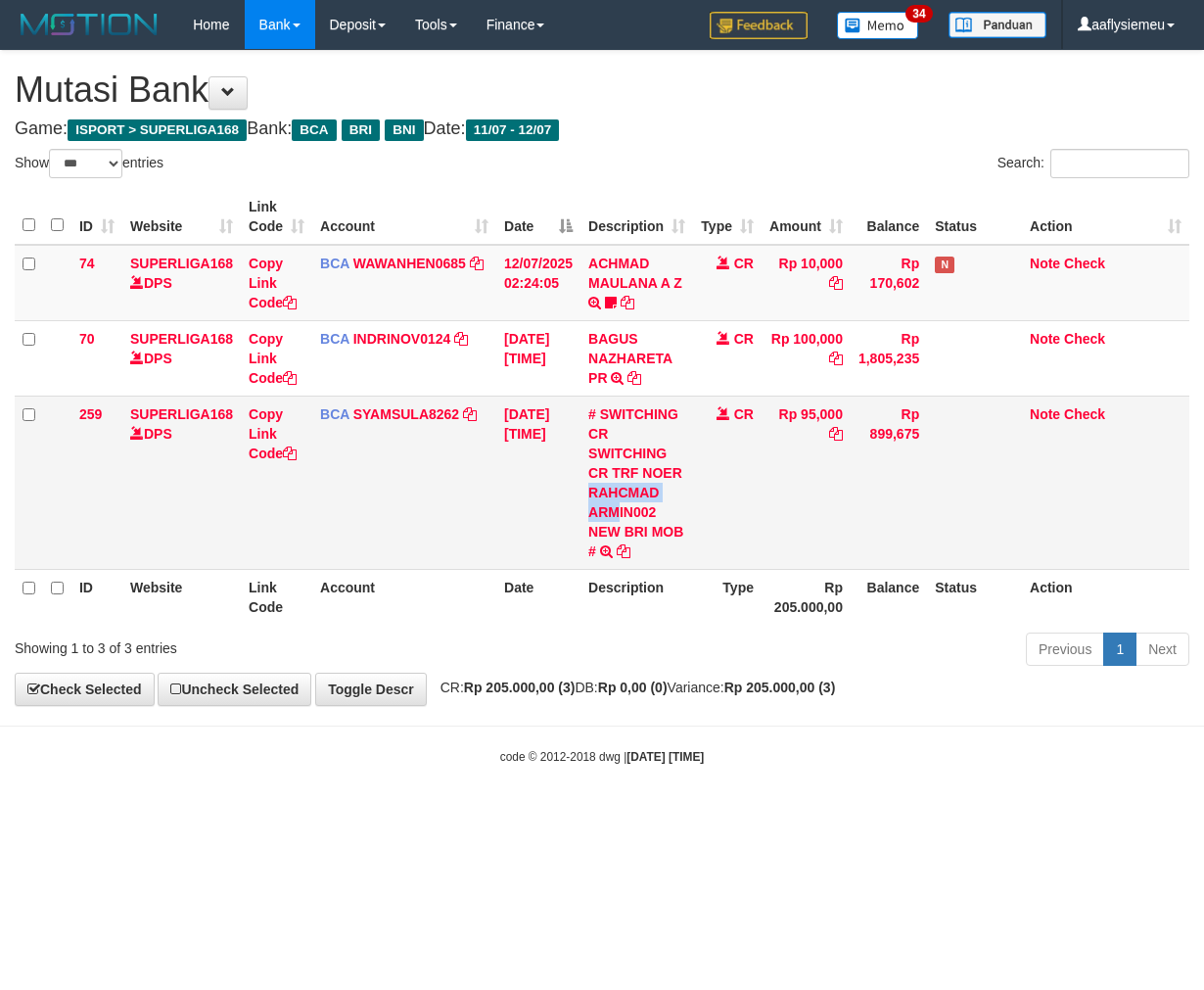 copy on "RAHCMAD ARM" 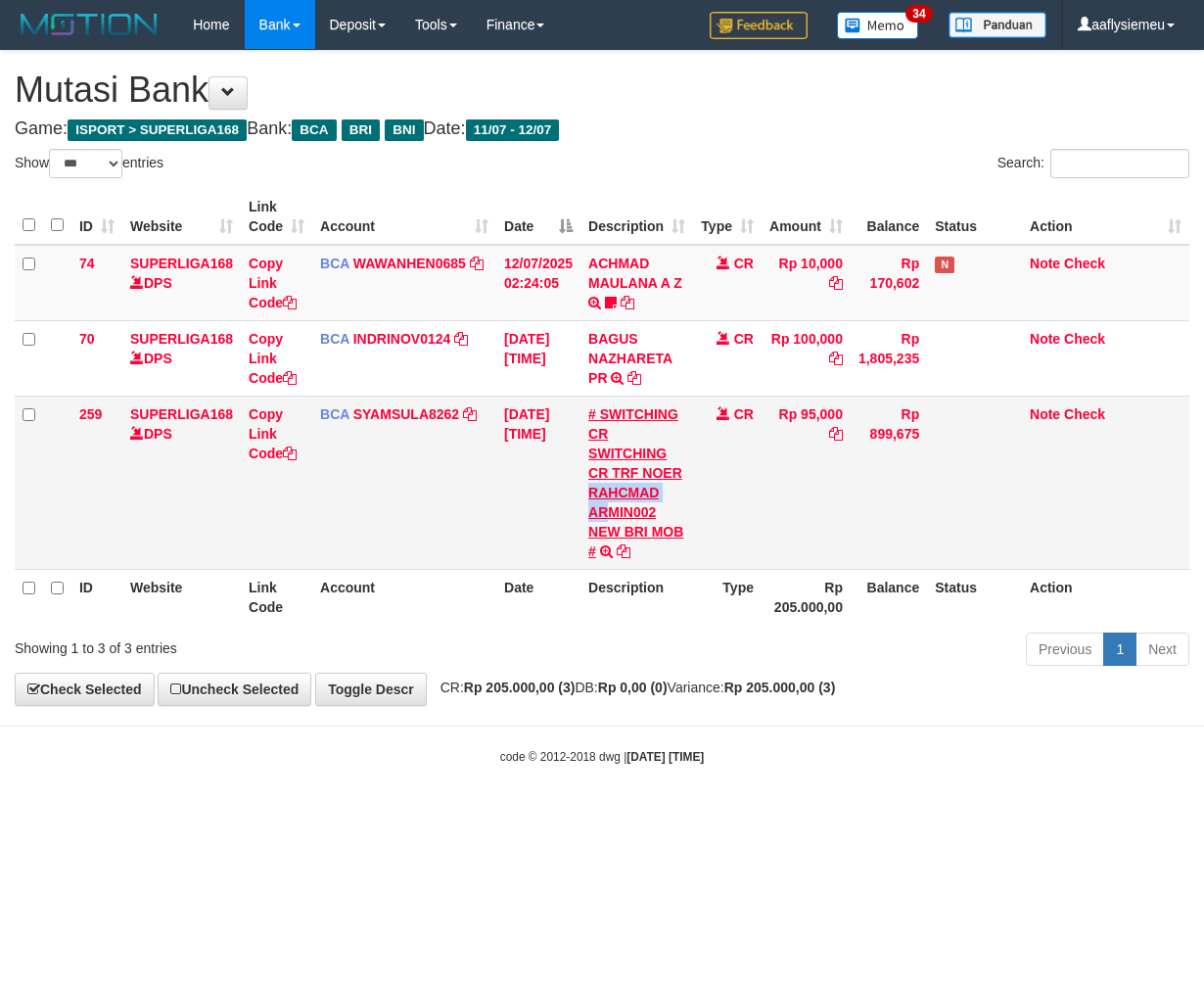 copy on "RAHCMAD AR" 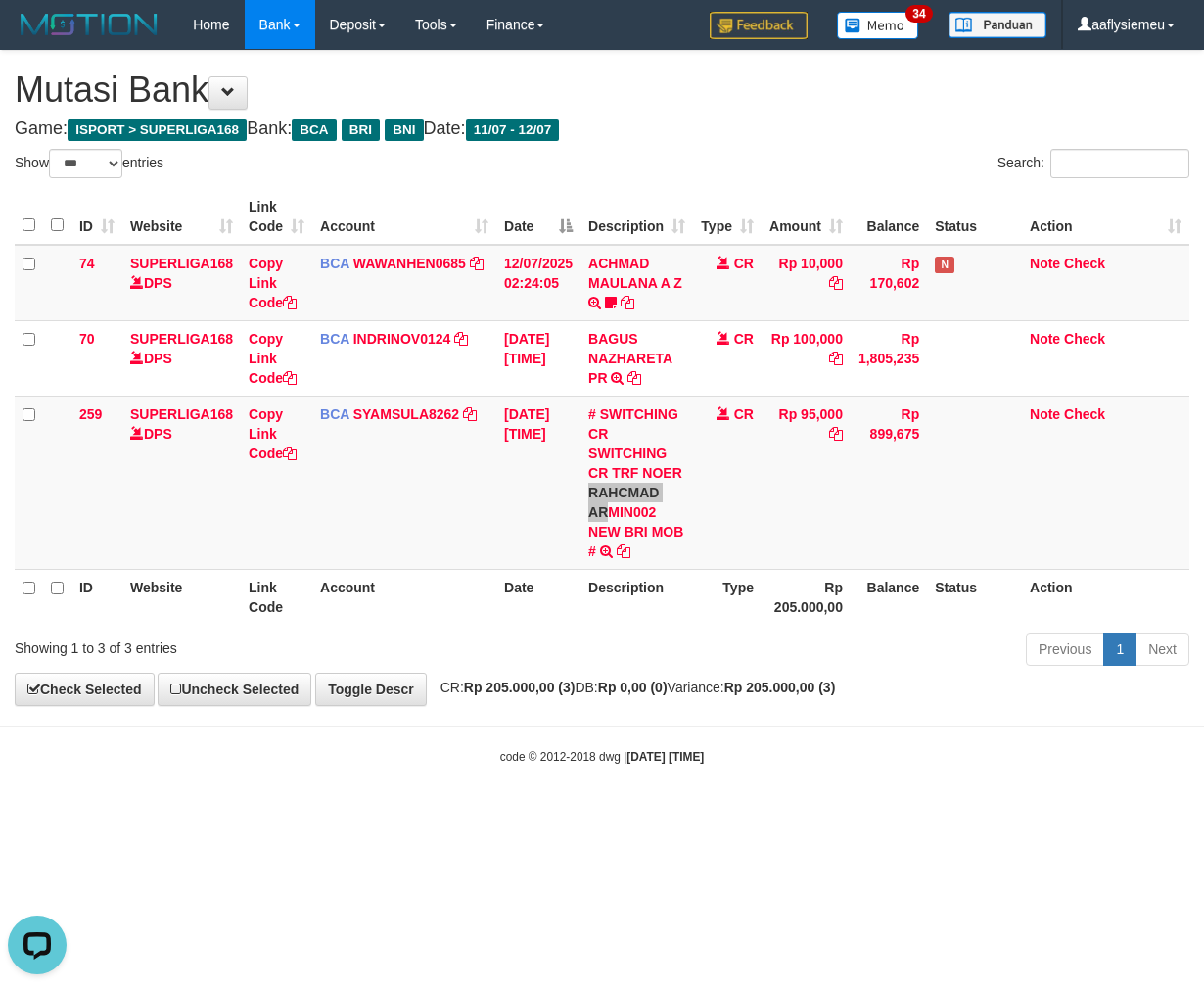 scroll, scrollTop: 0, scrollLeft: 0, axis: both 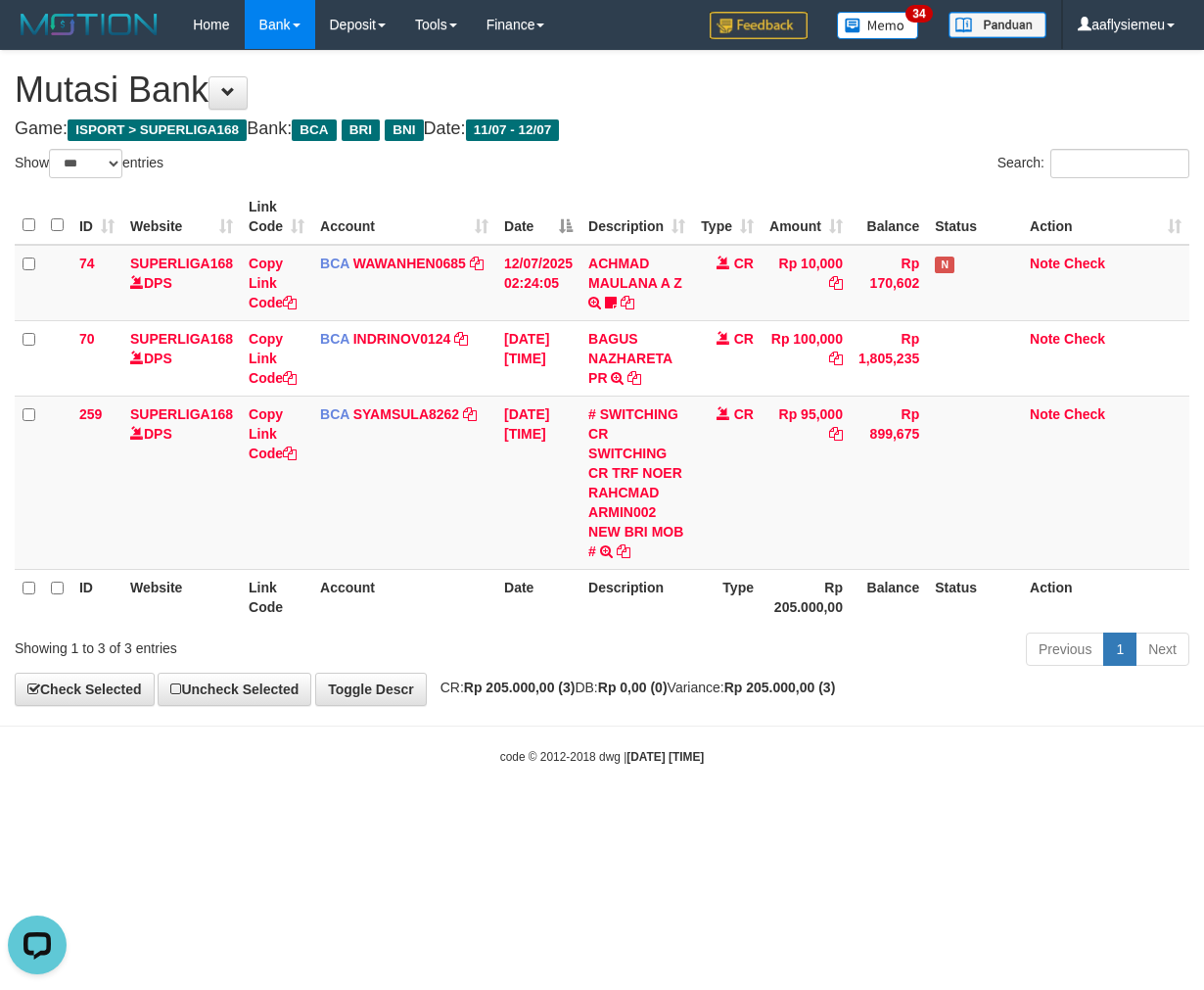 drag, startPoint x: 964, startPoint y: 629, endPoint x: 1197, endPoint y: 597, distance: 235.18716 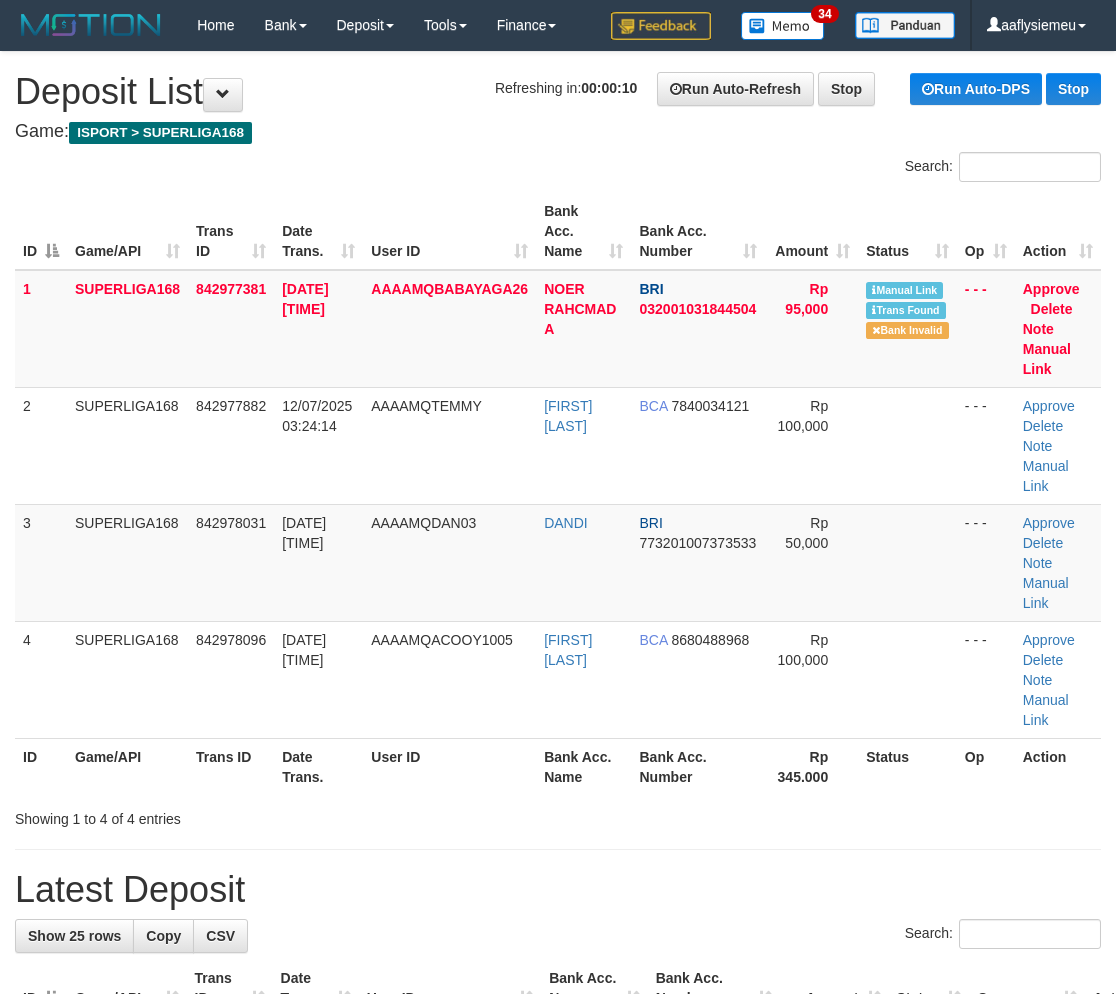 scroll, scrollTop: 0, scrollLeft: 0, axis: both 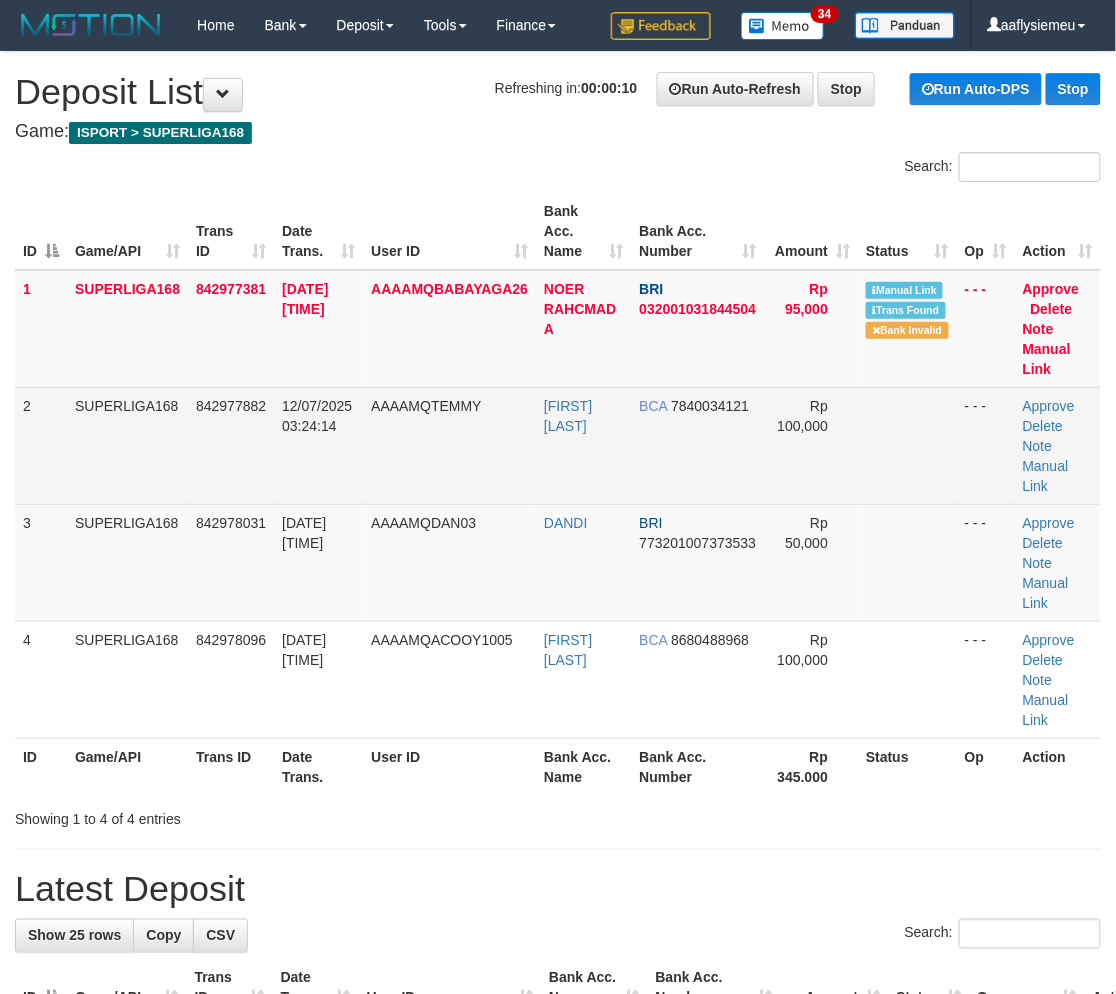 drag, startPoint x: 393, startPoint y: 394, endPoint x: 372, endPoint y: 400, distance: 21.84033 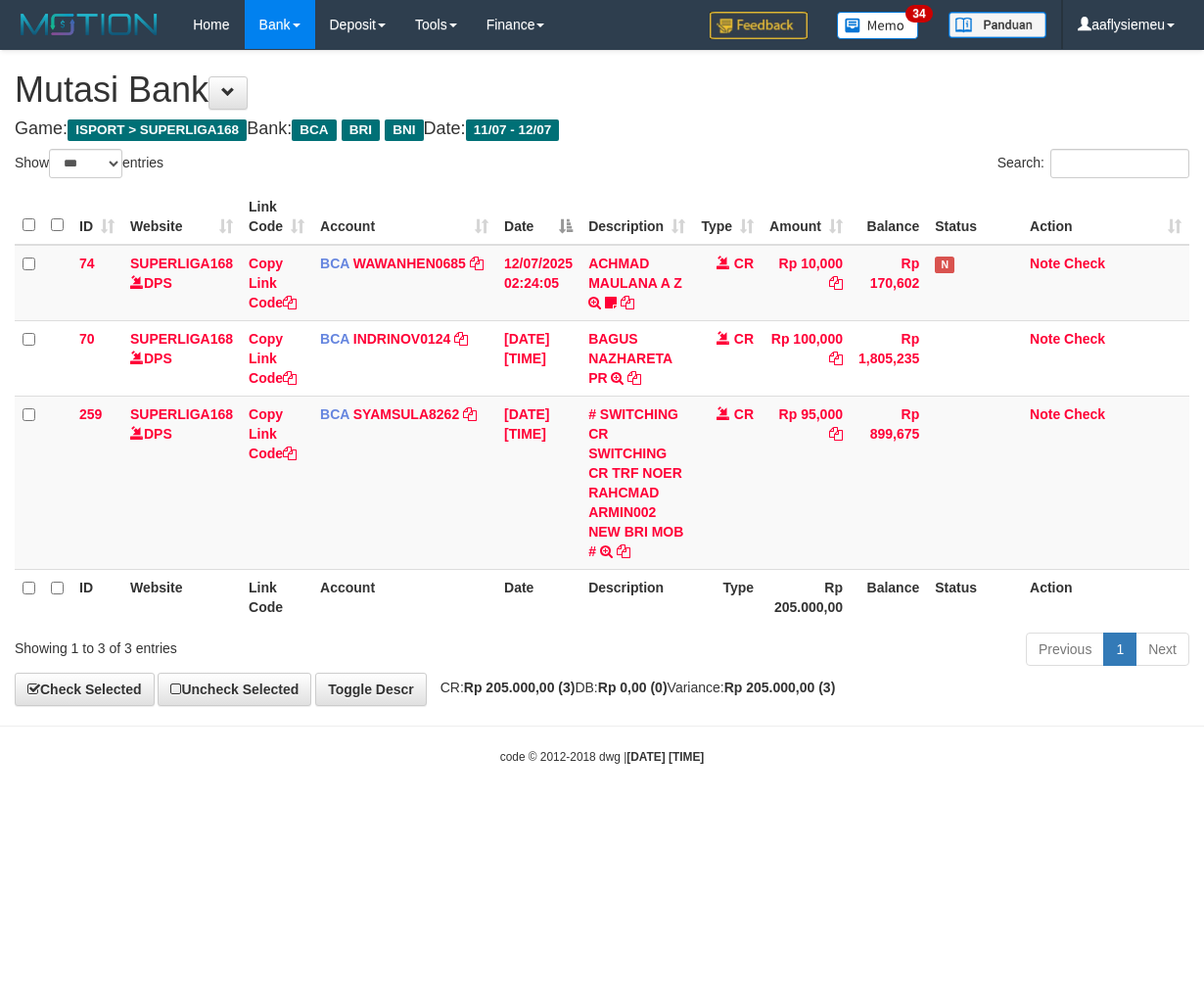 select on "***" 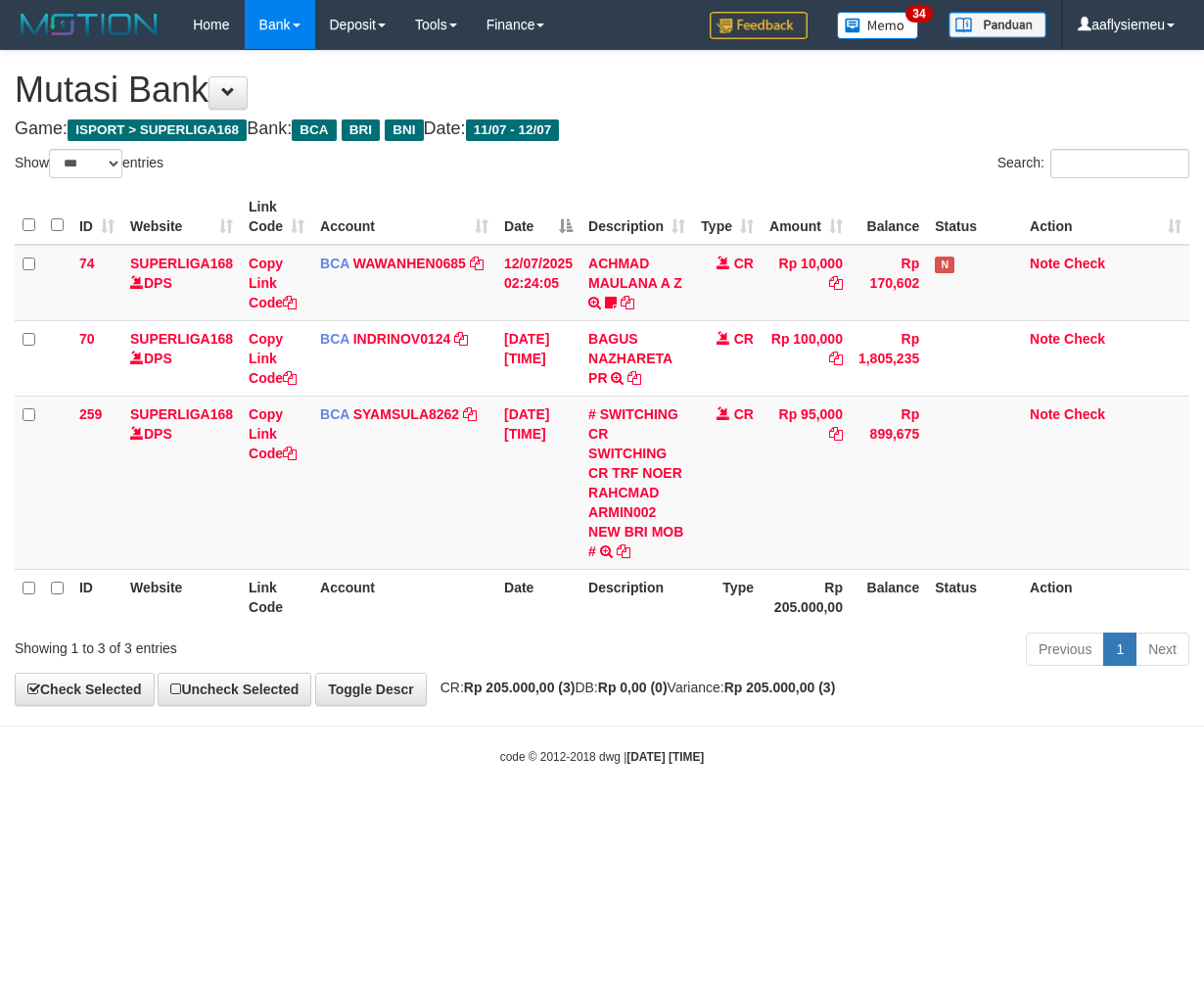 scroll, scrollTop: 0, scrollLeft: 0, axis: both 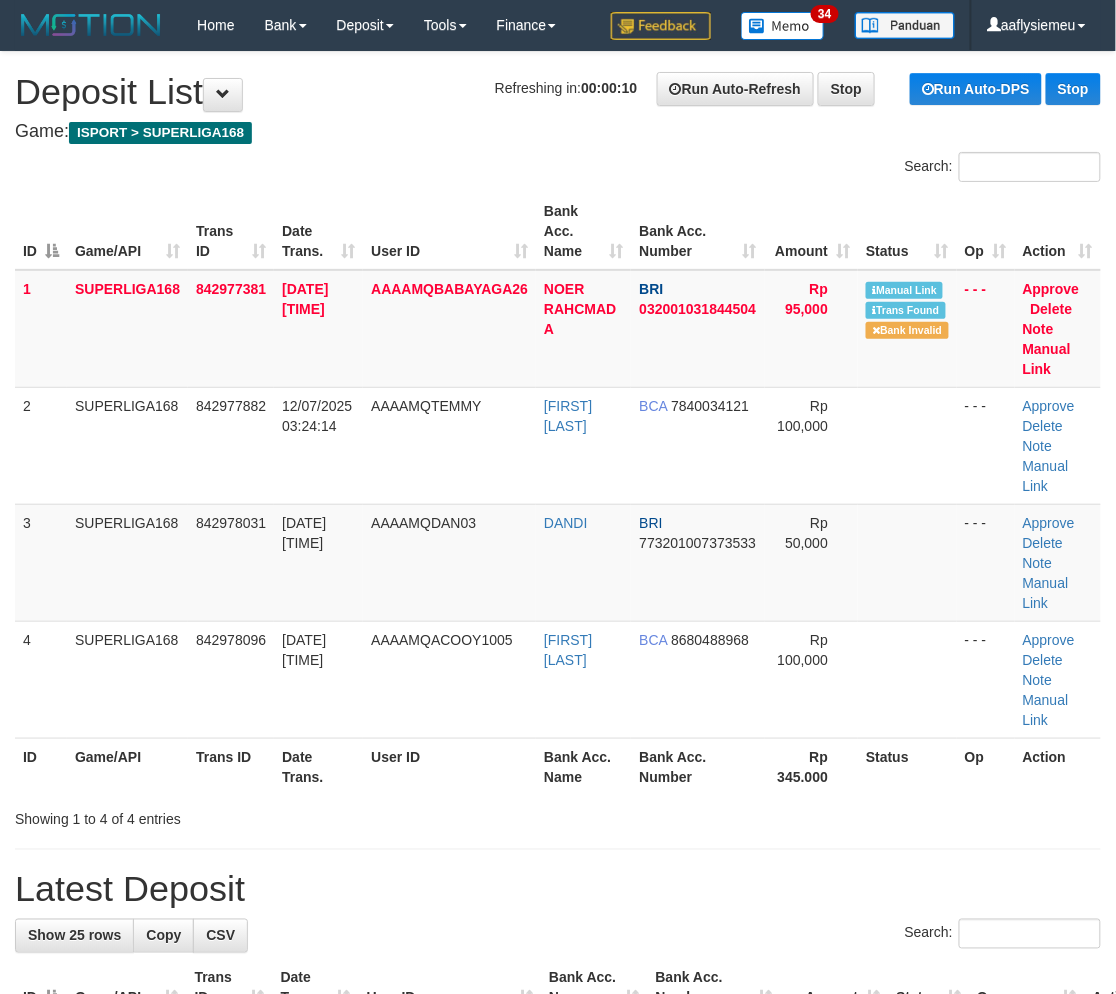 click on "Toggle navigation
Home
Bank
Account List
Load
By Website
Group
[ISPORT]													SUPERLIGA168
By Load Group (DPS)" at bounding box center (558, 1383) 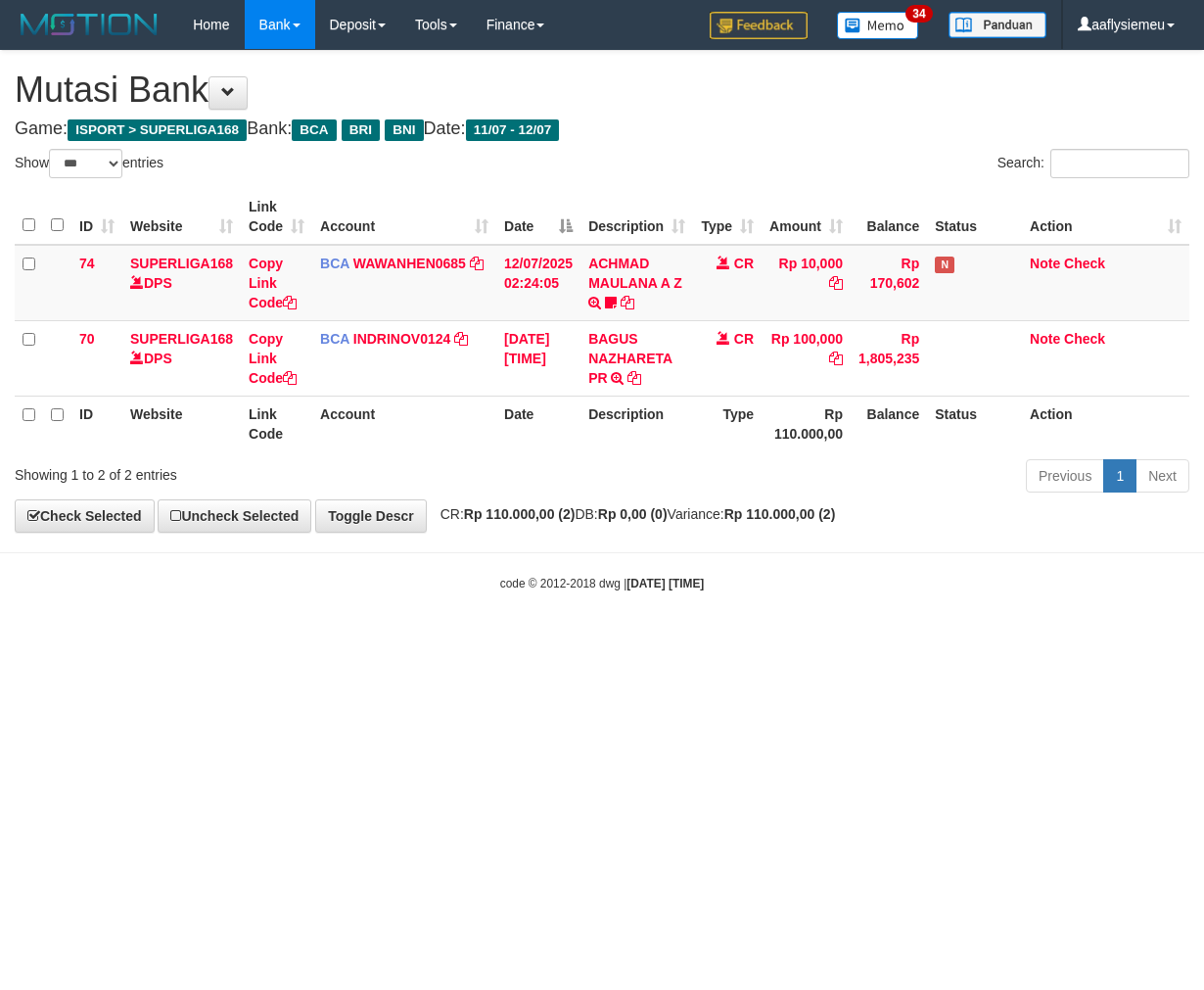 select on "***" 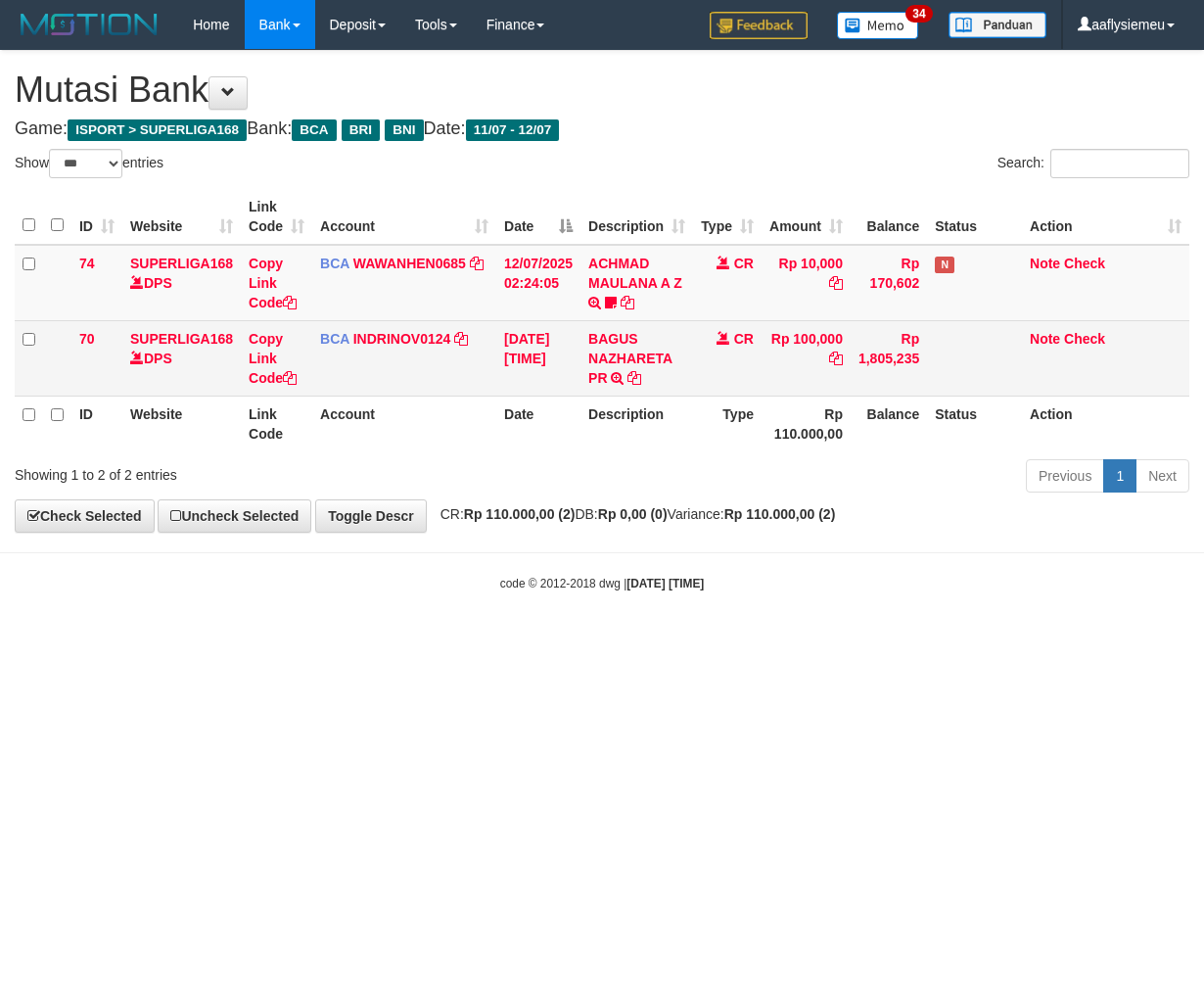 scroll, scrollTop: 0, scrollLeft: 0, axis: both 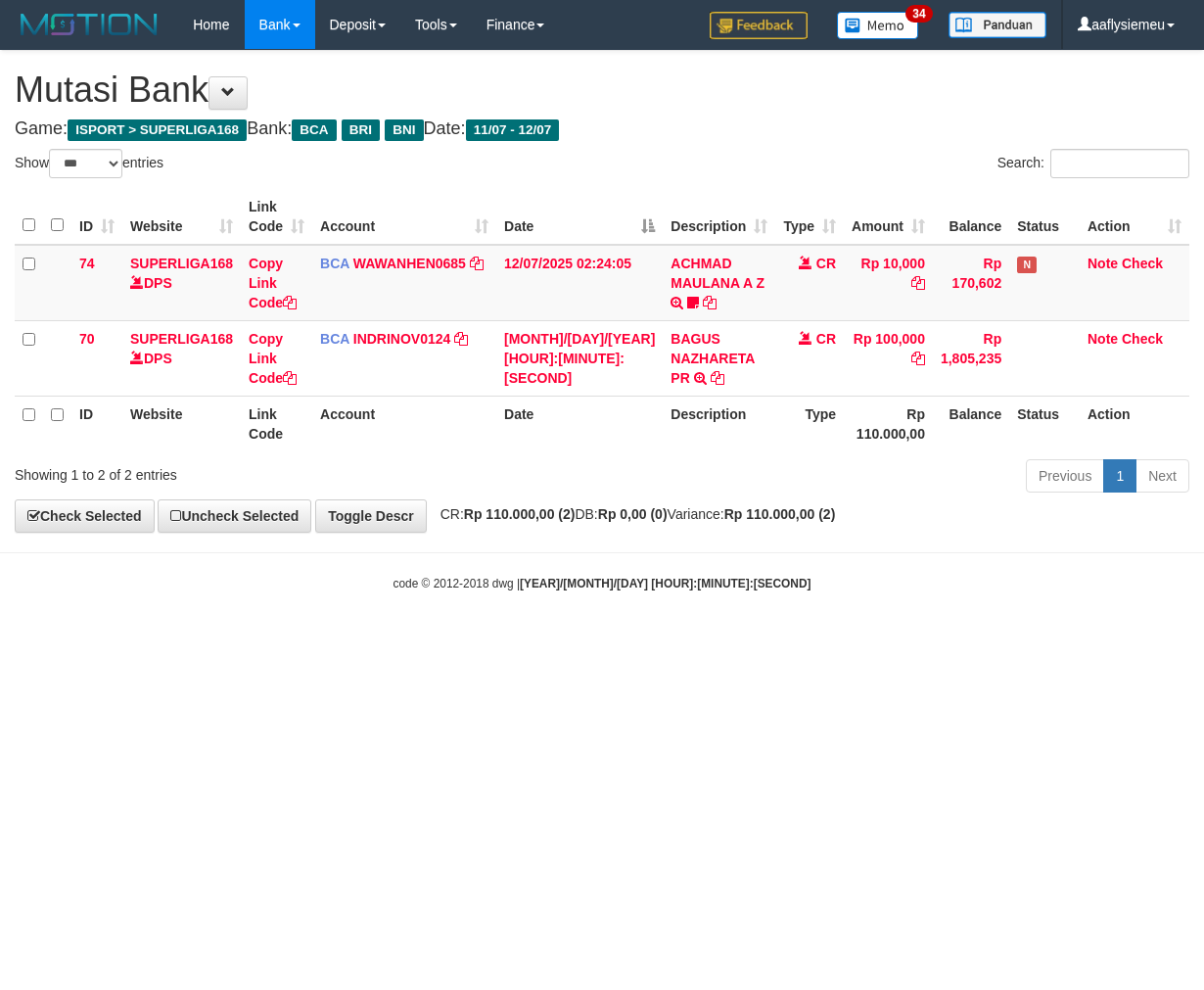 select on "***" 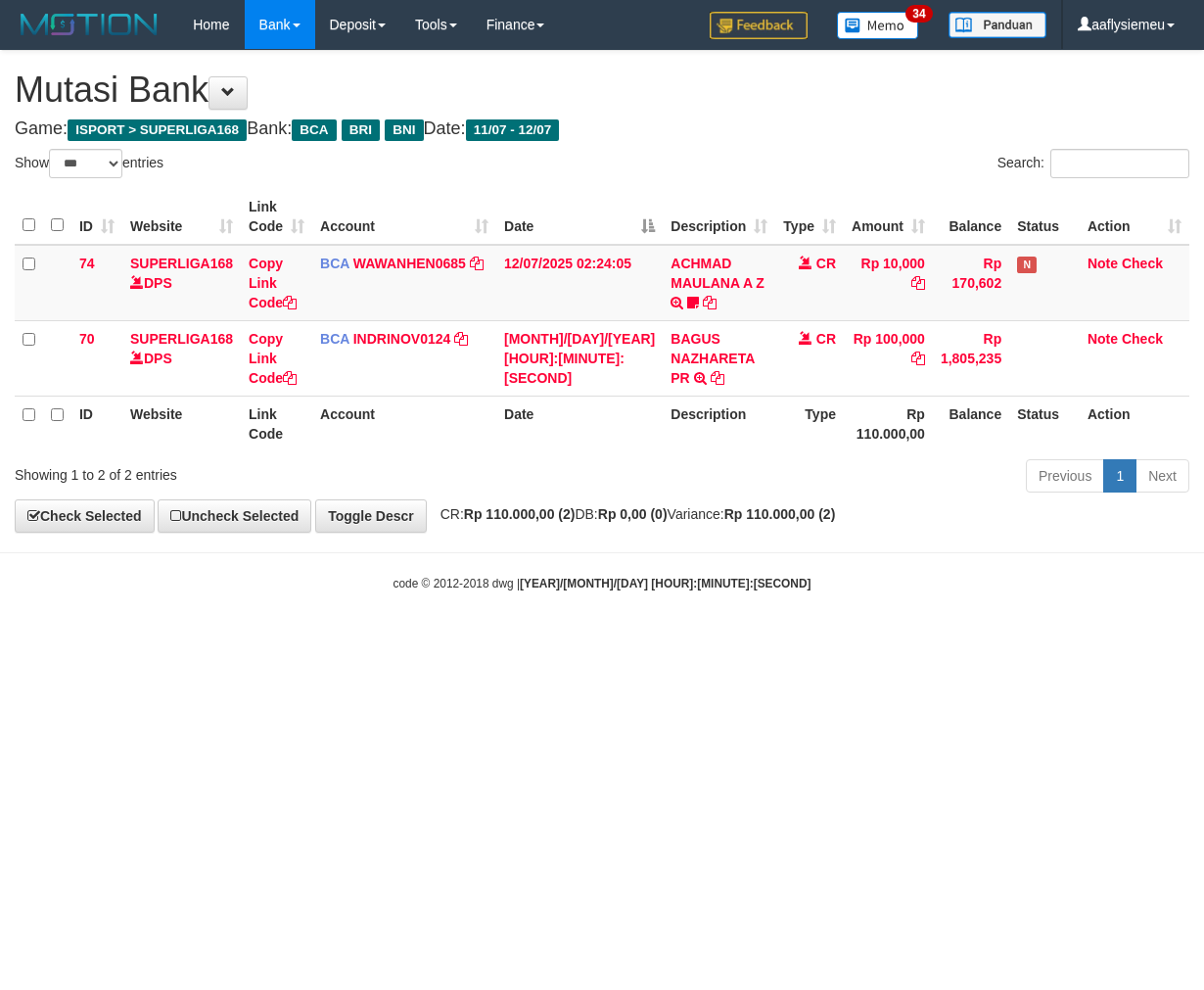 scroll, scrollTop: 0, scrollLeft: 0, axis: both 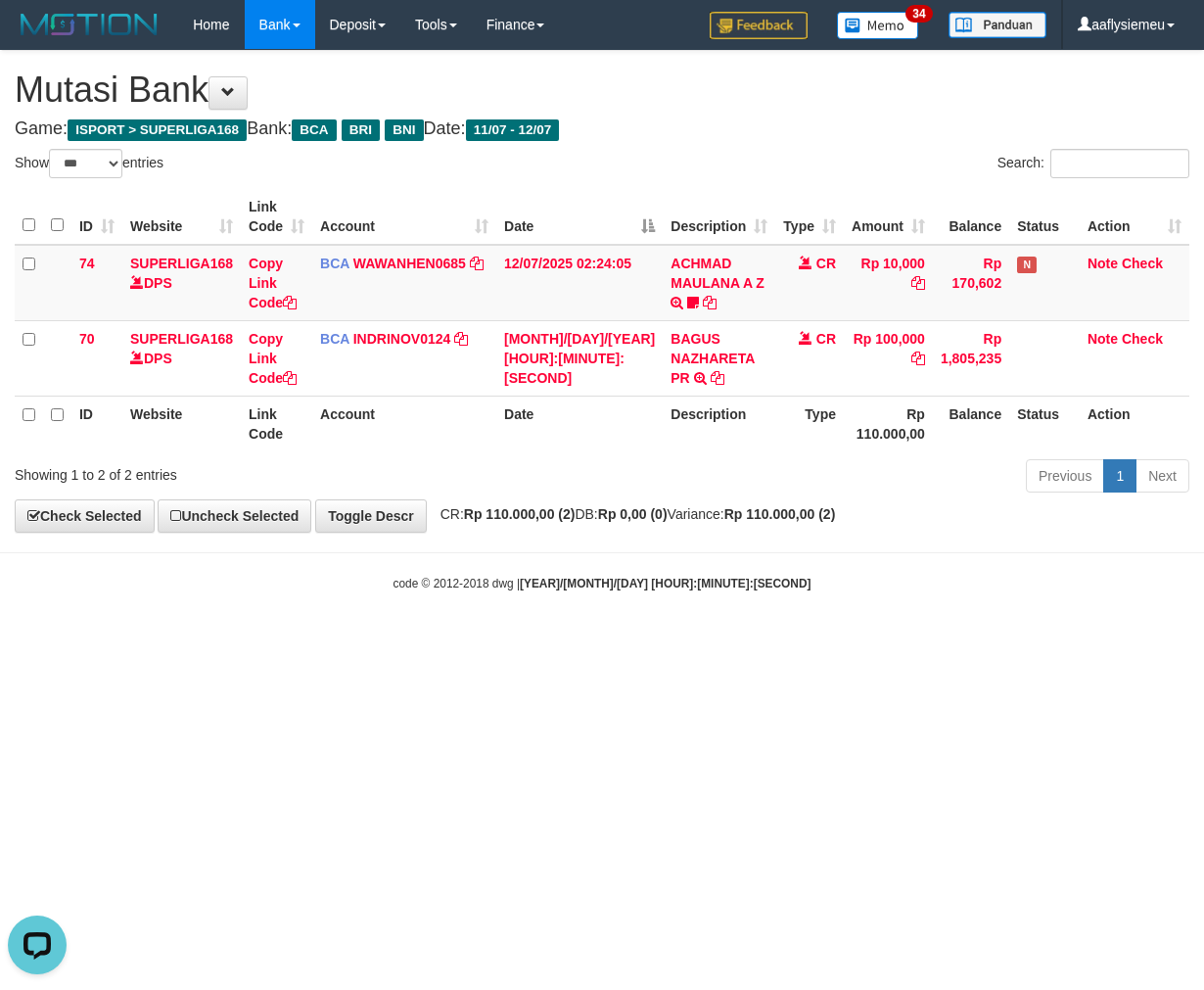 drag, startPoint x: 627, startPoint y: 93, endPoint x: 624, endPoint y: 434, distance: 341.0132 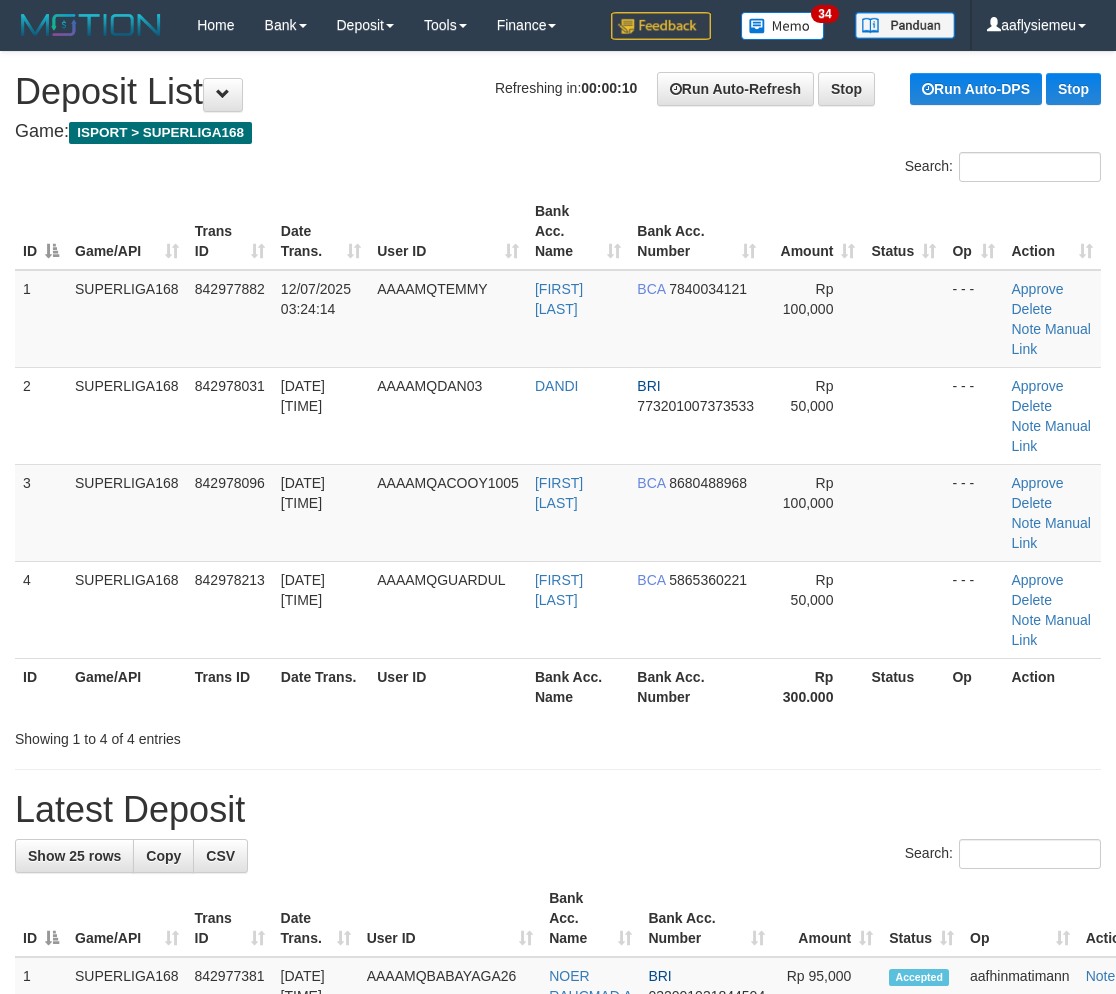 scroll, scrollTop: 0, scrollLeft: 0, axis: both 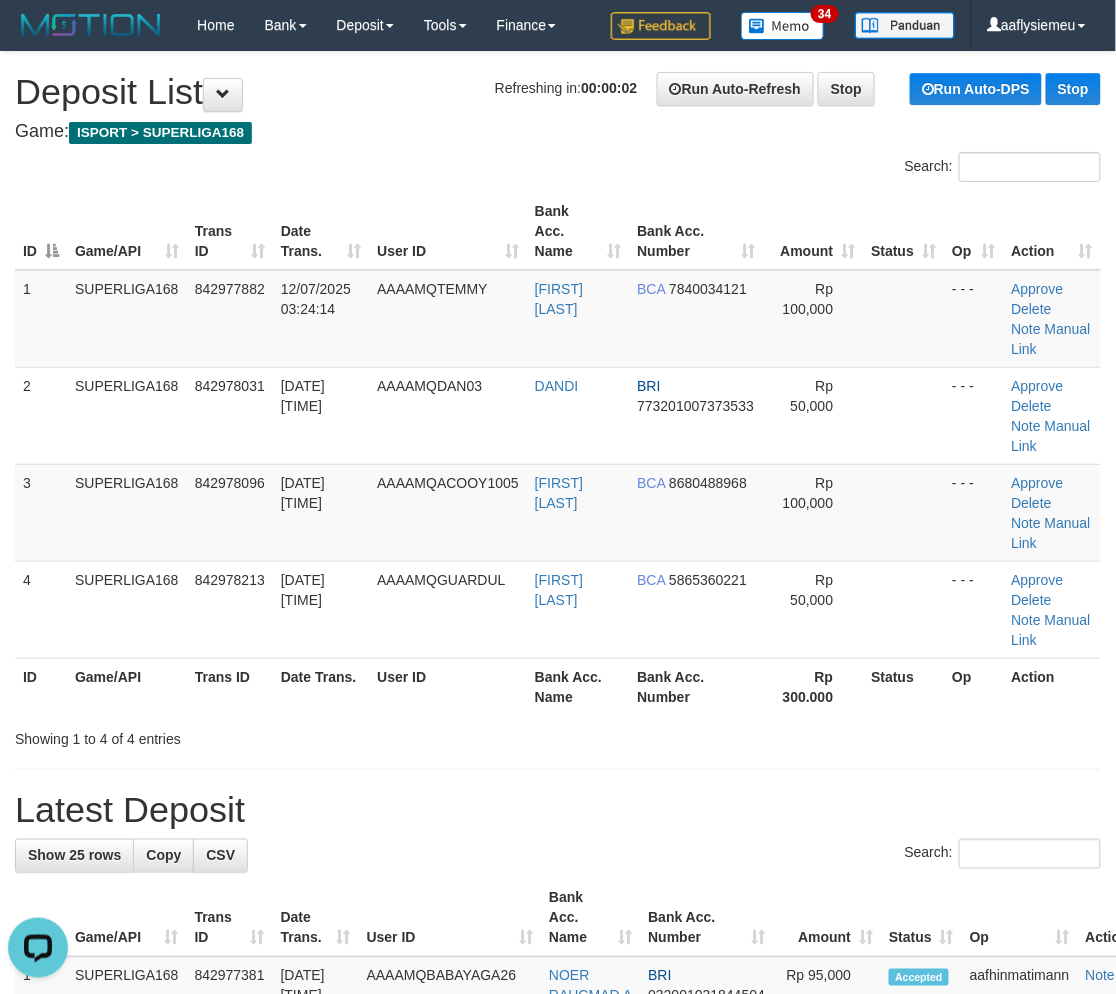 click on "3" at bounding box center [41, 512] 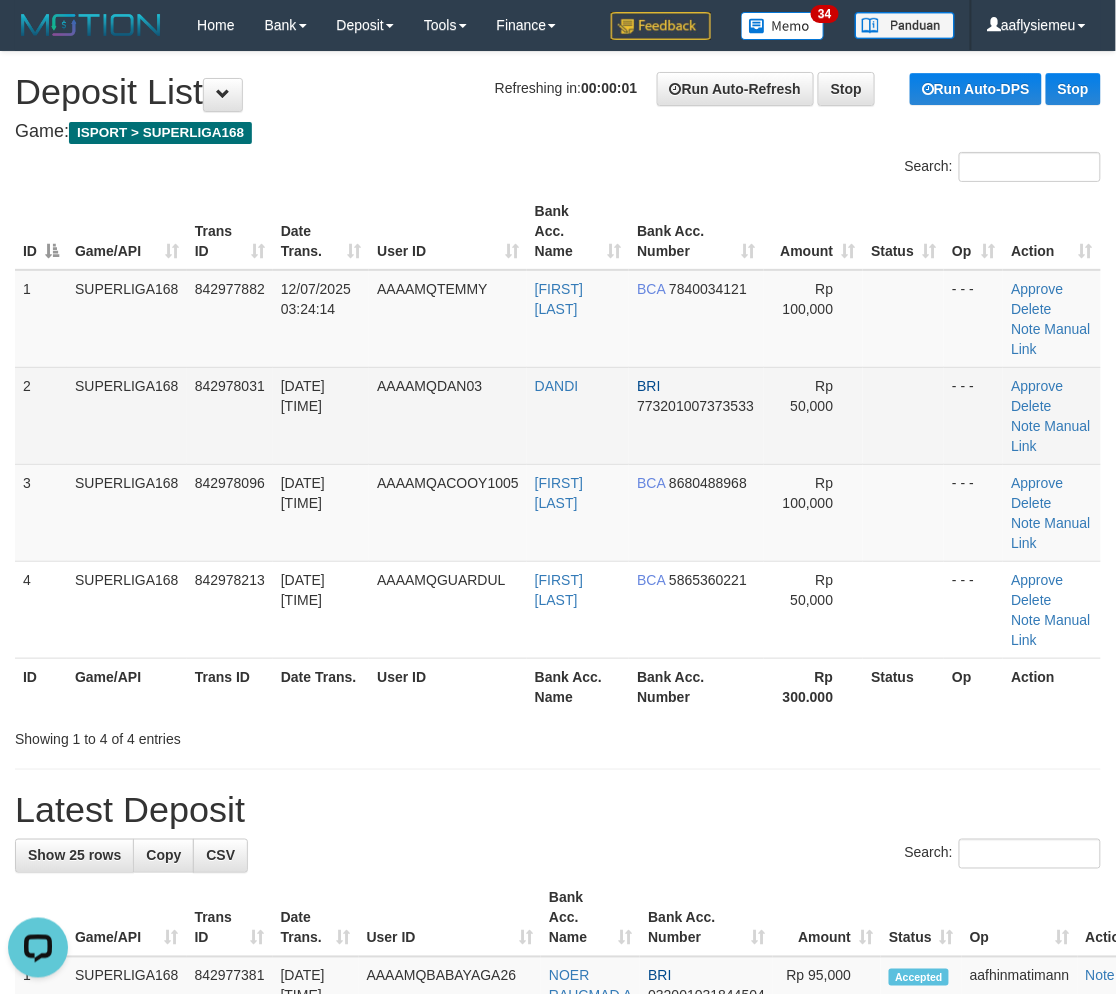 click on "842978031" at bounding box center (230, 415) 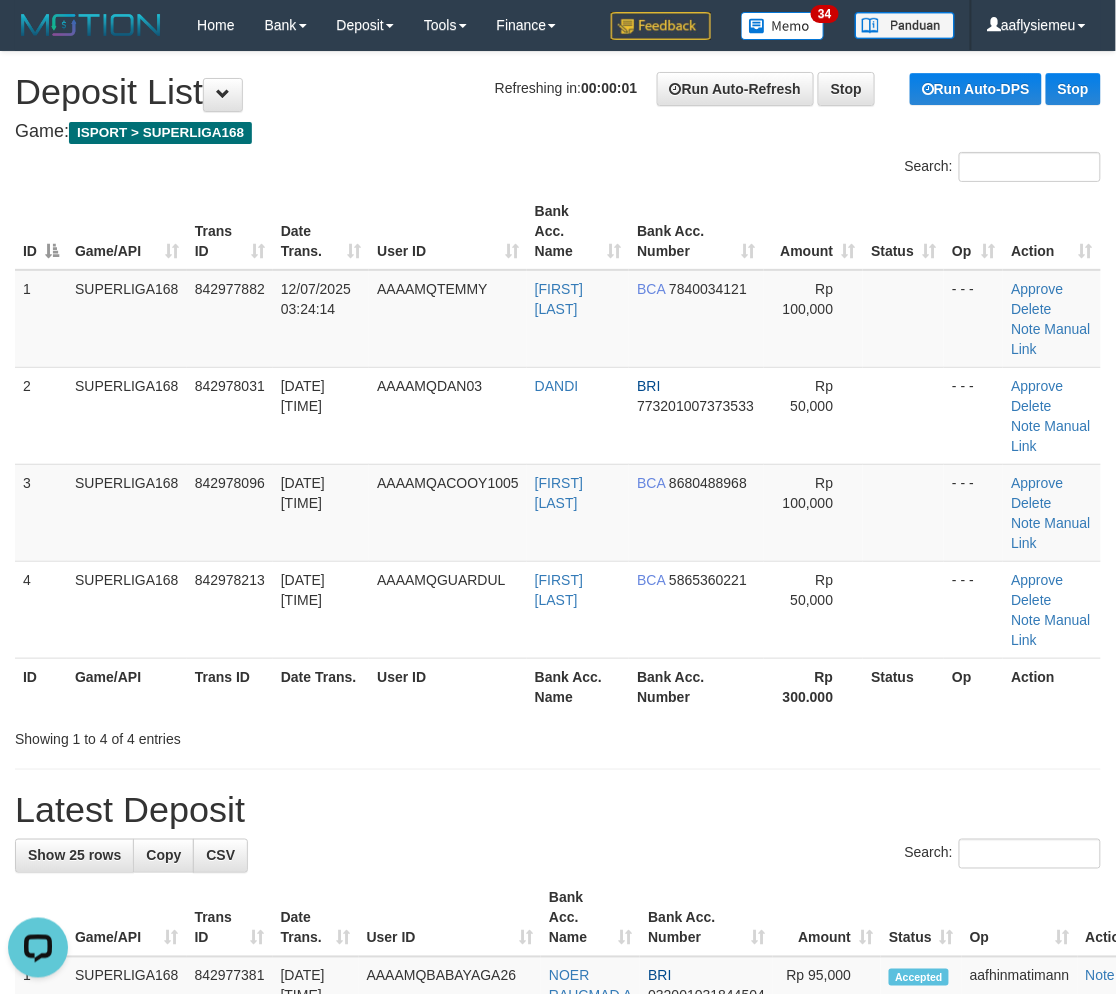 click on "3" at bounding box center (41, 512) 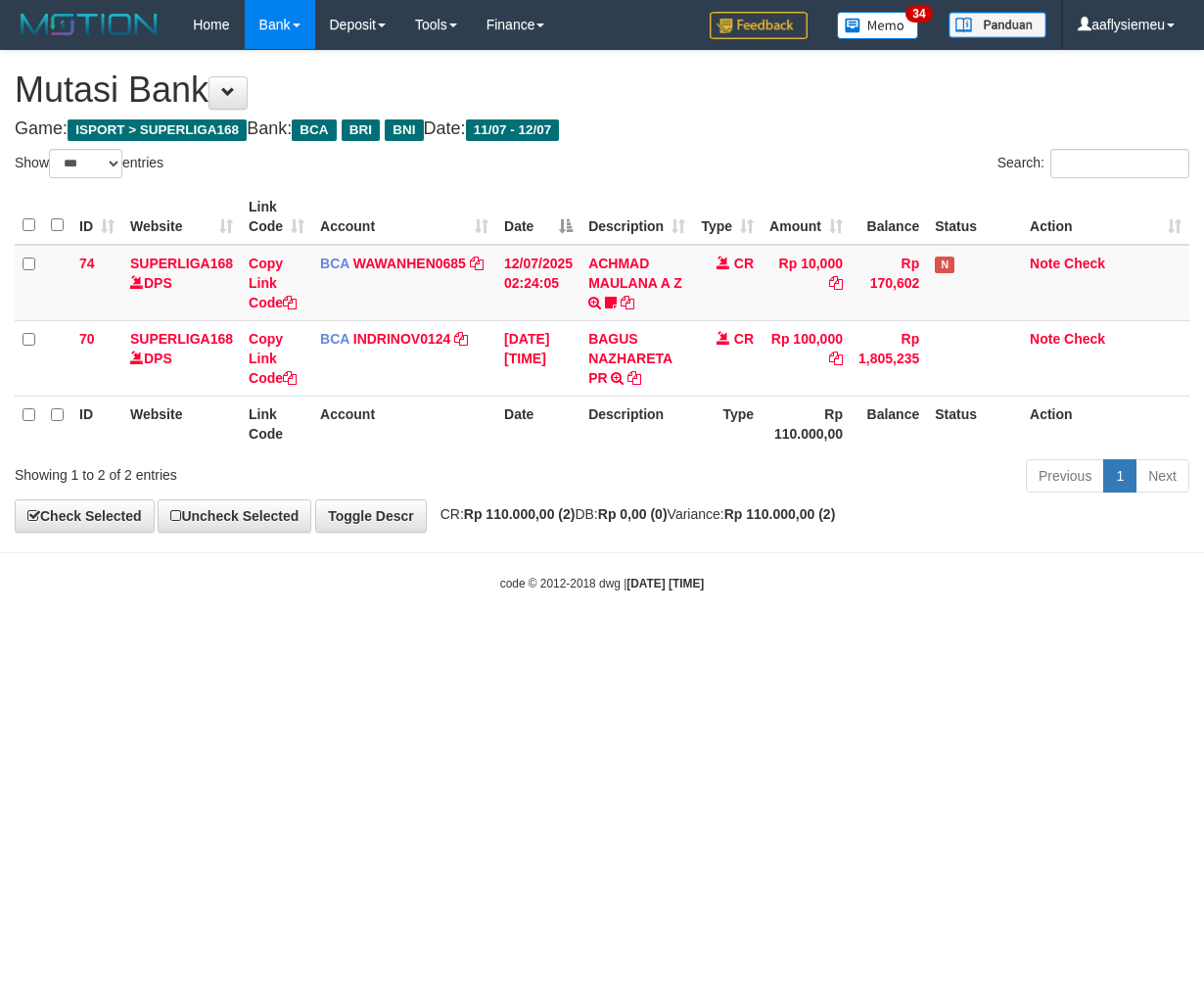select on "***" 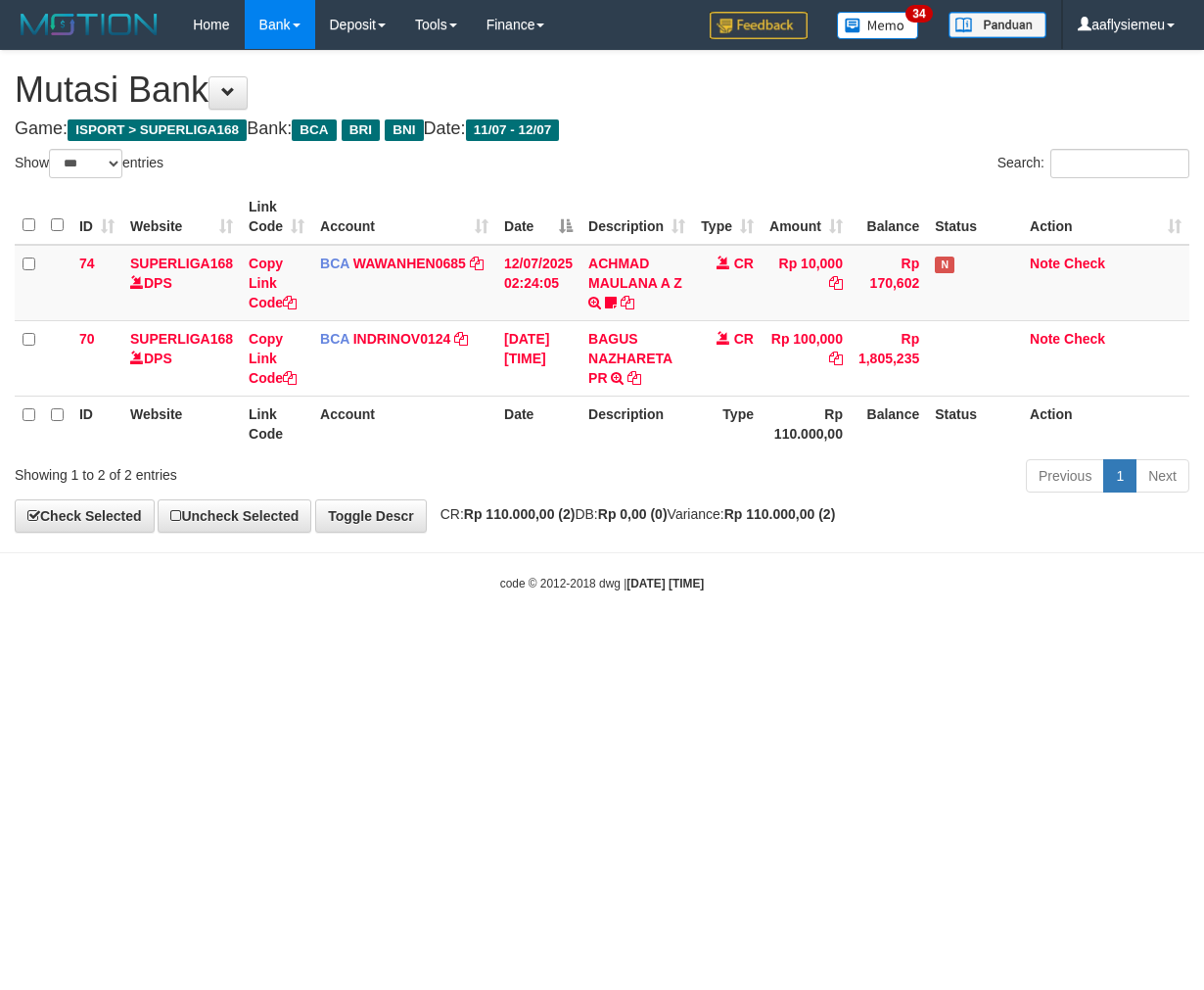 scroll, scrollTop: 0, scrollLeft: 0, axis: both 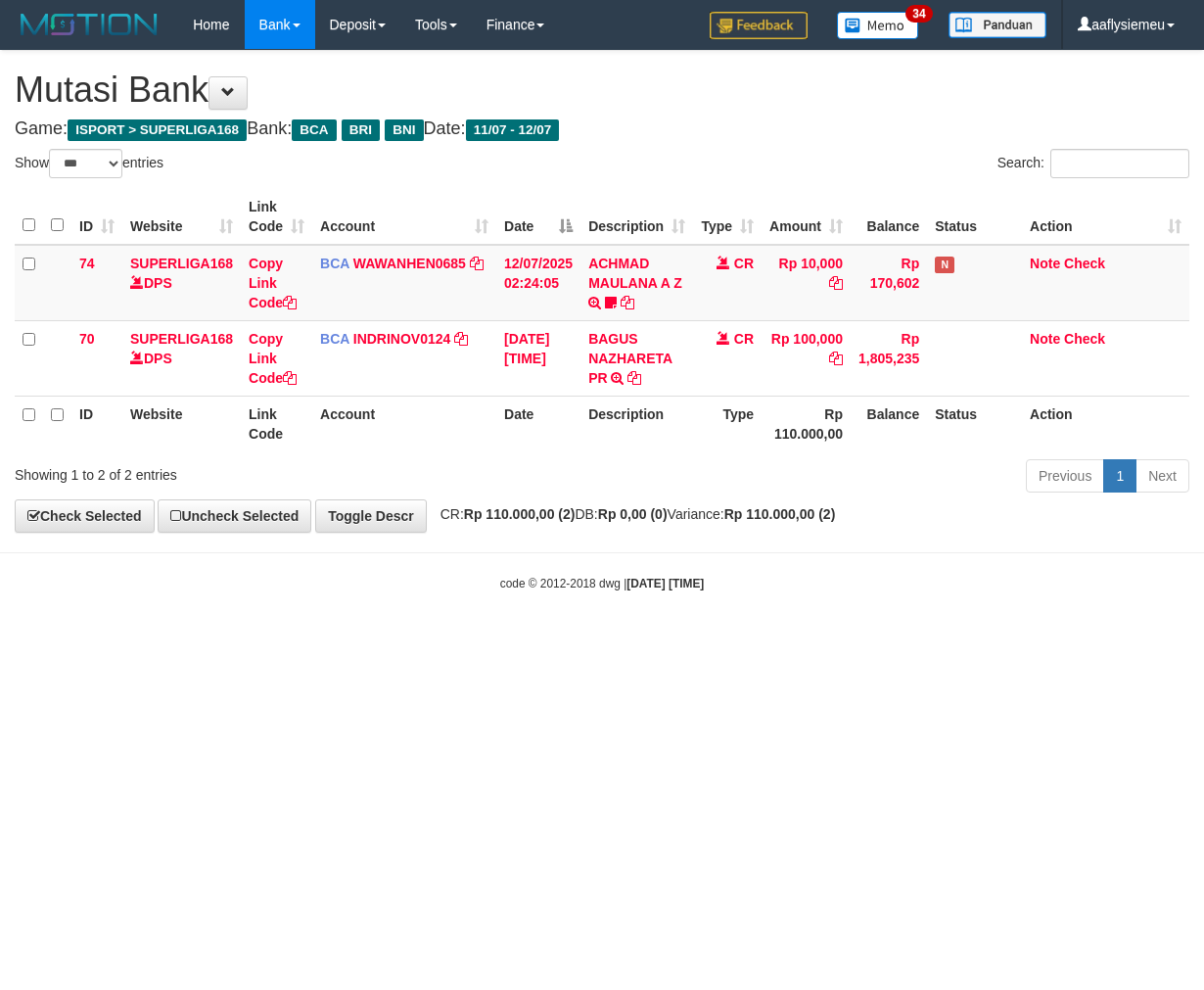 select on "***" 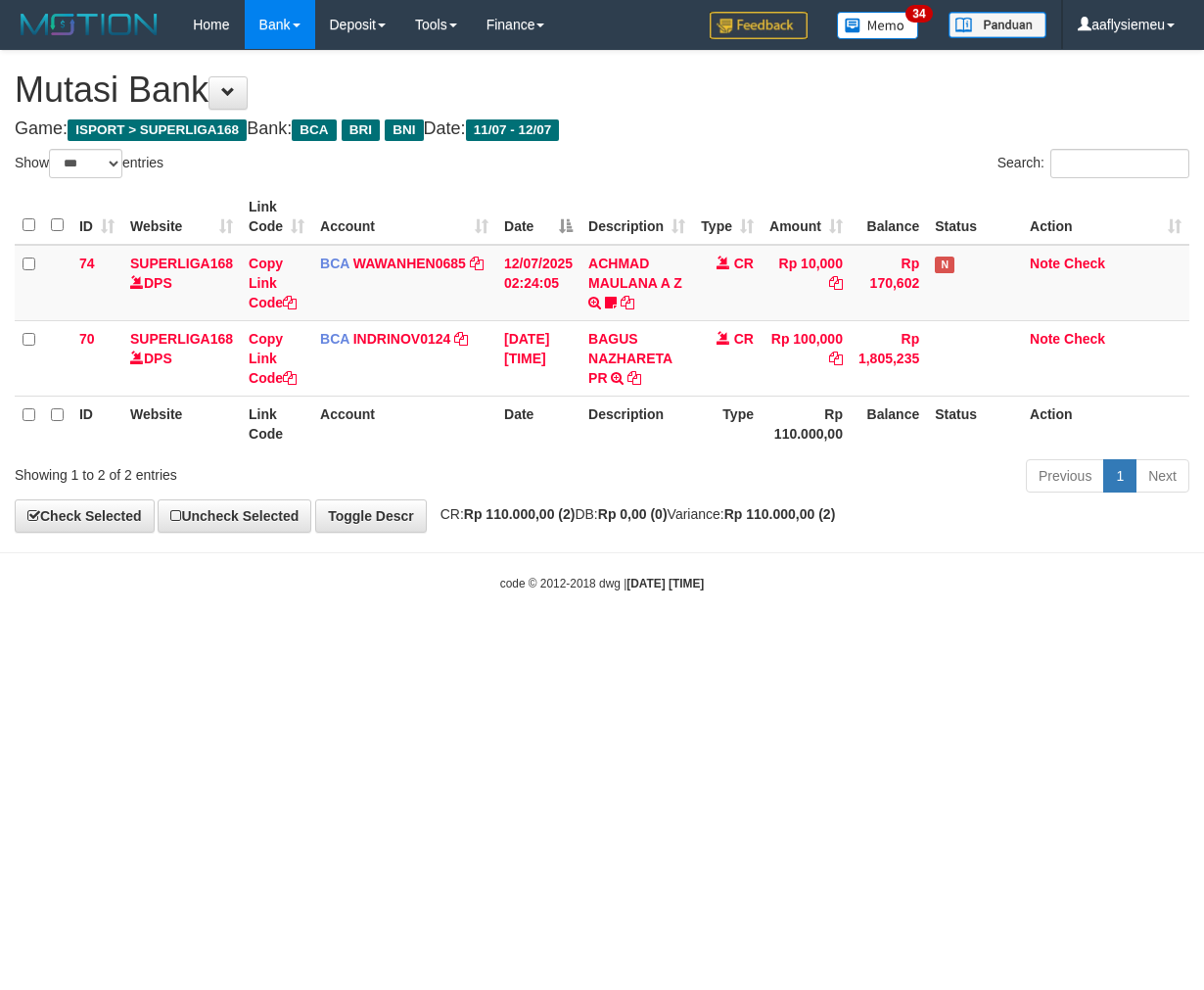 scroll, scrollTop: 0, scrollLeft: 0, axis: both 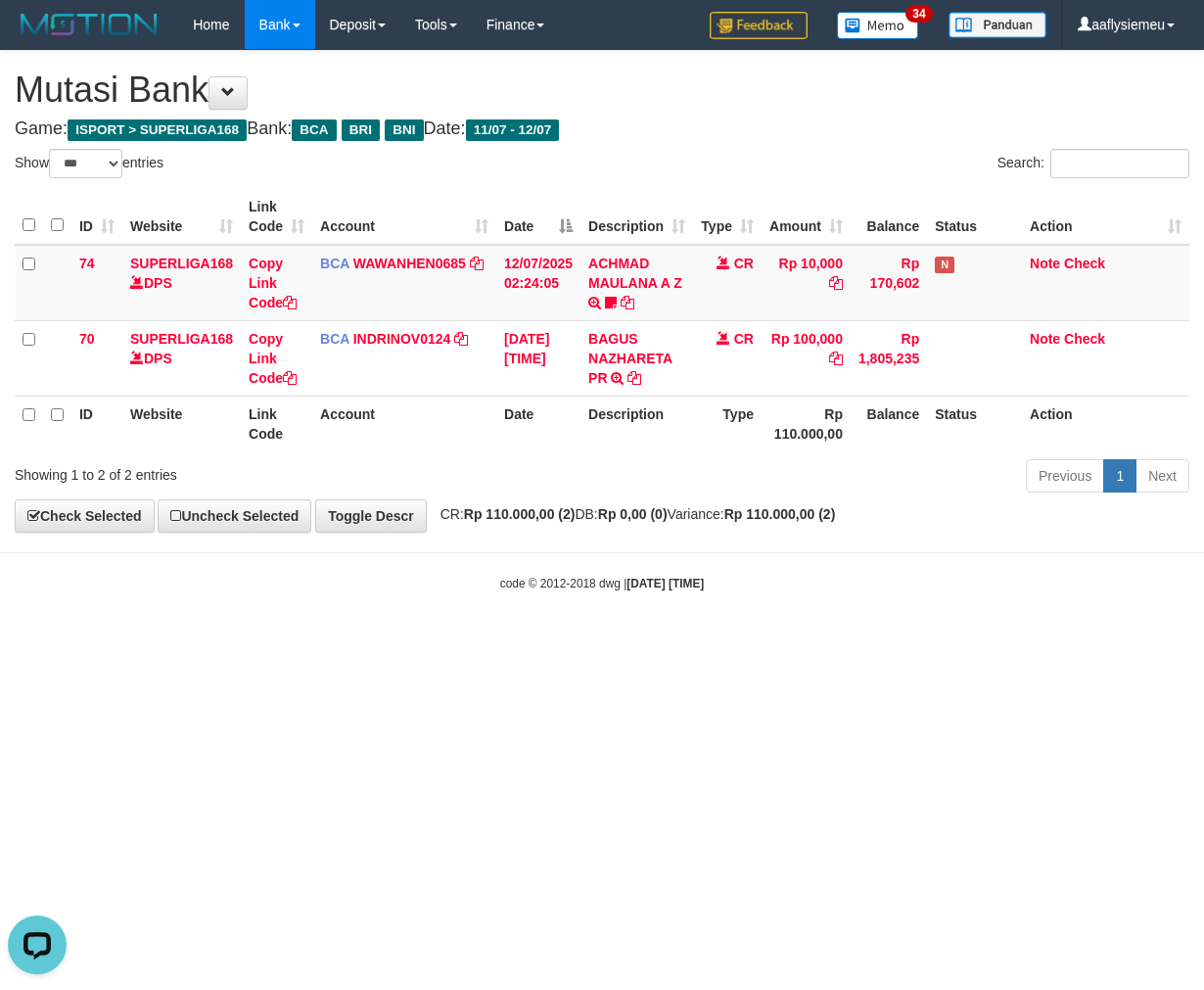click on "Toggle navigation
Home
Bank
Account List
Load
By Website
Group
[ISPORT]													SUPERLIGA168
By Load Group (DPS)" at bounding box center (602, 320) 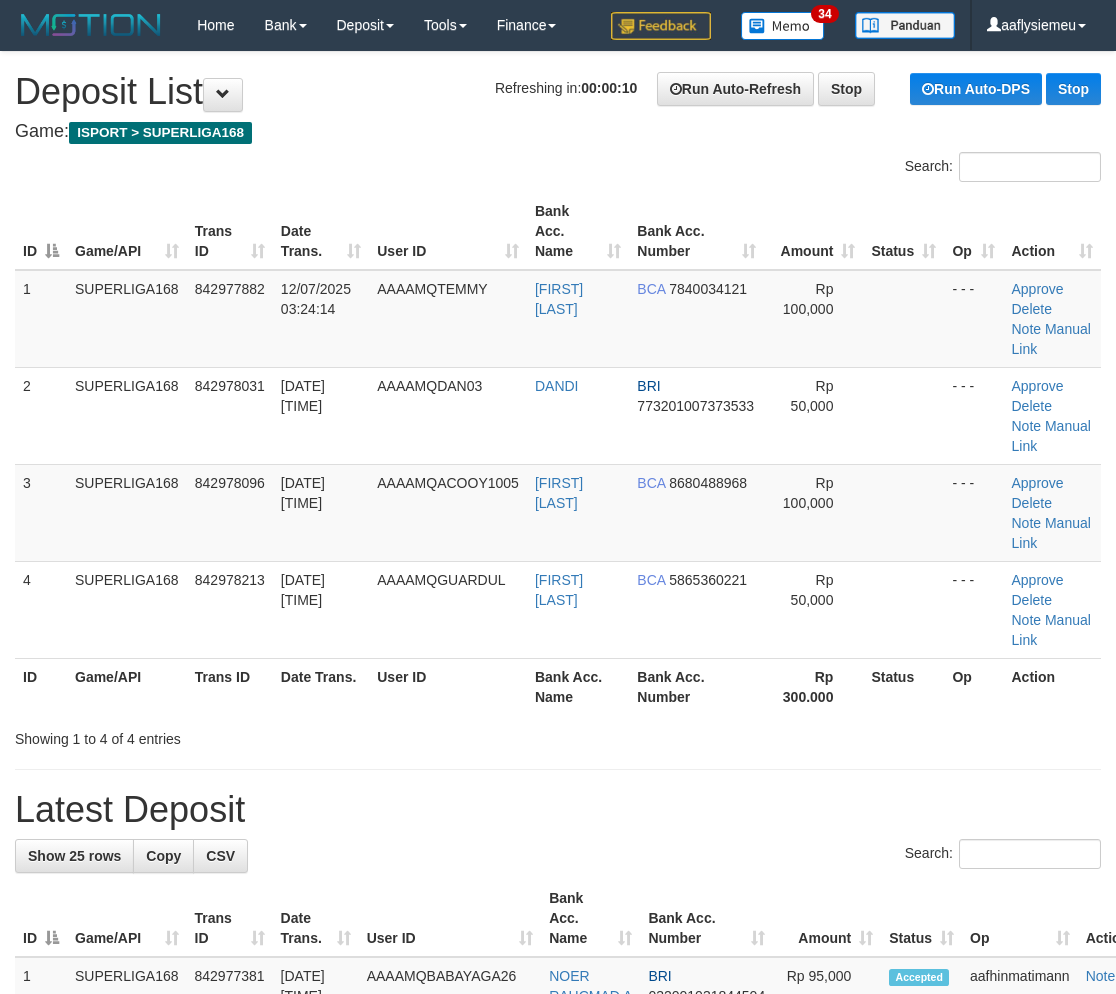 scroll, scrollTop: 0, scrollLeft: 0, axis: both 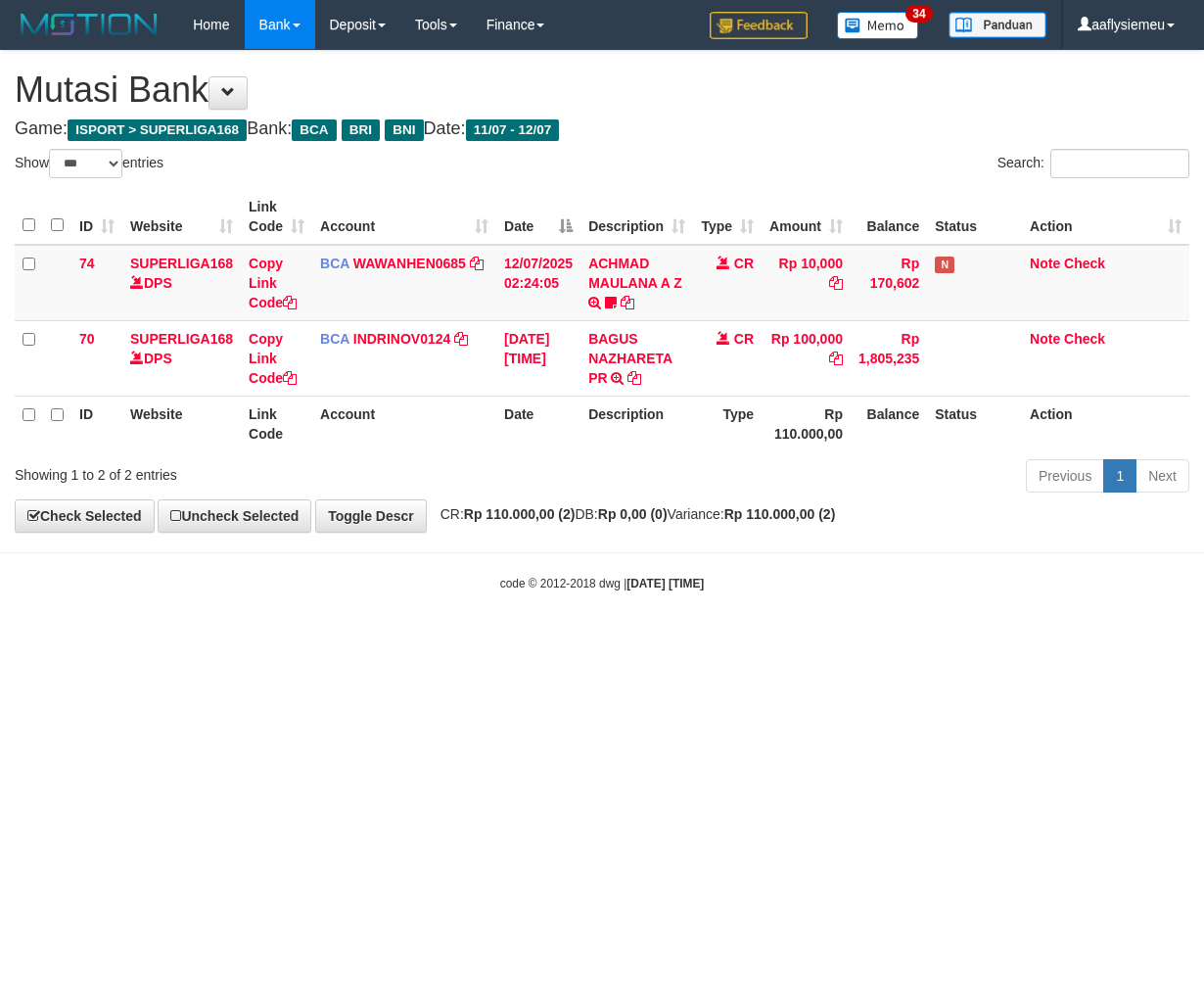 select on "***" 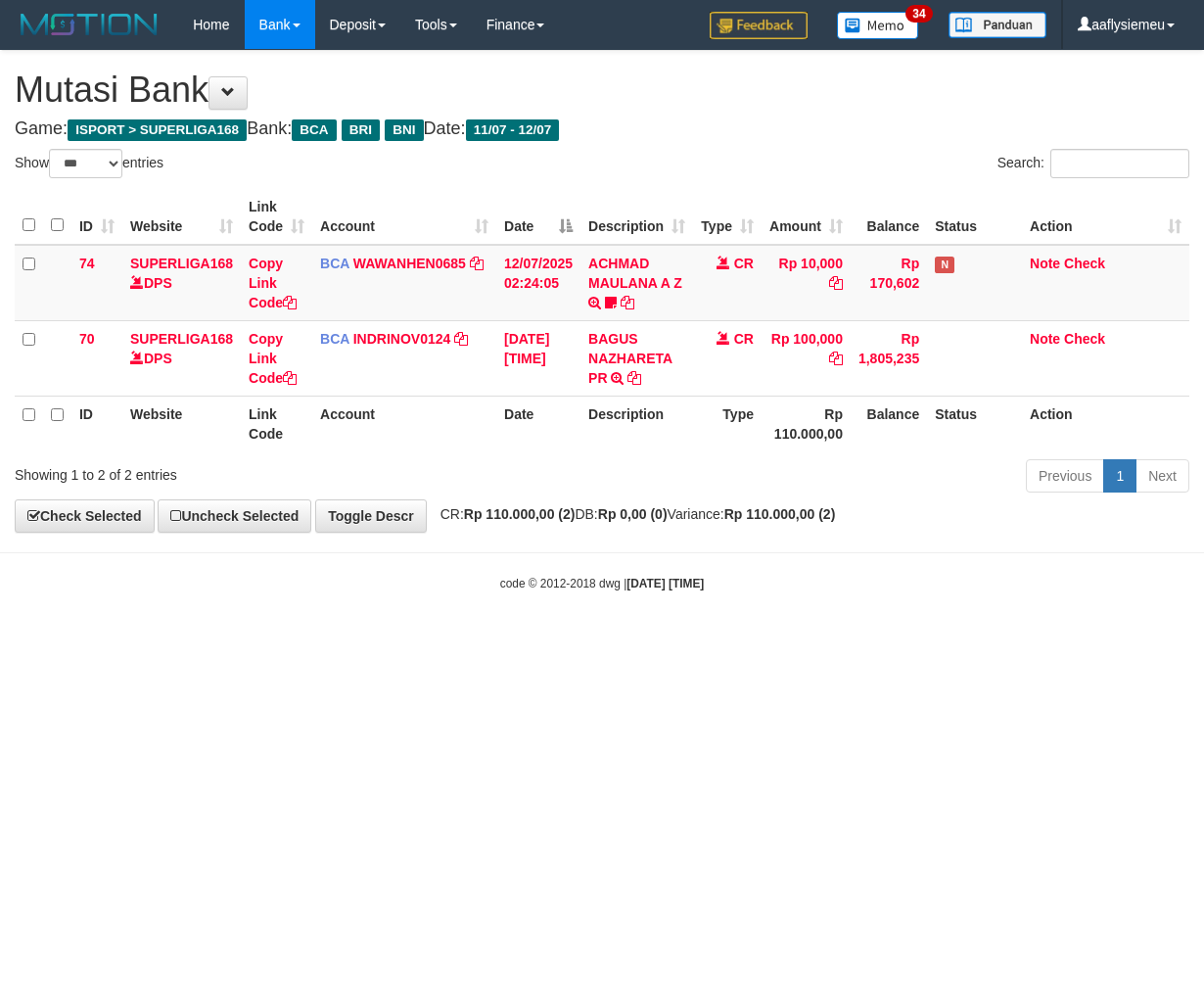 scroll, scrollTop: 0, scrollLeft: 0, axis: both 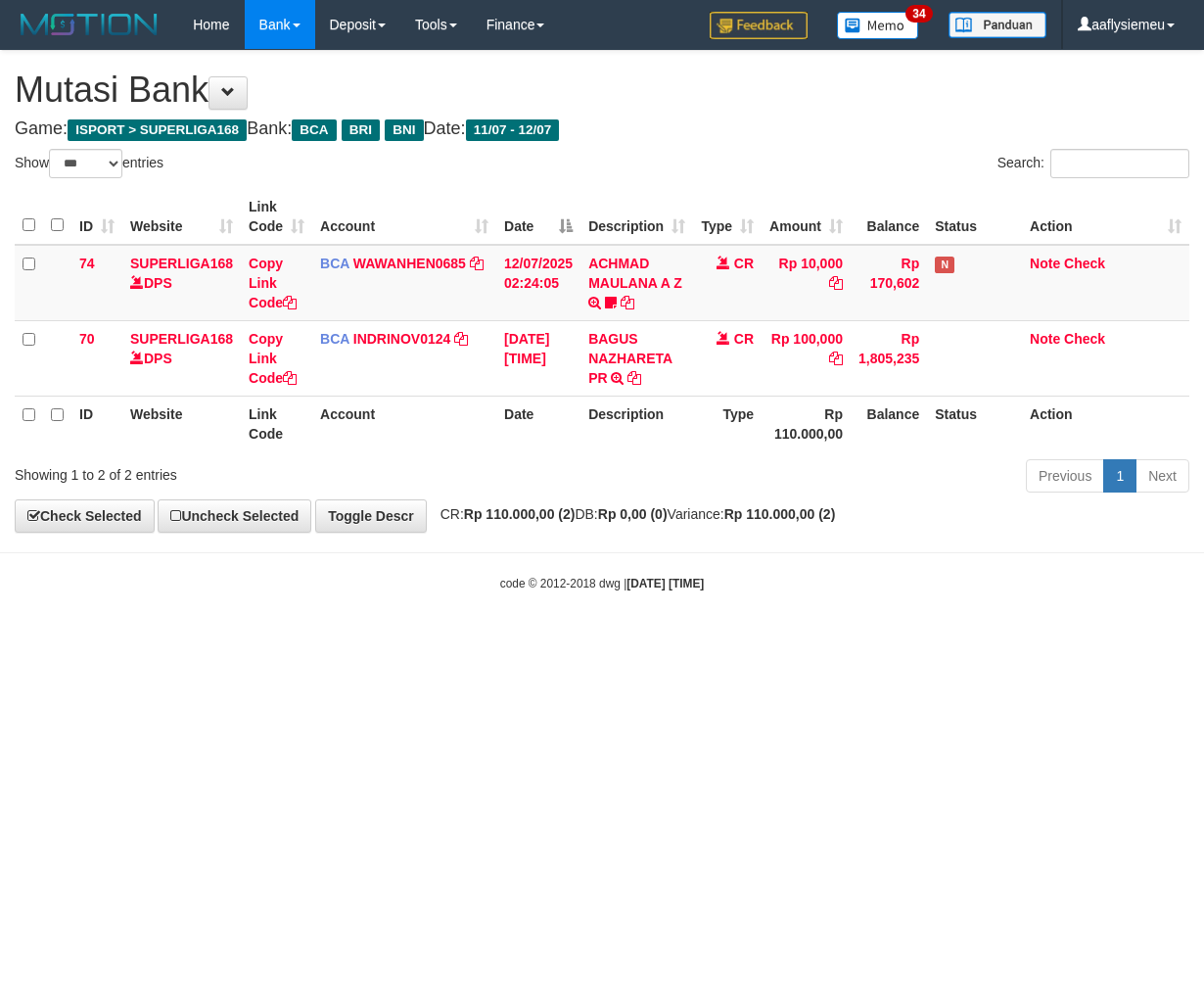 select on "***" 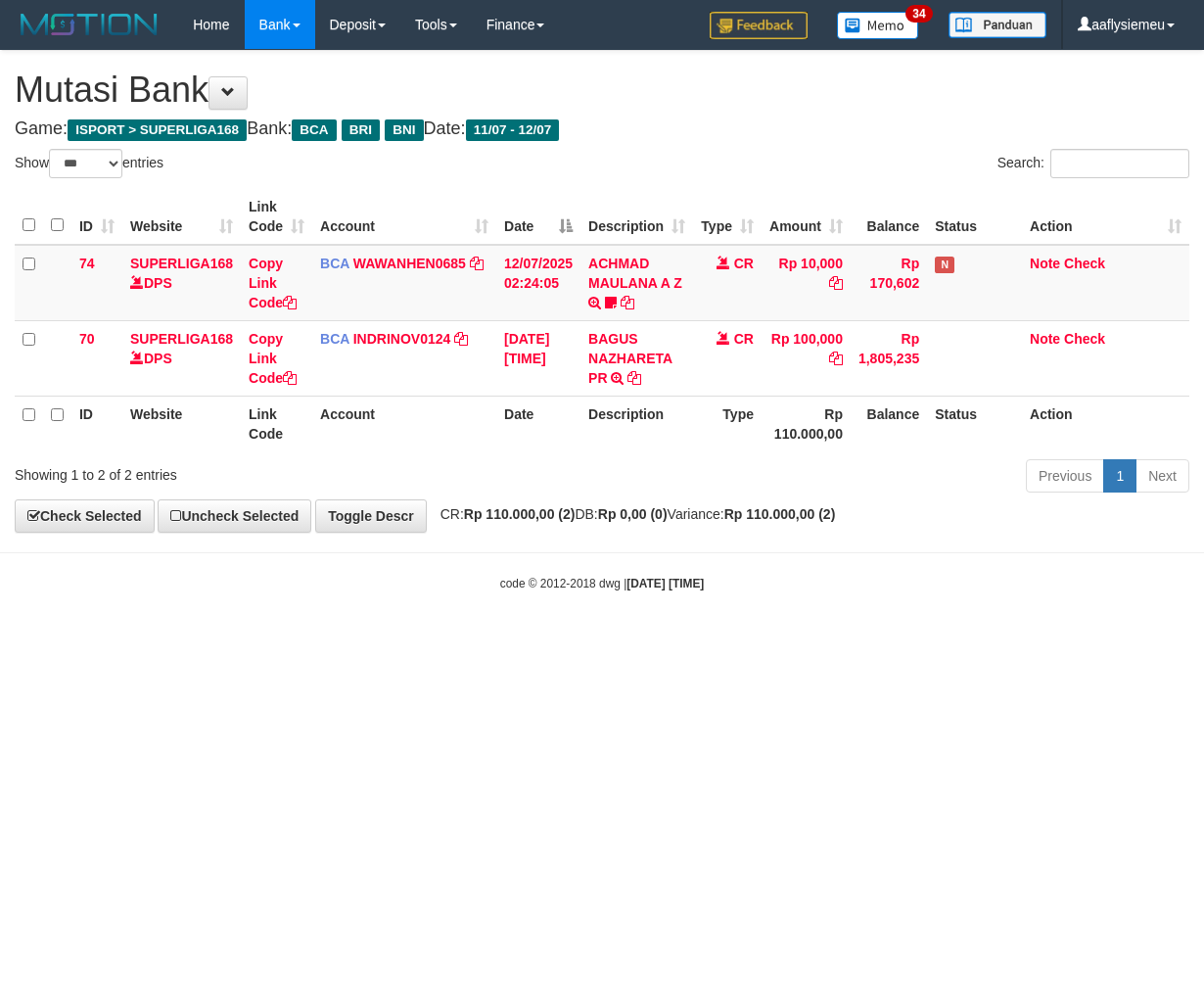 scroll, scrollTop: 0, scrollLeft: 0, axis: both 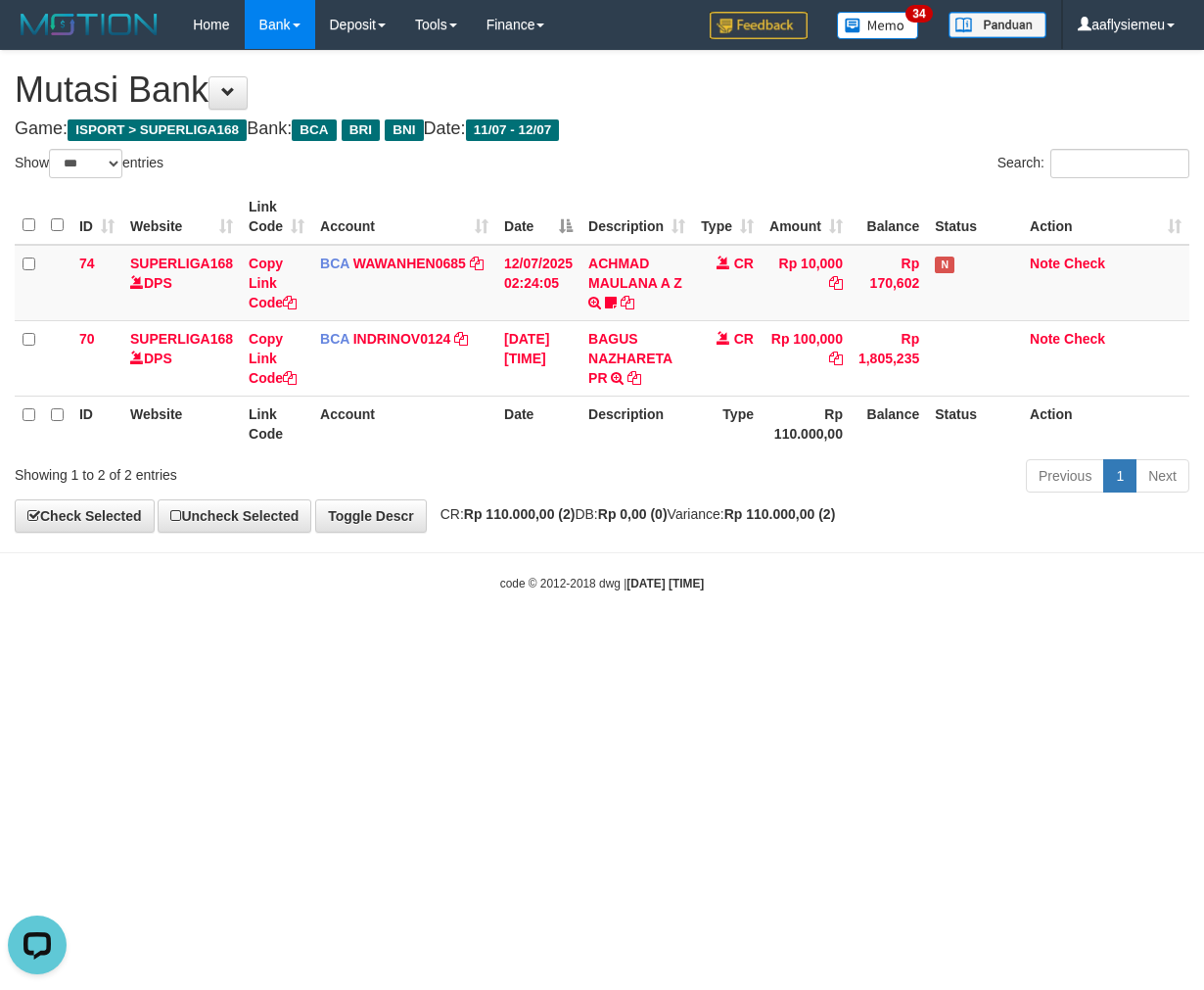 click on "Mutasi Bank" at bounding box center [602, 90] 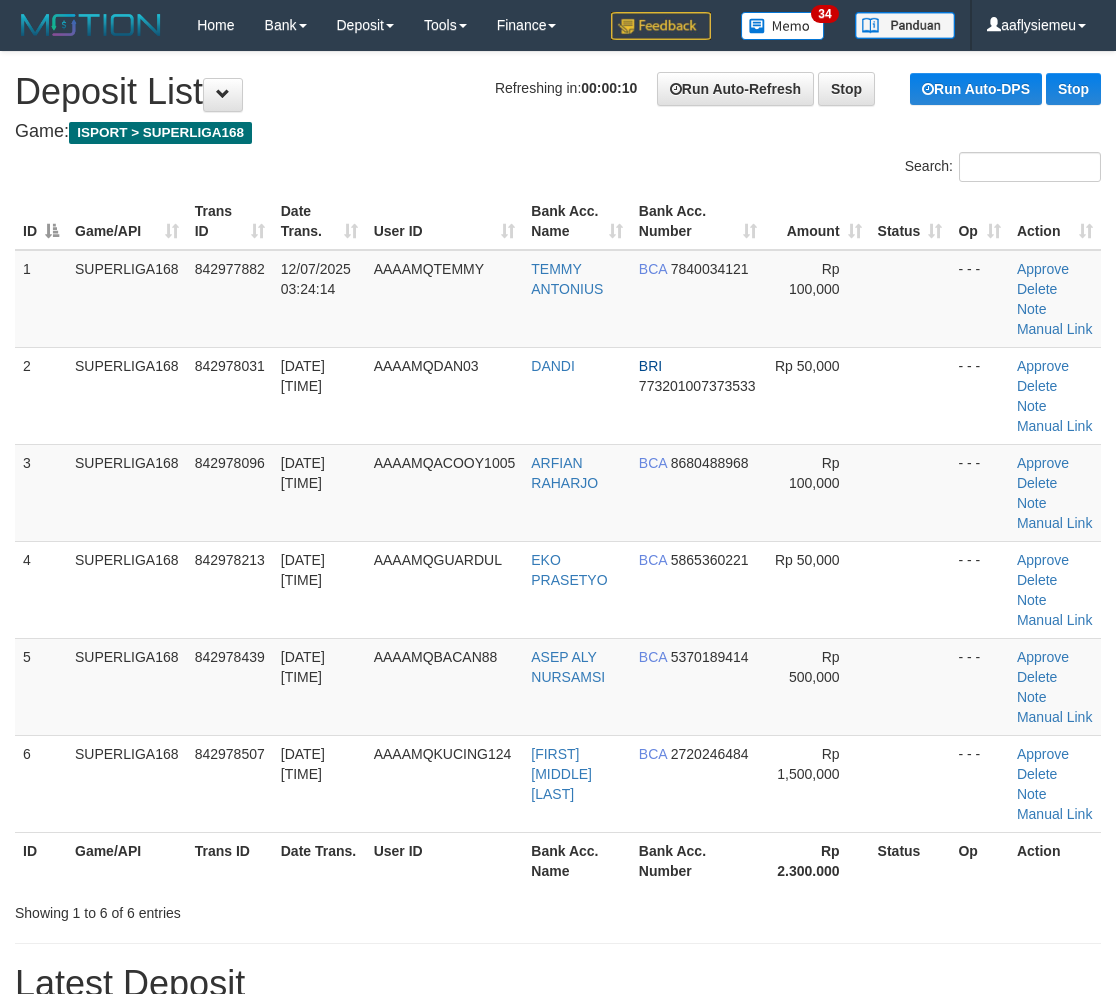 scroll, scrollTop: 0, scrollLeft: 0, axis: both 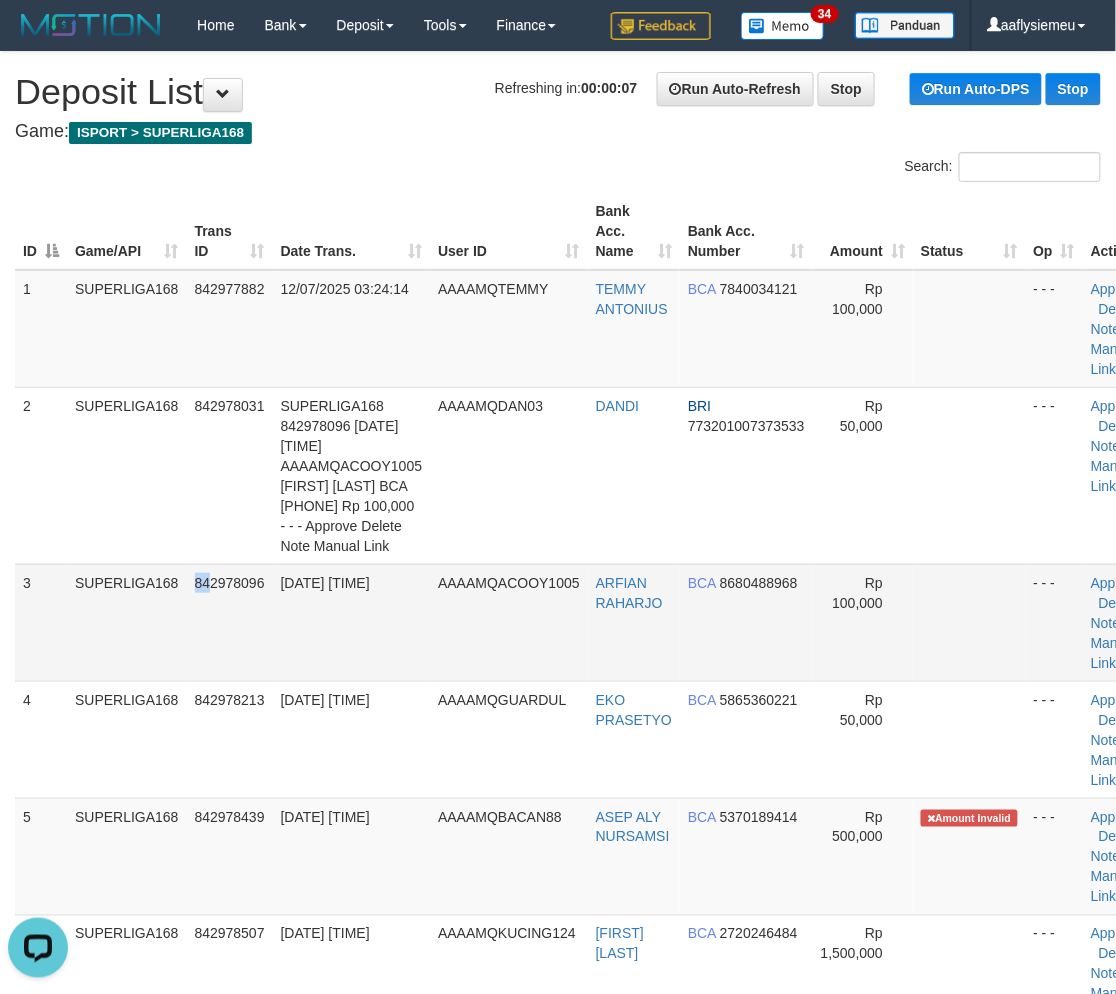 click on "3
SUPERLIGA168
842978096
12/07/2025 03:25:08
AAAAMQACOOY1005
ARFIAN RAHARJO
BCA
8680488968
Rp 100,000
- - -
Approve
Delete
Note
Manual Link" at bounding box center [590, 622] 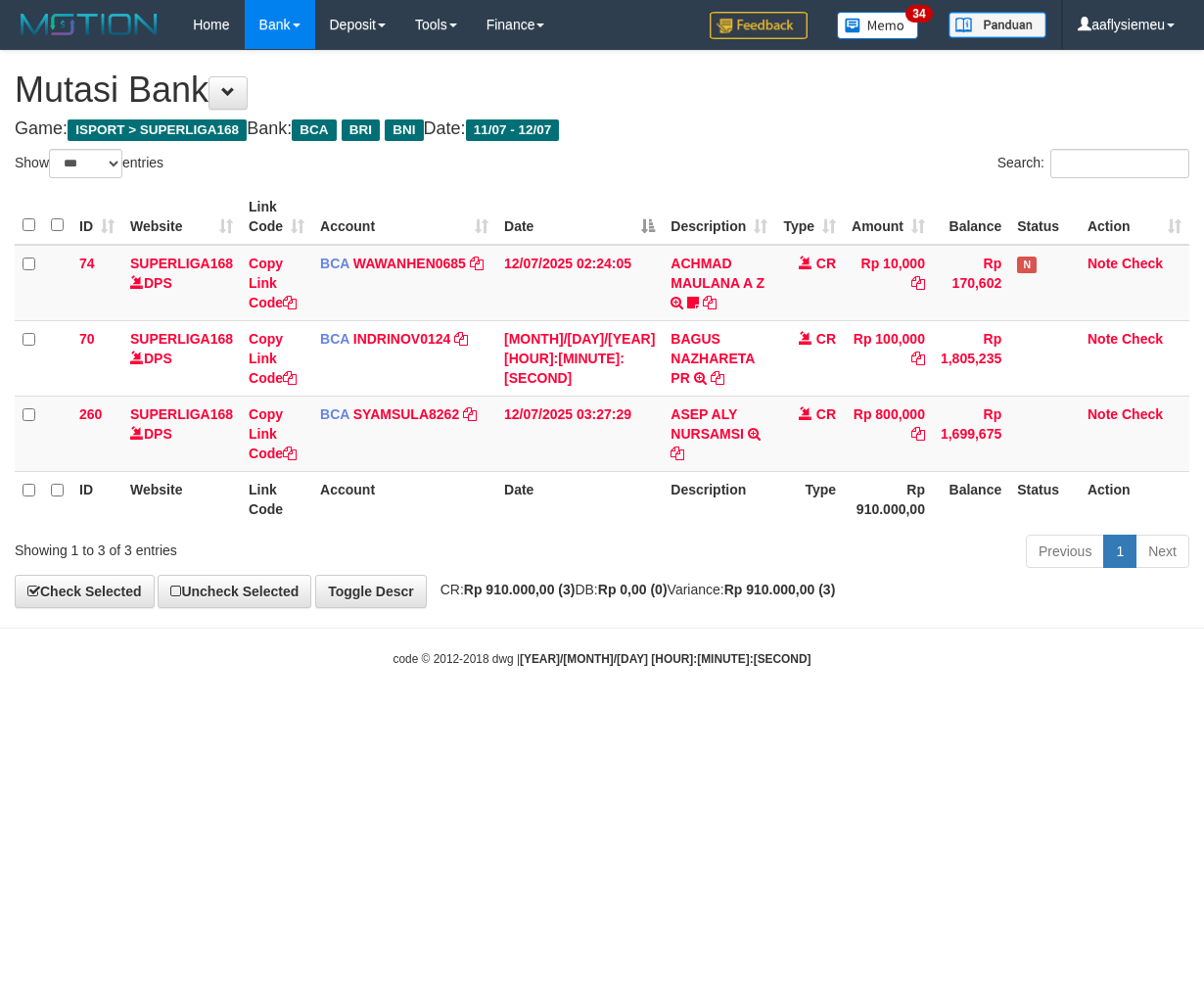 select on "***" 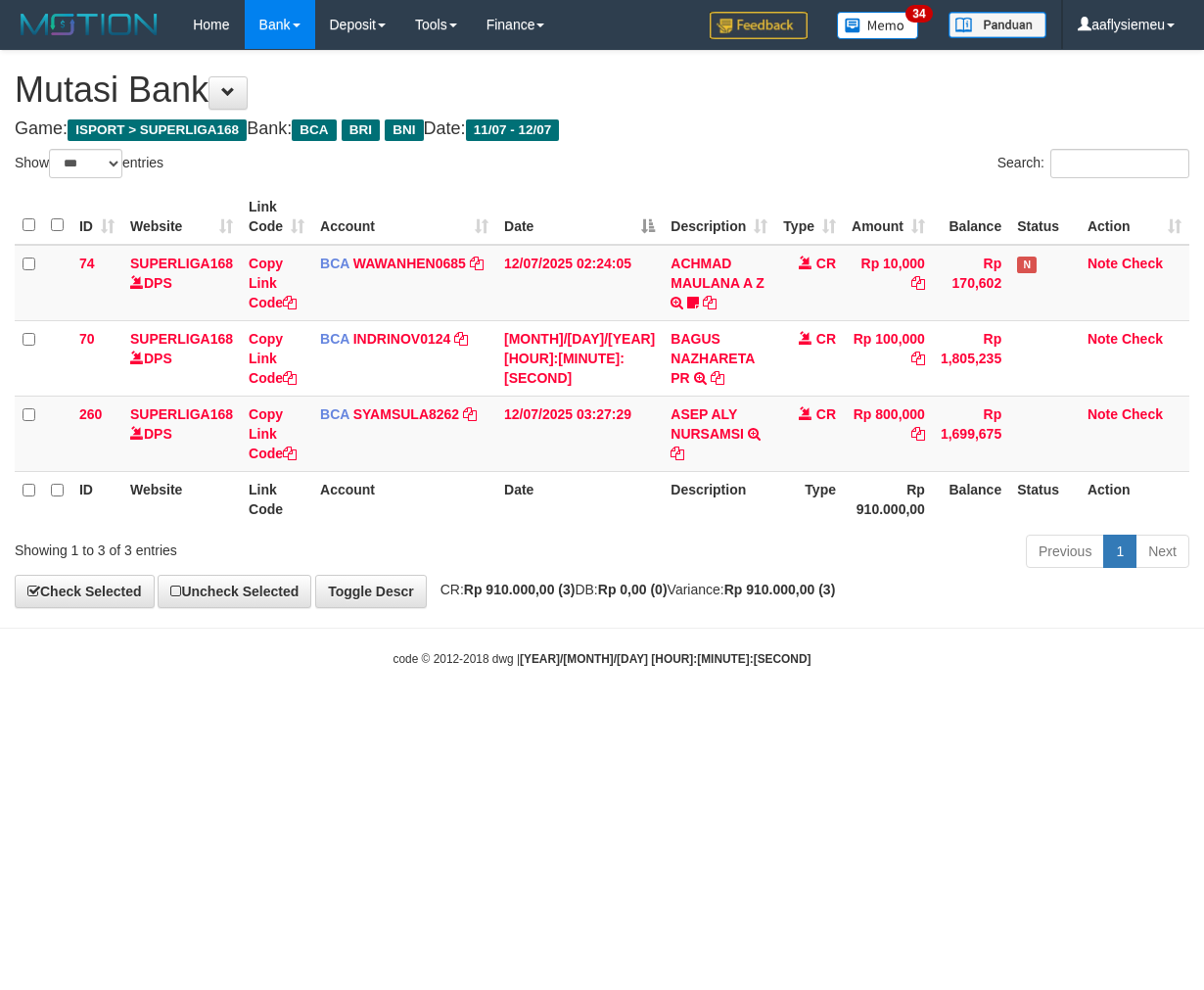 scroll, scrollTop: 0, scrollLeft: 0, axis: both 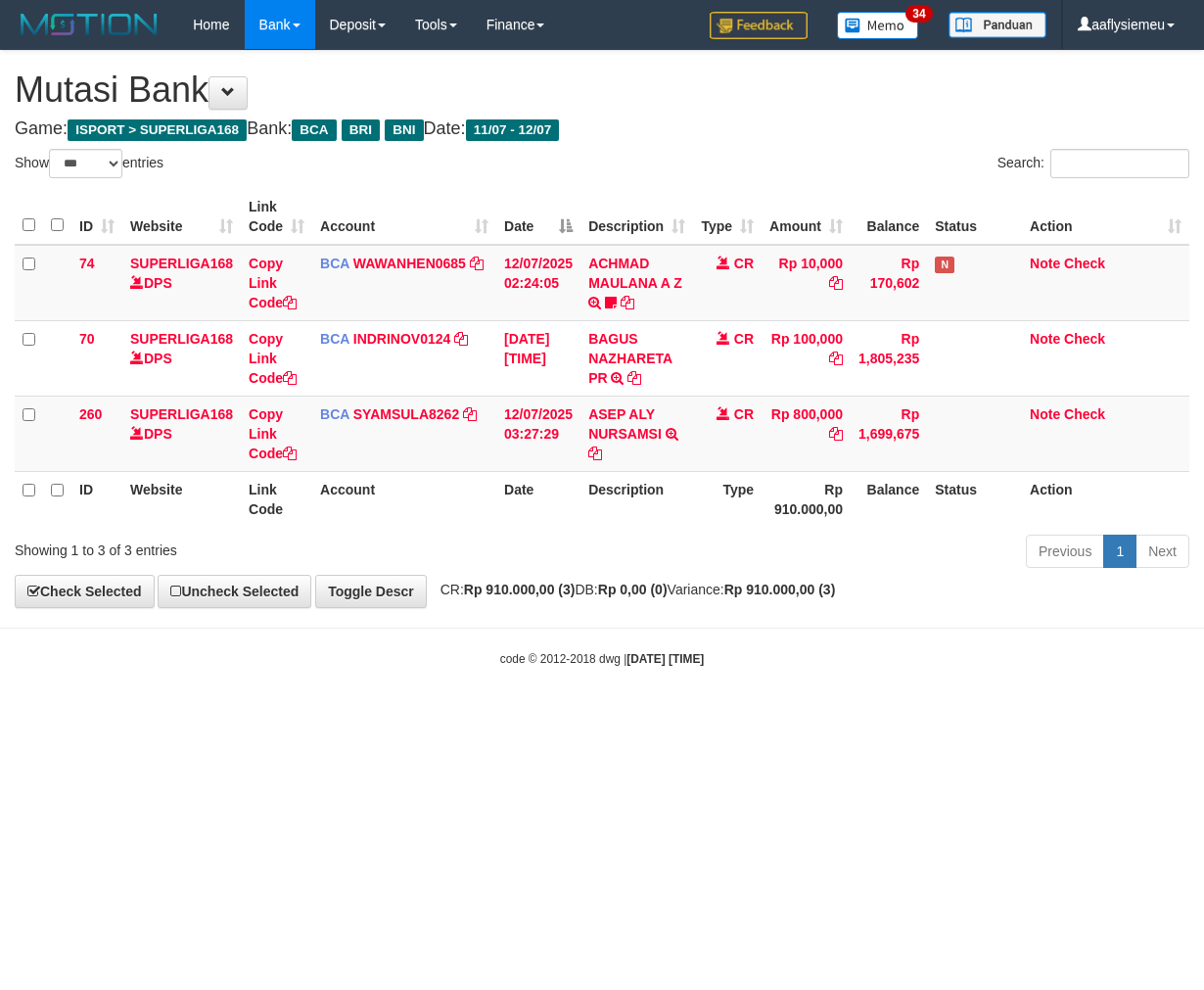 select on "***" 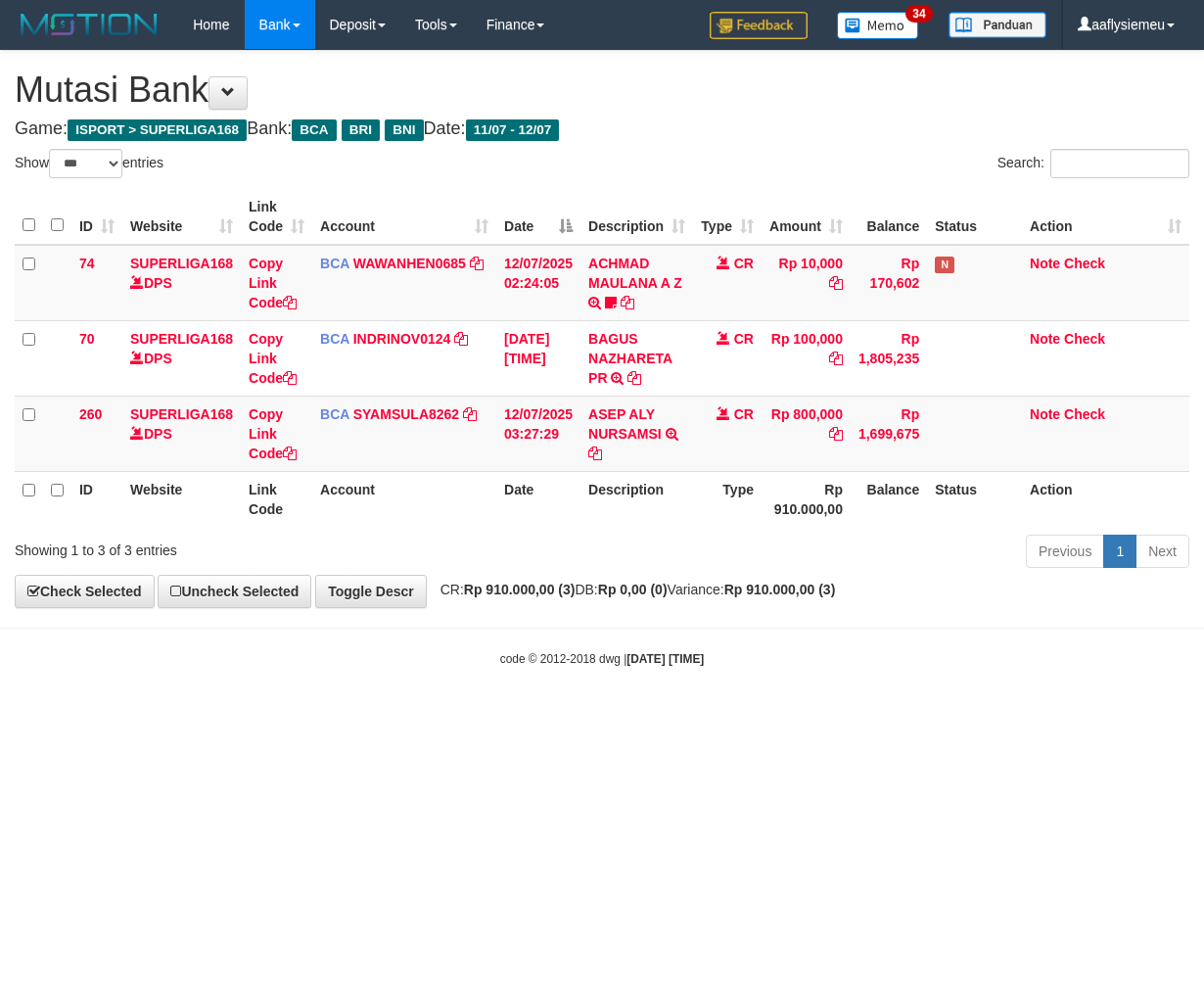 scroll, scrollTop: 0, scrollLeft: 0, axis: both 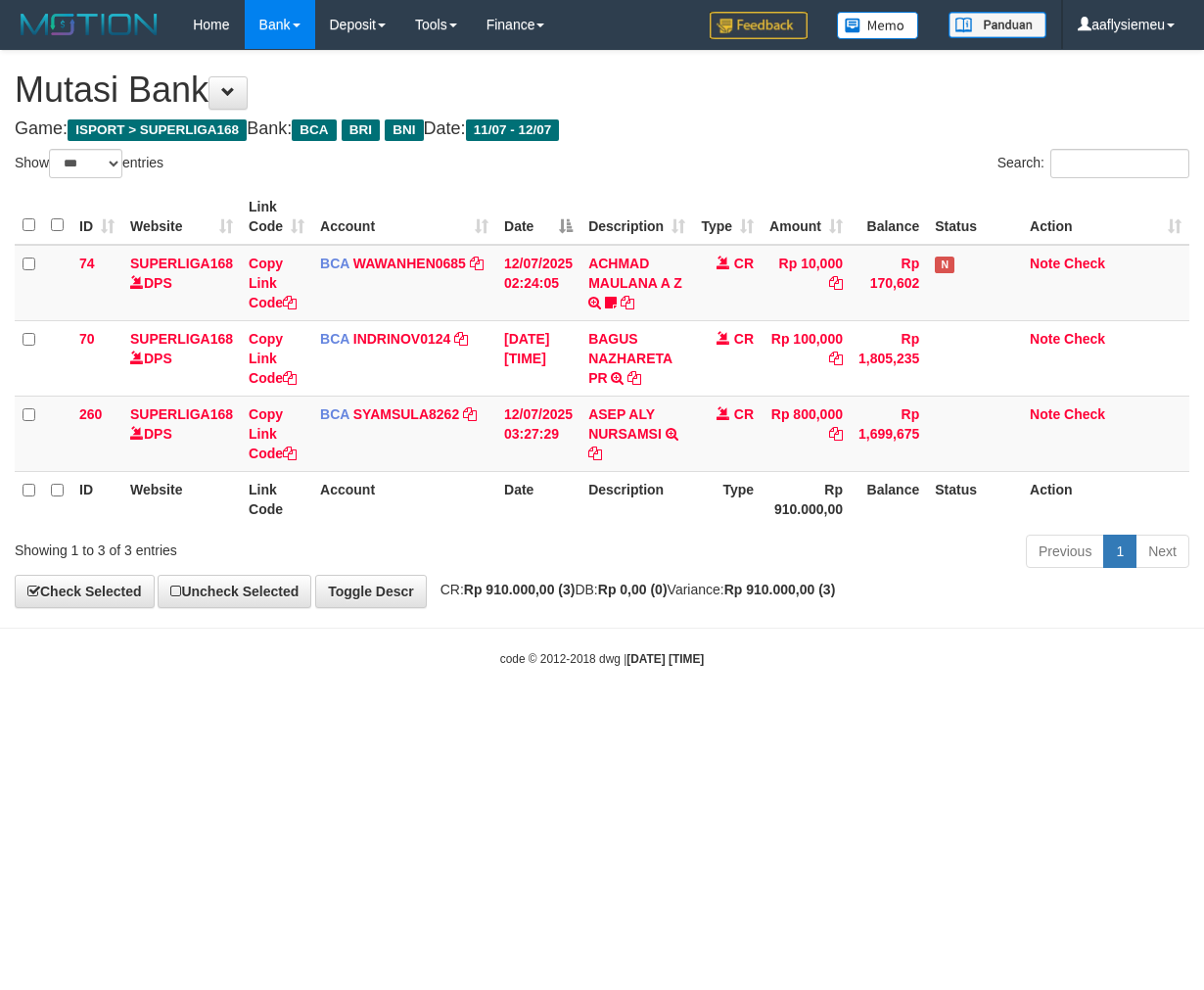 select on "***" 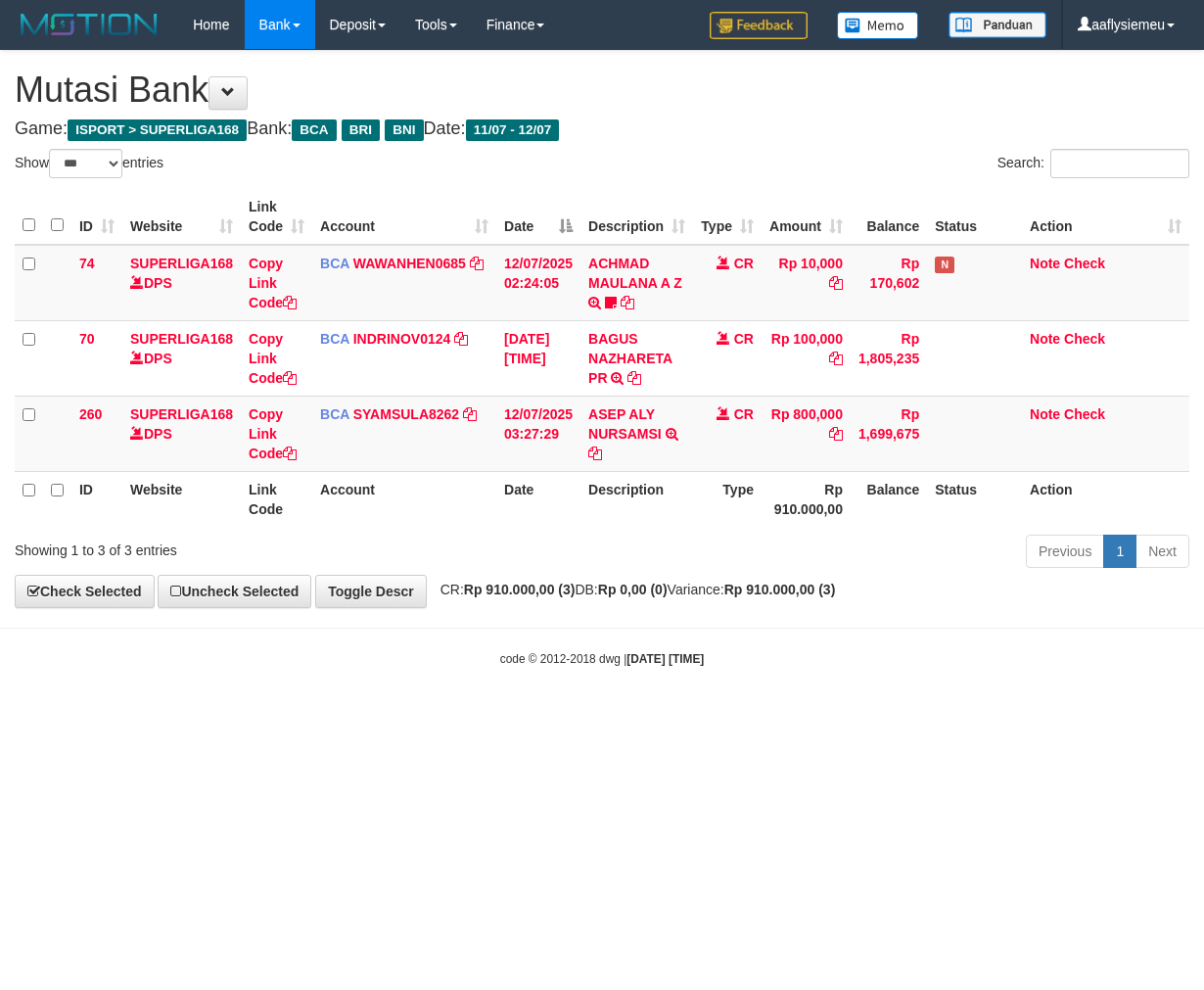 scroll, scrollTop: 0, scrollLeft: 0, axis: both 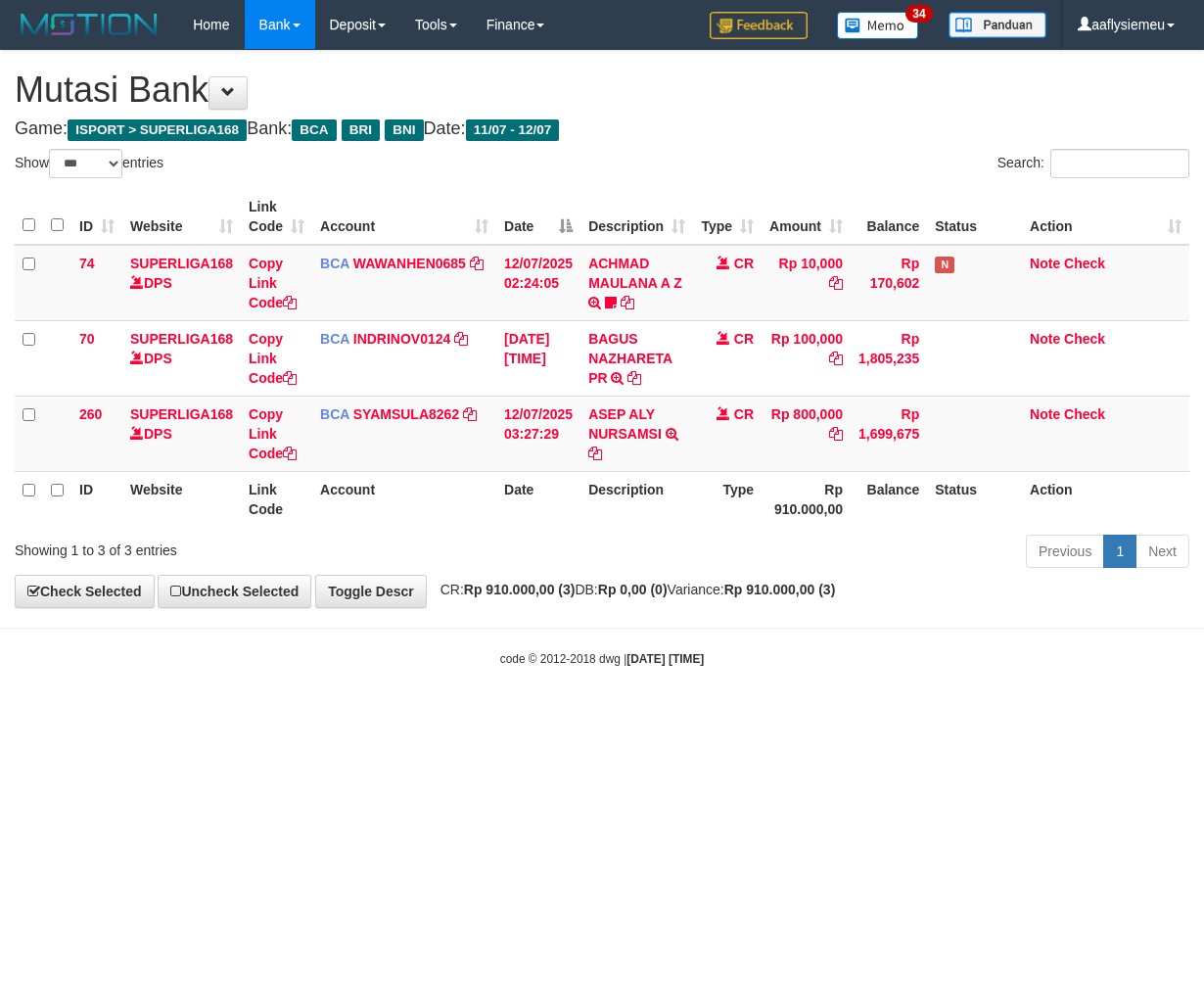 select on "***" 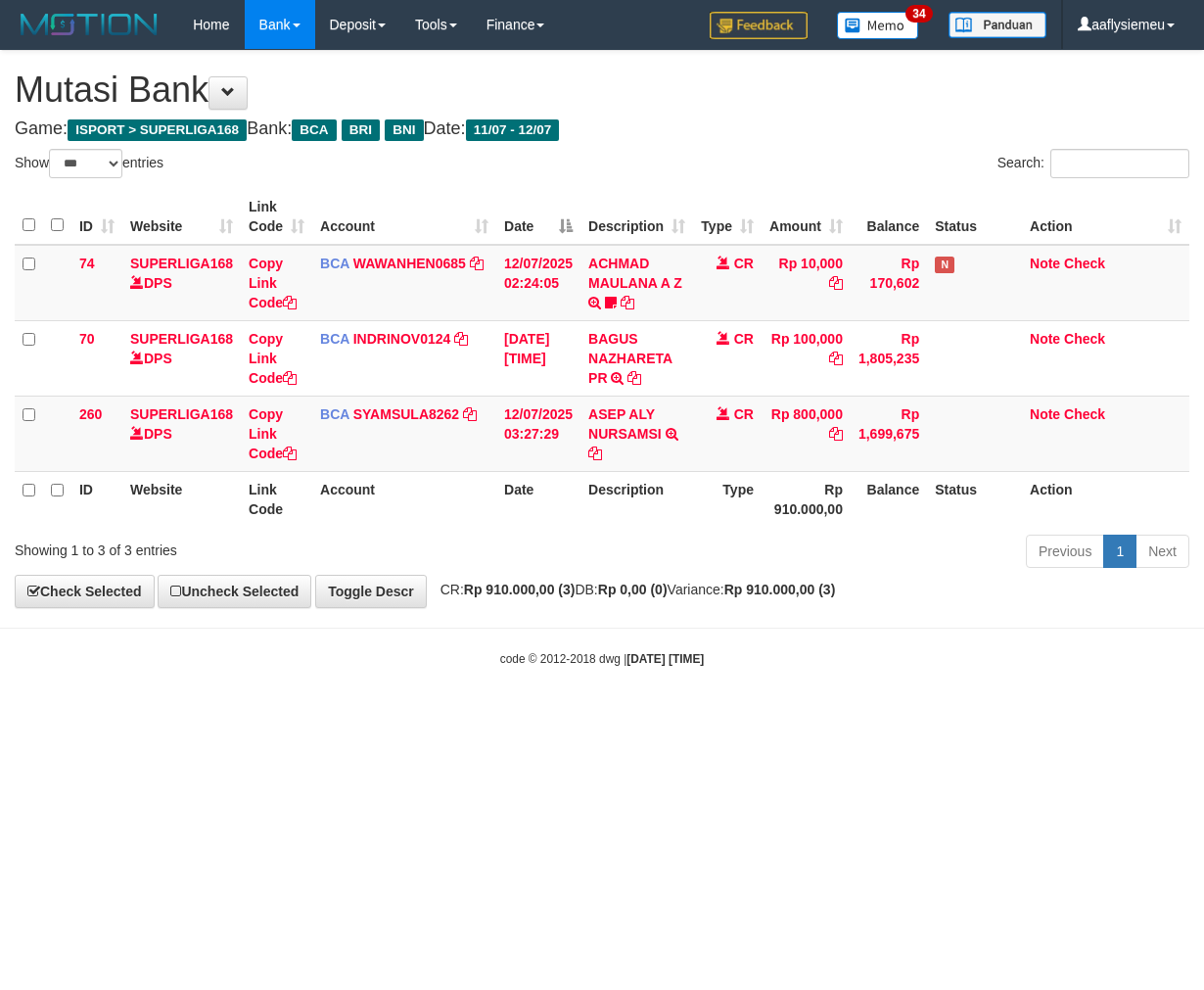 scroll, scrollTop: 0, scrollLeft: 0, axis: both 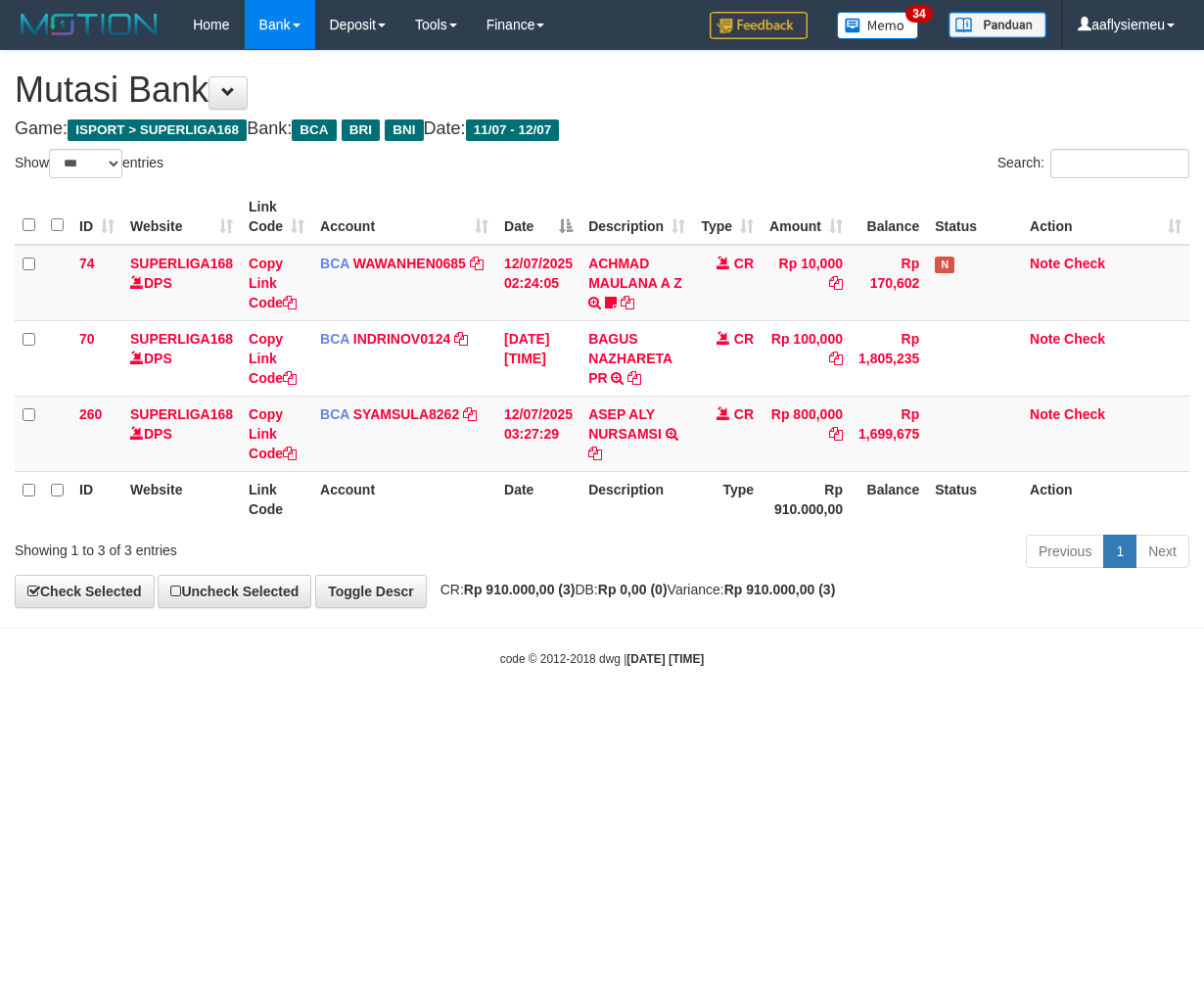 select on "***" 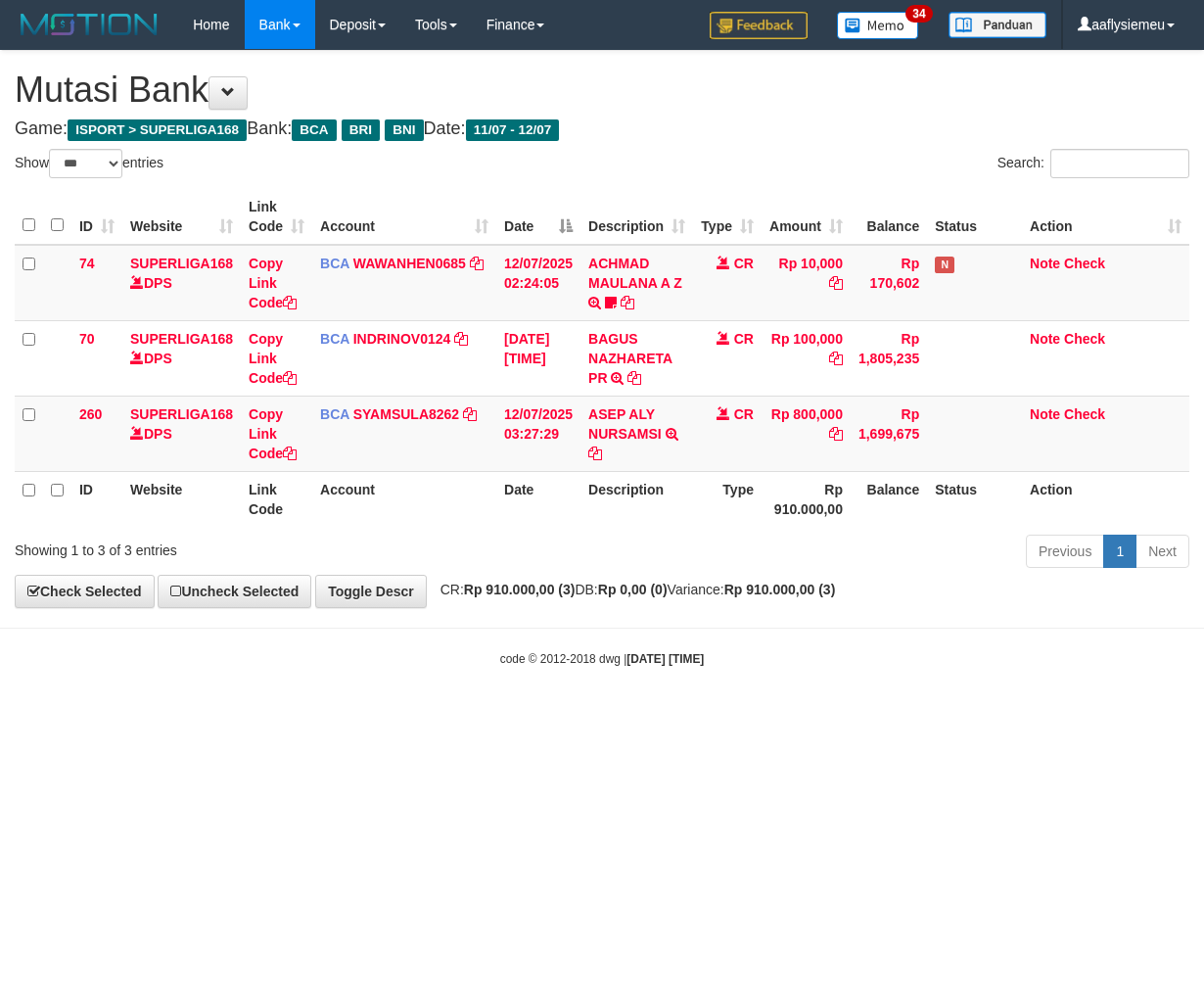 click on "Toggle navigation
Home
Bank
Account List
Load
By Website
Group
[ISPORT]													SUPERLIGA168
By Load Group (DPS)
34" at bounding box center (602, 358) 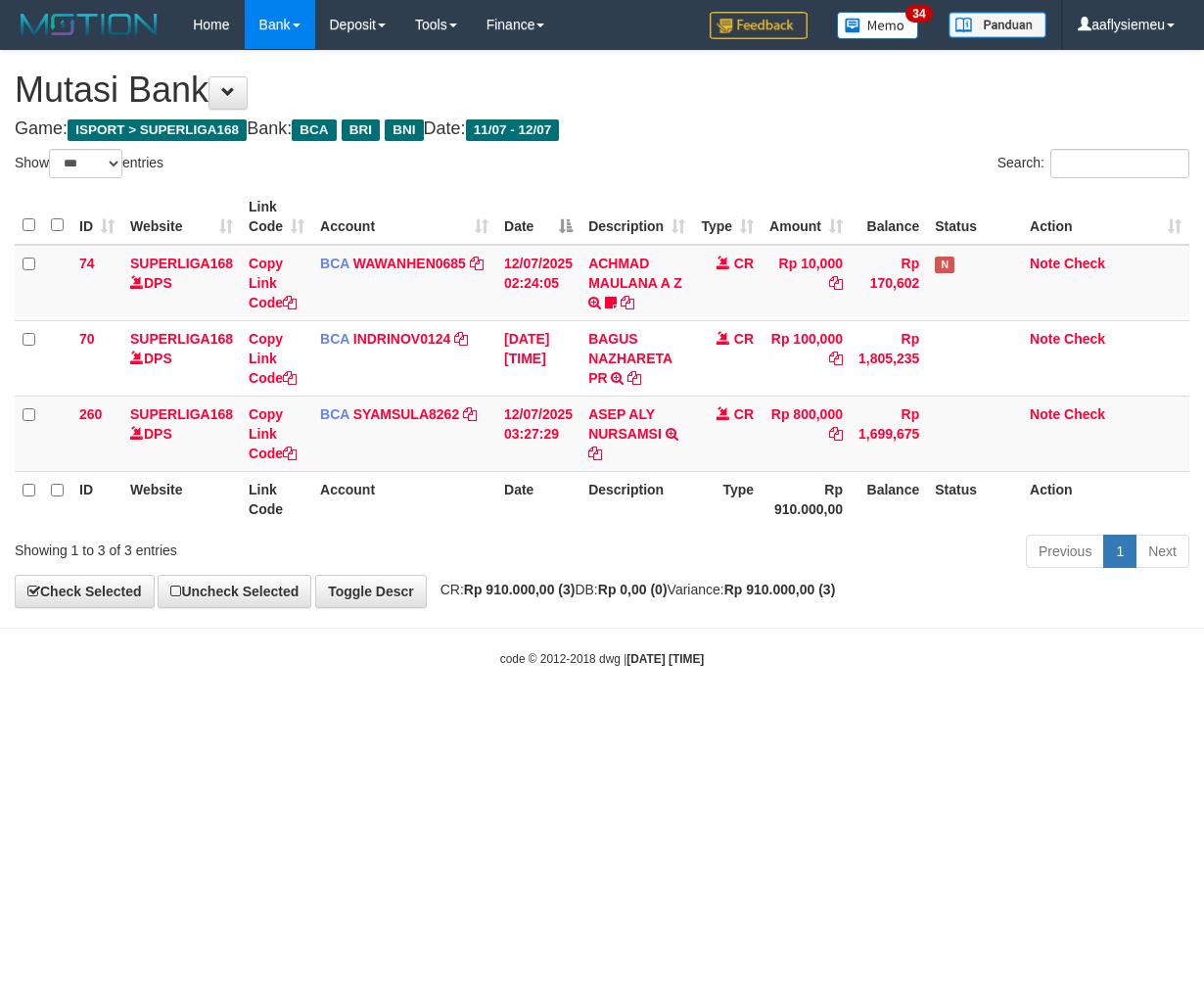 select on "***" 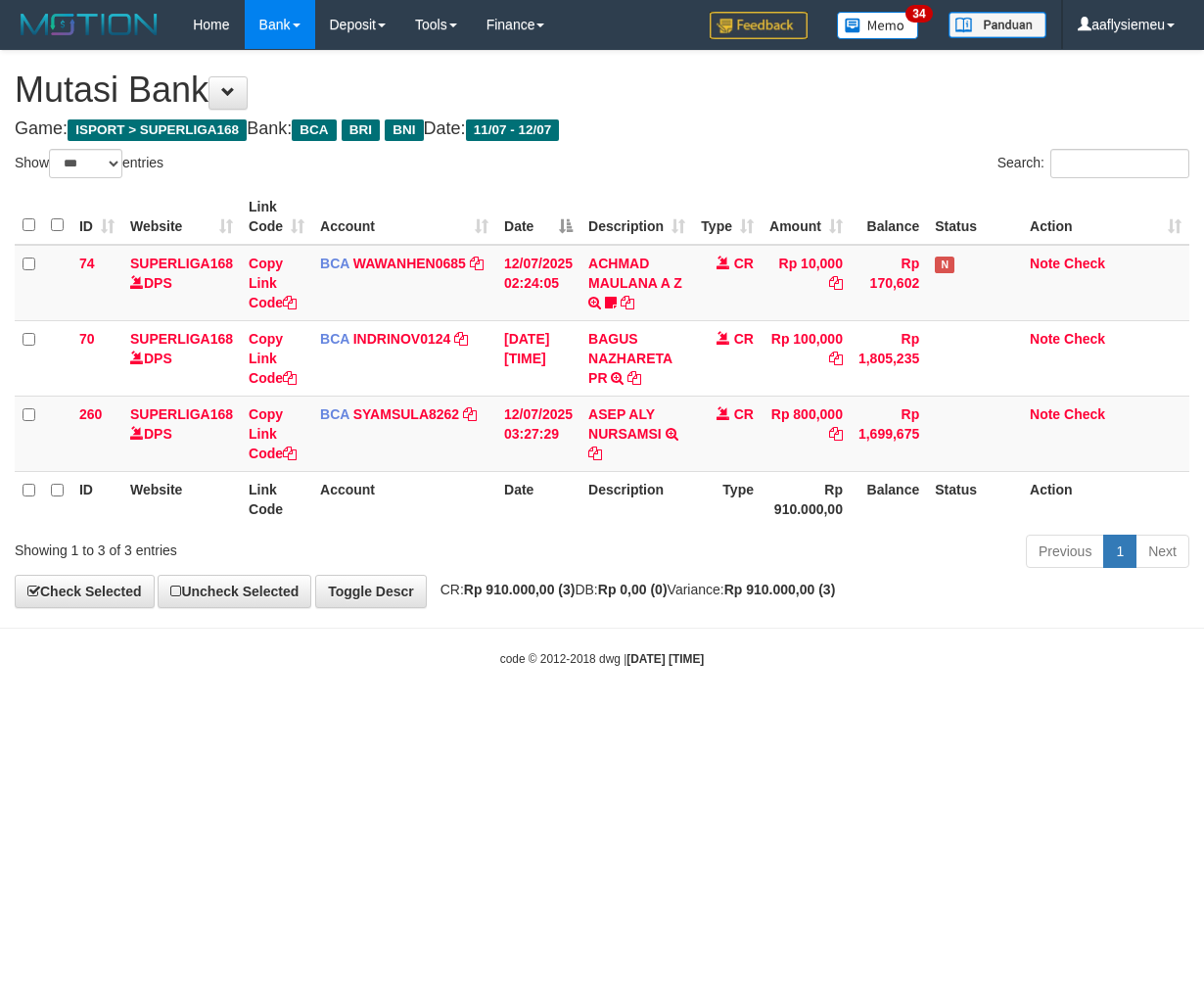 scroll, scrollTop: 0, scrollLeft: 0, axis: both 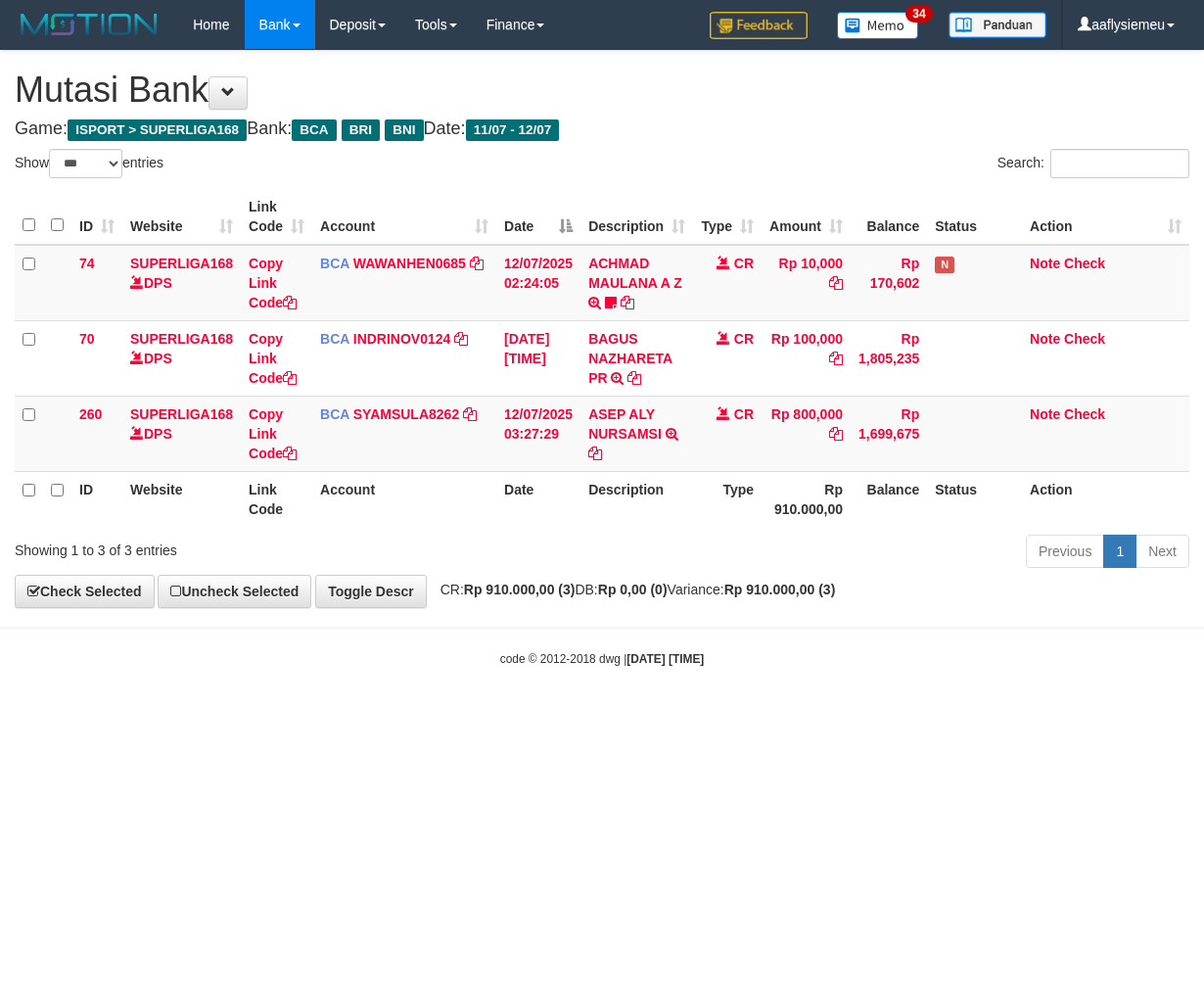 select on "***" 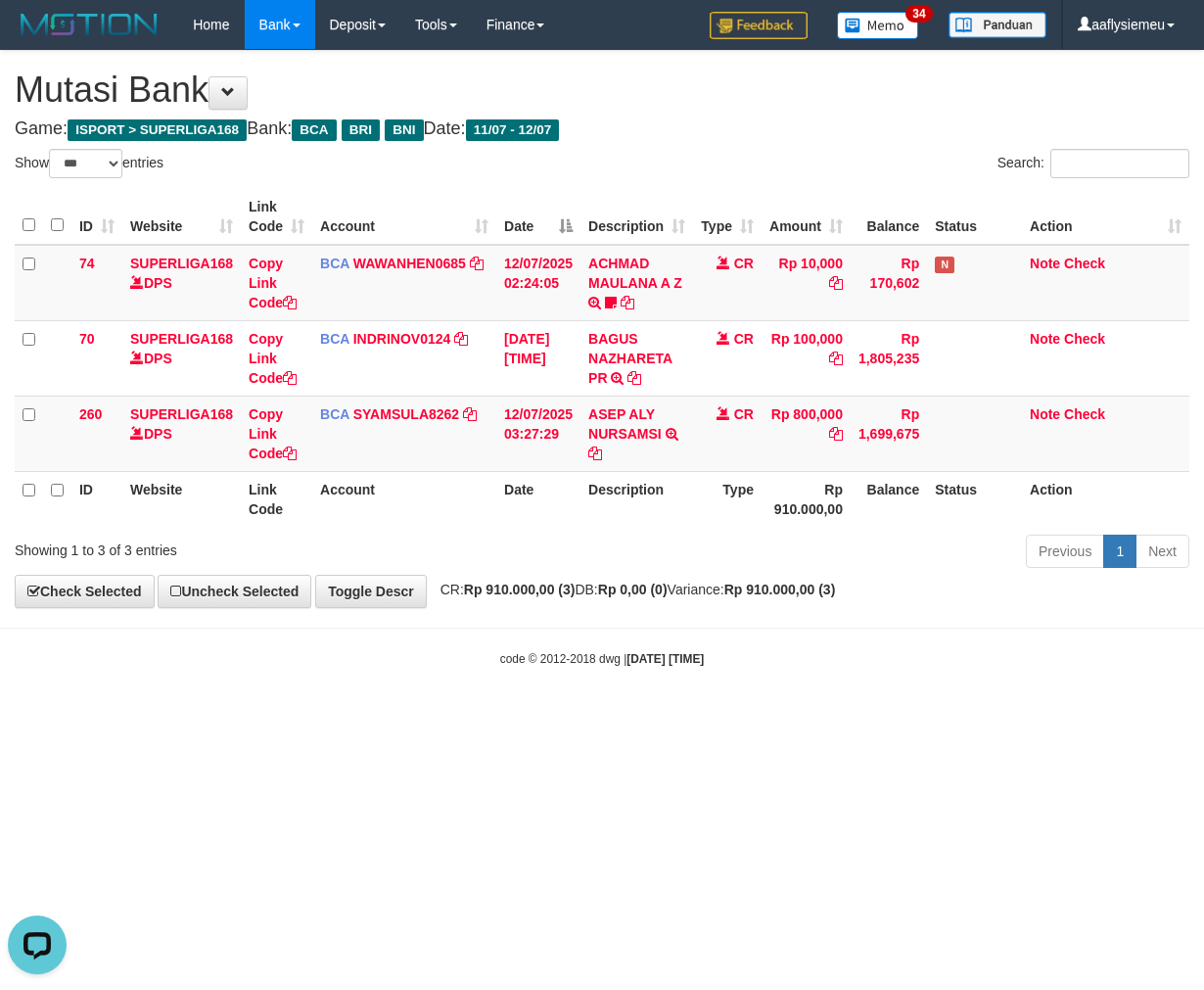 scroll, scrollTop: 0, scrollLeft: 0, axis: both 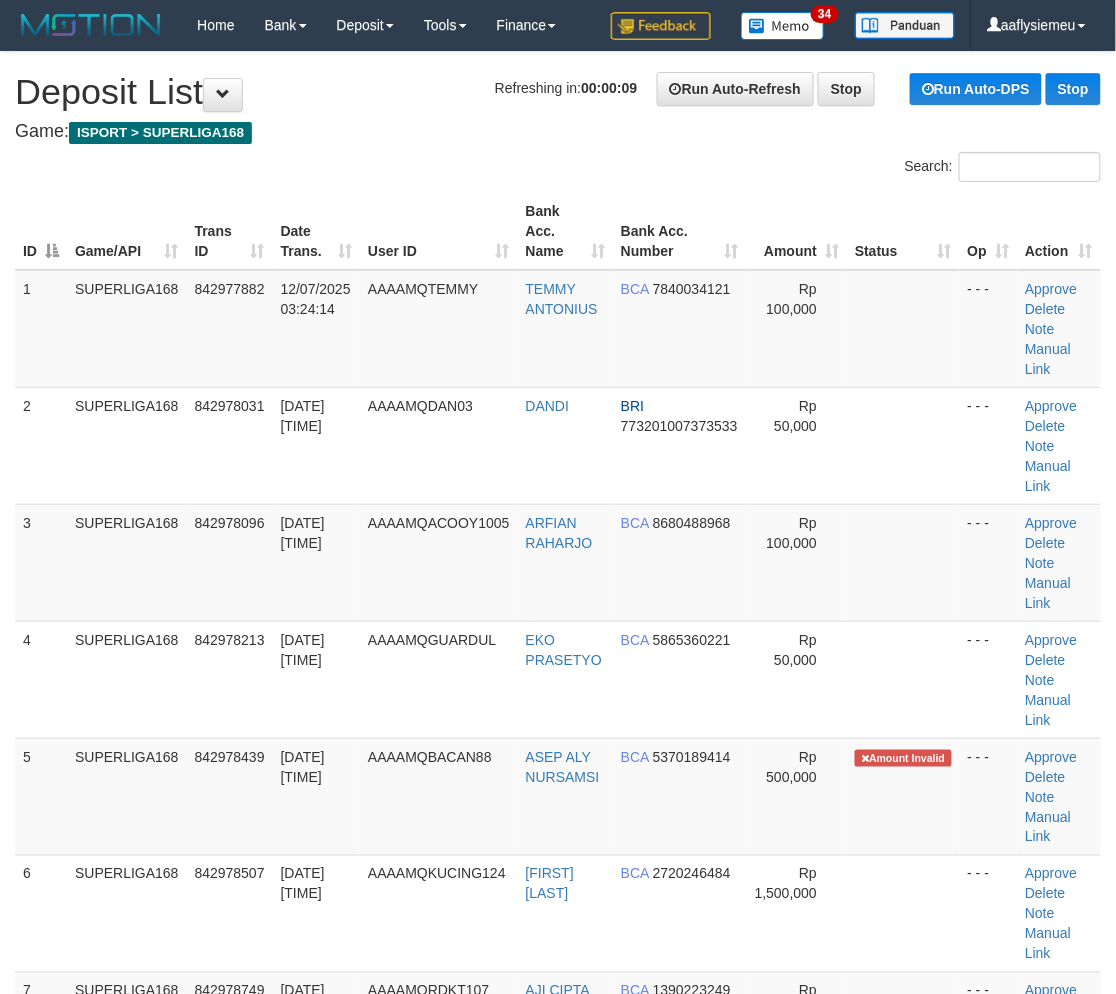 drag, startPoint x: 8, startPoint y: 282, endPoint x: 0, endPoint y: 291, distance: 12.0415945 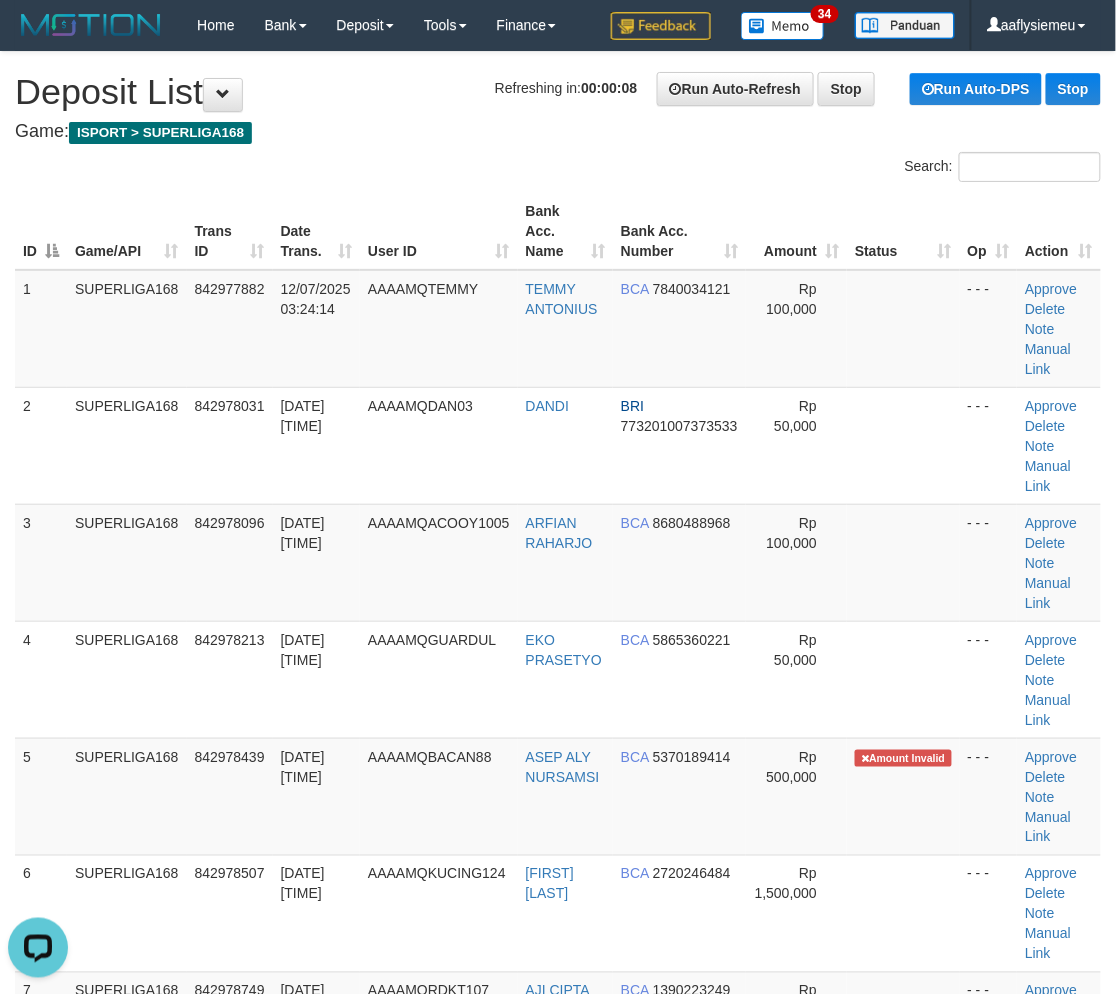 scroll, scrollTop: 0, scrollLeft: 0, axis: both 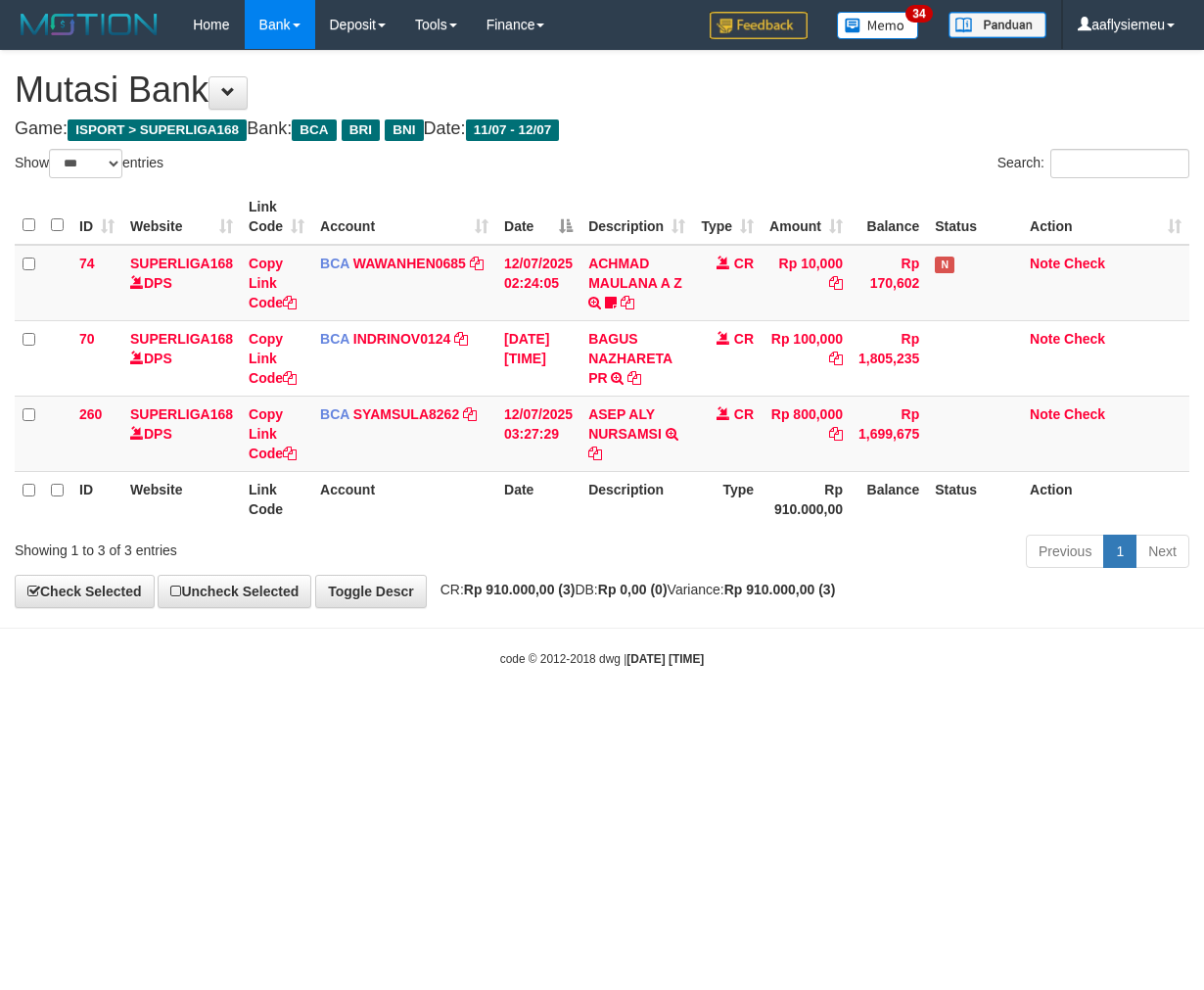 select on "***" 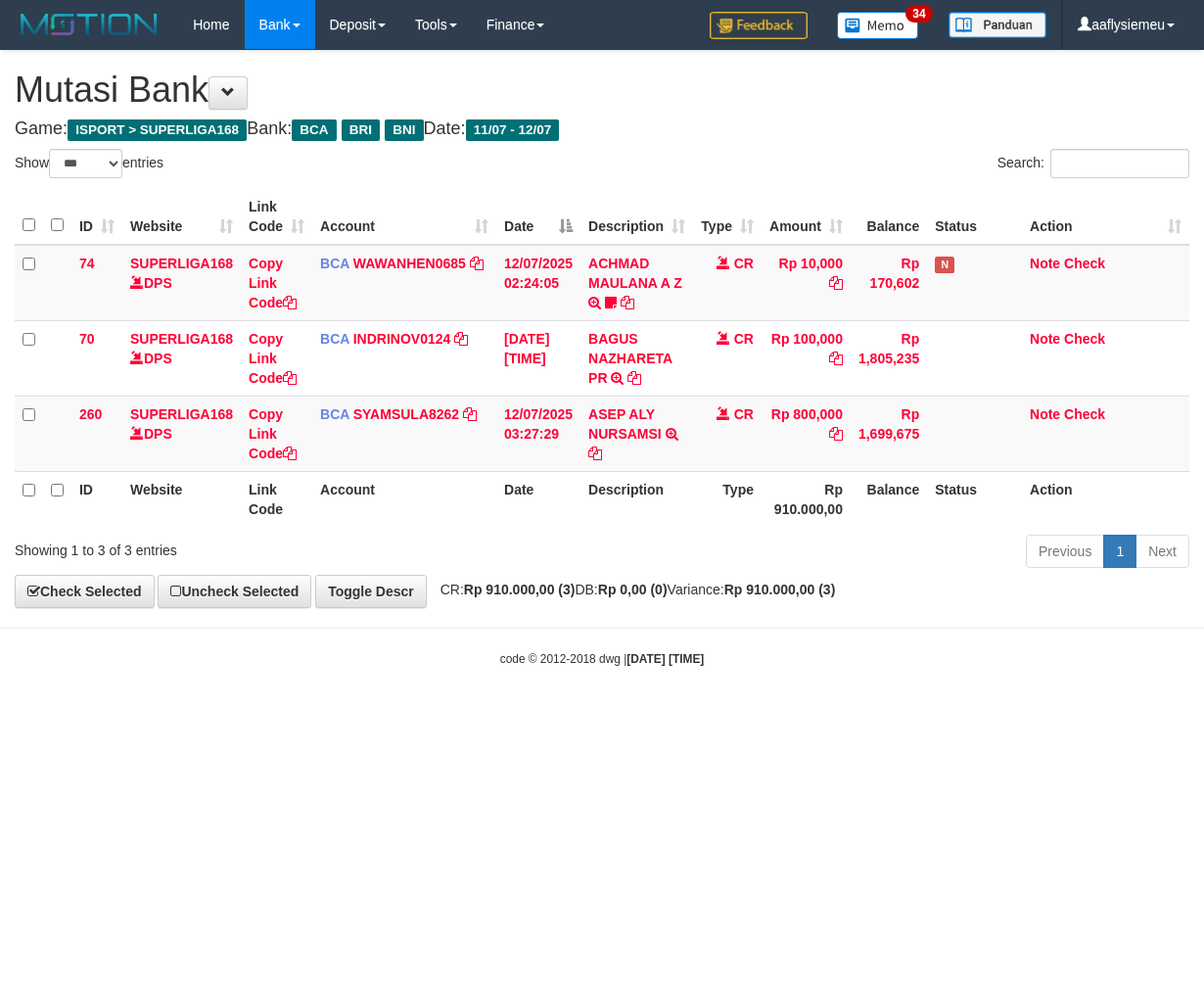 scroll, scrollTop: 0, scrollLeft: 0, axis: both 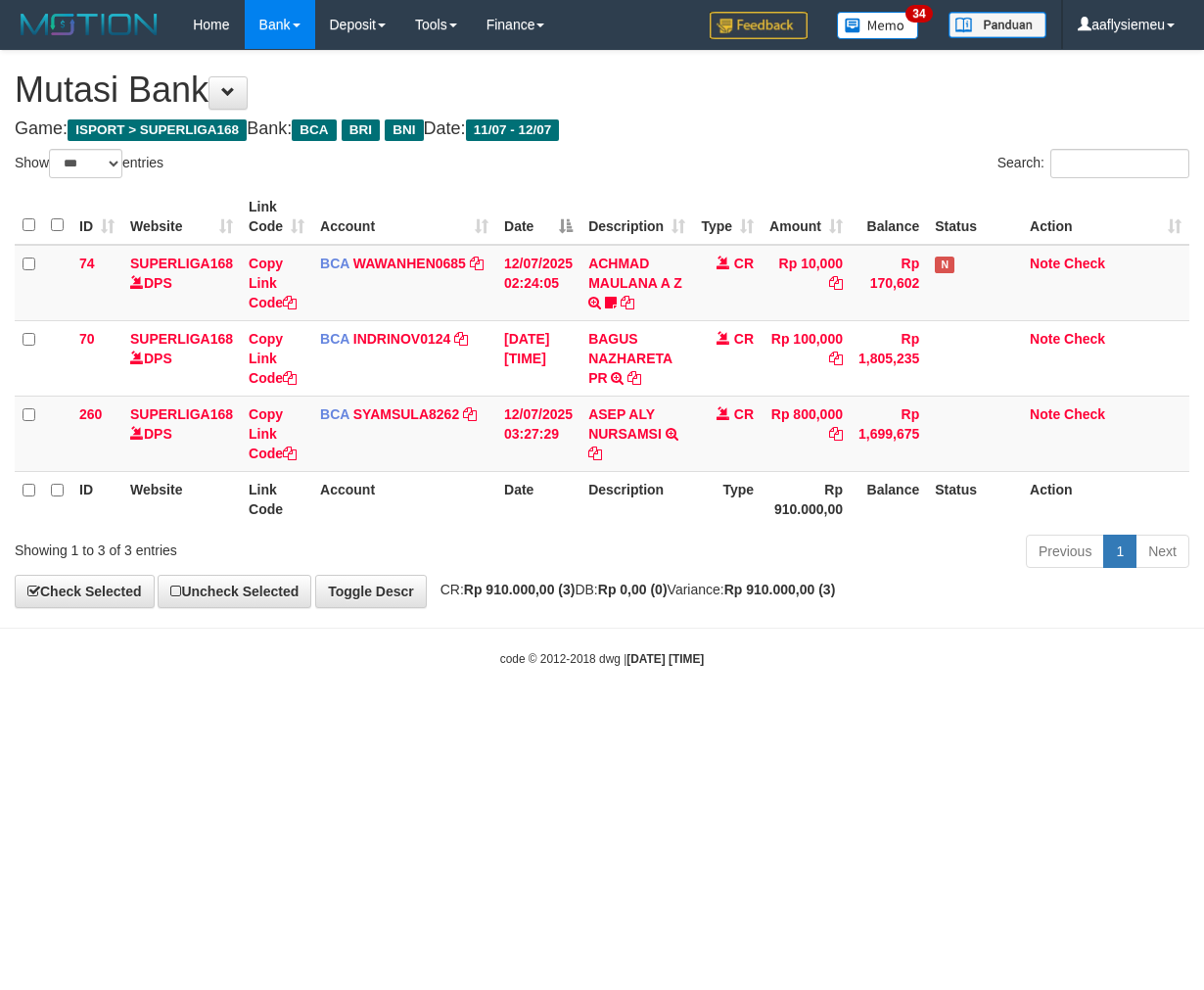 select on "***" 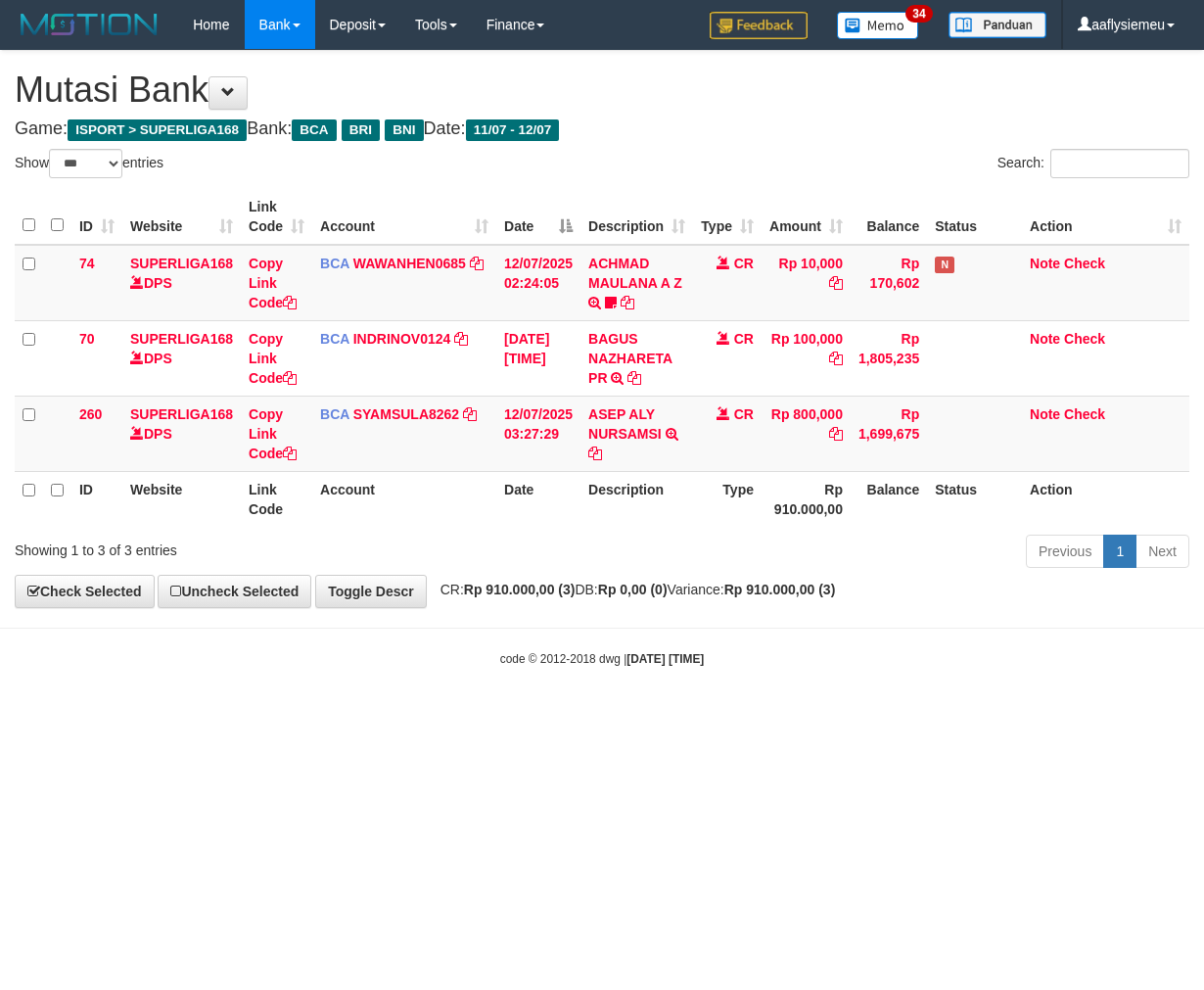scroll, scrollTop: 0, scrollLeft: 0, axis: both 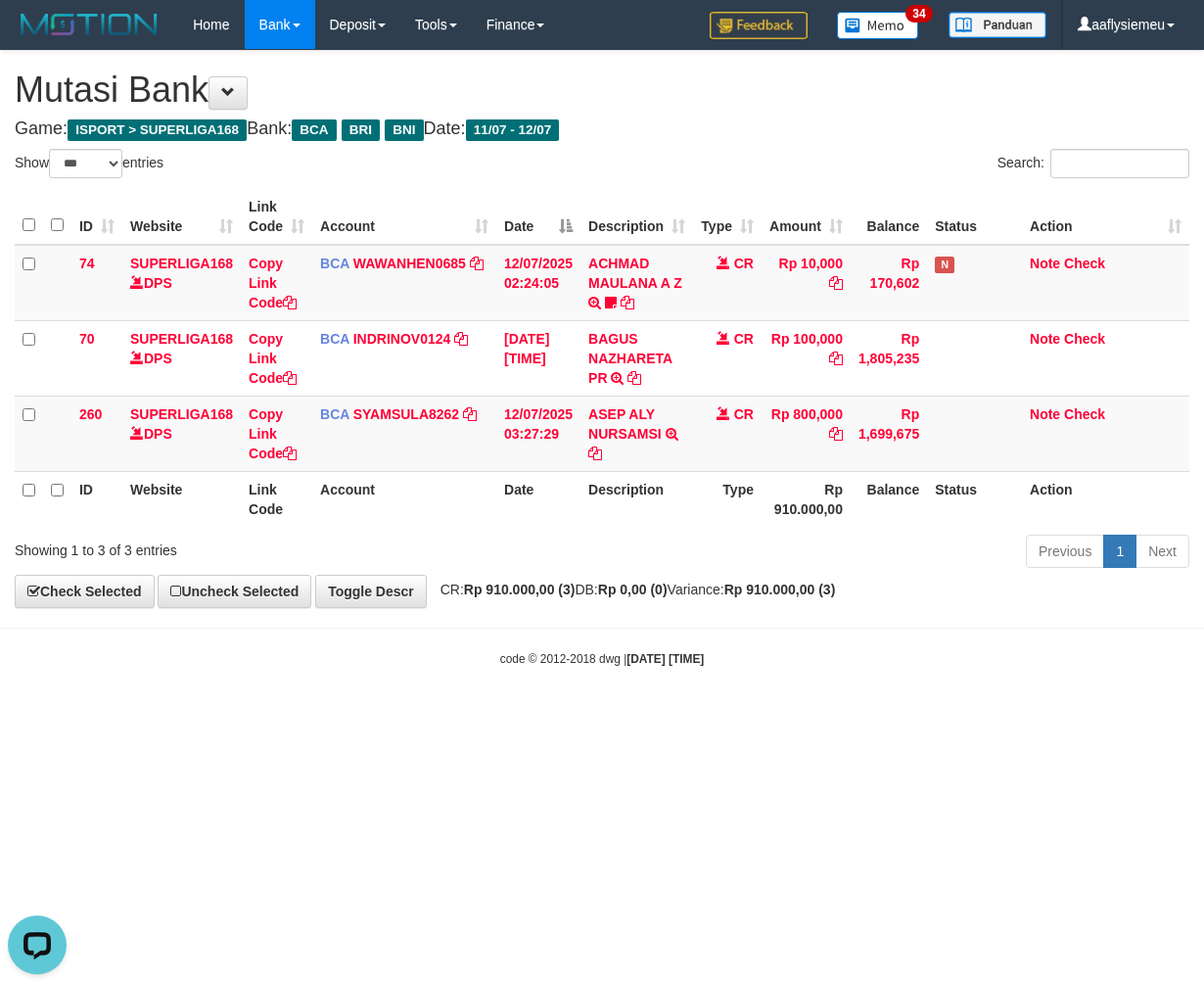 click on "Mutasi Bank" at bounding box center (602, 90) 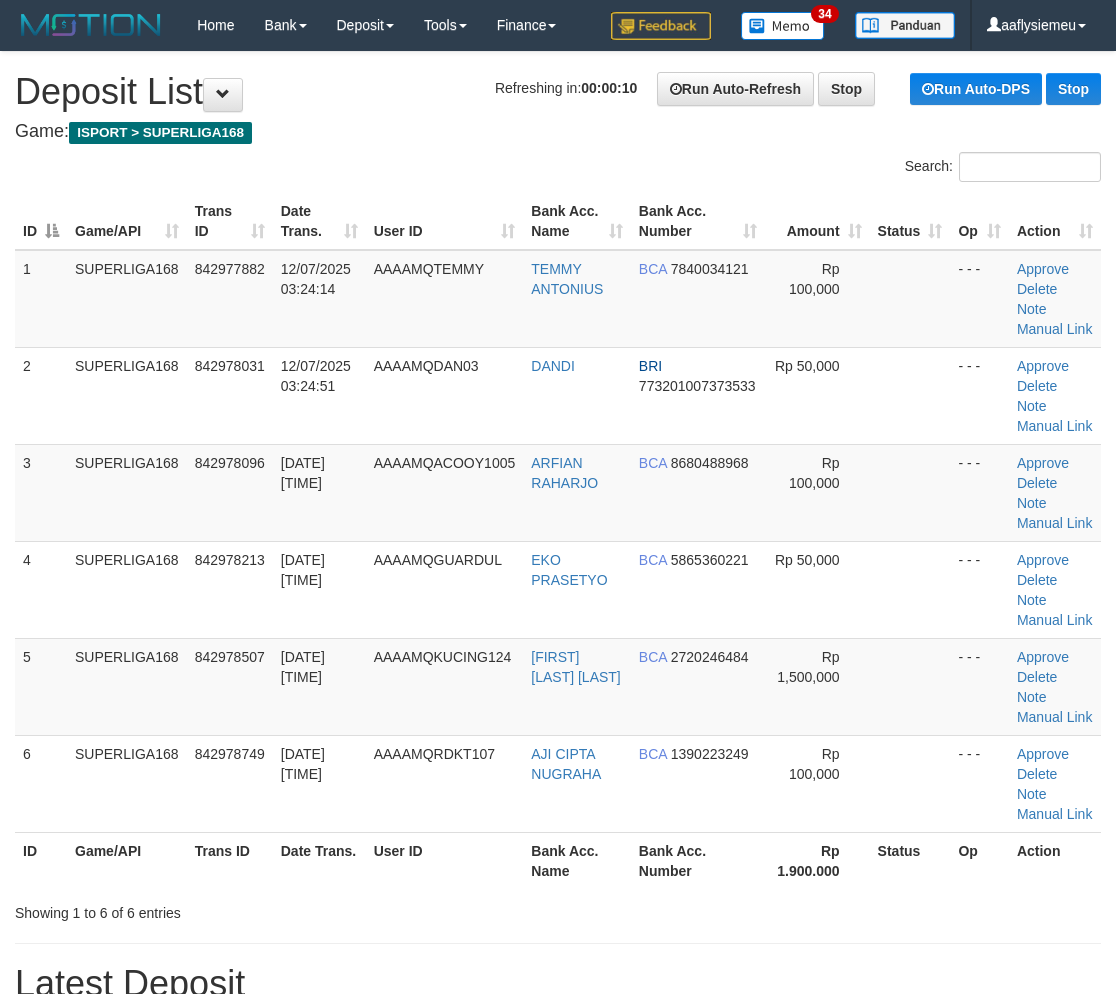 scroll, scrollTop: 0, scrollLeft: 0, axis: both 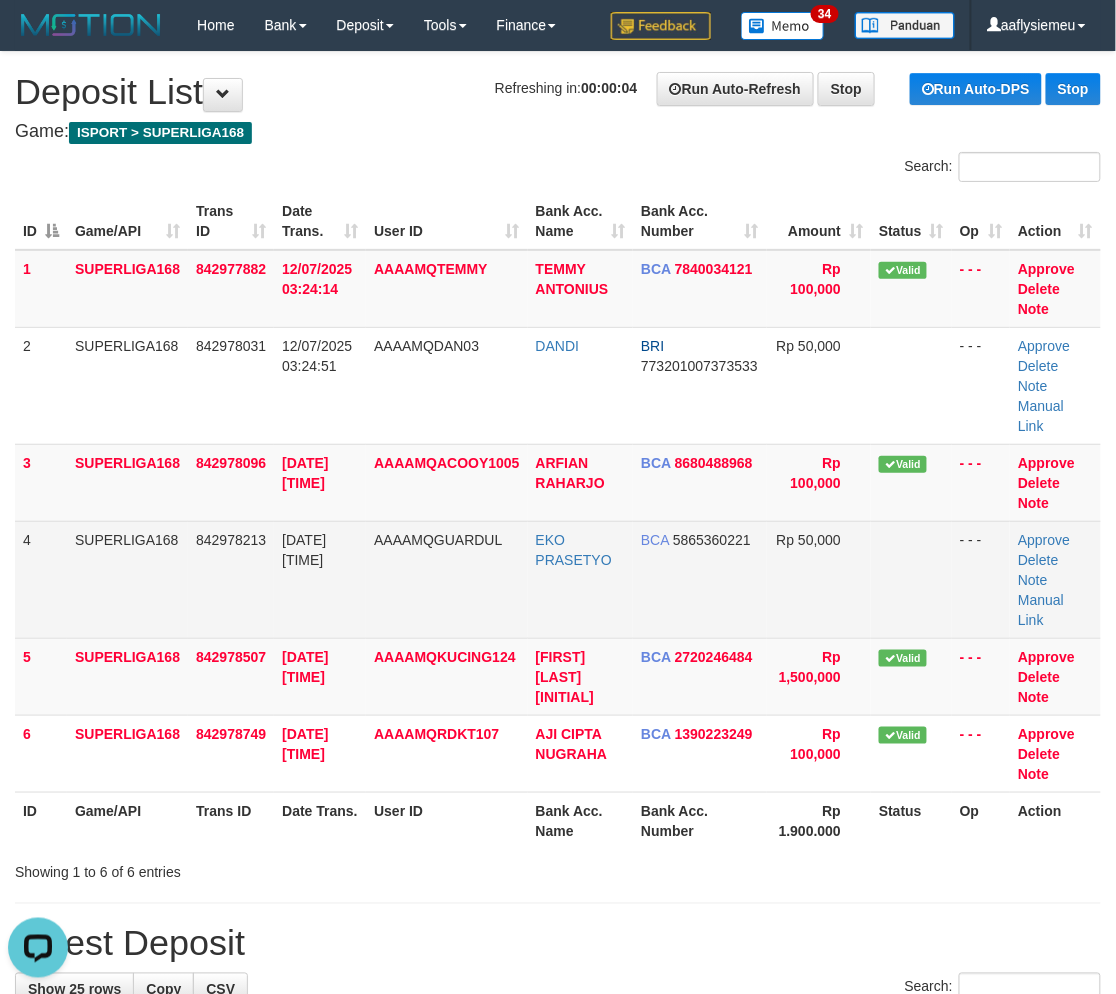 drag, startPoint x: 500, startPoint y: 570, endPoint x: 520, endPoint y: 541, distance: 35.22783 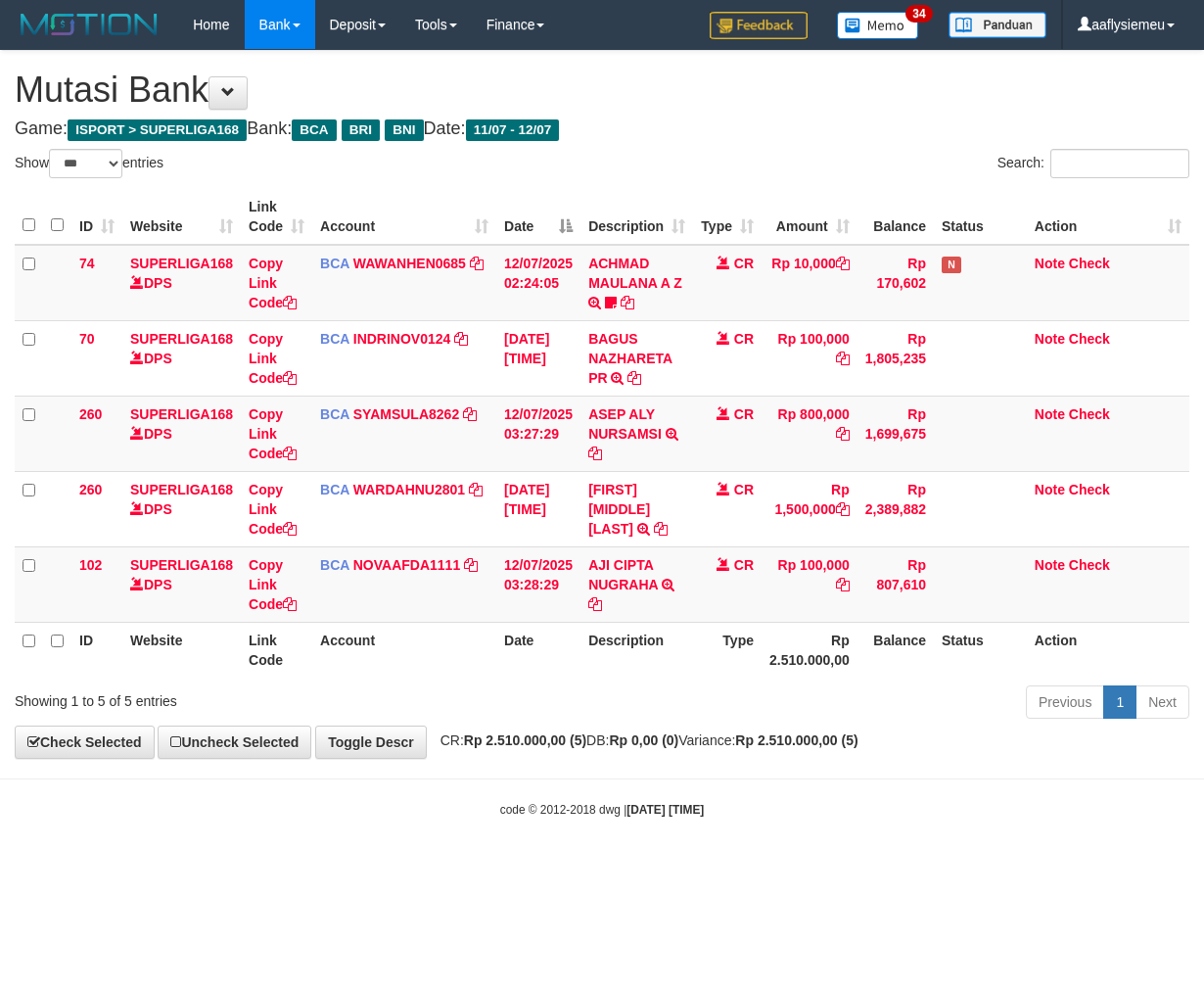 select on "***" 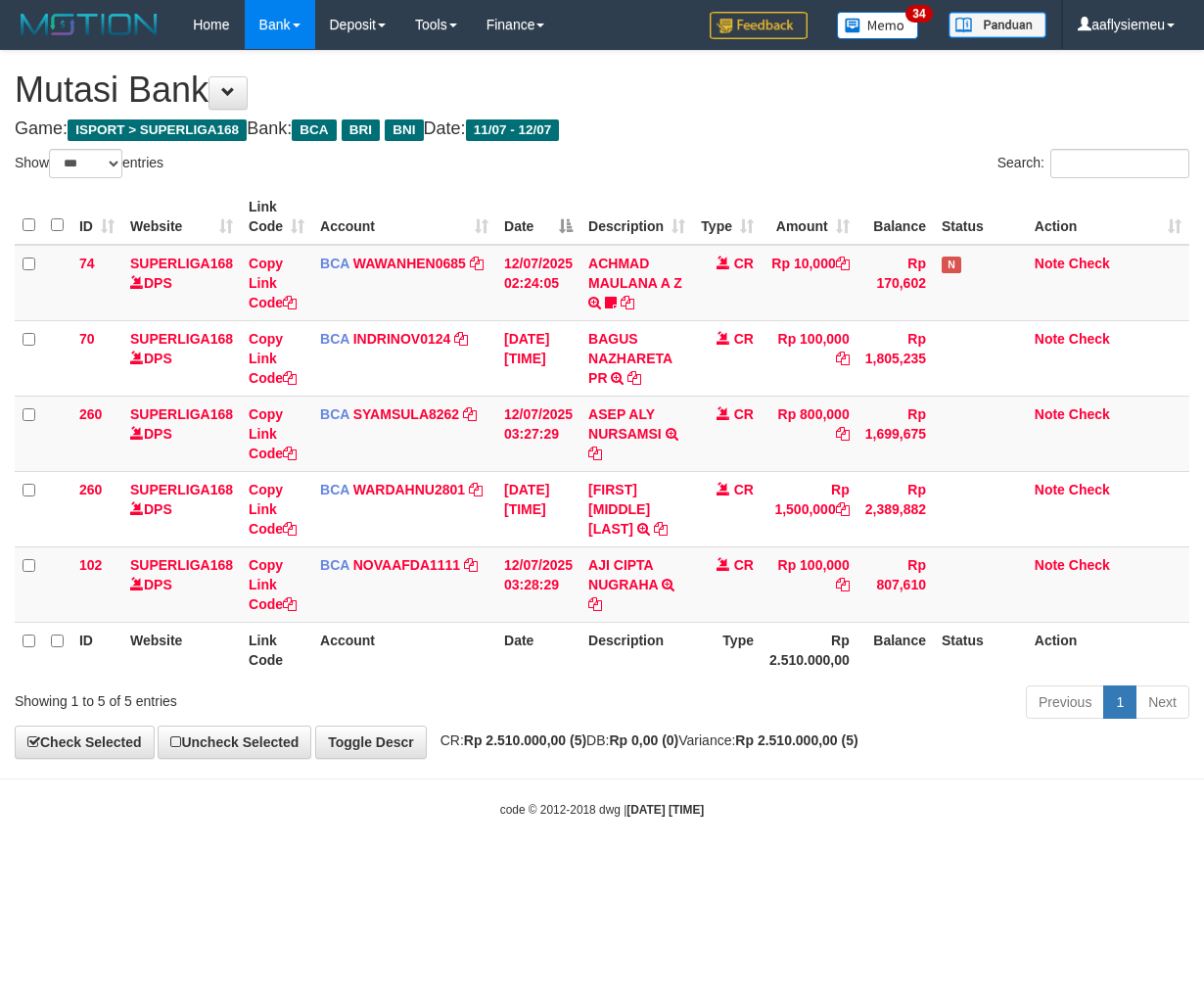 scroll, scrollTop: 0, scrollLeft: 0, axis: both 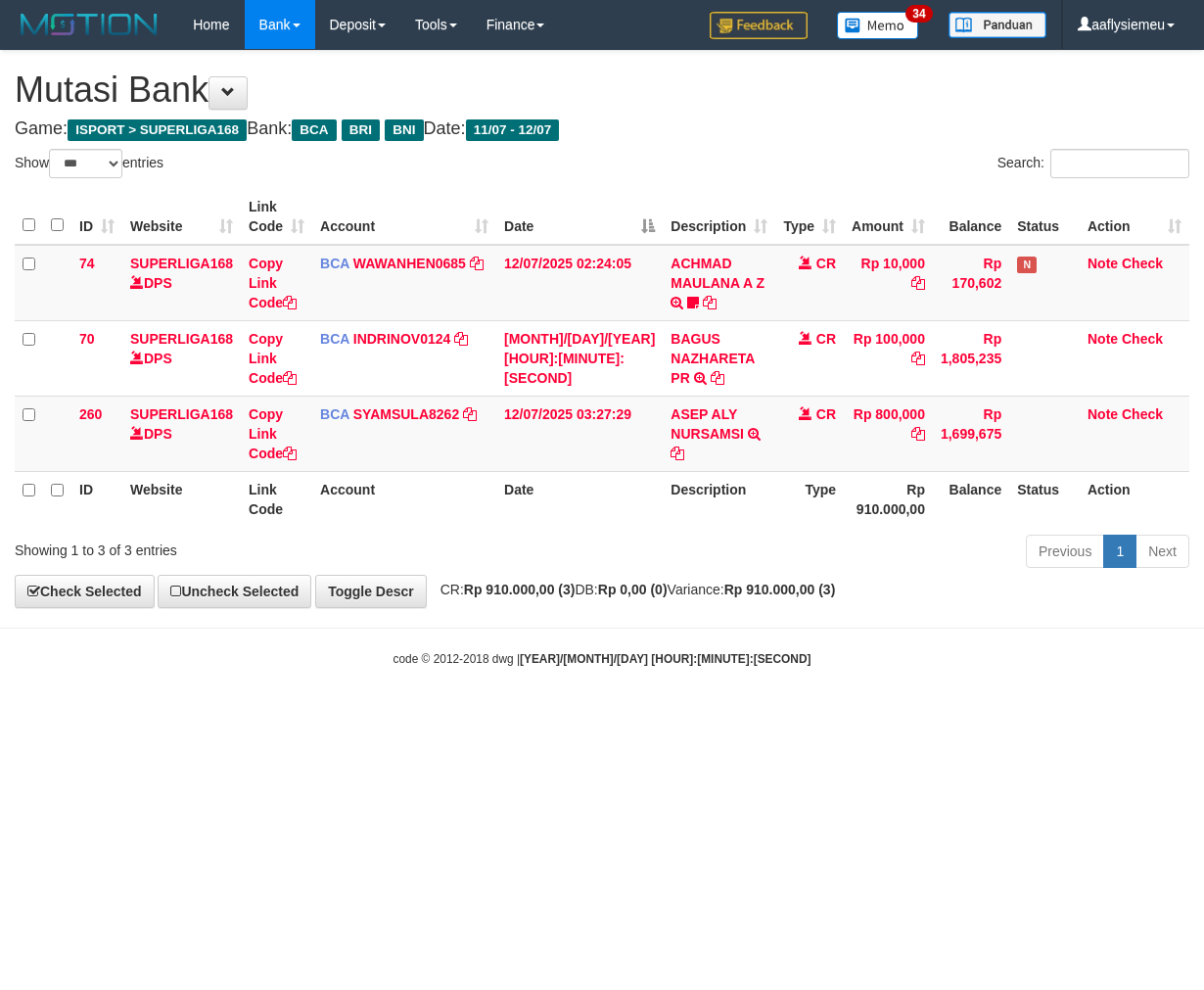 select on "***" 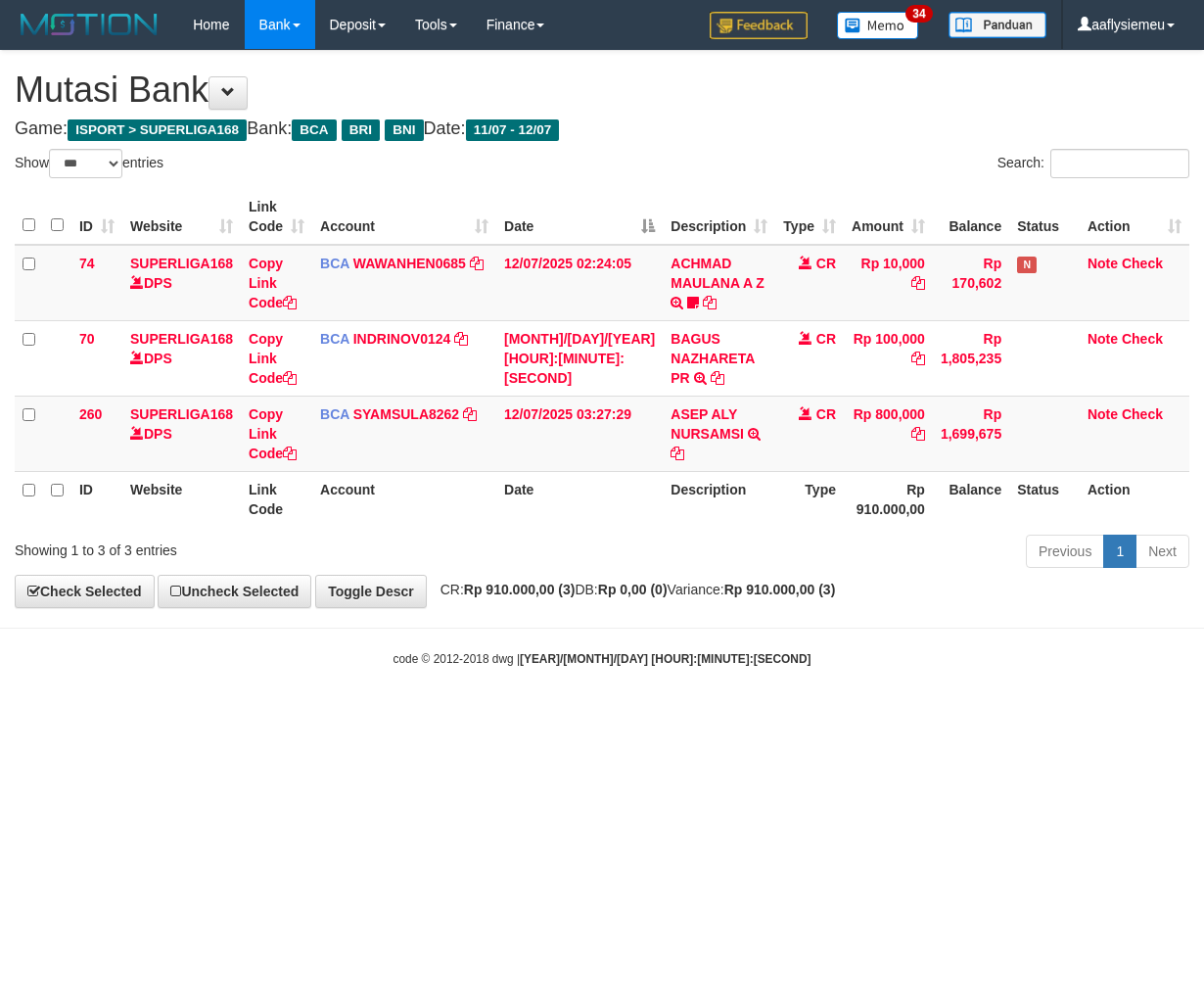 scroll, scrollTop: 0, scrollLeft: 0, axis: both 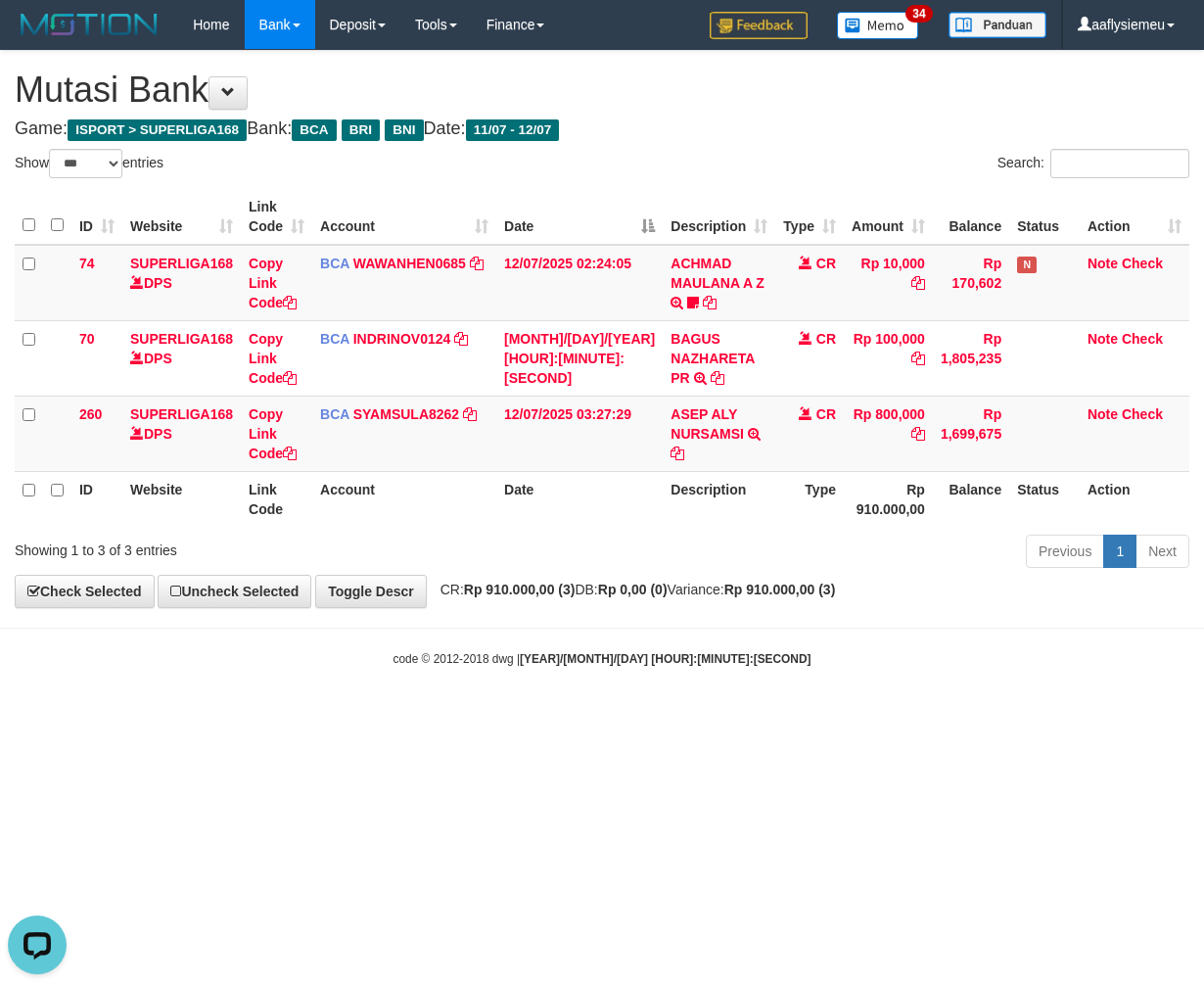 drag, startPoint x: 754, startPoint y: 65, endPoint x: 749, endPoint y: 120, distance: 55.22681 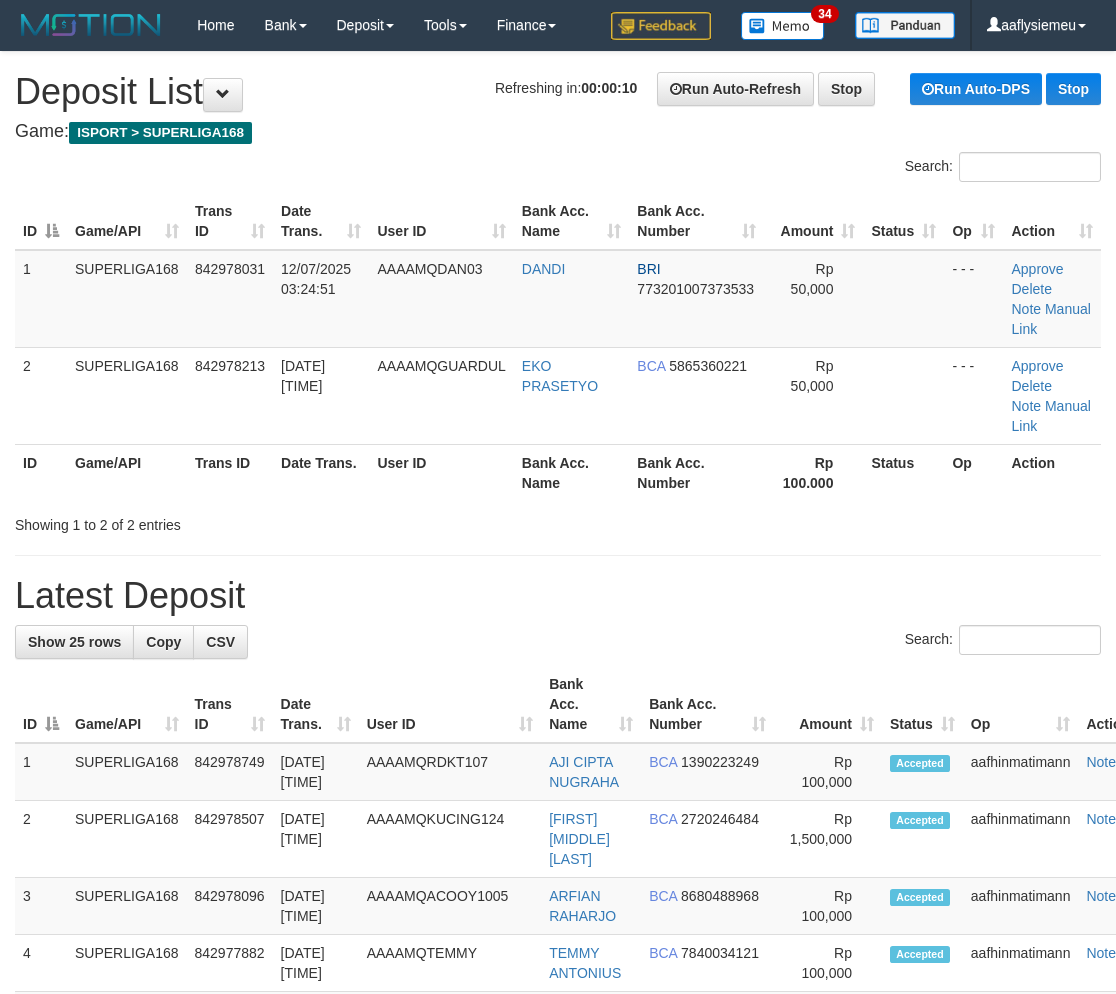 scroll, scrollTop: 0, scrollLeft: 0, axis: both 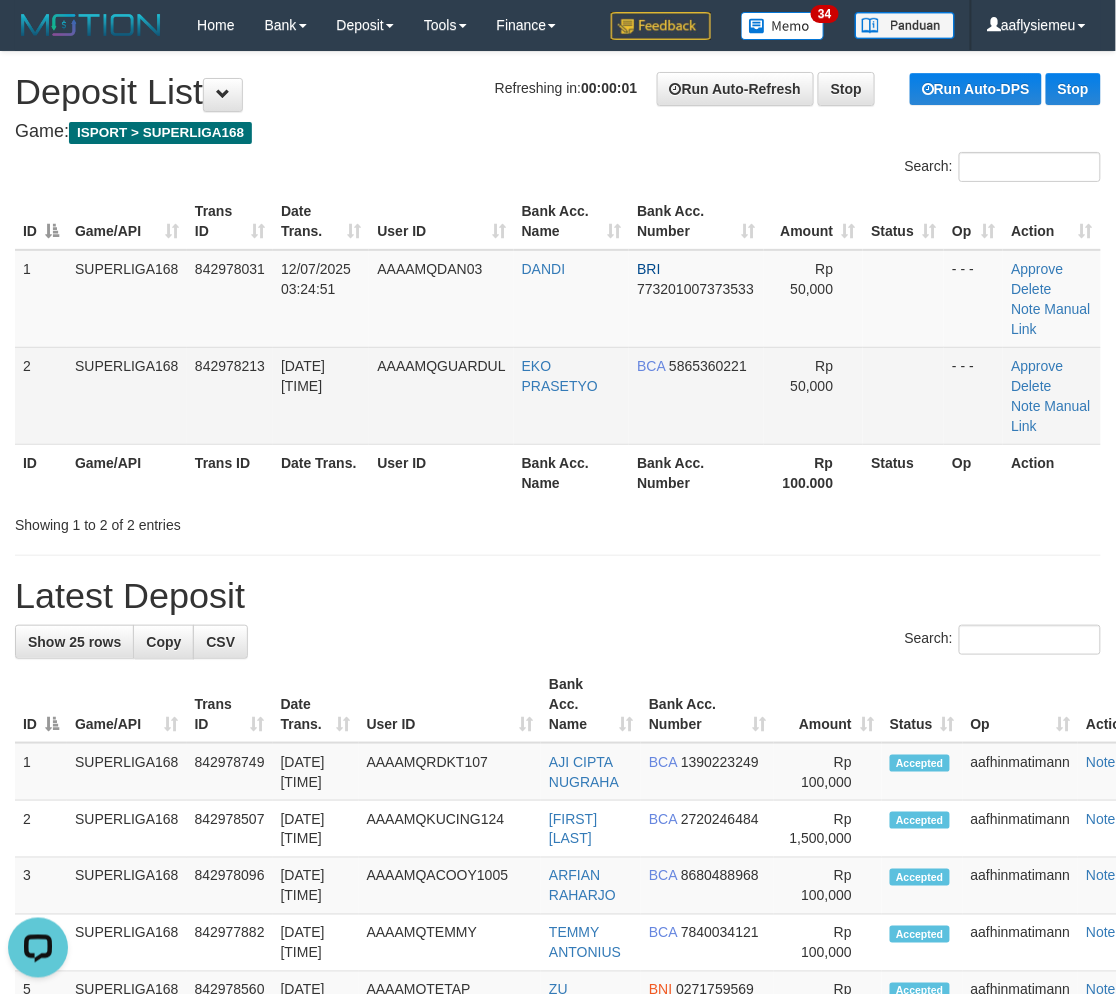 click on "1
SUPERLIGA168
842978031
12/07/2025 03:24:51
AAAAMQDAN03
DANDI
BRI
773201007373533
Rp 50,000
- - -
Approve
Delete
Note
Manual Link
2
SUPERLIGA168
842978213
12/07/2025 03:25:36
AAAAMQGUARDUL
EKO PRASETYO
BCA
5865360221
Rp 50,000
- - -
Approve
Note" at bounding box center (558, 347) 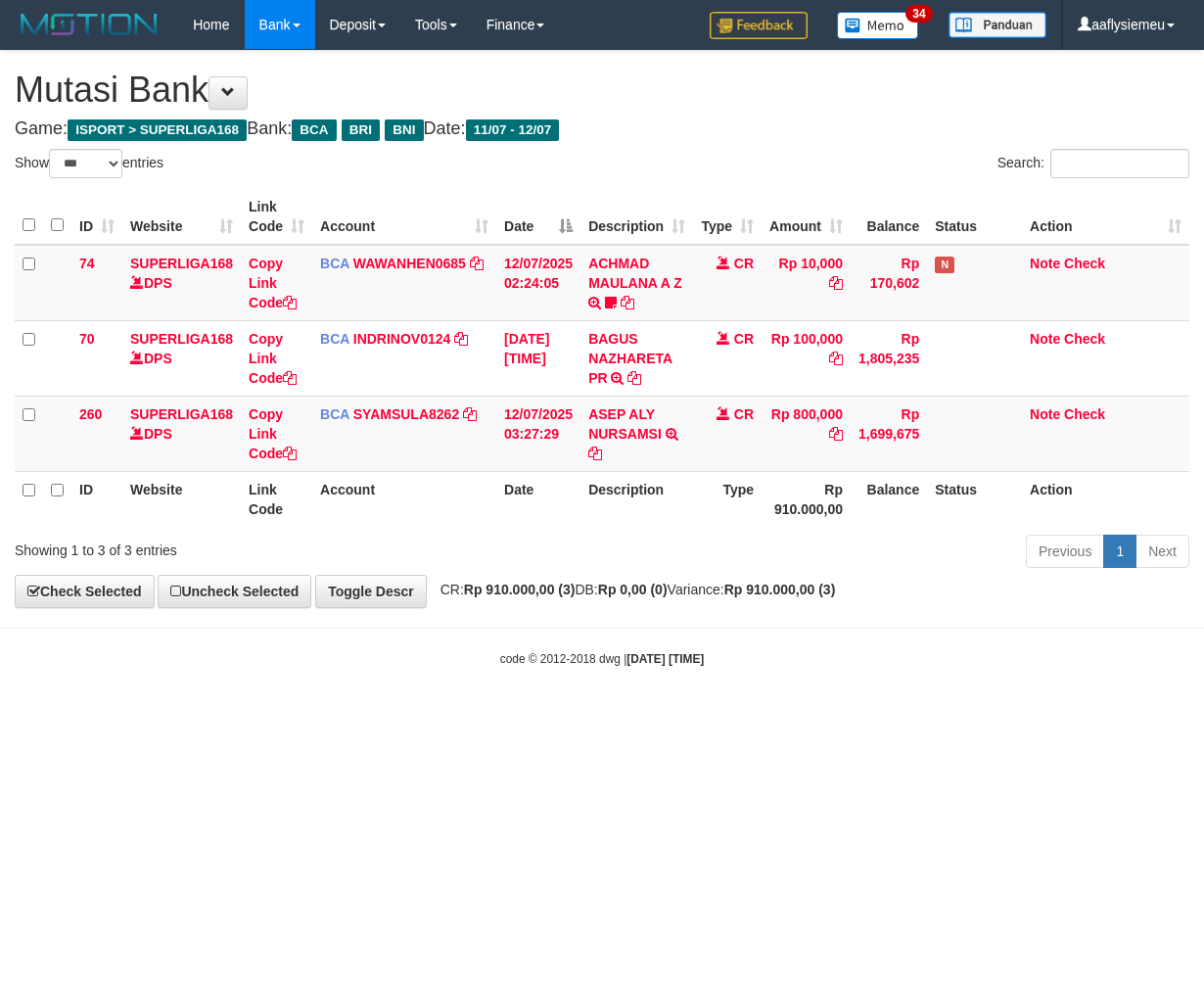 select on "***" 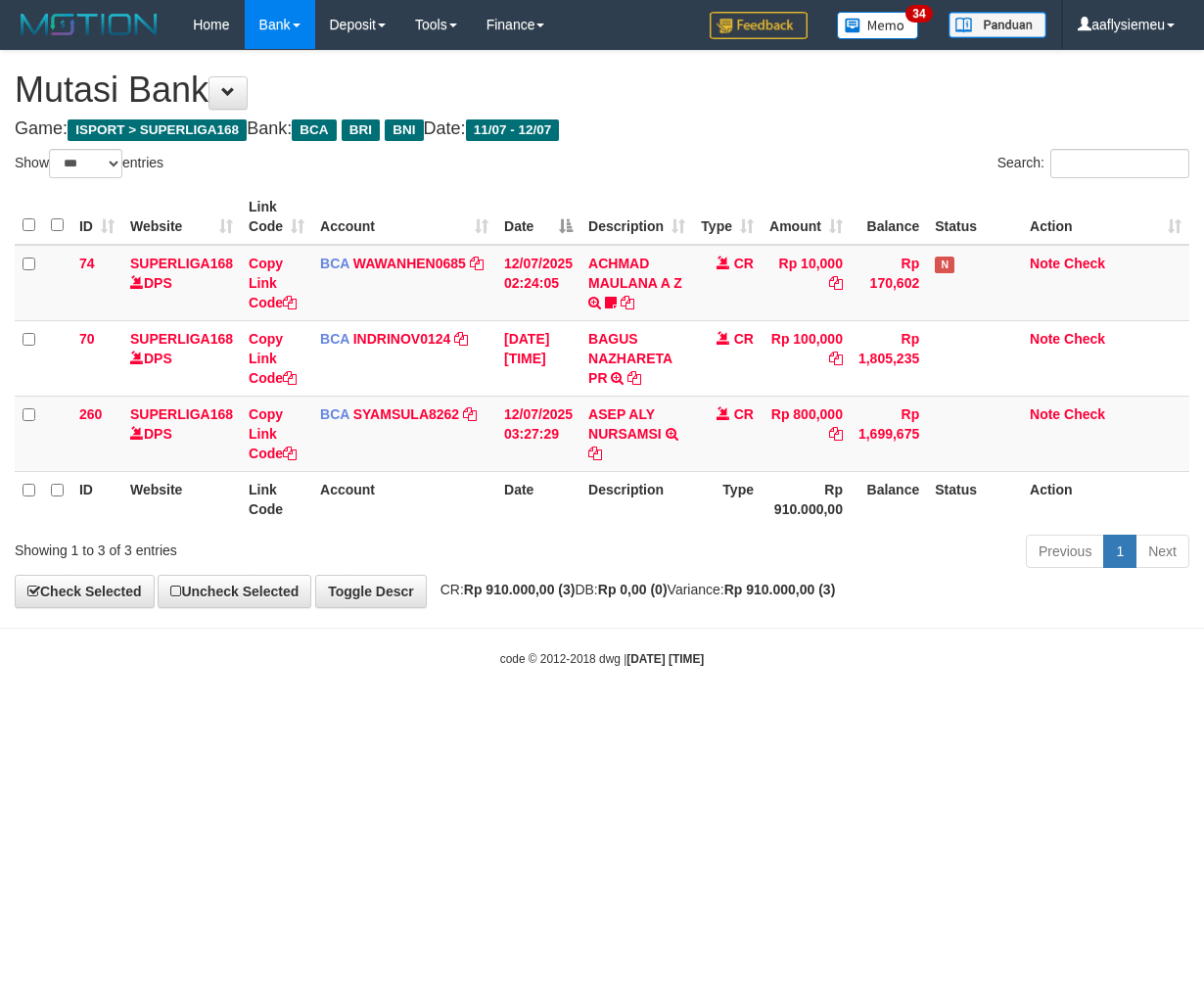 scroll, scrollTop: 0, scrollLeft: 0, axis: both 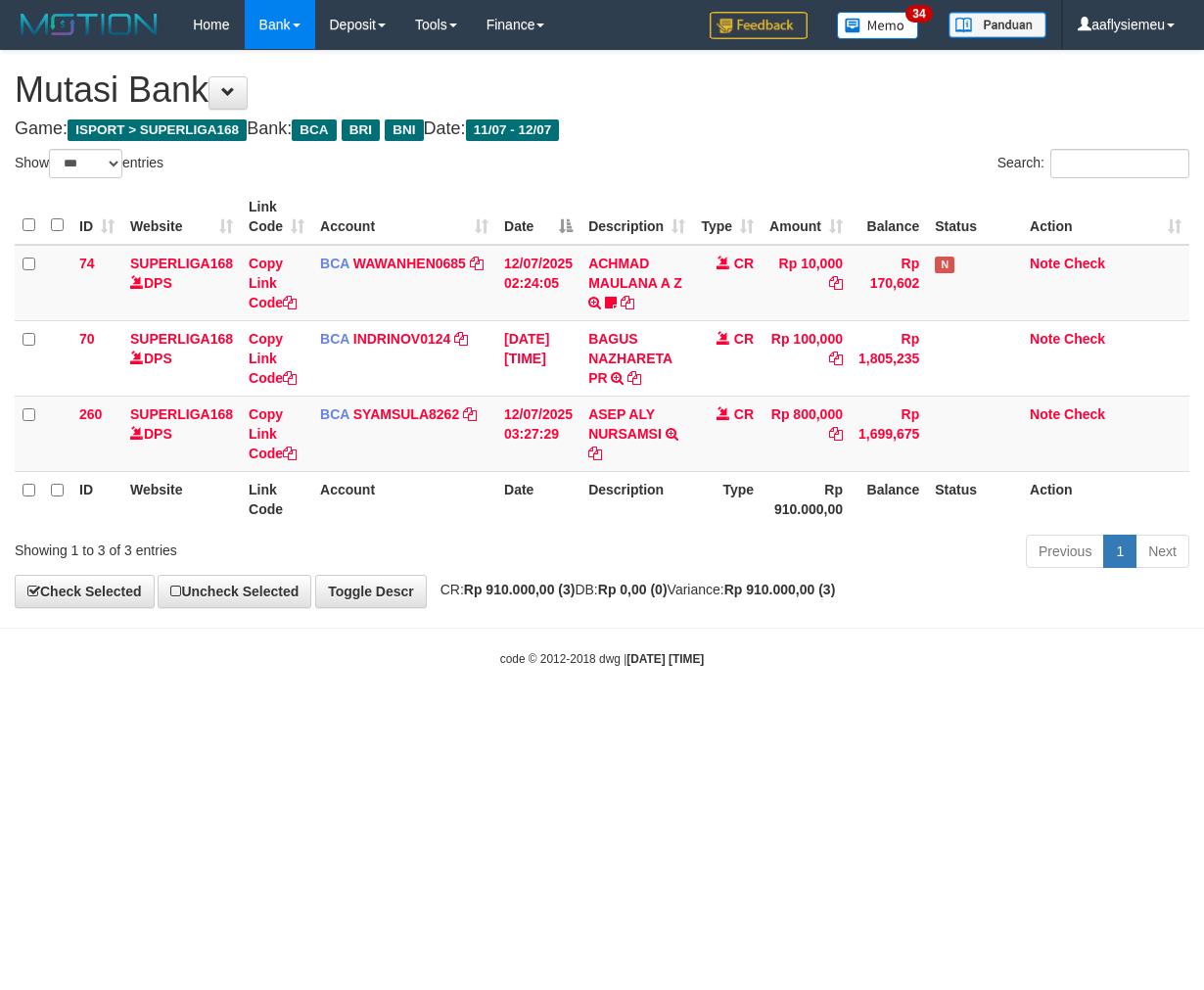 select on "***" 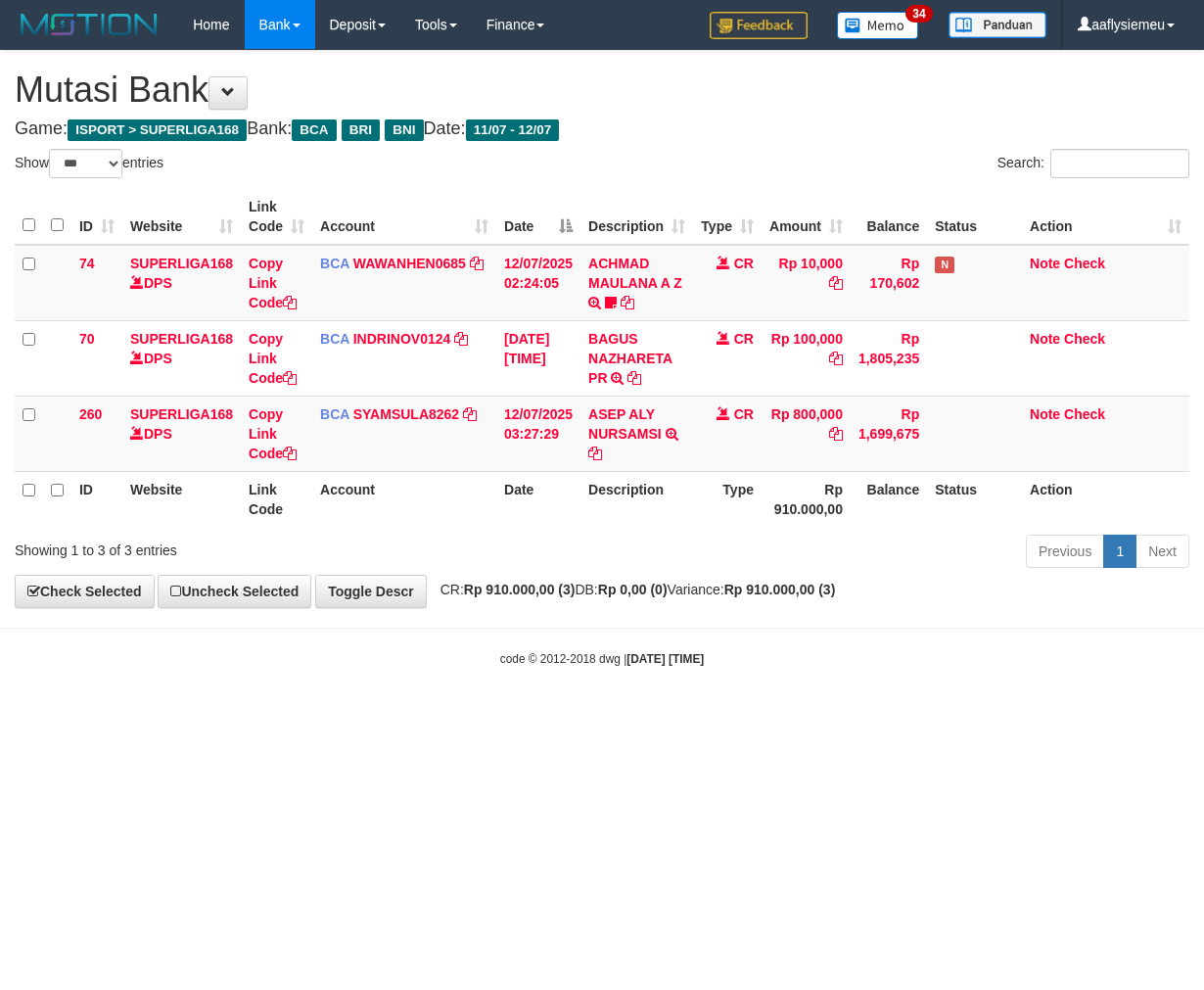 scroll, scrollTop: 0, scrollLeft: 0, axis: both 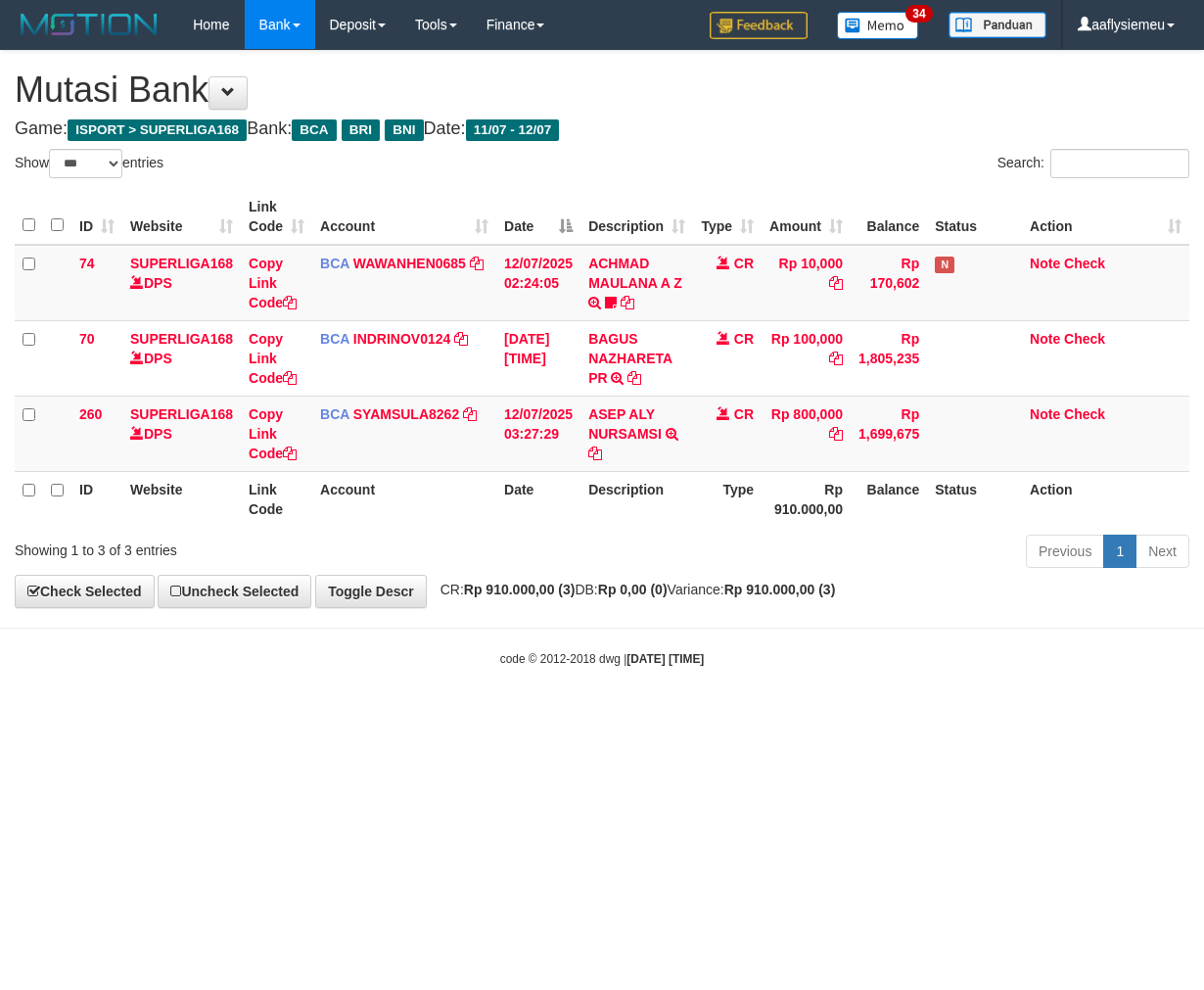 select on "***" 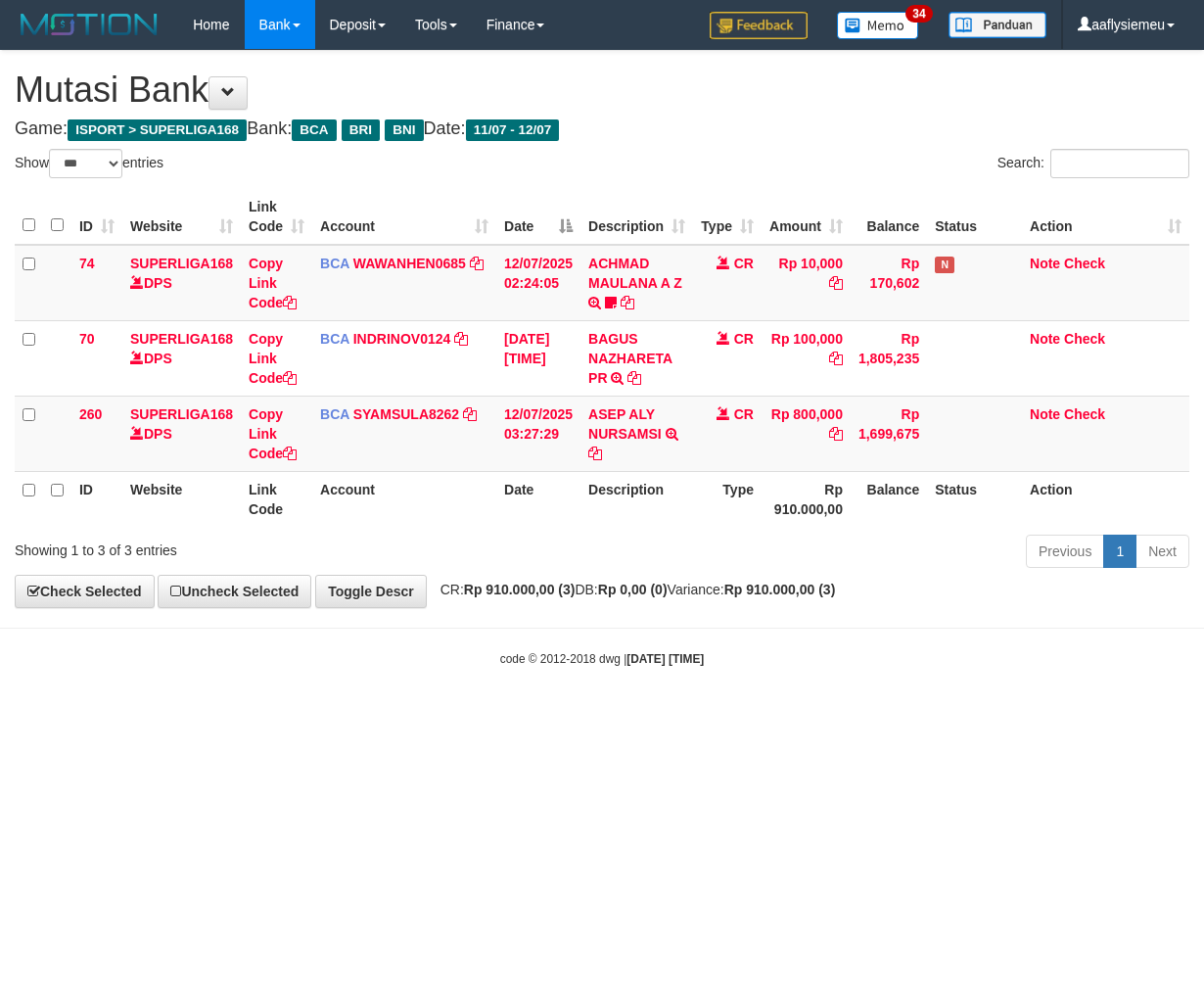 scroll, scrollTop: 0, scrollLeft: 0, axis: both 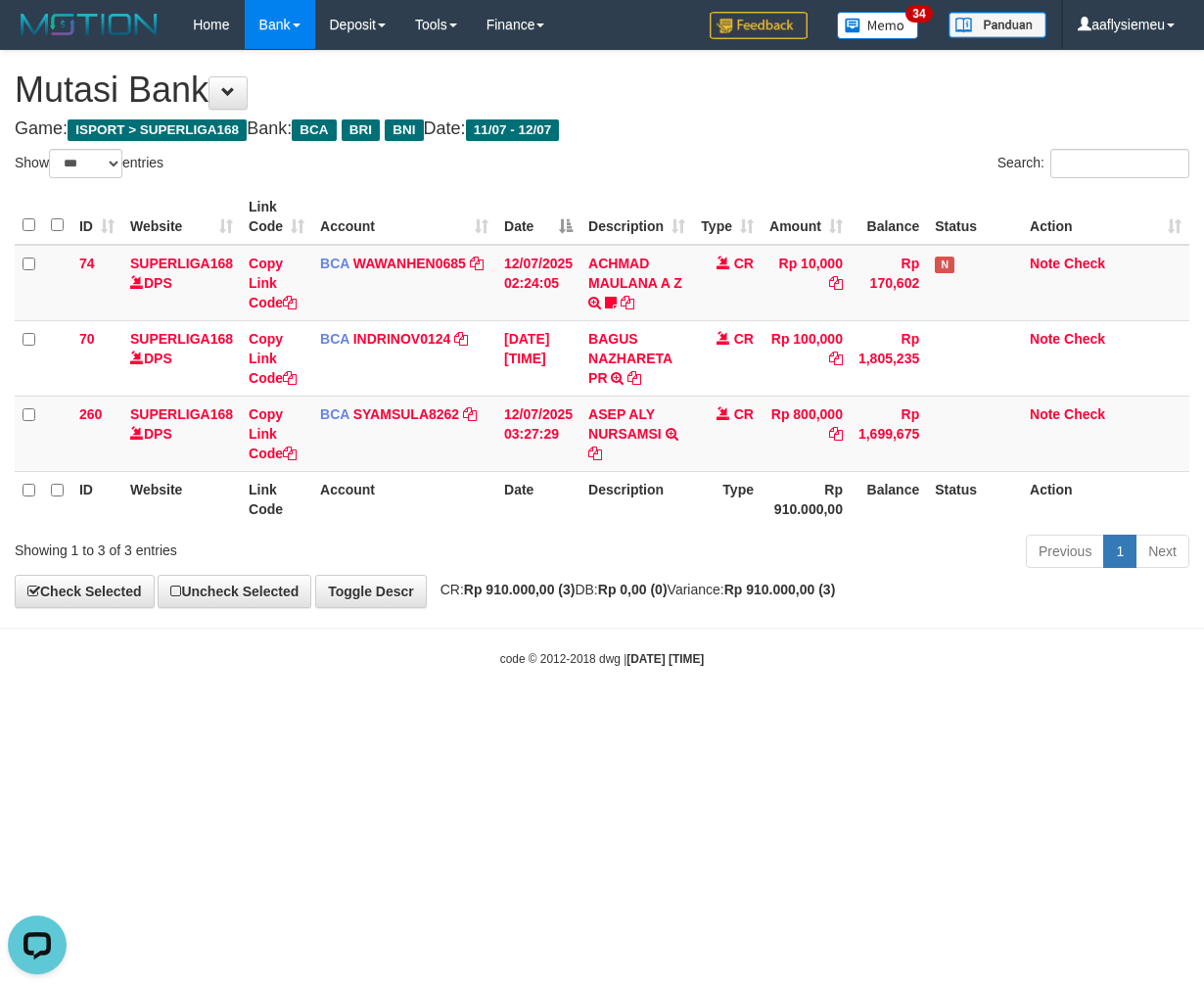 click on "Mutasi Bank" at bounding box center [602, 90] 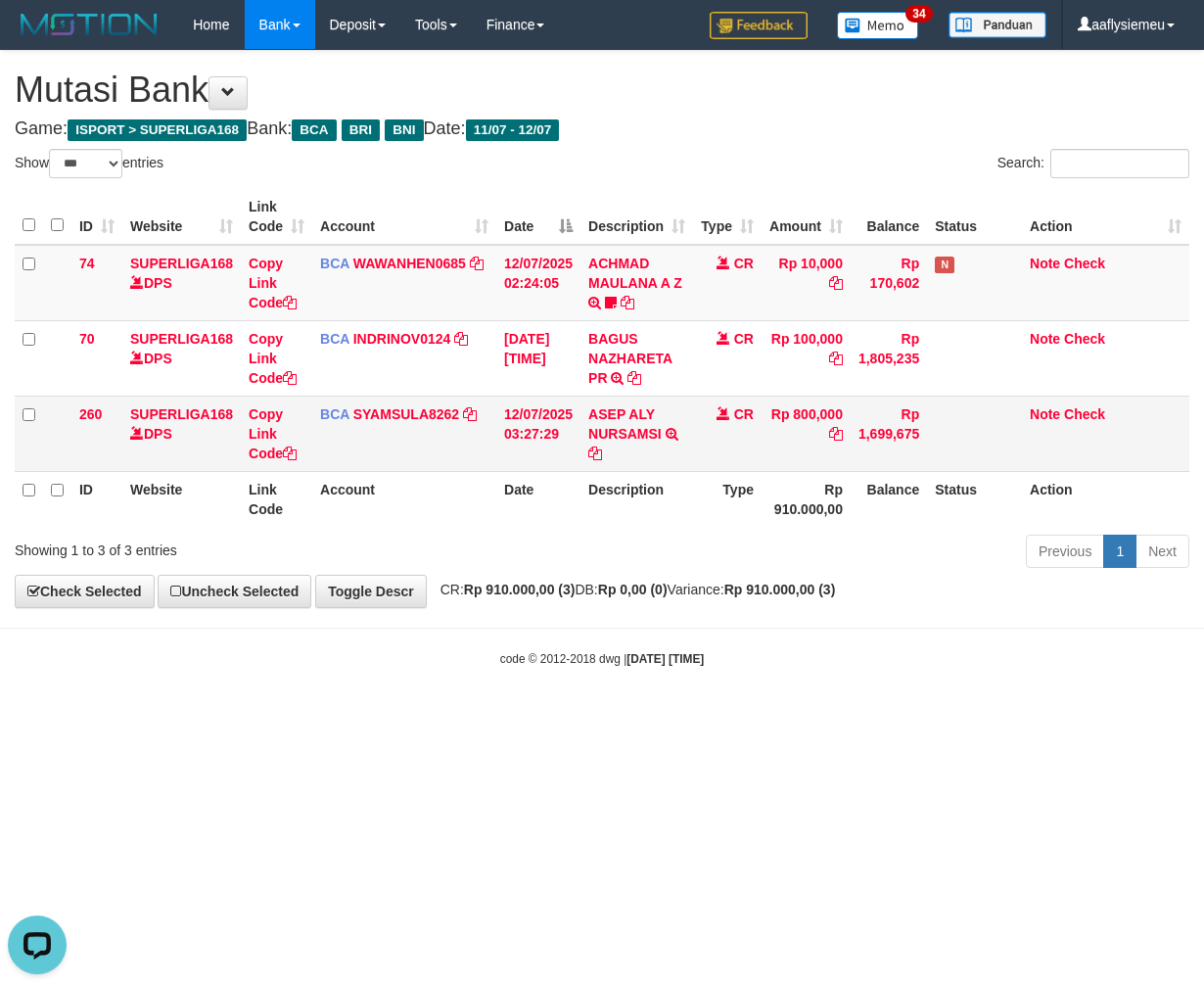 drag, startPoint x: 797, startPoint y: 493, endPoint x: 963, endPoint y: 418, distance: 182.15653 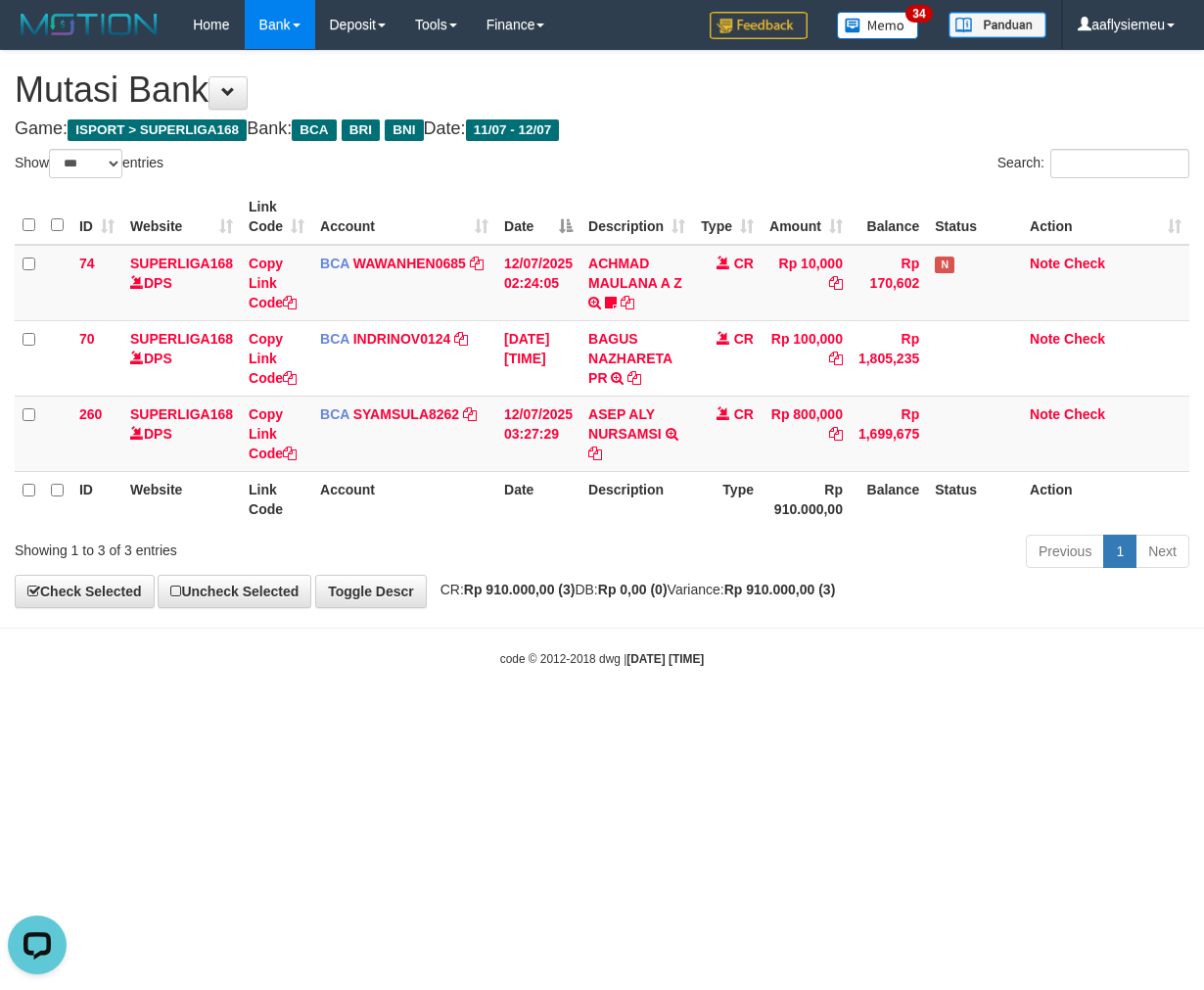 drag, startPoint x: 667, startPoint y: 617, endPoint x: 1198, endPoint y: 480, distance: 548.3885 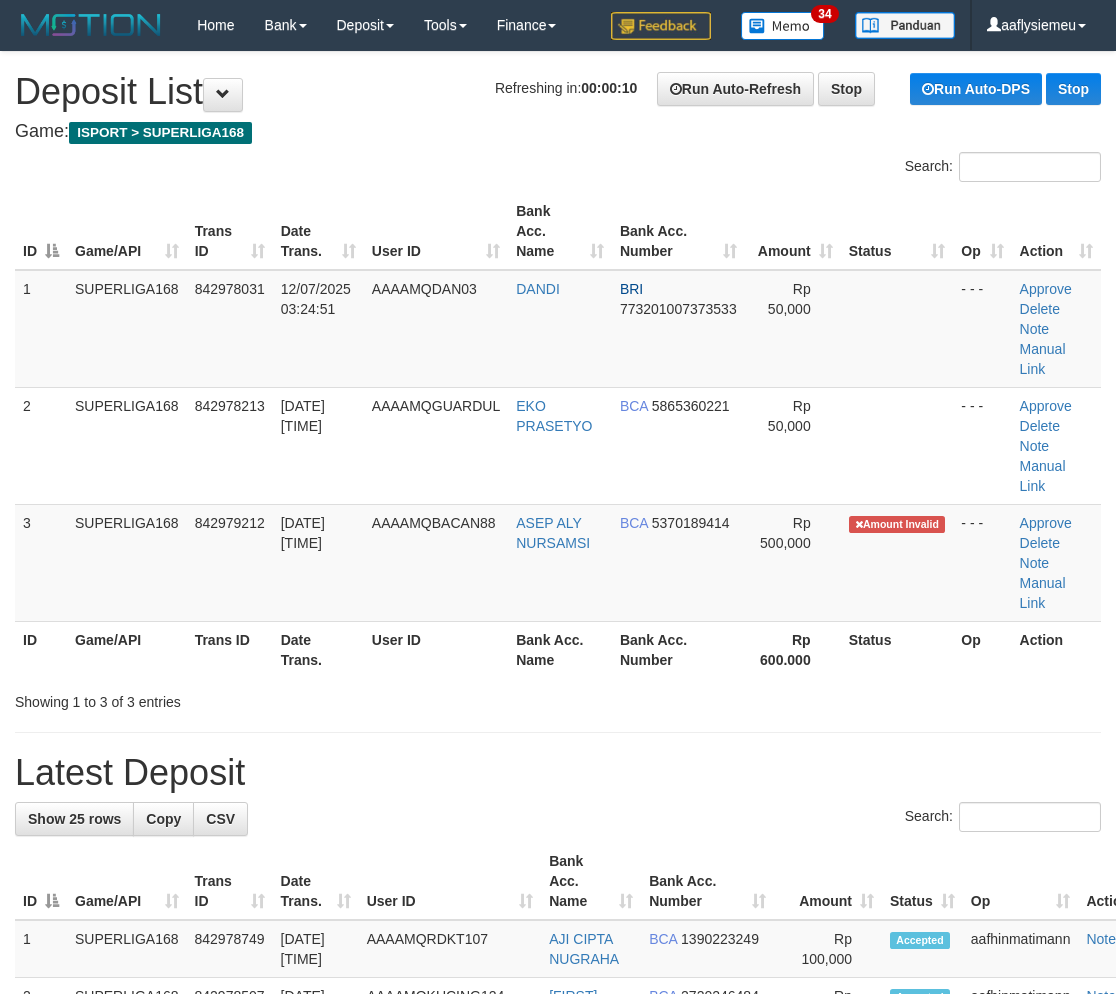 scroll, scrollTop: 0, scrollLeft: 0, axis: both 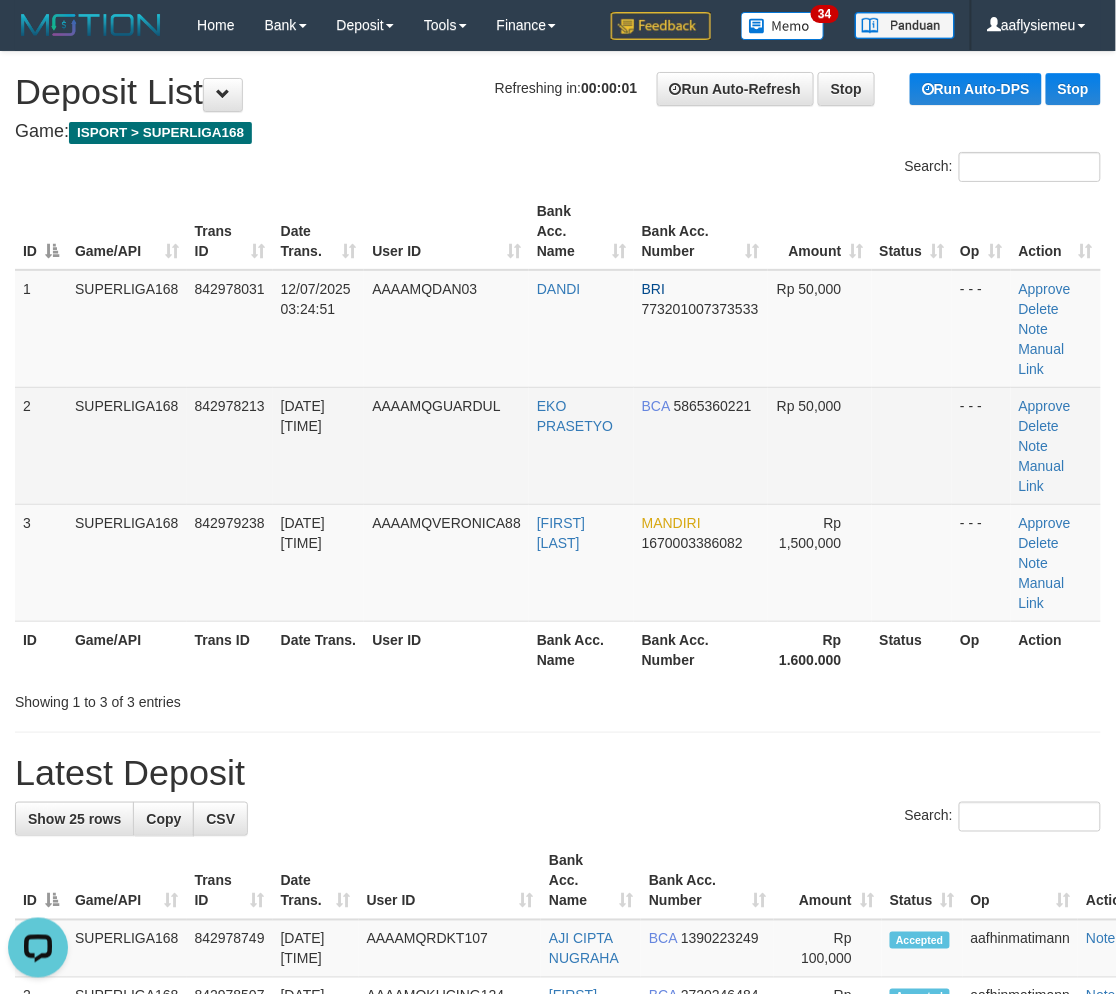drag, startPoint x: 416, startPoint y: 305, endPoint x: 38, endPoint y: 437, distance: 400.38483 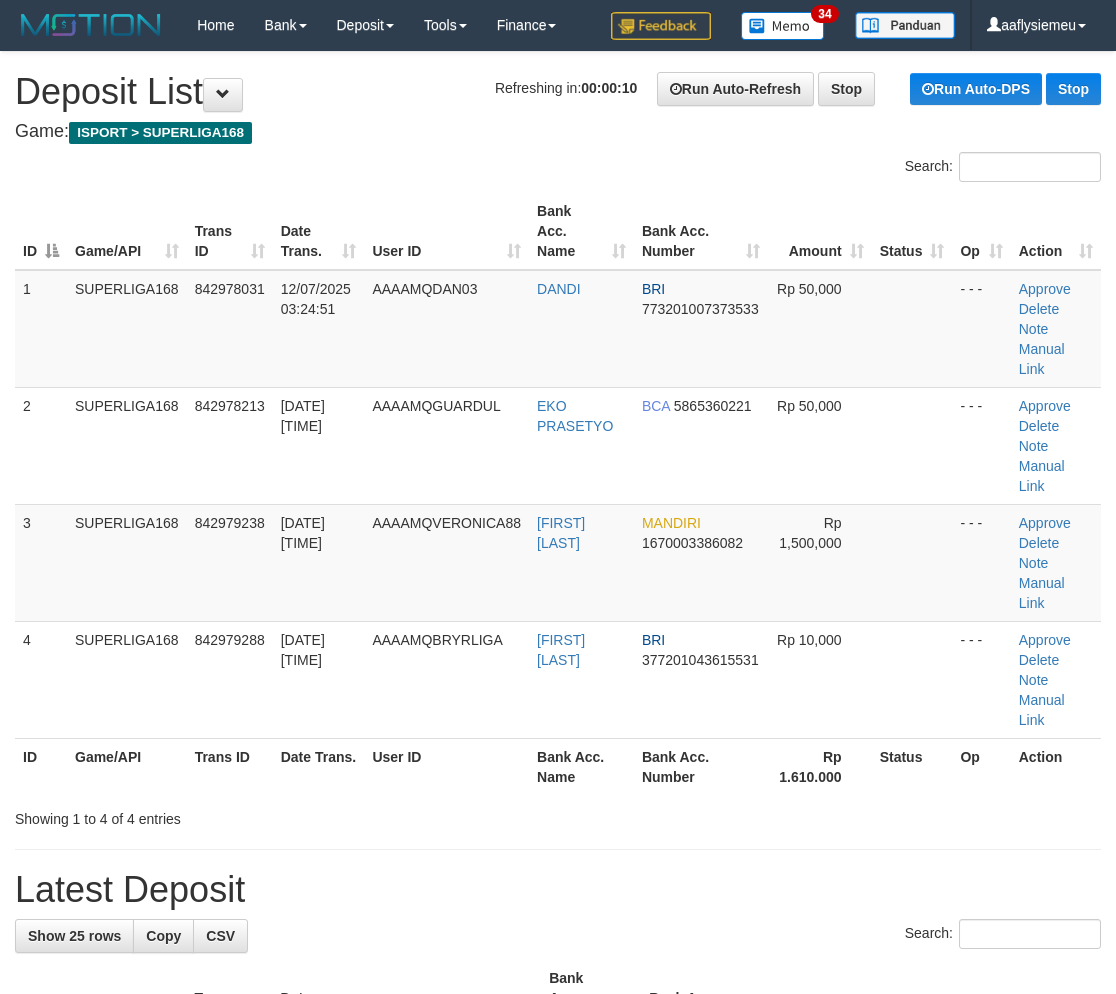 scroll, scrollTop: 0, scrollLeft: 0, axis: both 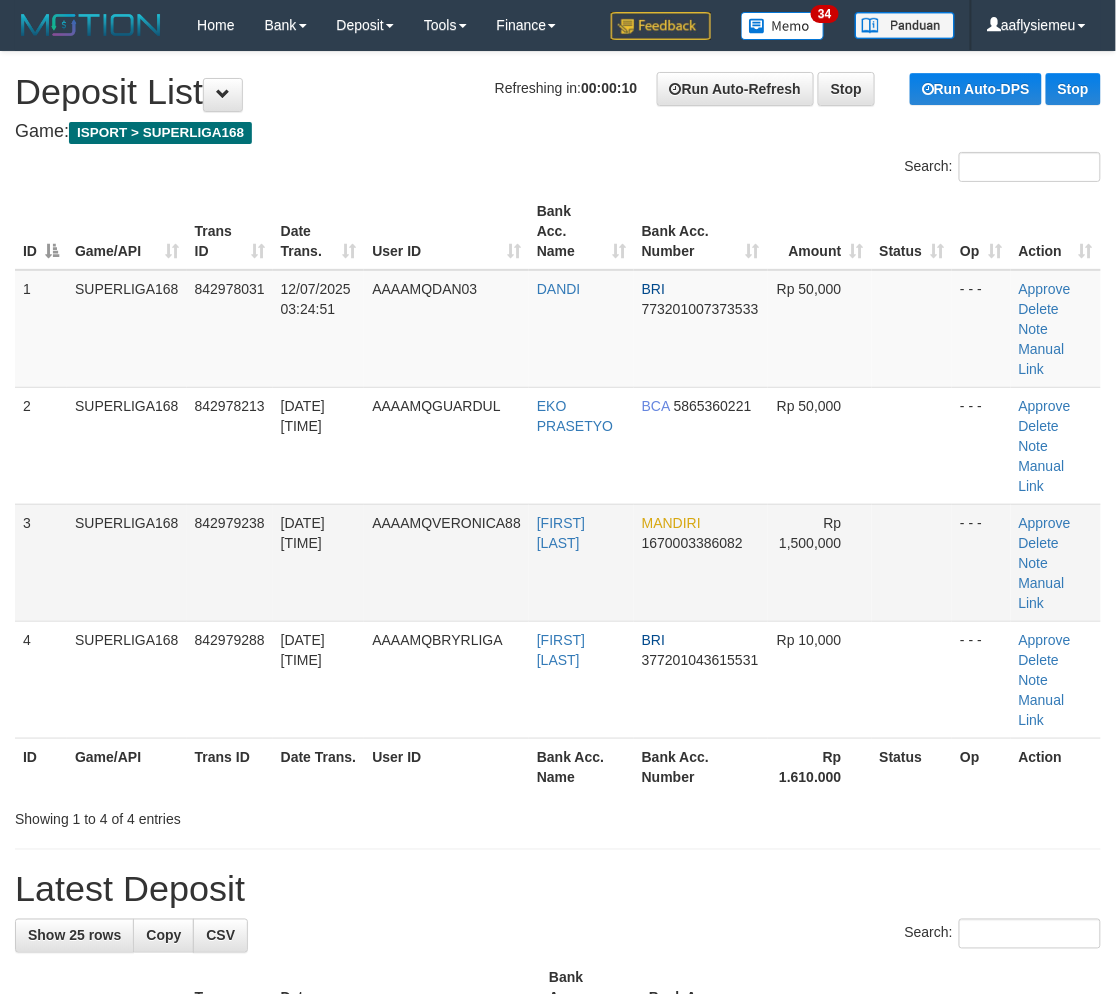 click on "SUPERLIGA168" at bounding box center (127, 562) 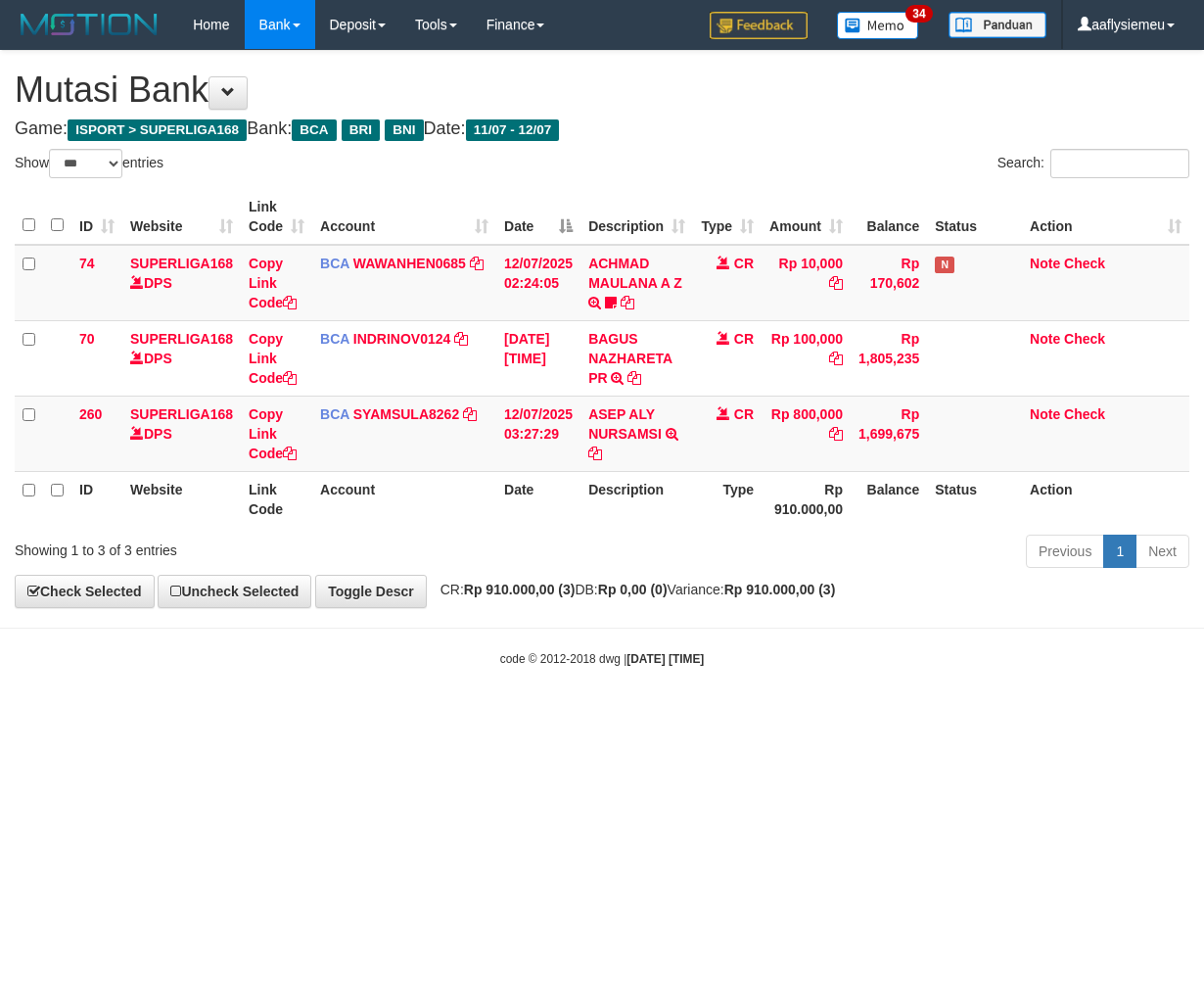 select on "***" 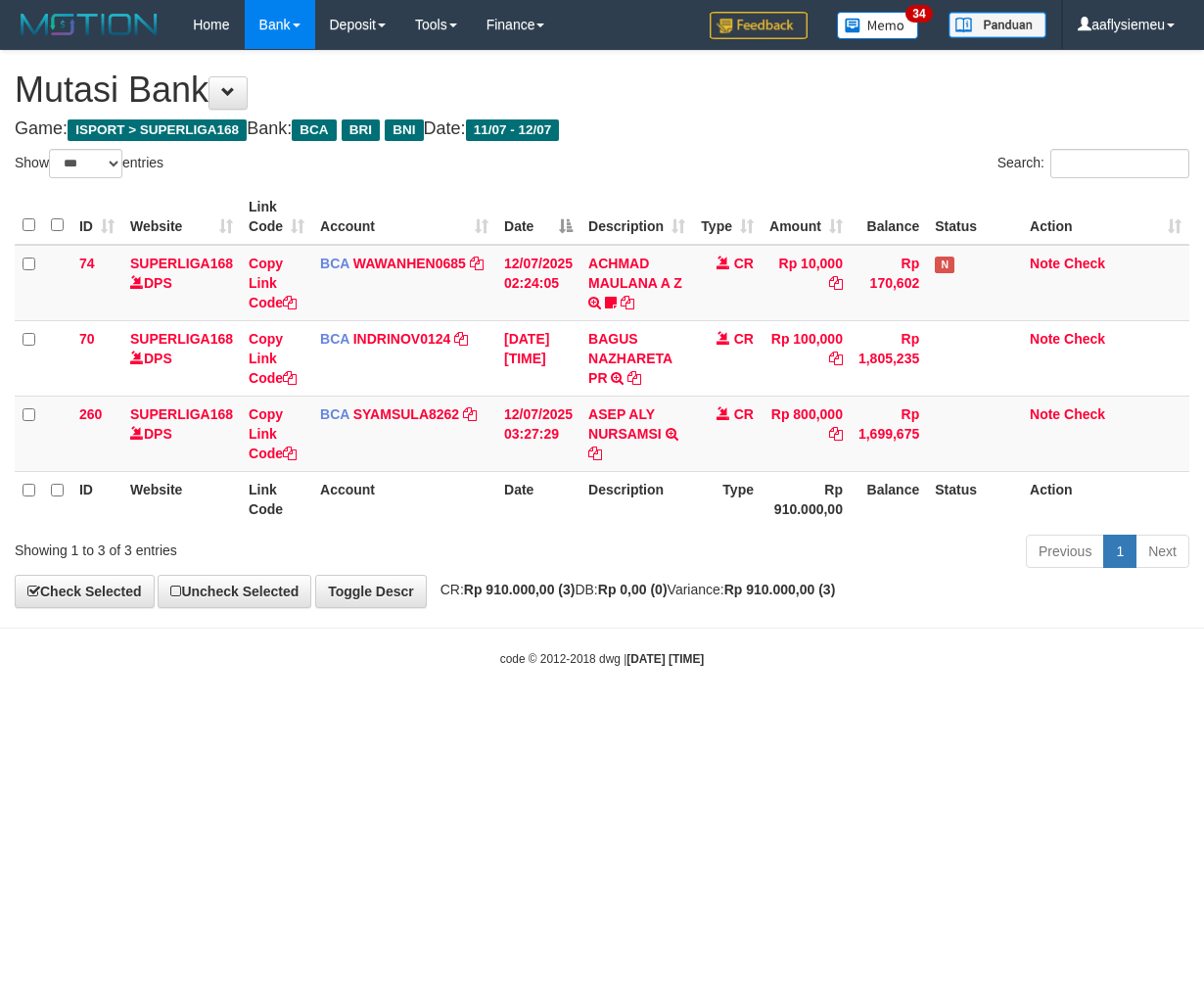 scroll, scrollTop: 0, scrollLeft: 0, axis: both 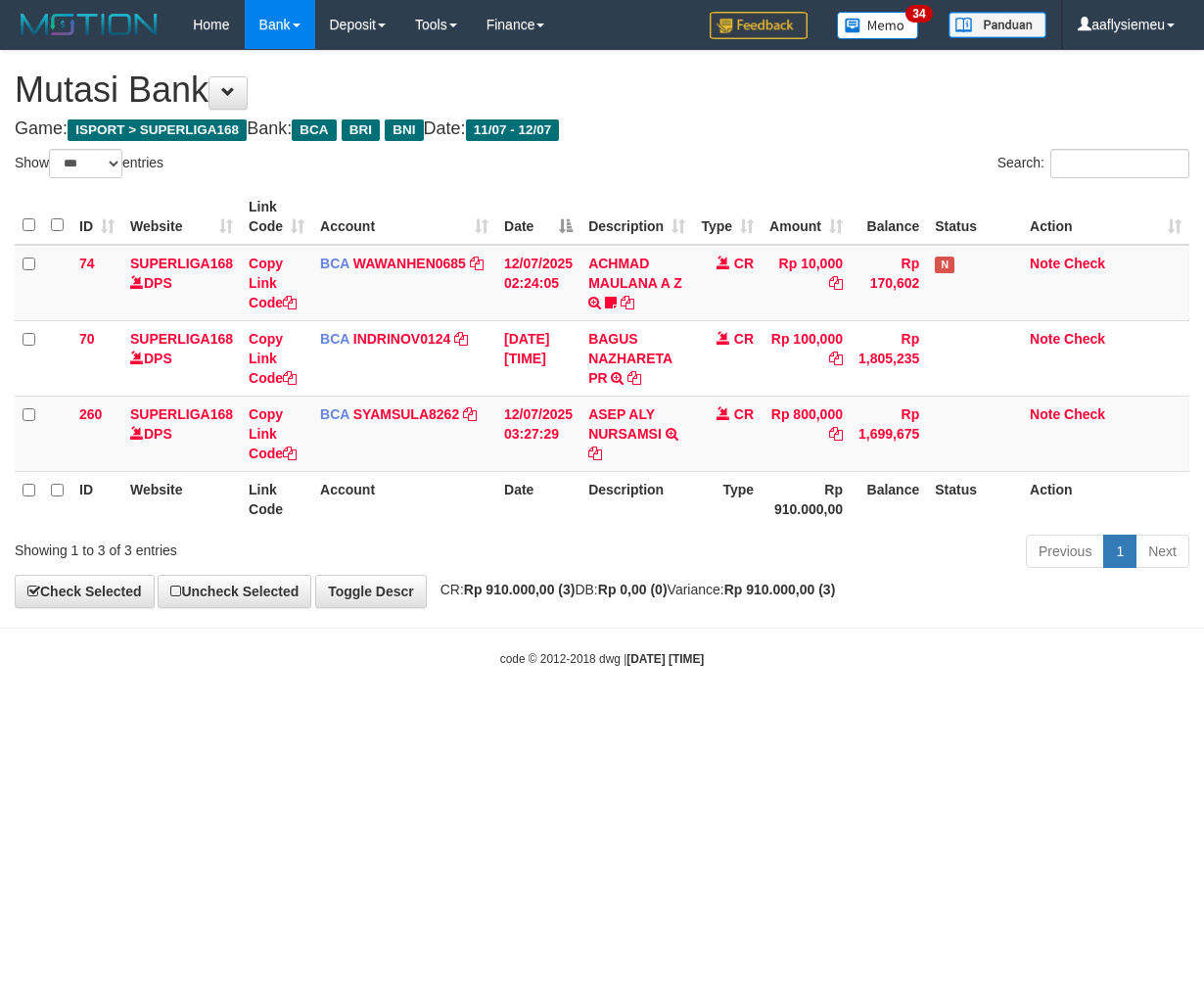 select on "***" 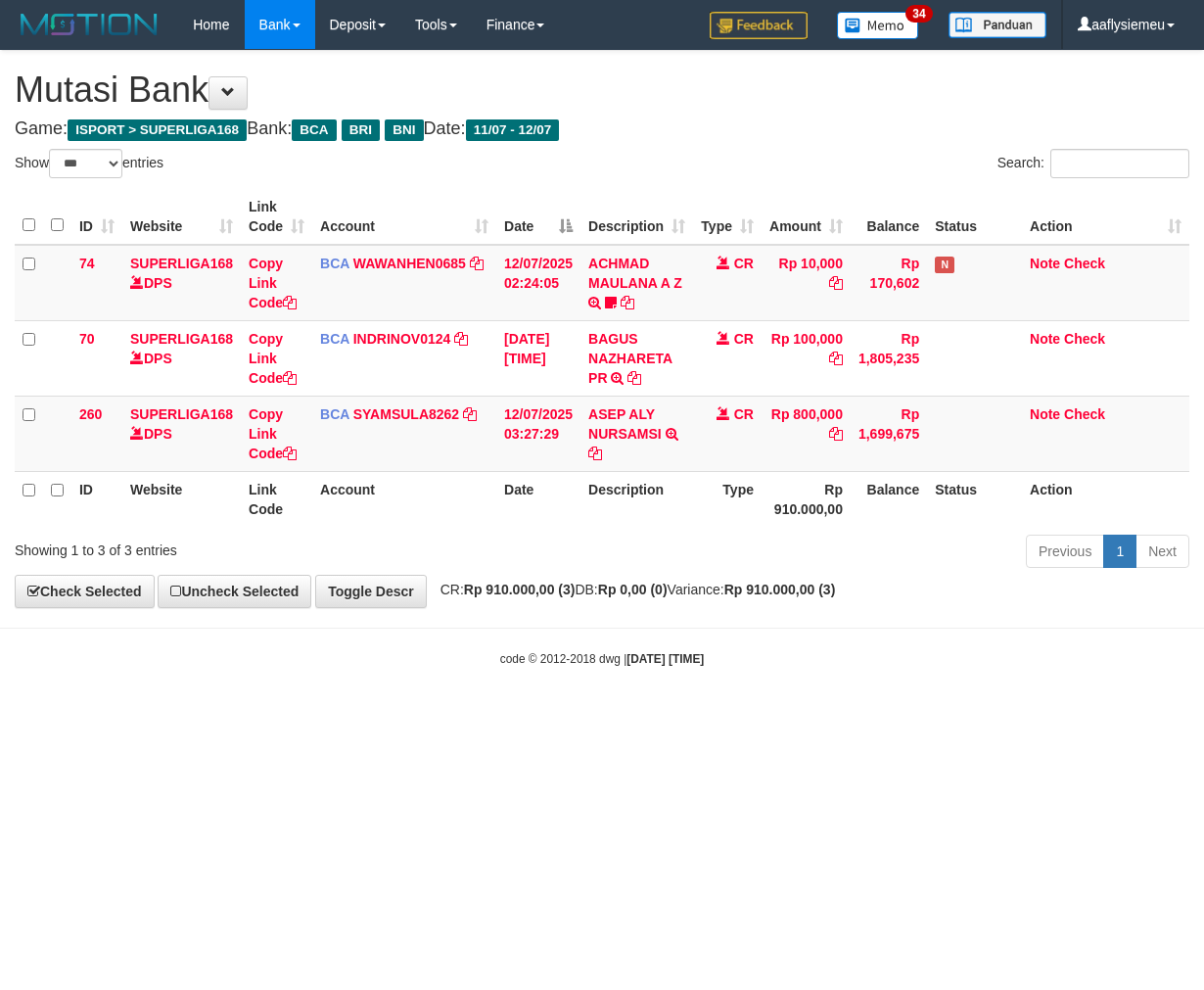 scroll, scrollTop: 0, scrollLeft: 0, axis: both 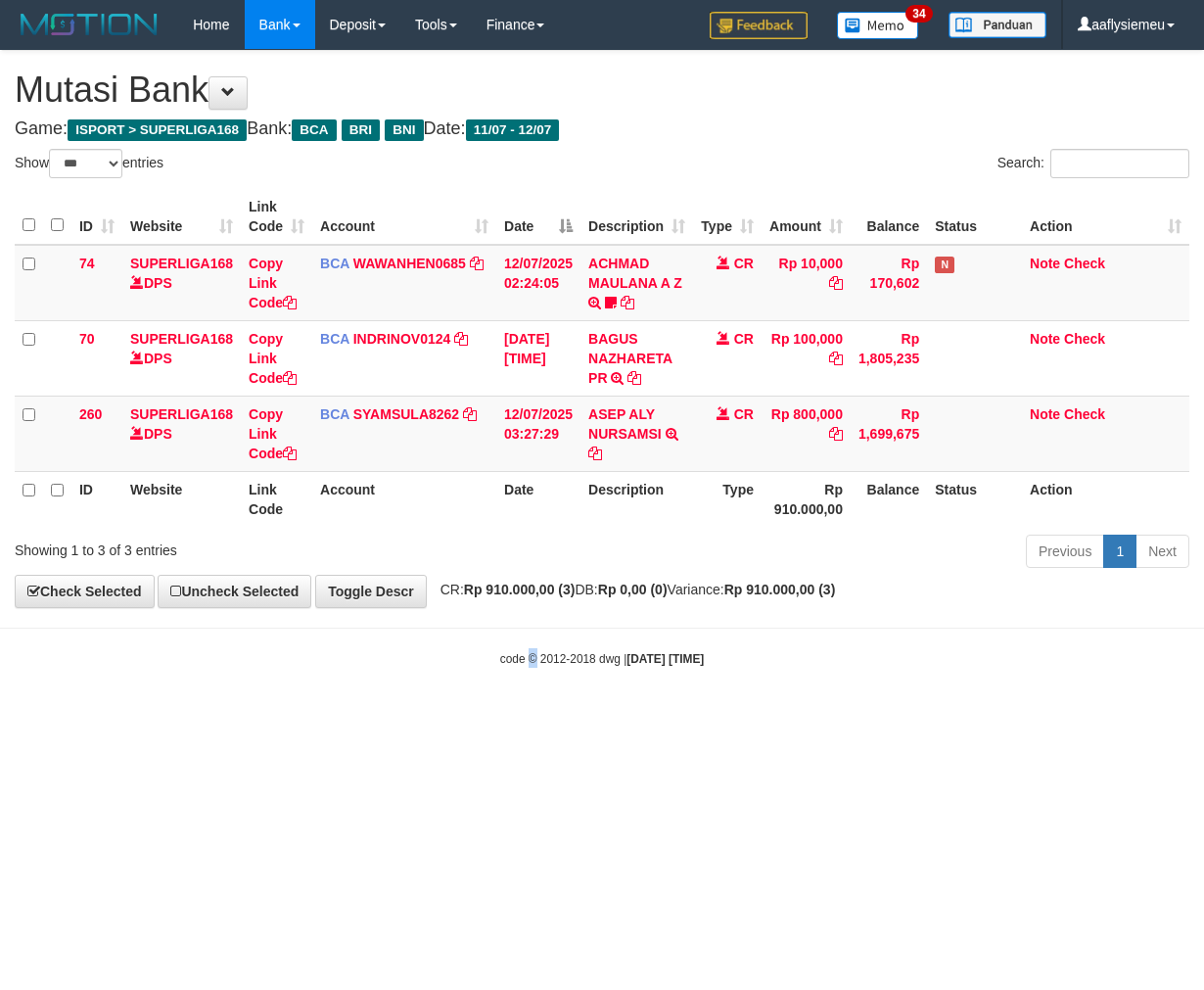 click on "Toggle navigation
Home
Bank
Account List
Load
By Website
Group
[ISPORT]													SUPERLIGA168
By Load Group (DPS)" at bounding box center (602, 358) 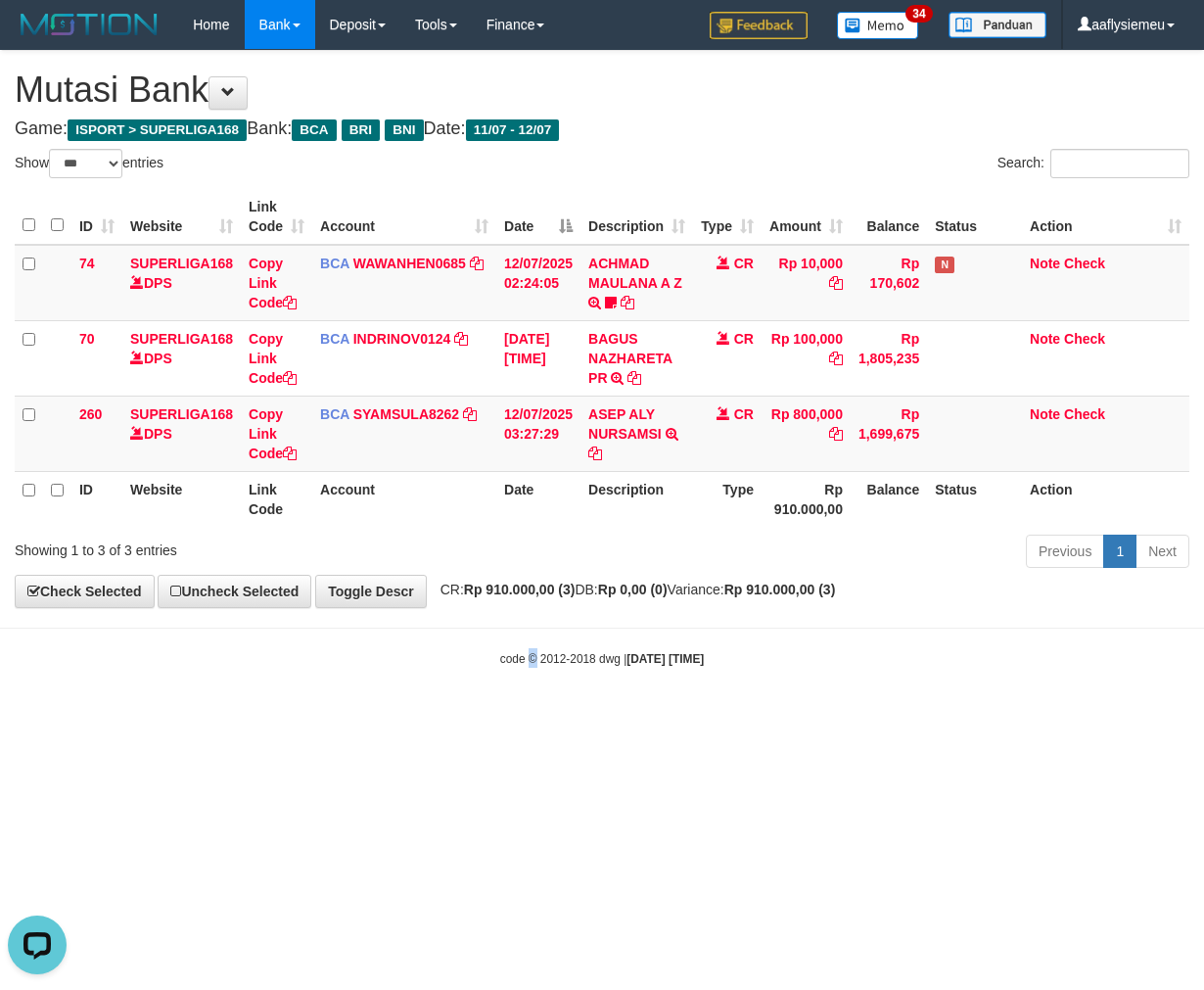 scroll, scrollTop: 0, scrollLeft: 0, axis: both 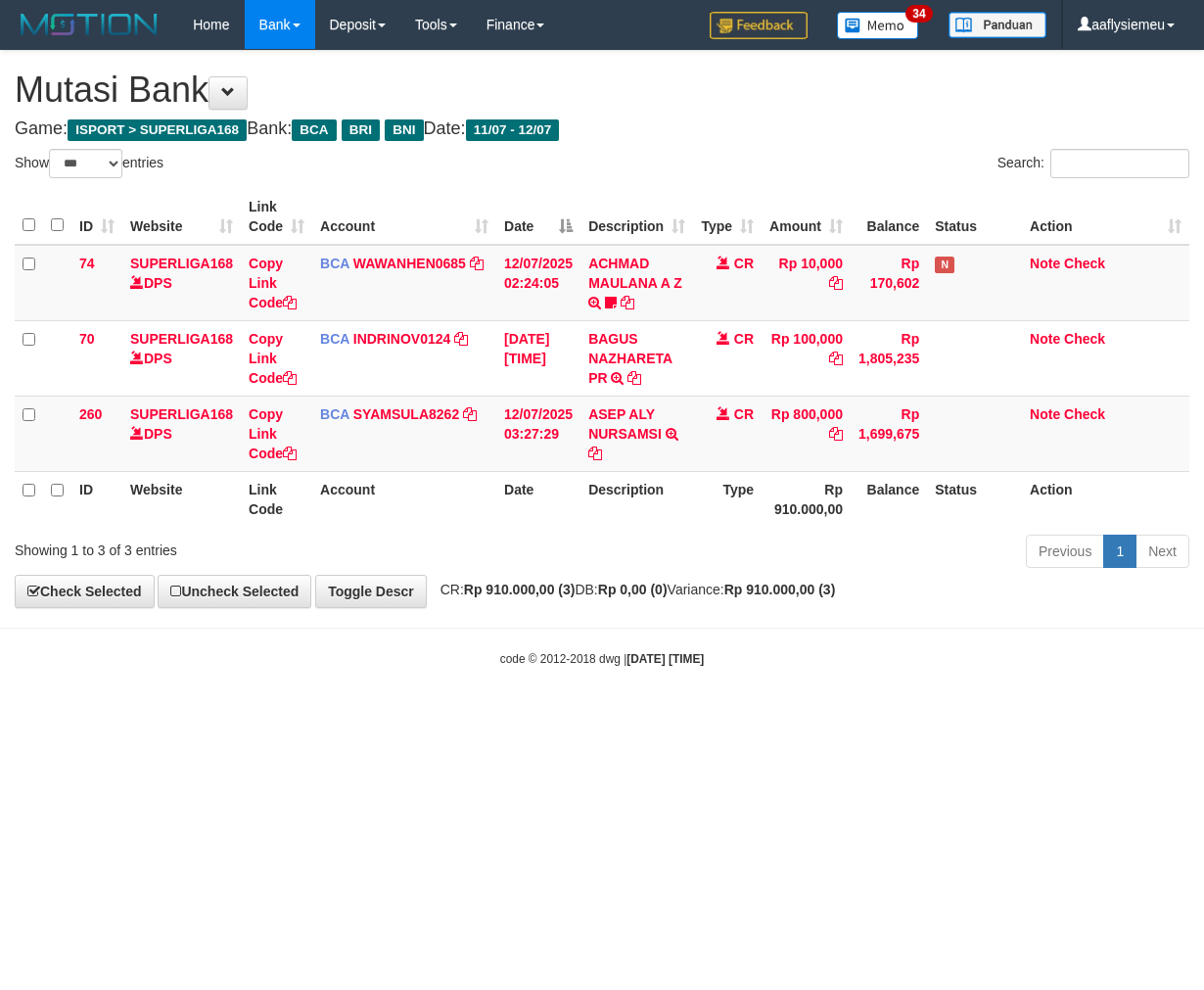 select on "***" 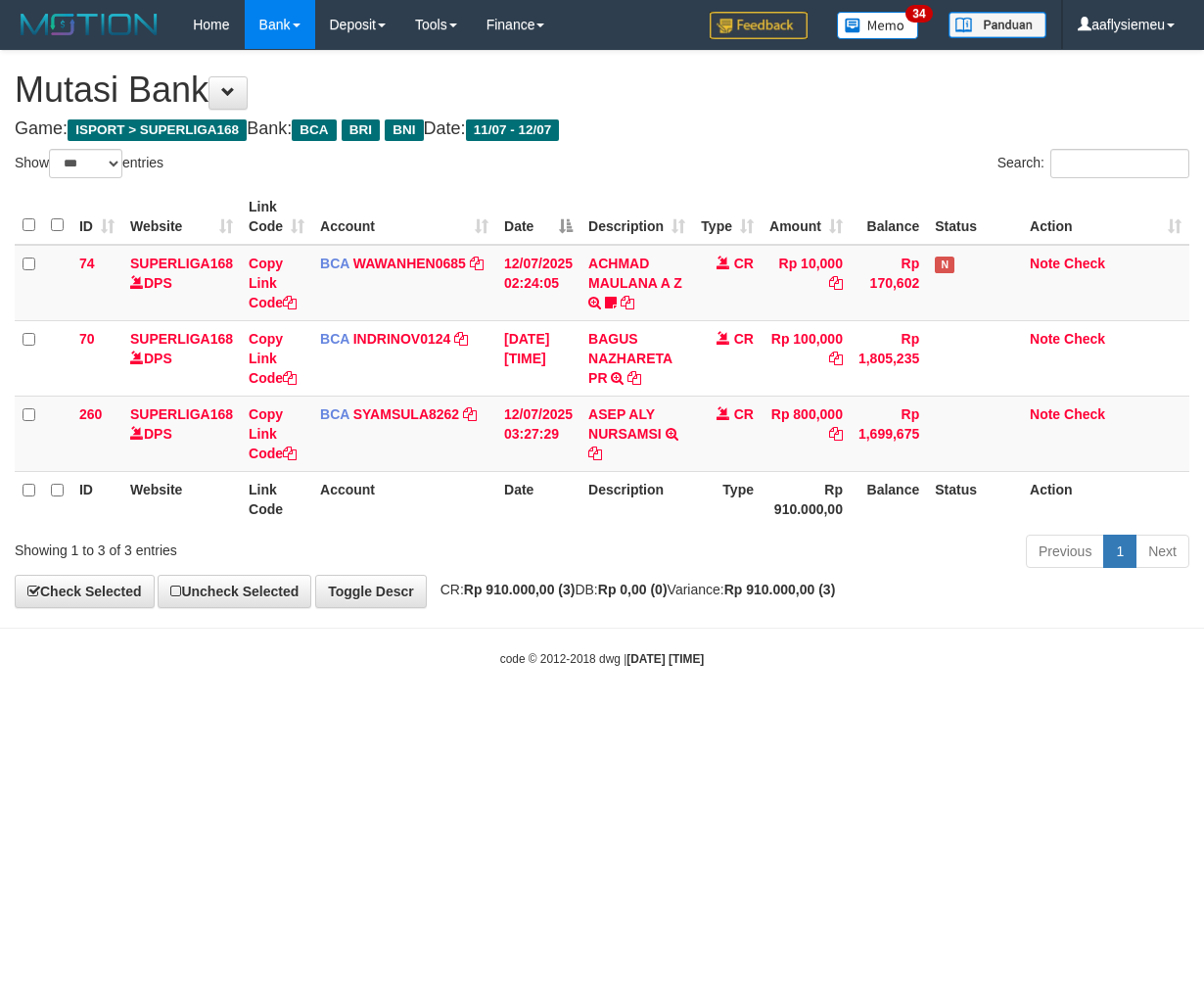 scroll, scrollTop: 0, scrollLeft: 0, axis: both 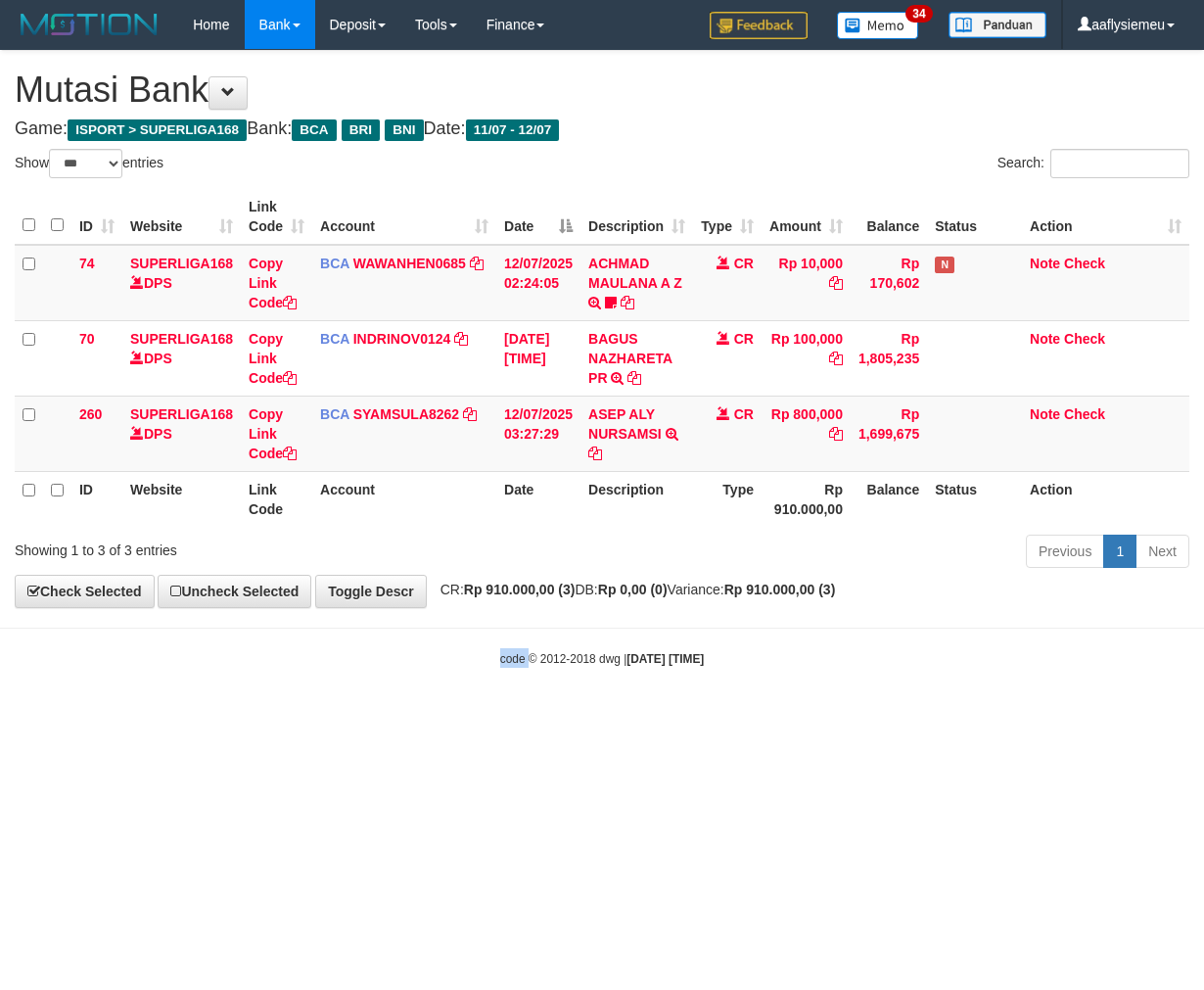 click on "Toggle navigation
Home
Bank
Account List
Load
By Website
Group
[ISPORT]													SUPERLIGA168
By Load Group (DPS)
34" at bounding box center [602, 358] 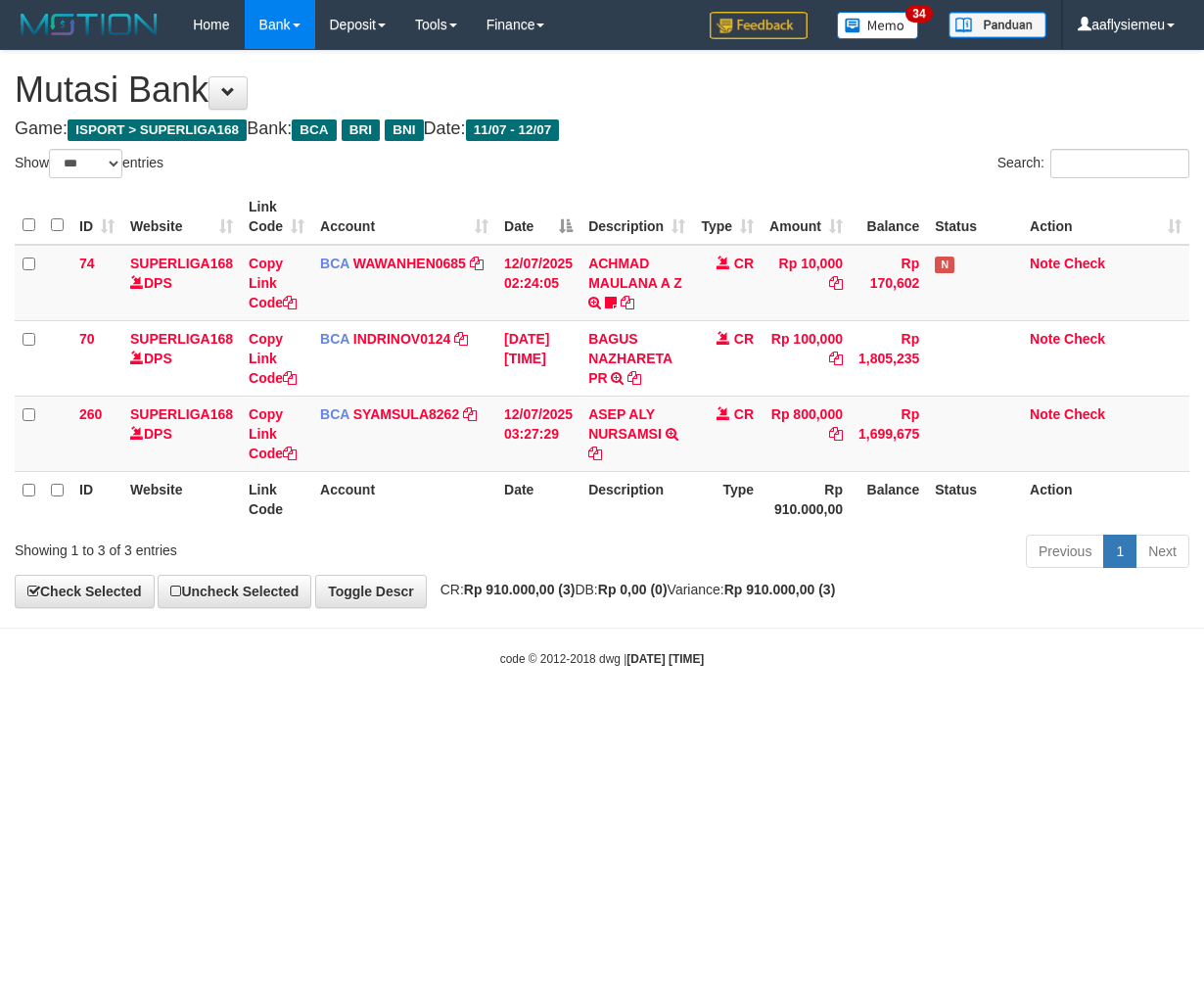 select on "***" 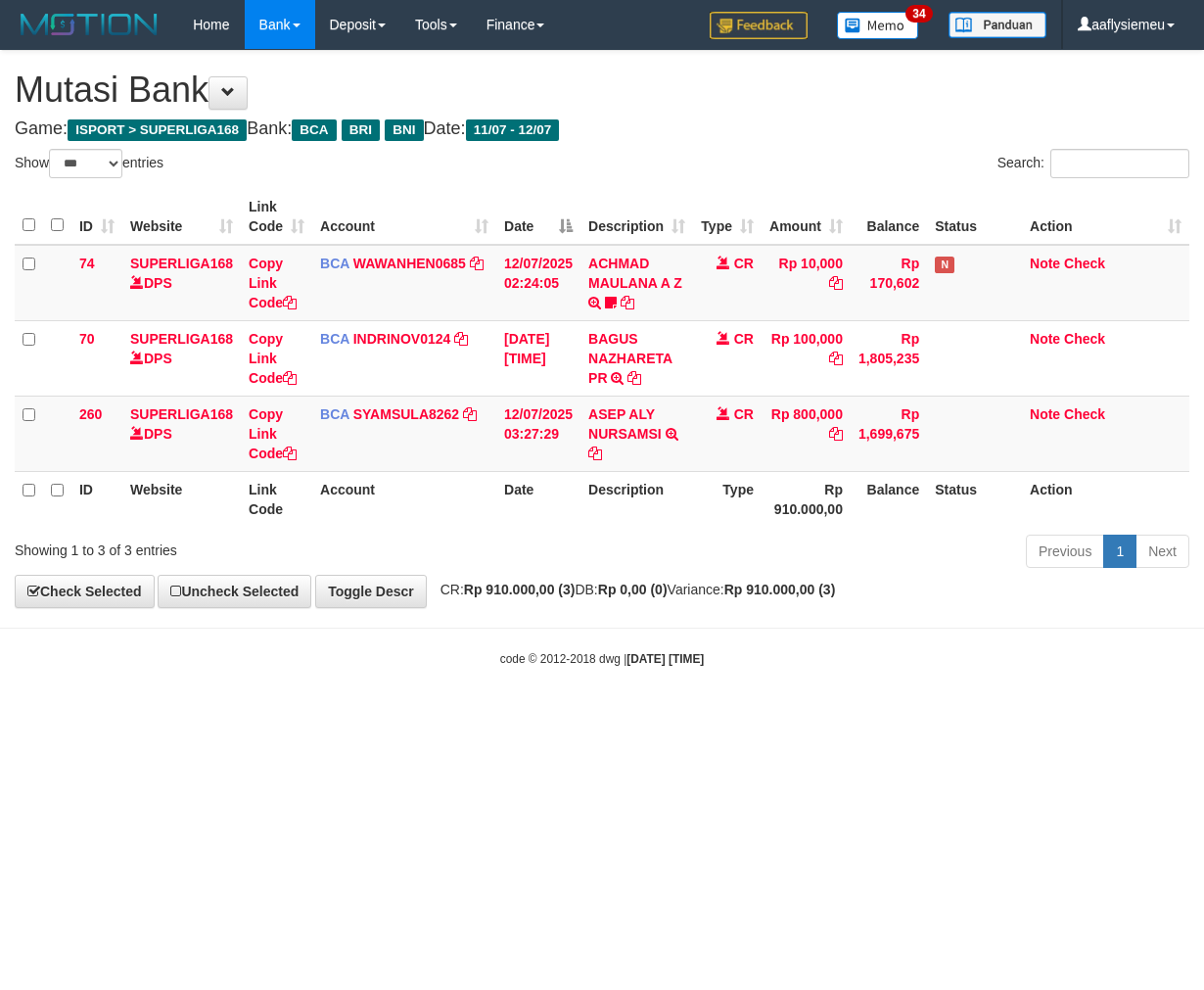scroll, scrollTop: 0, scrollLeft: 0, axis: both 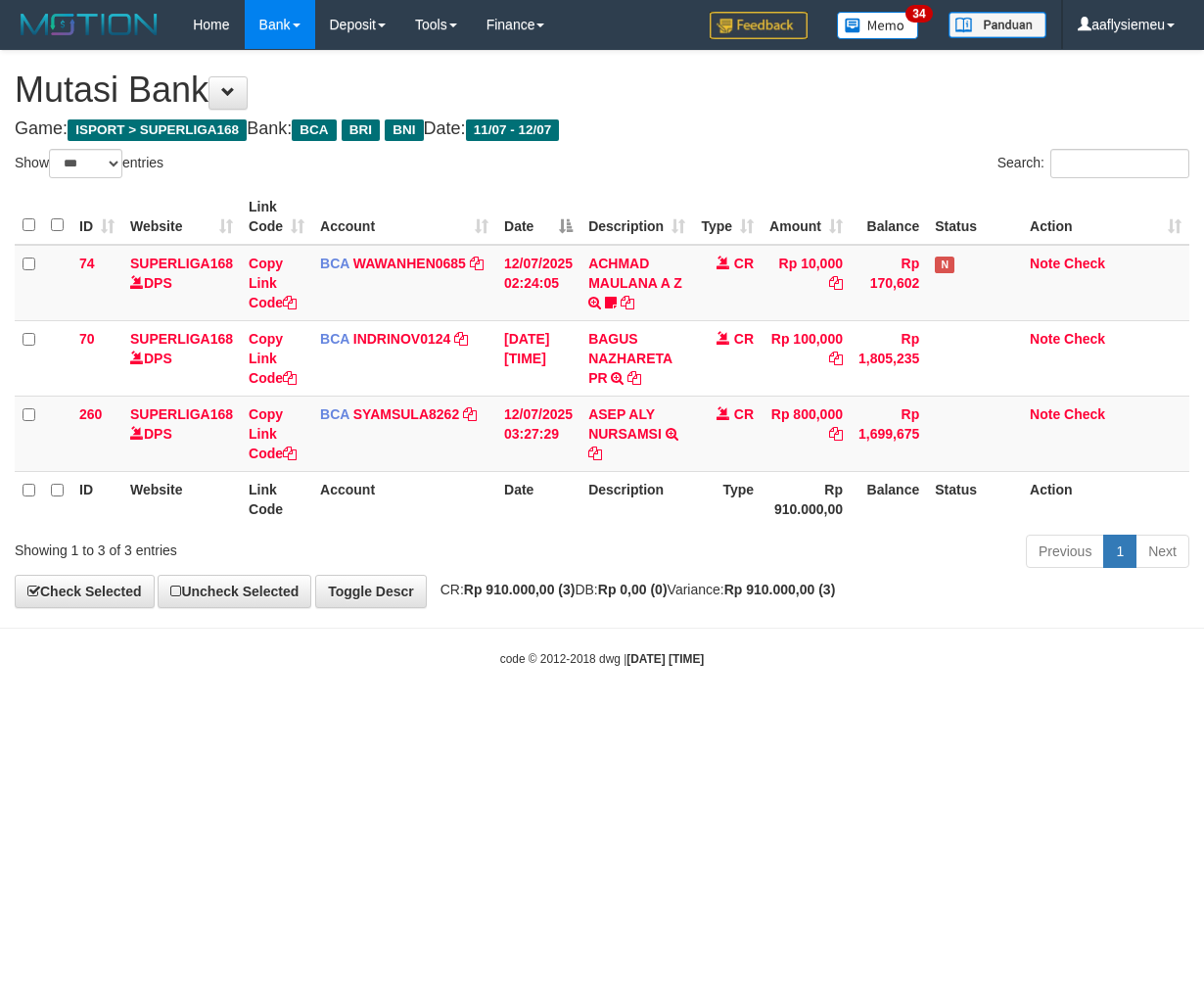 select on "***" 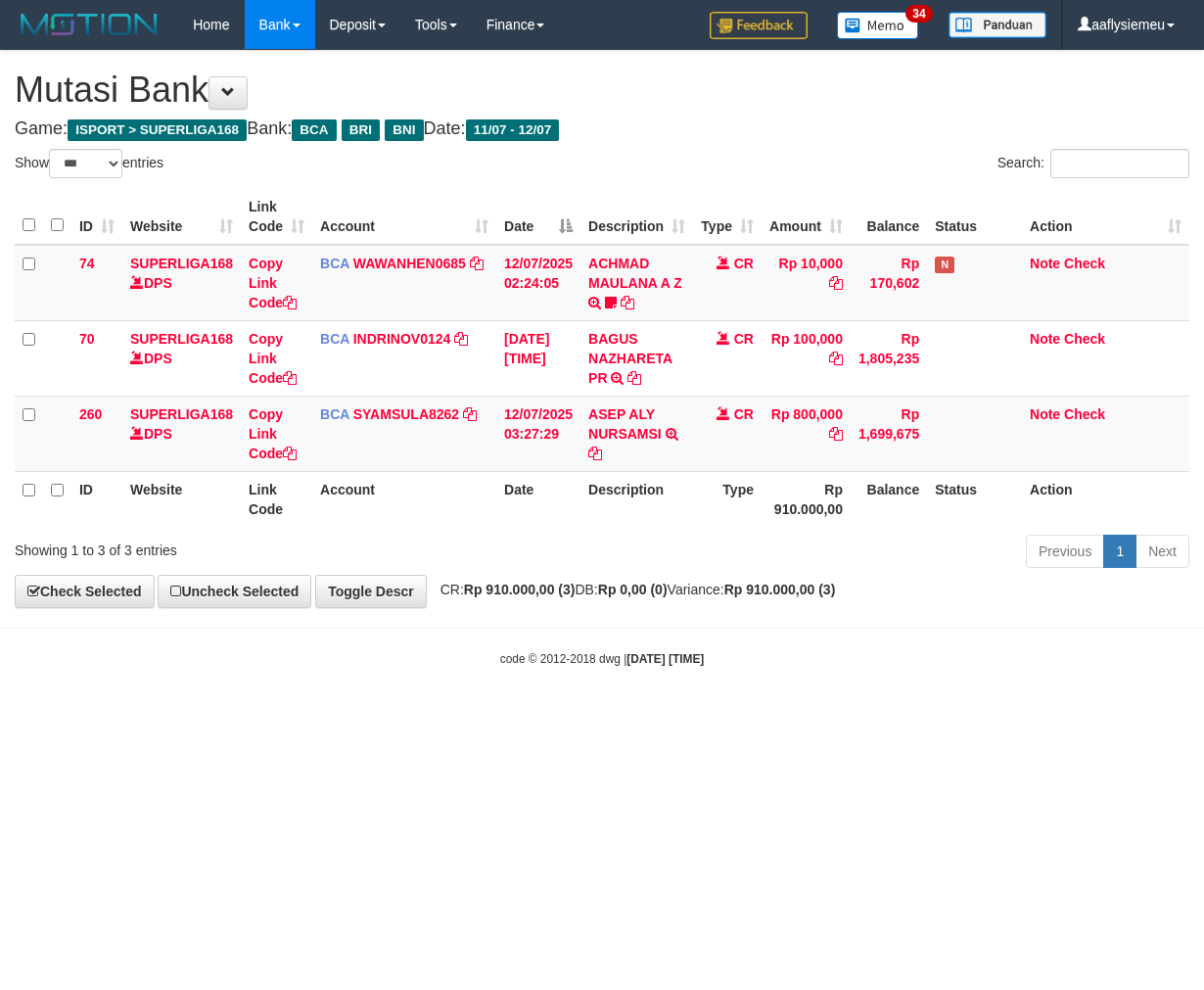 scroll, scrollTop: 0, scrollLeft: 0, axis: both 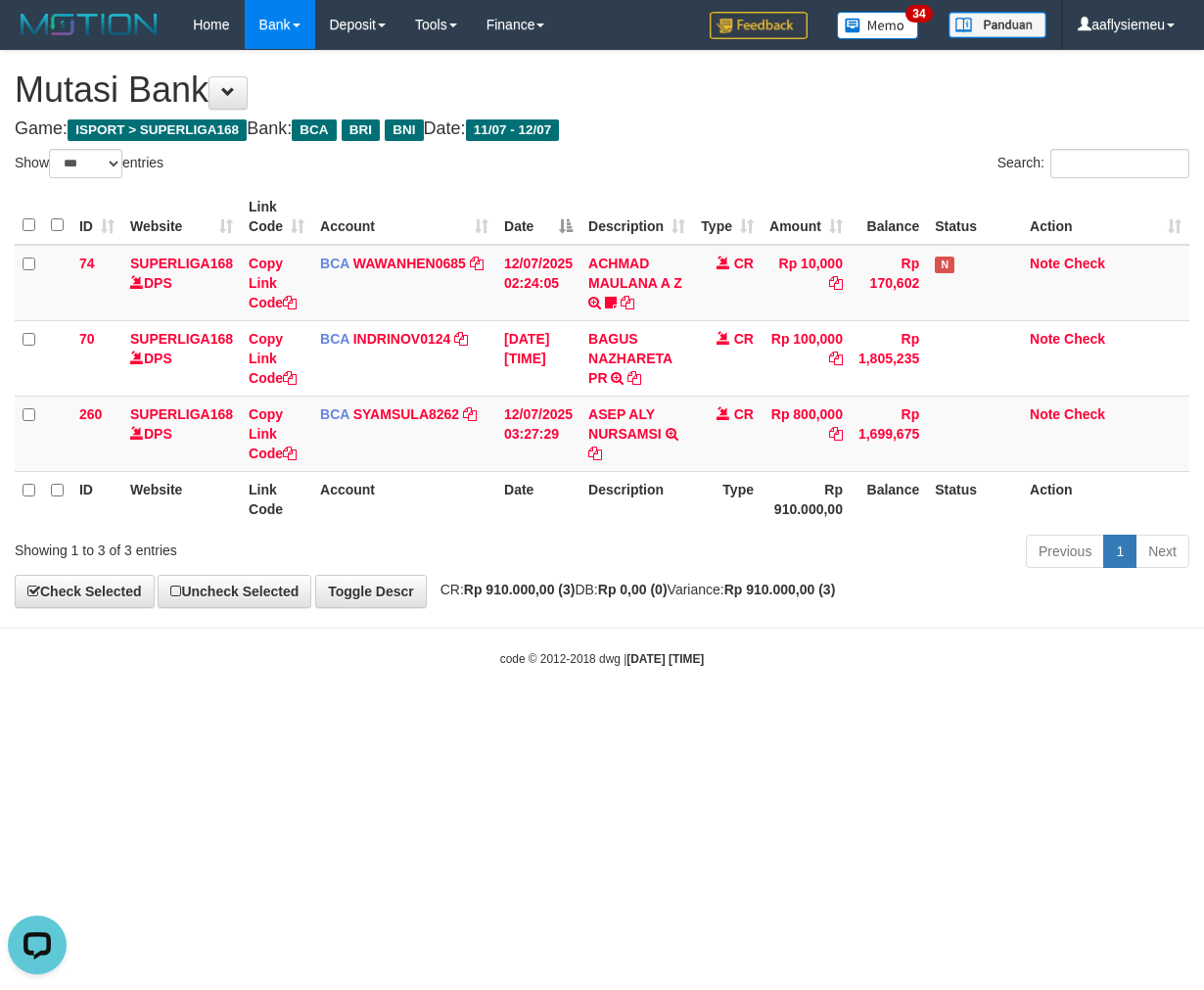 drag, startPoint x: 749, startPoint y: 129, endPoint x: 750, endPoint y: 160, distance: 31.016125 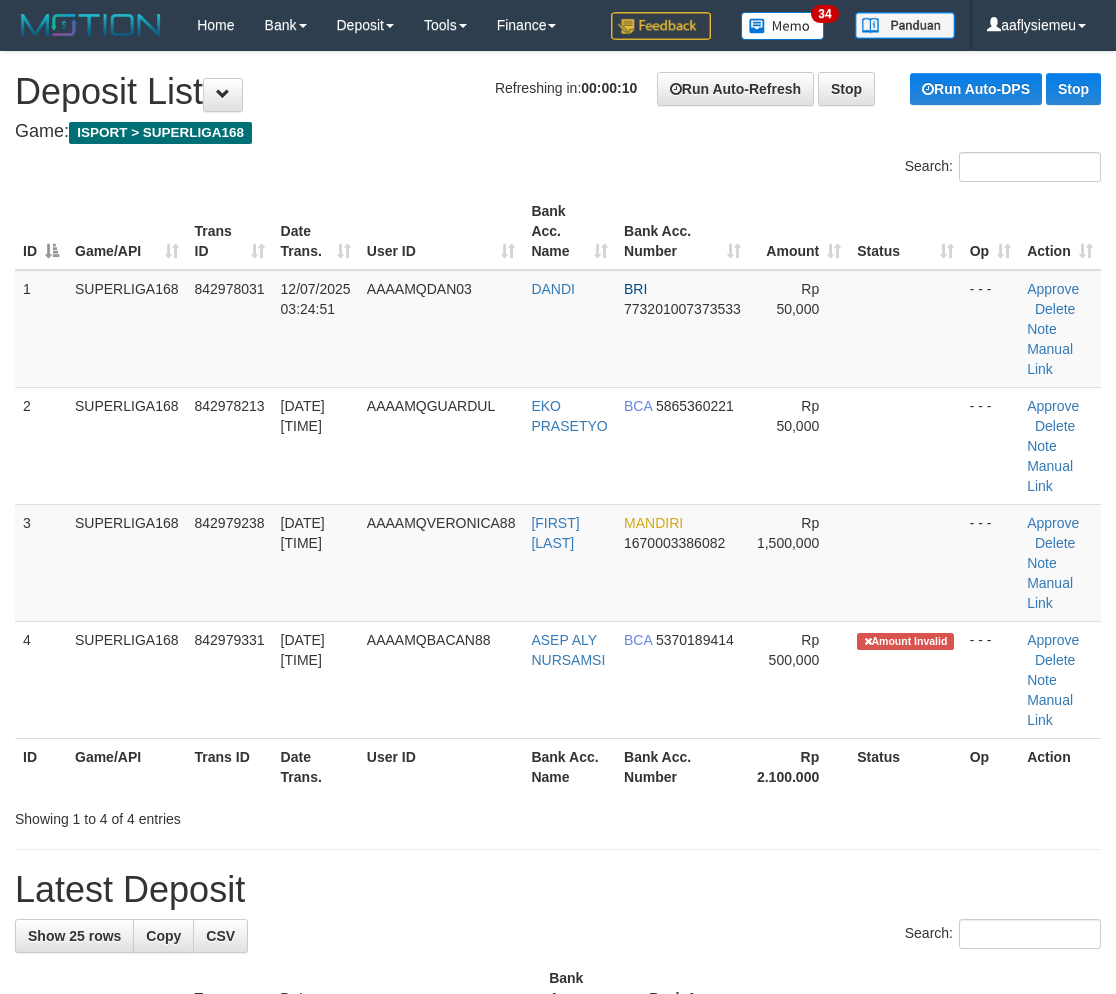 scroll, scrollTop: 0, scrollLeft: 0, axis: both 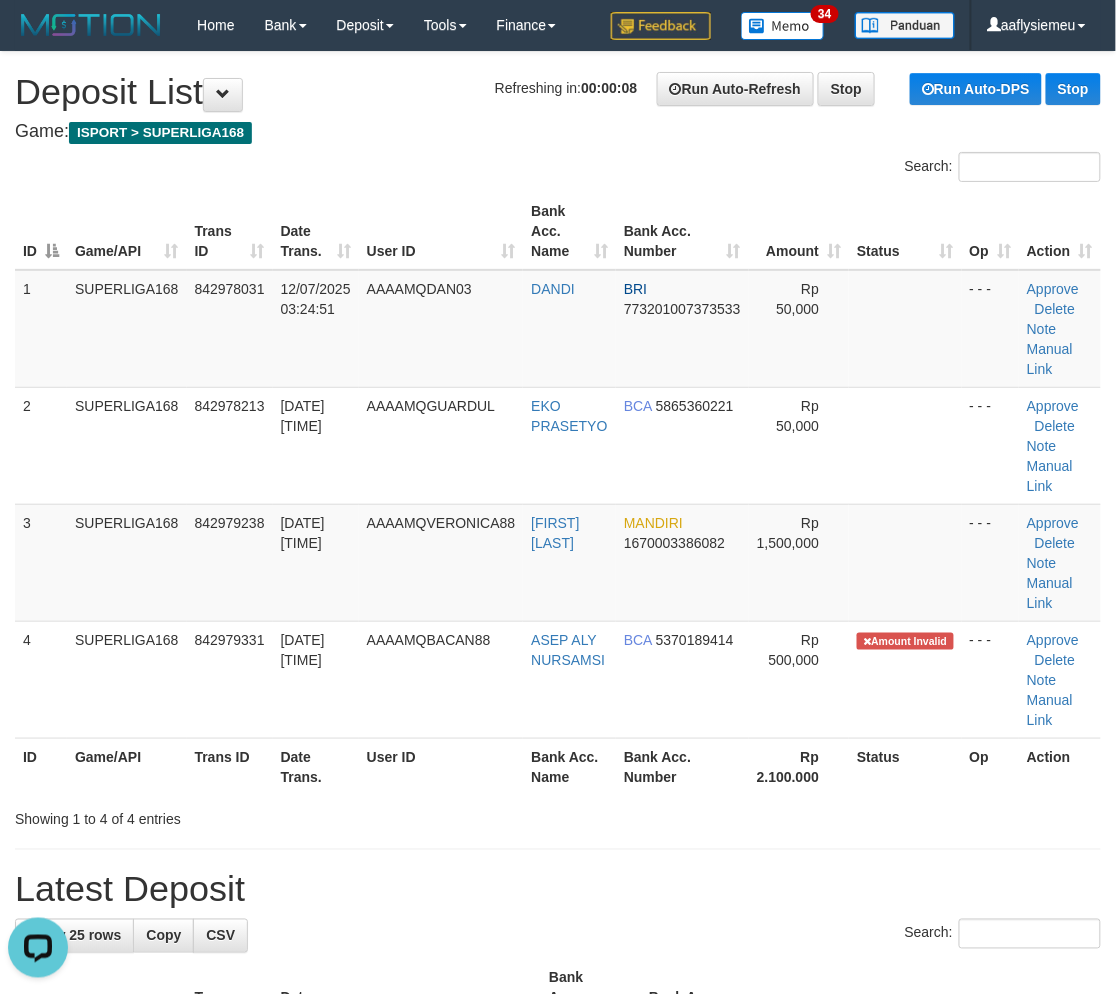click on "2" at bounding box center [41, 445] 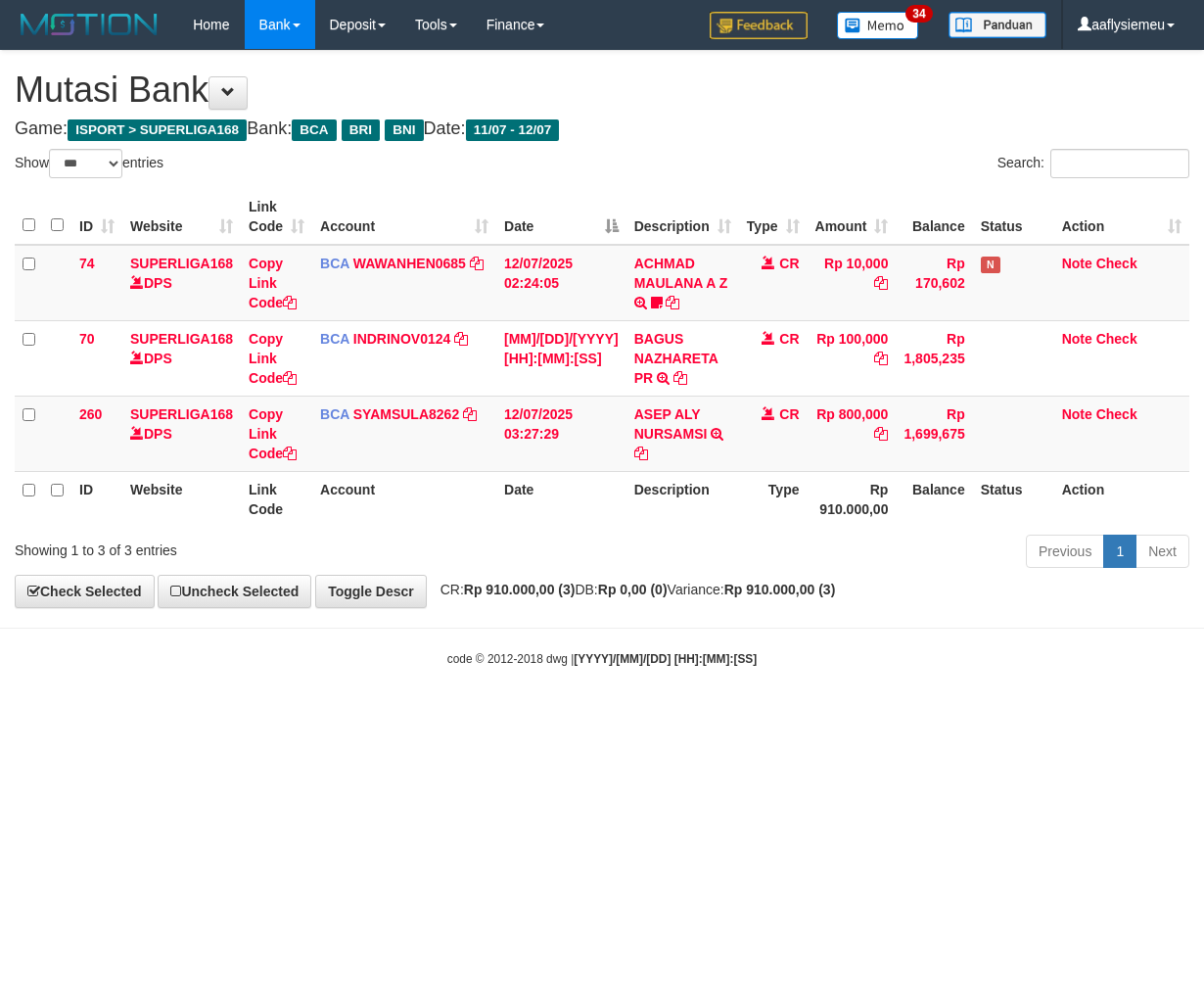 select on "***" 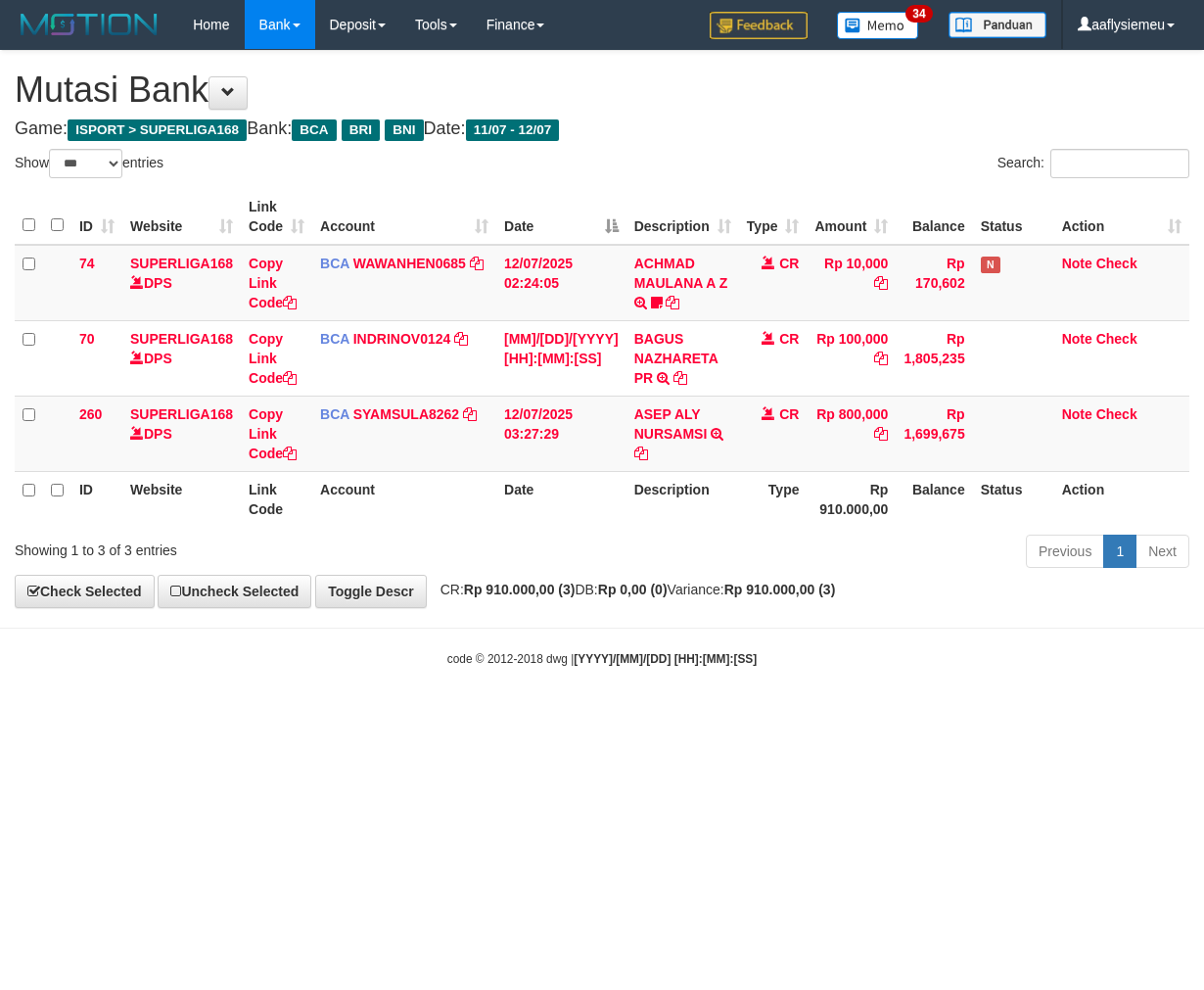 scroll, scrollTop: 0, scrollLeft: 0, axis: both 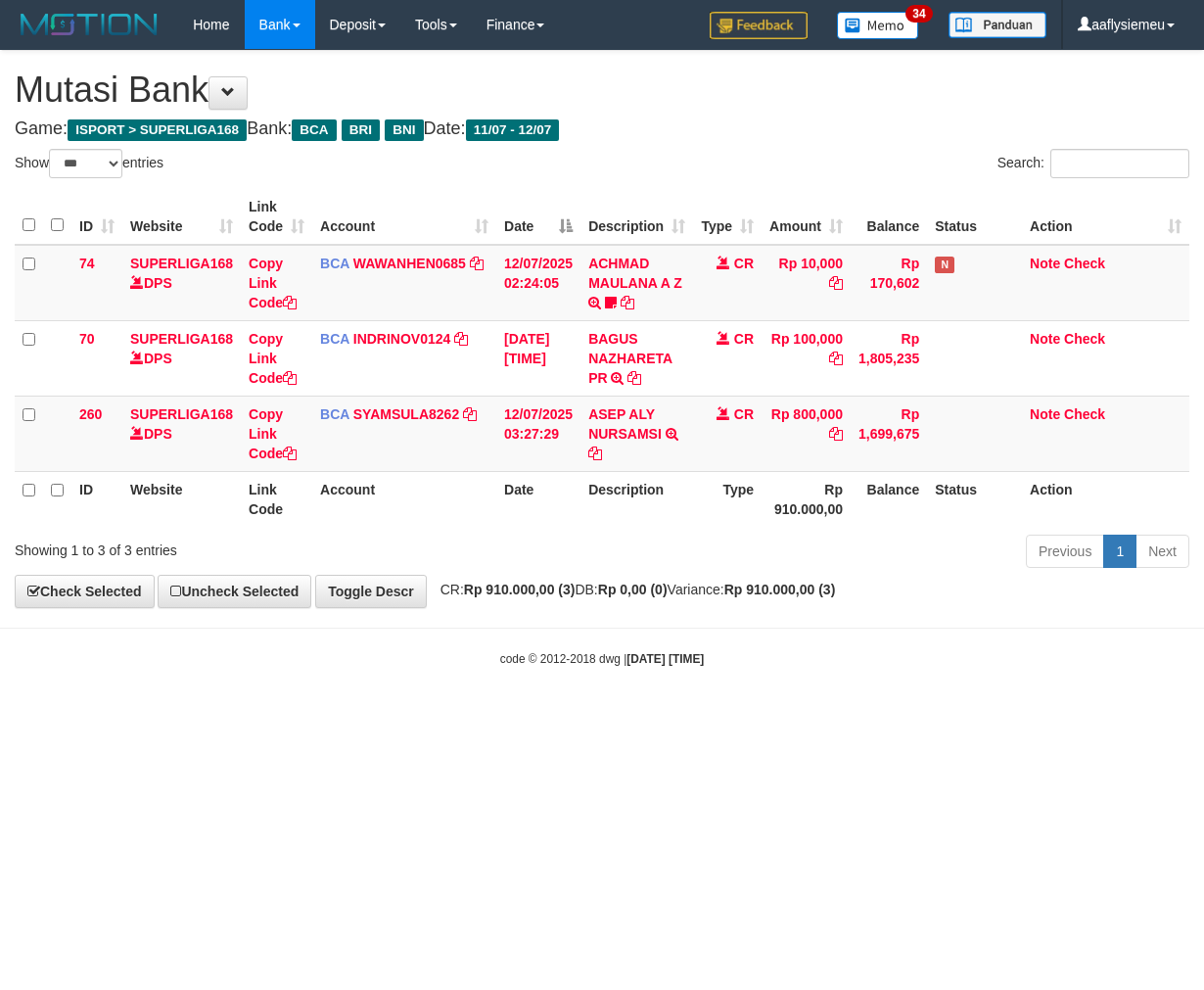 select on "***" 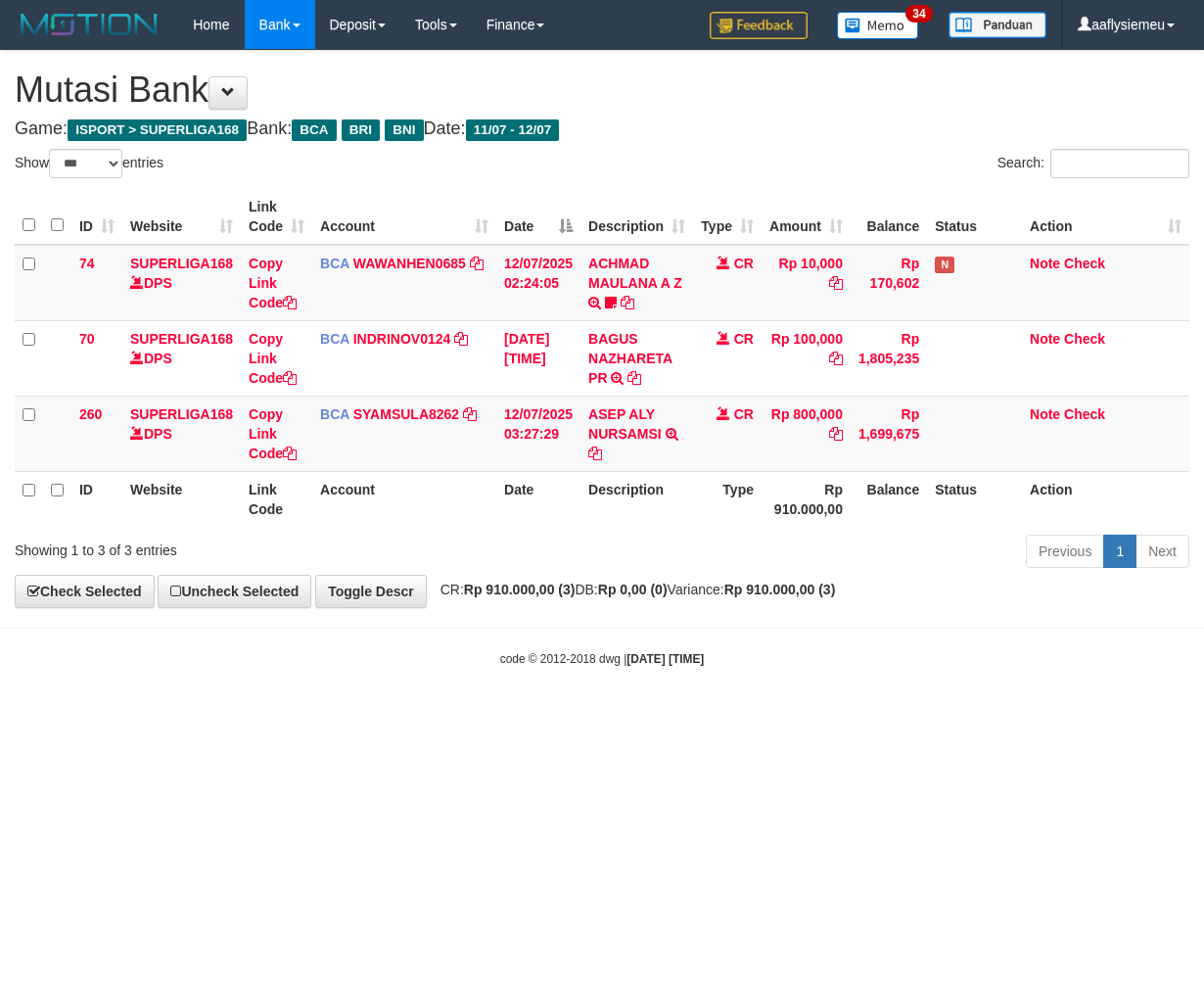 scroll, scrollTop: 0, scrollLeft: 0, axis: both 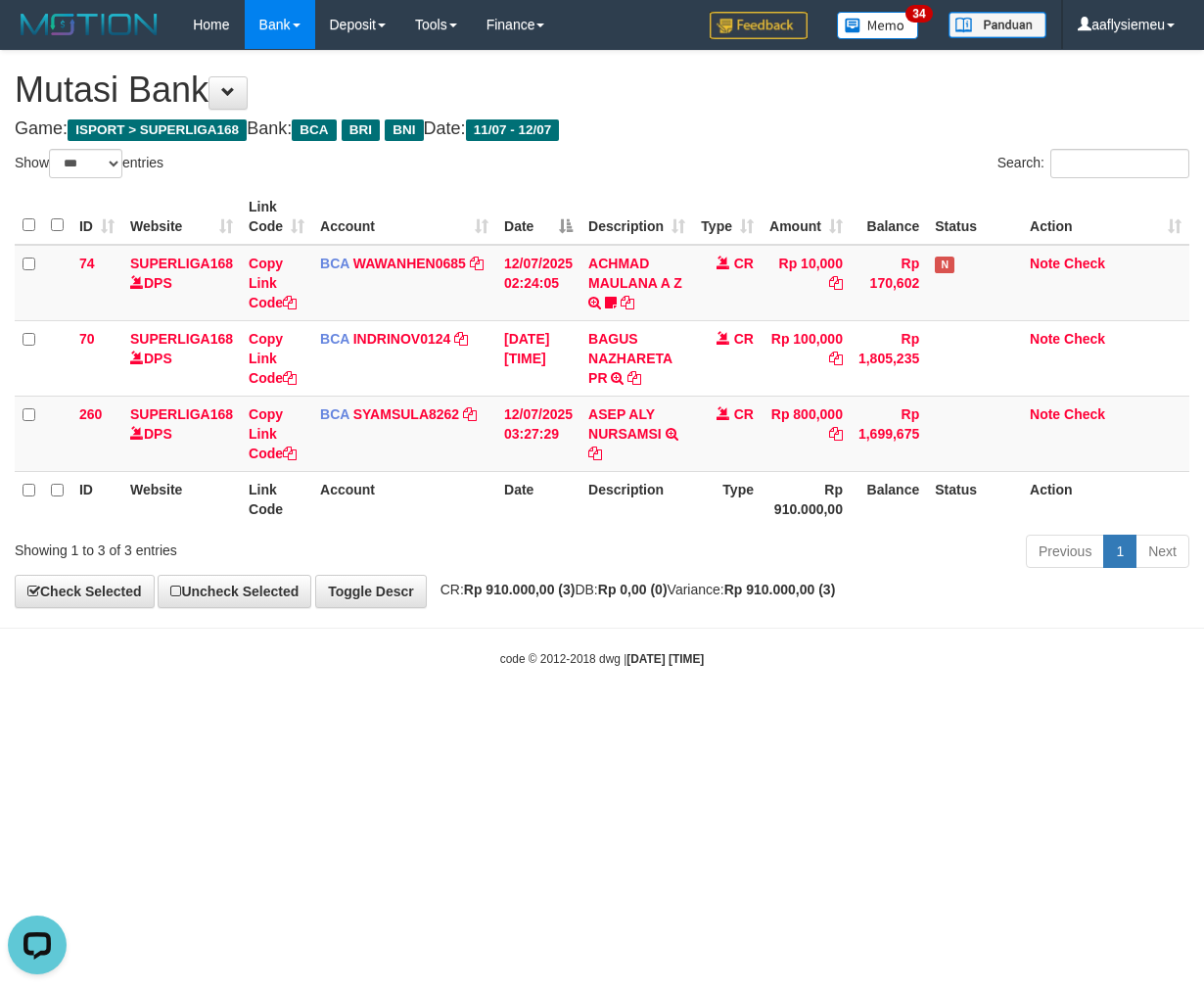 click on "Mutasi Bank" at bounding box center [602, 90] 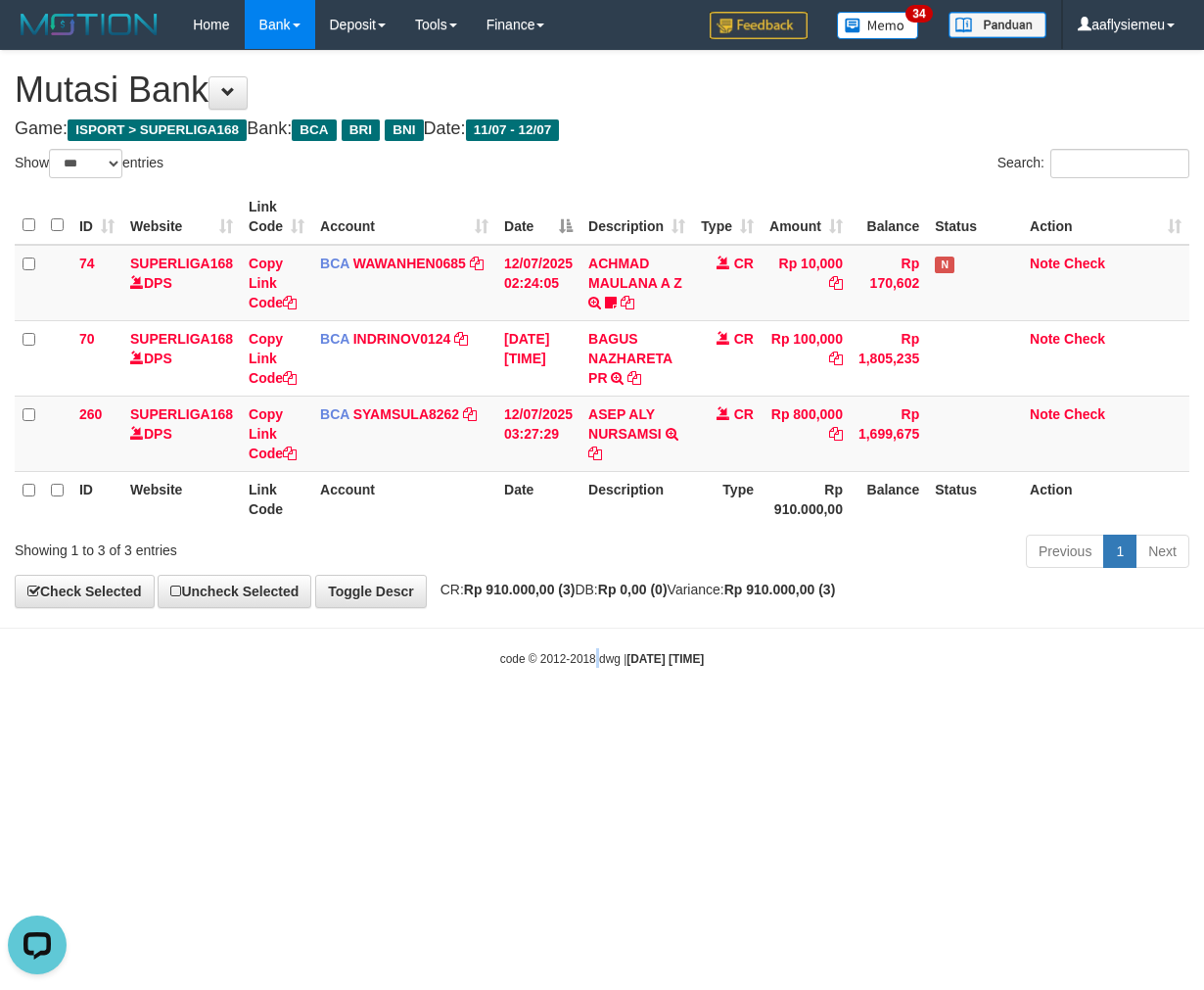 drag, startPoint x: 582, startPoint y: 730, endPoint x: 579, endPoint y: 740, distance: 10.4403065 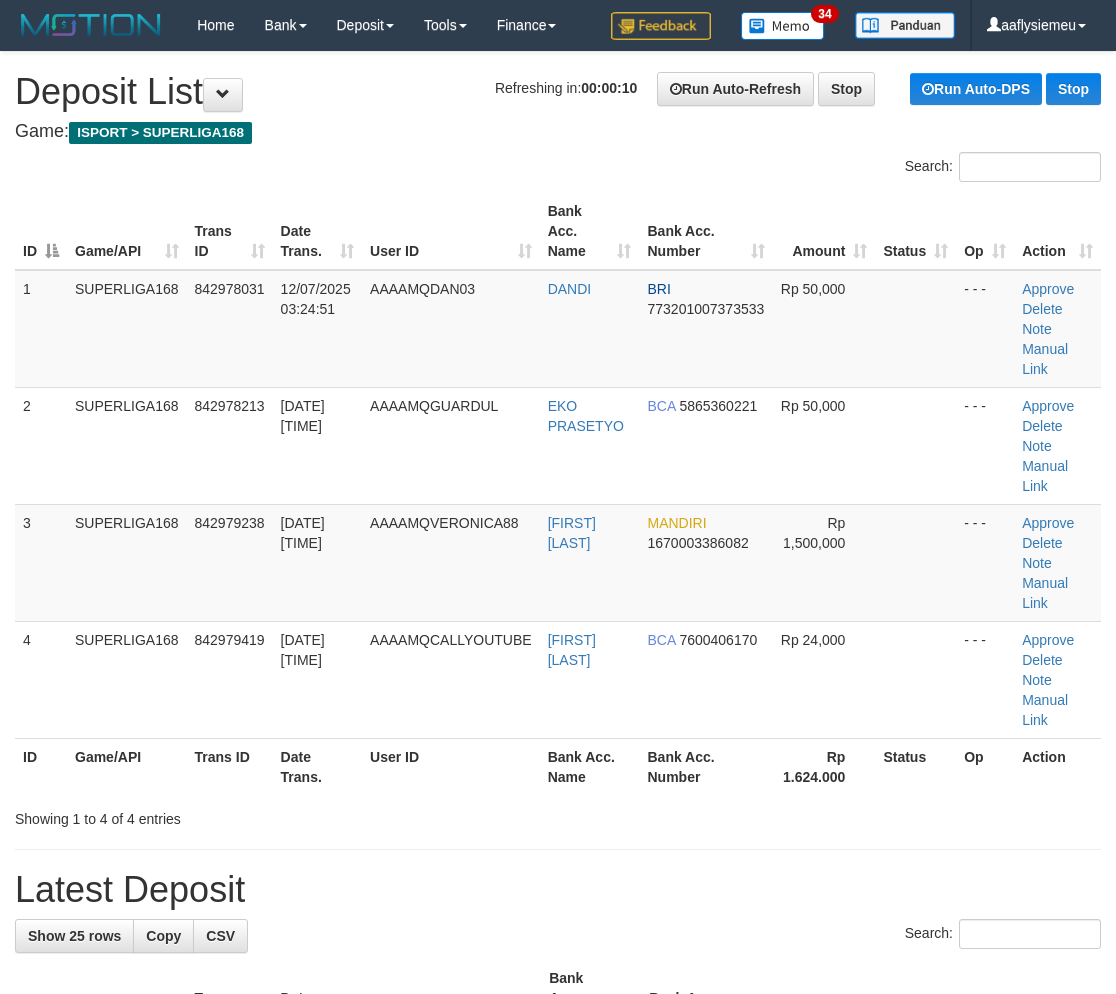 scroll, scrollTop: 0, scrollLeft: 0, axis: both 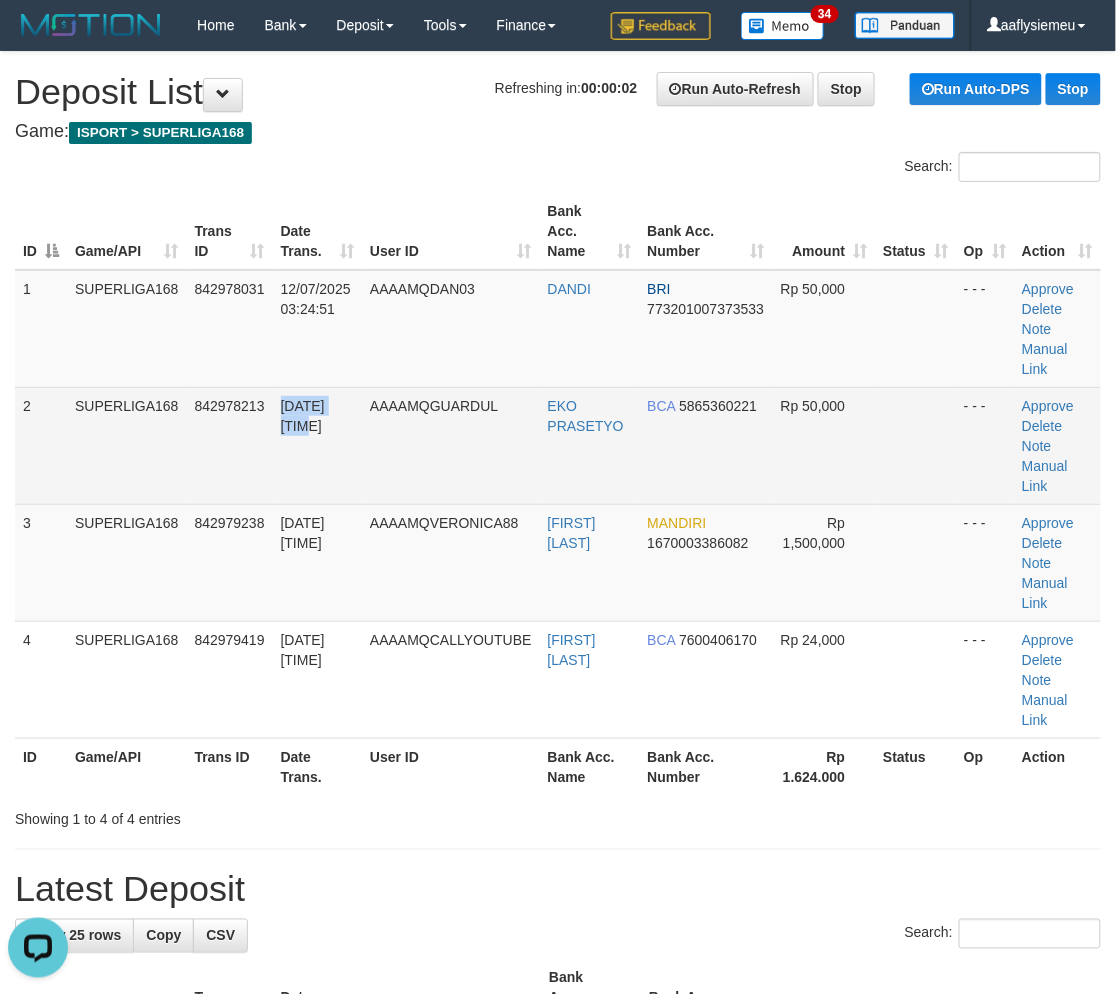 click on "2
SUPERLIGA168
842978213
12/07/2025 03:25:36
AAAAMQGUARDUL
EKO PRASETYO
BCA
5865360221
Rp 50,000
- - -
Approve
Delete
Note
Manual Link" at bounding box center [558, 445] 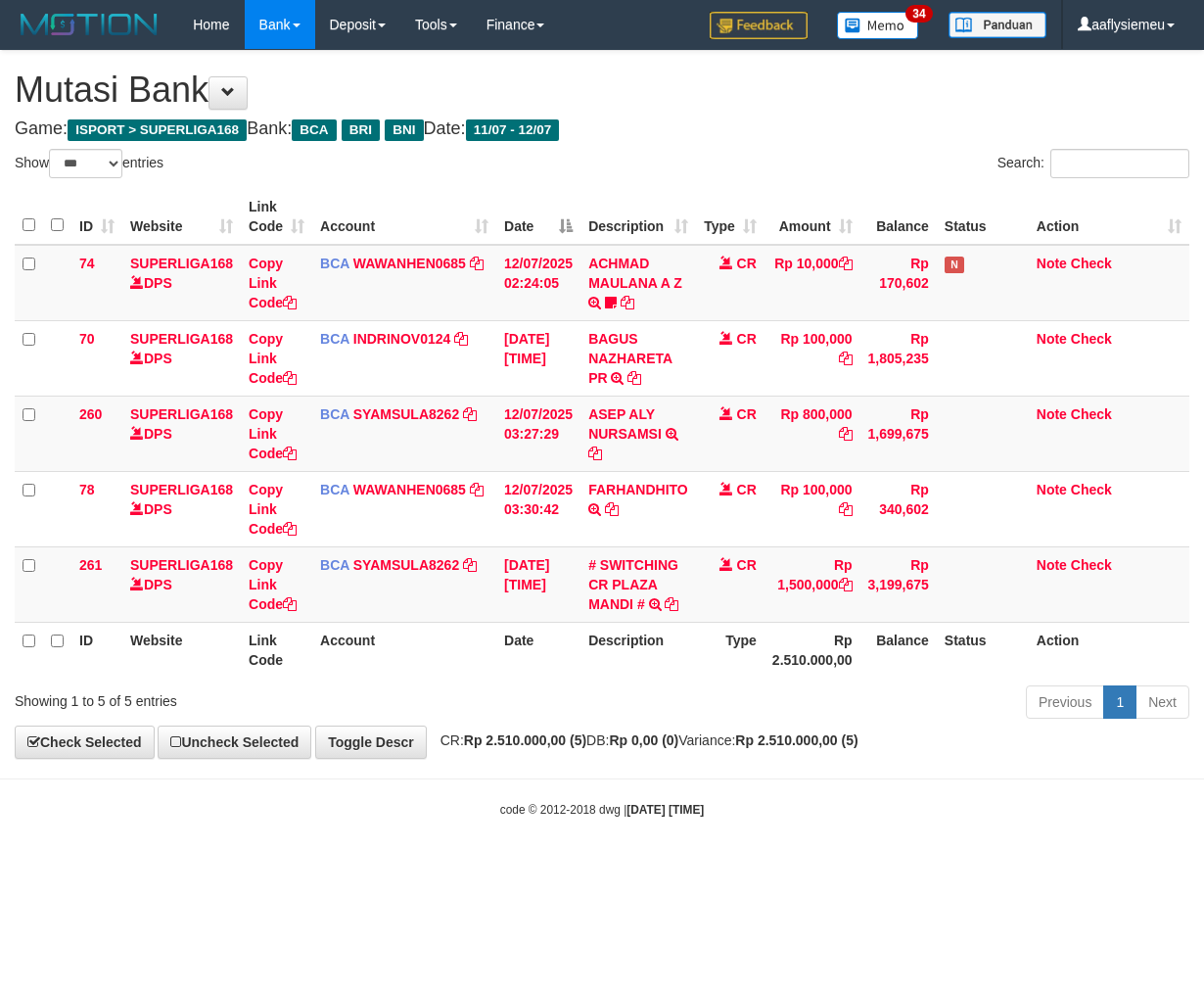 select on "***" 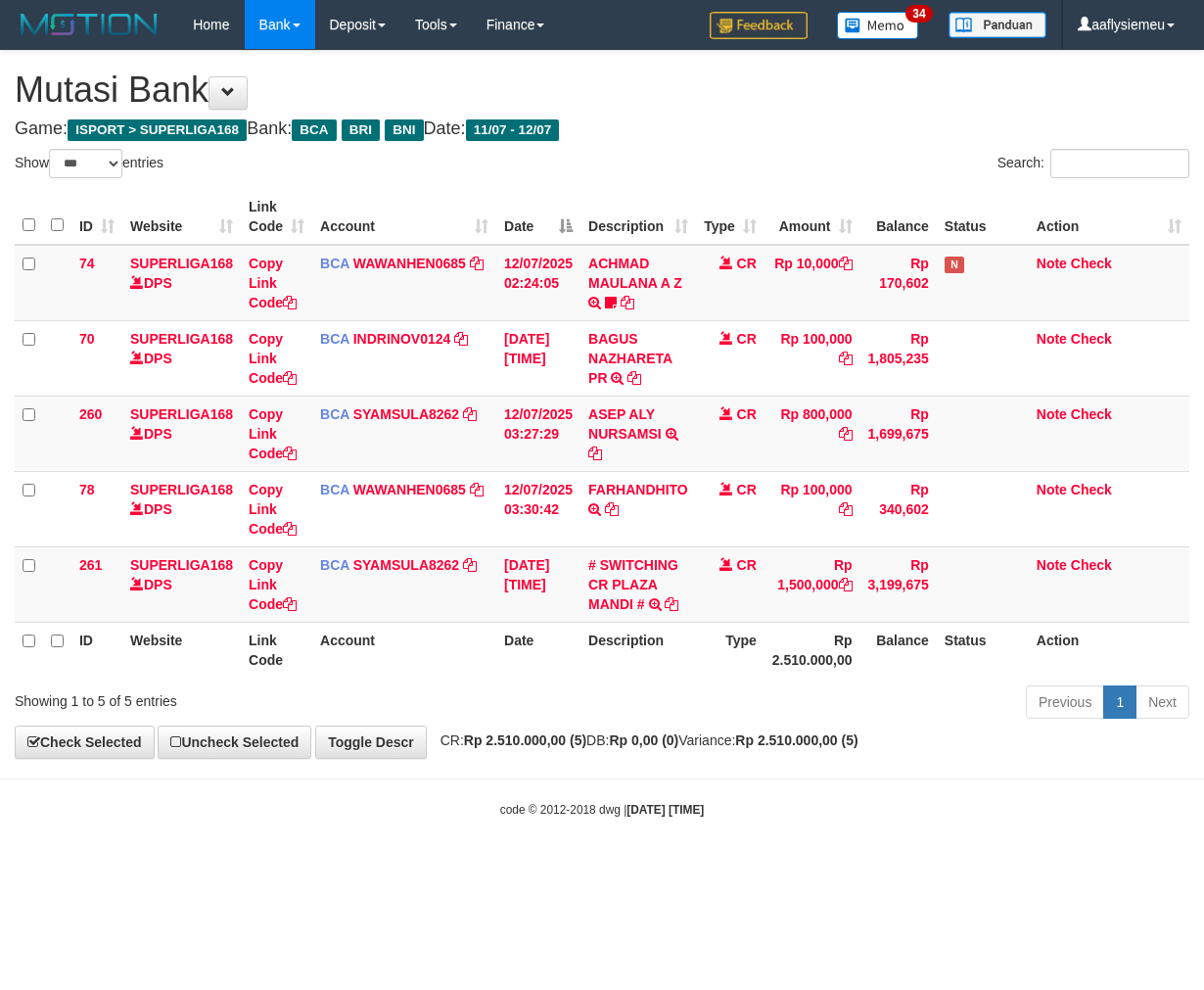 scroll, scrollTop: 0, scrollLeft: 0, axis: both 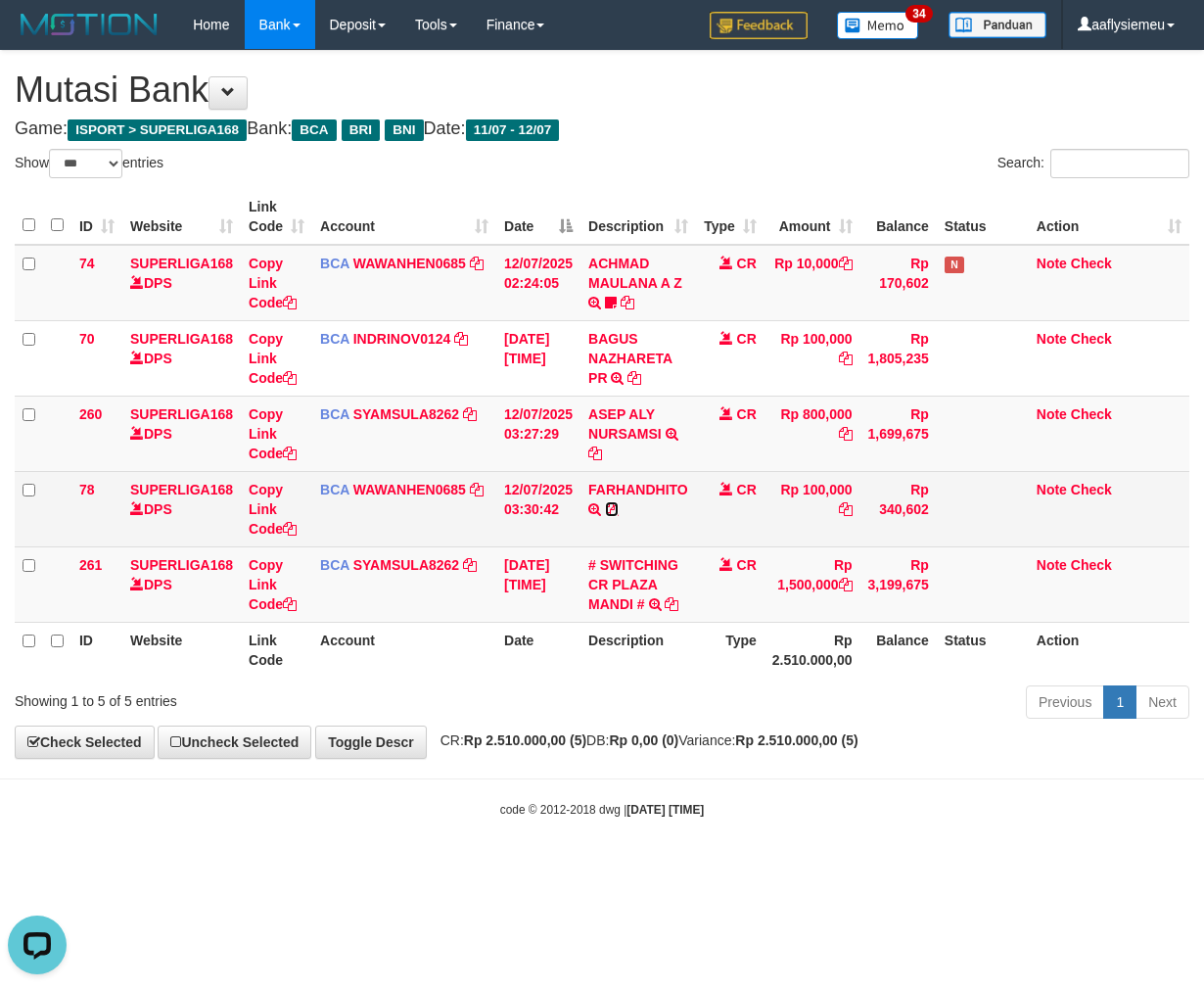 click at bounding box center [612, 509] 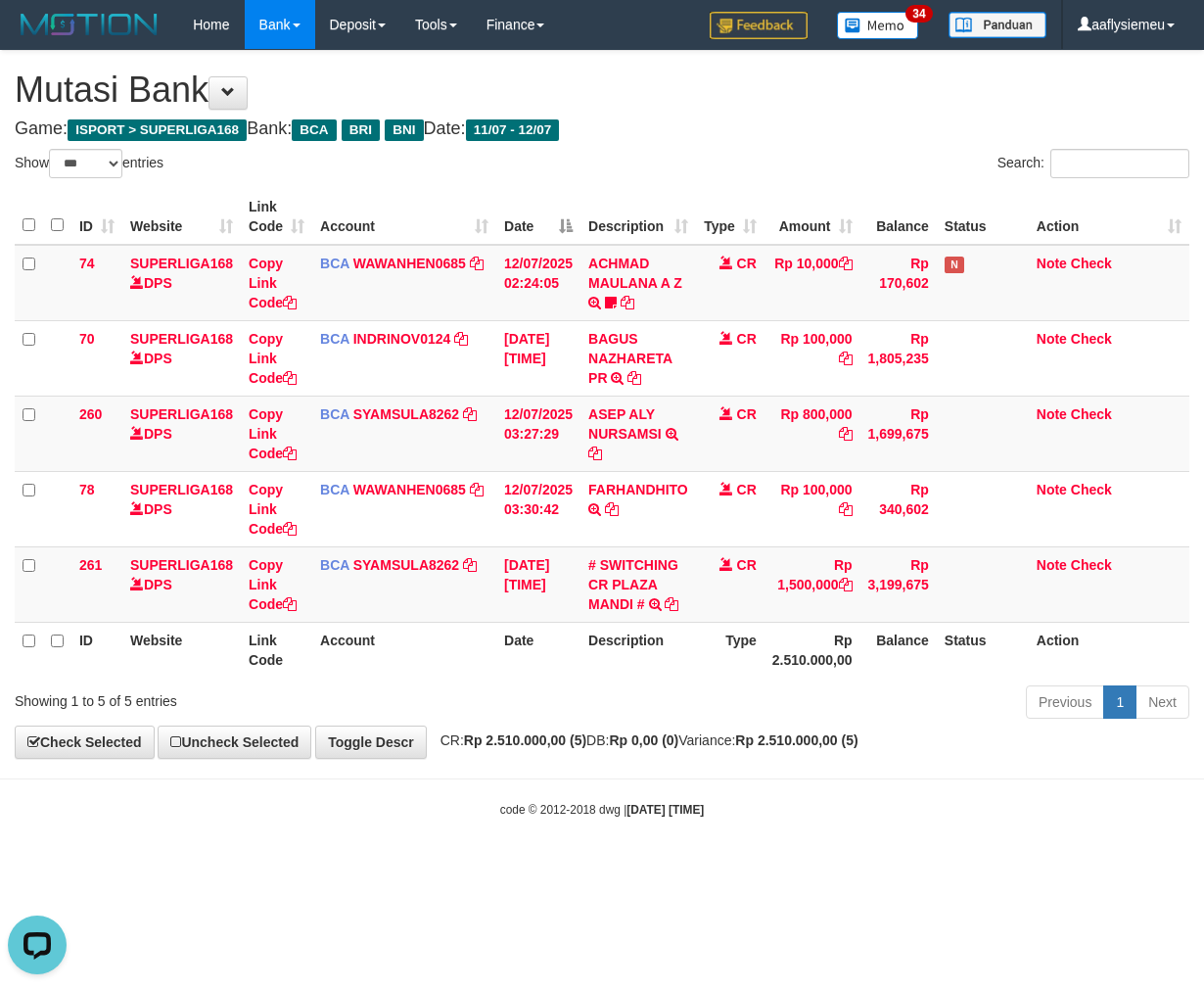 click on "Previous 1 Next" at bounding box center [854, 704] 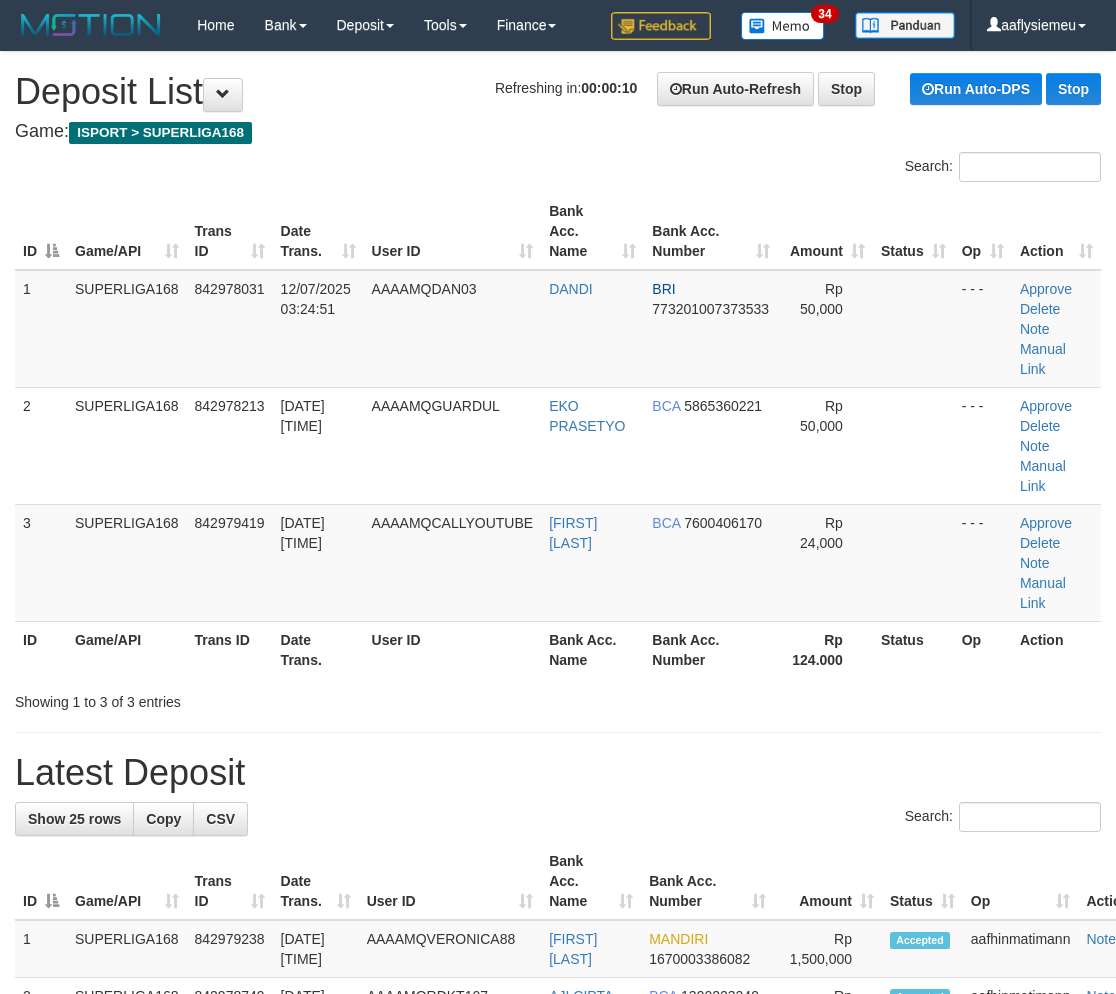 scroll, scrollTop: 0, scrollLeft: 0, axis: both 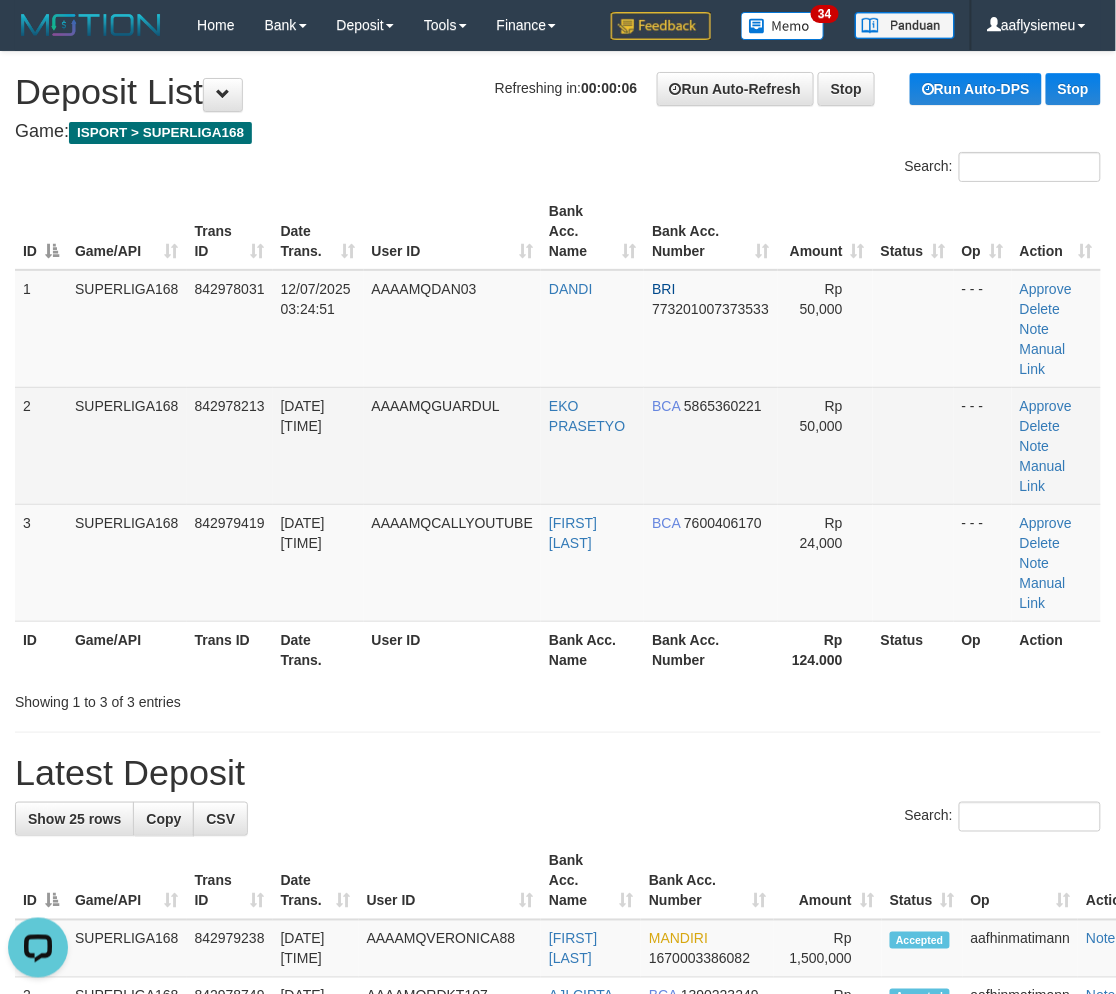 click on "SUPERLIGA168" at bounding box center [127, 445] 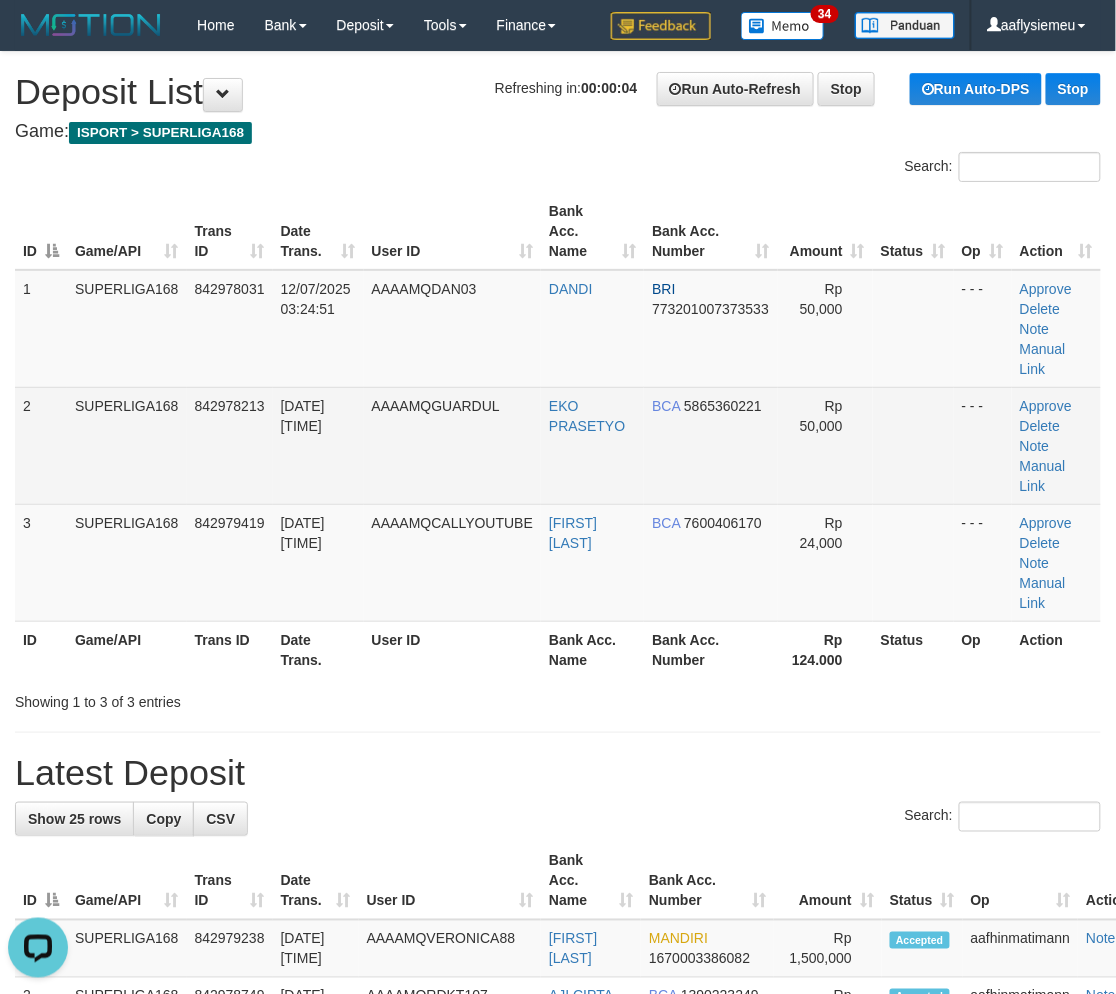 drag, startPoint x: 331, startPoint y: 400, endPoint x: 78, endPoint y: 471, distance: 262.77368 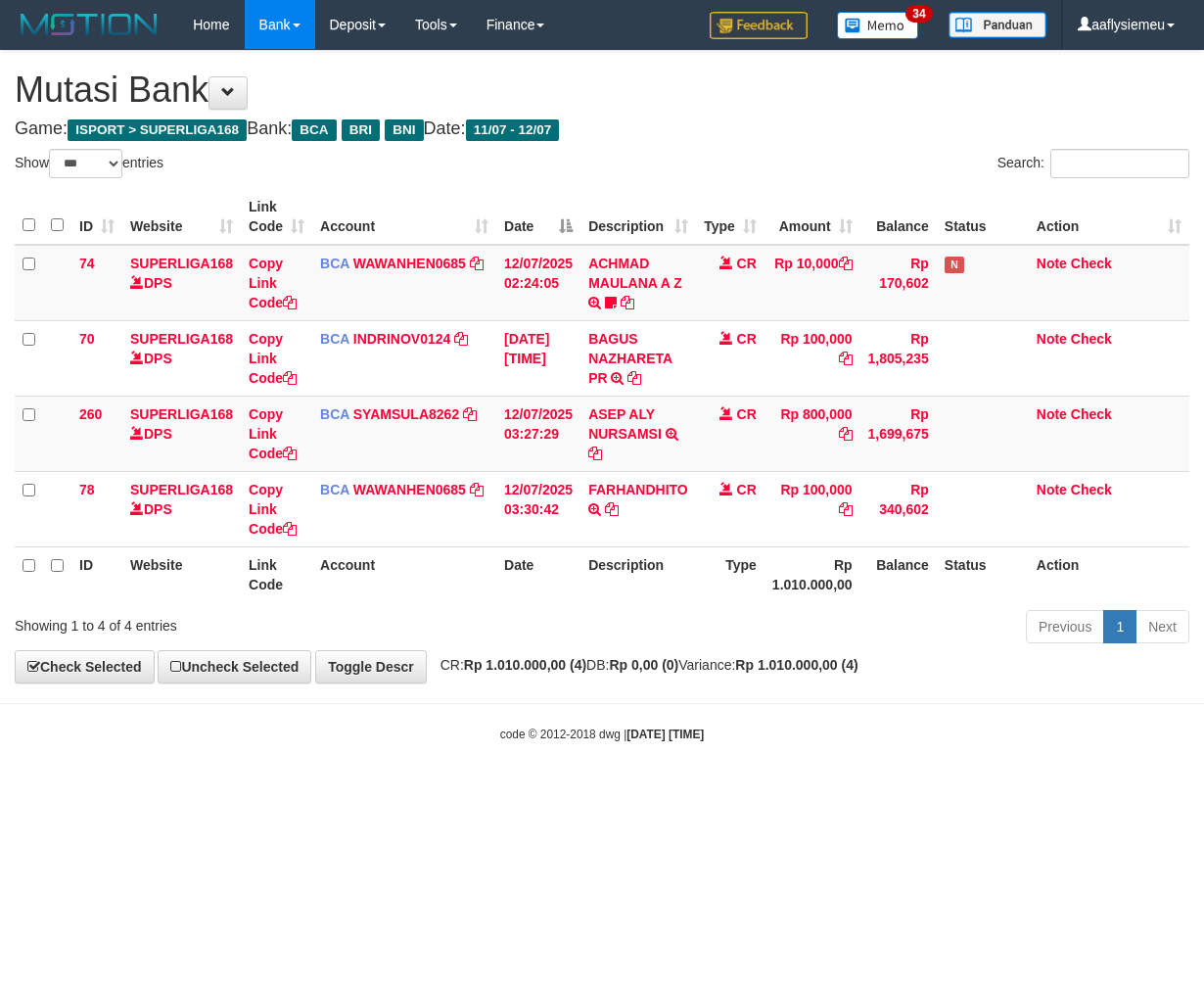 select on "***" 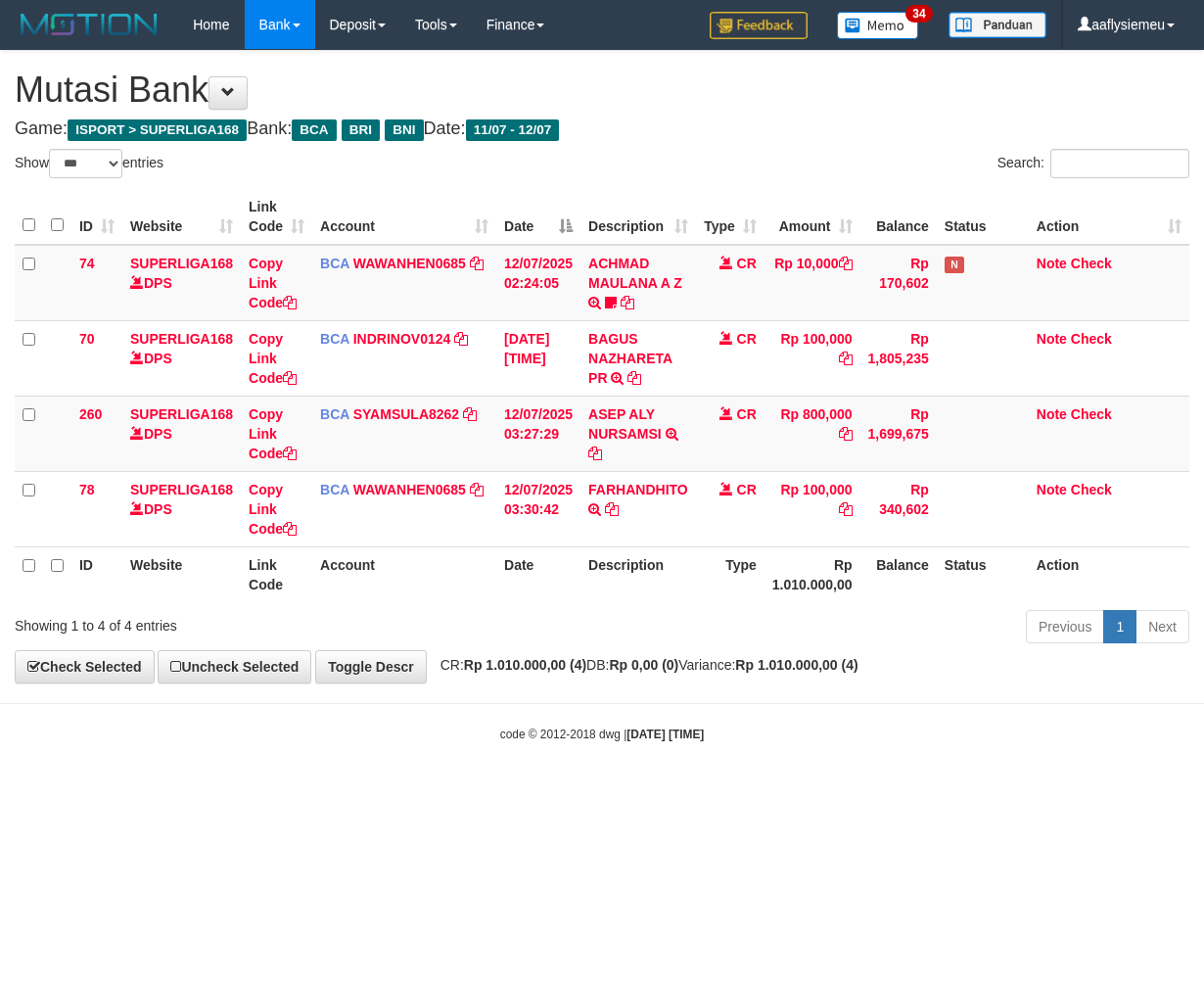 scroll, scrollTop: 0, scrollLeft: 0, axis: both 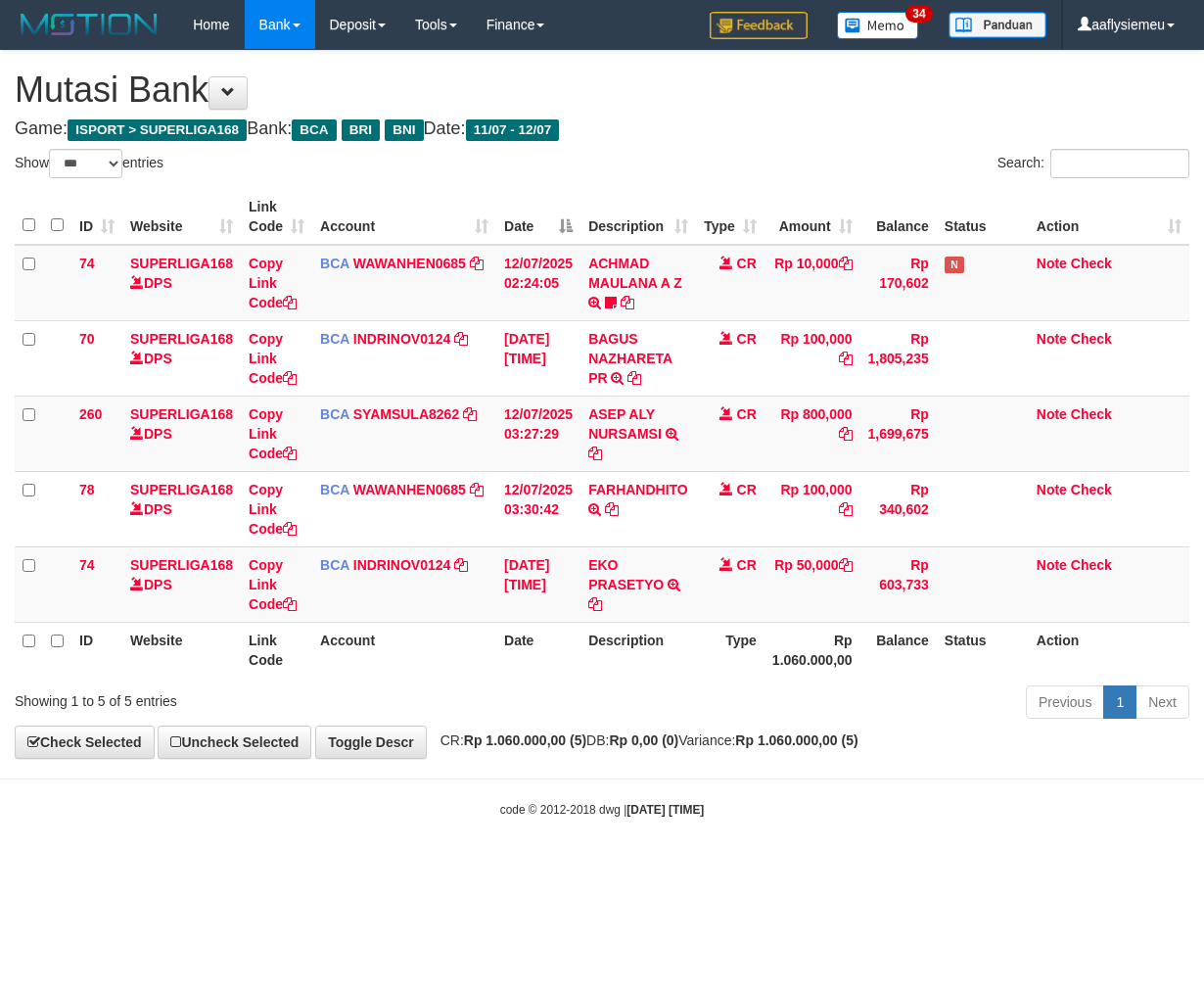 select on "***" 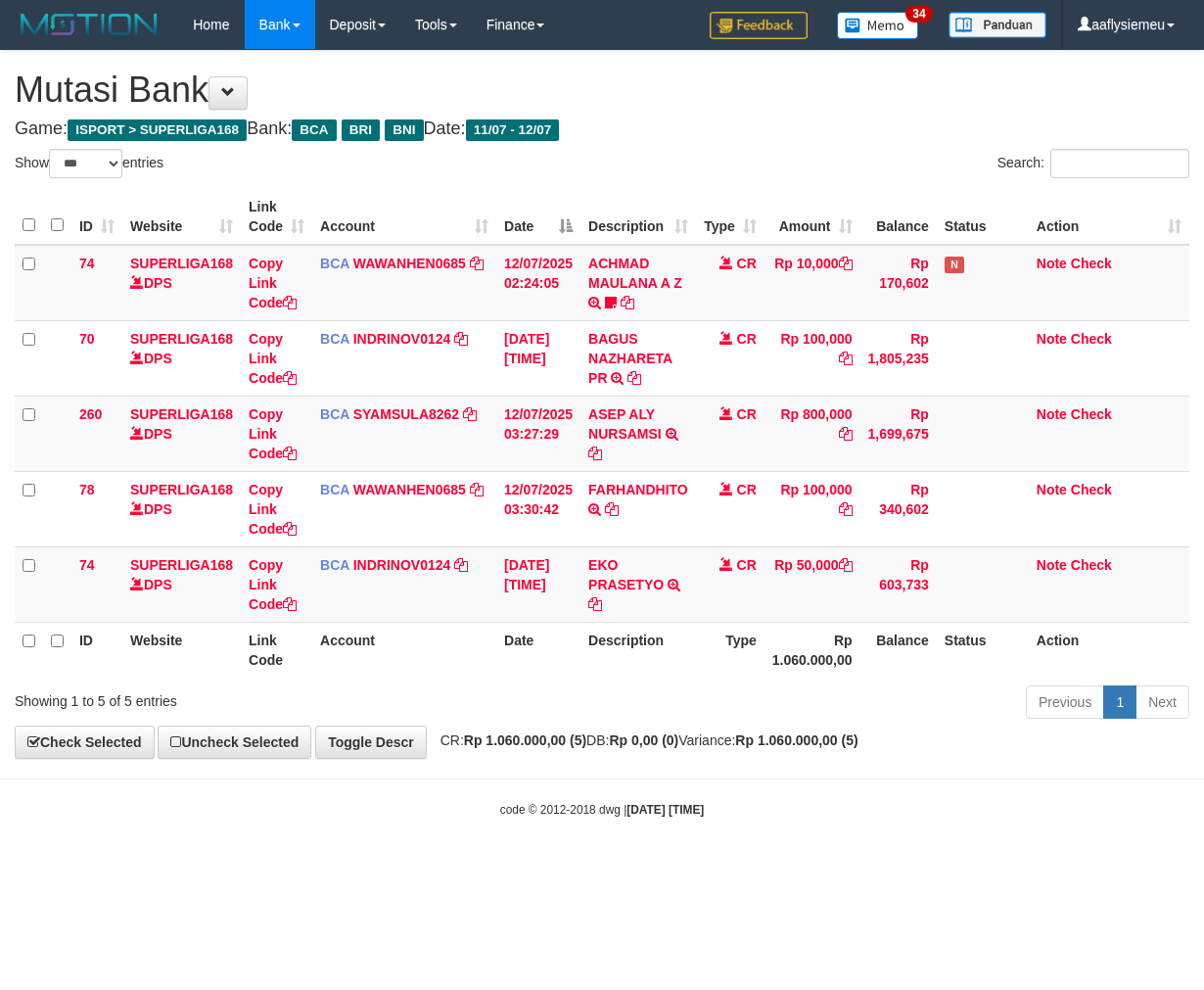 scroll, scrollTop: 0, scrollLeft: 0, axis: both 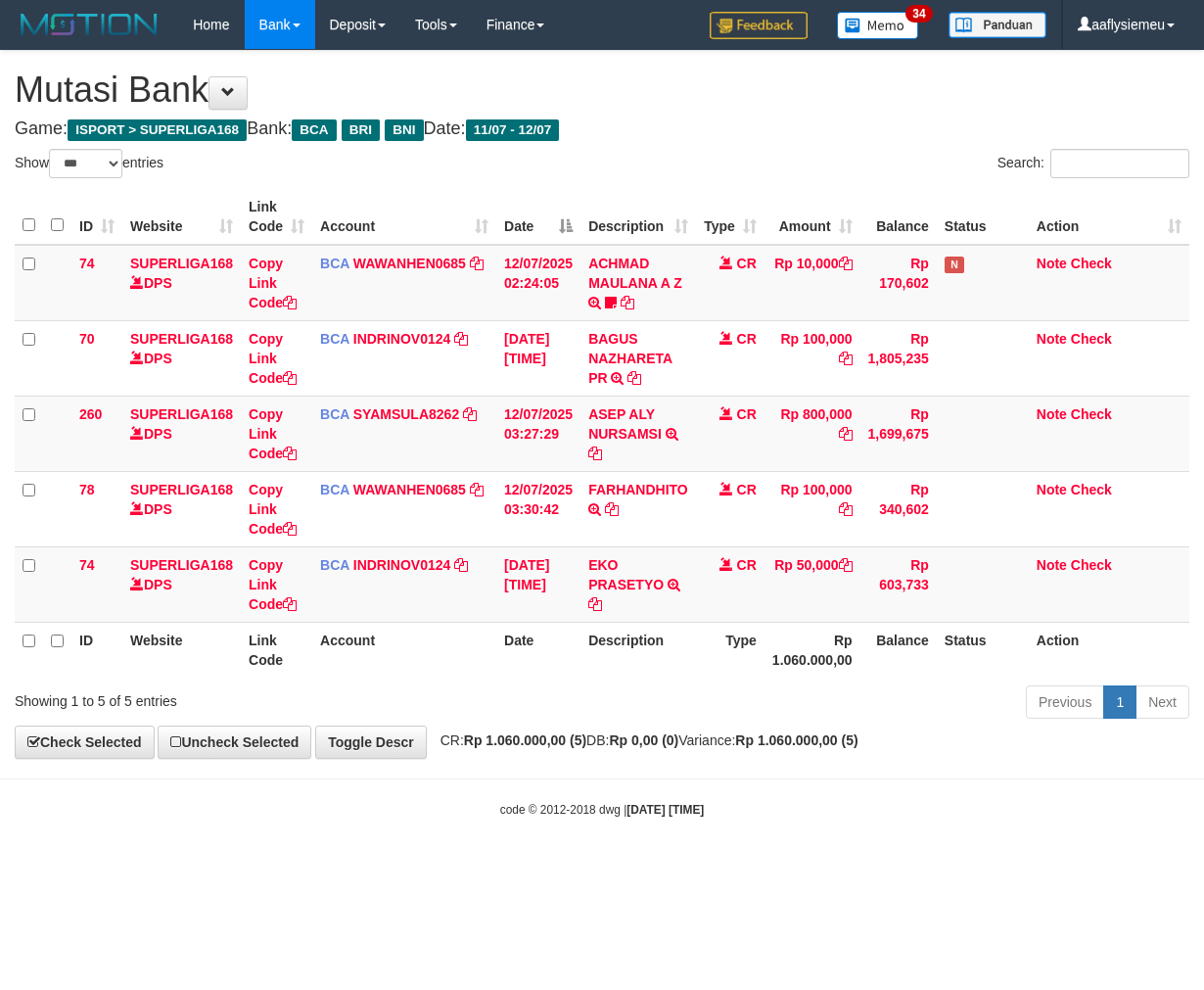 select on "***" 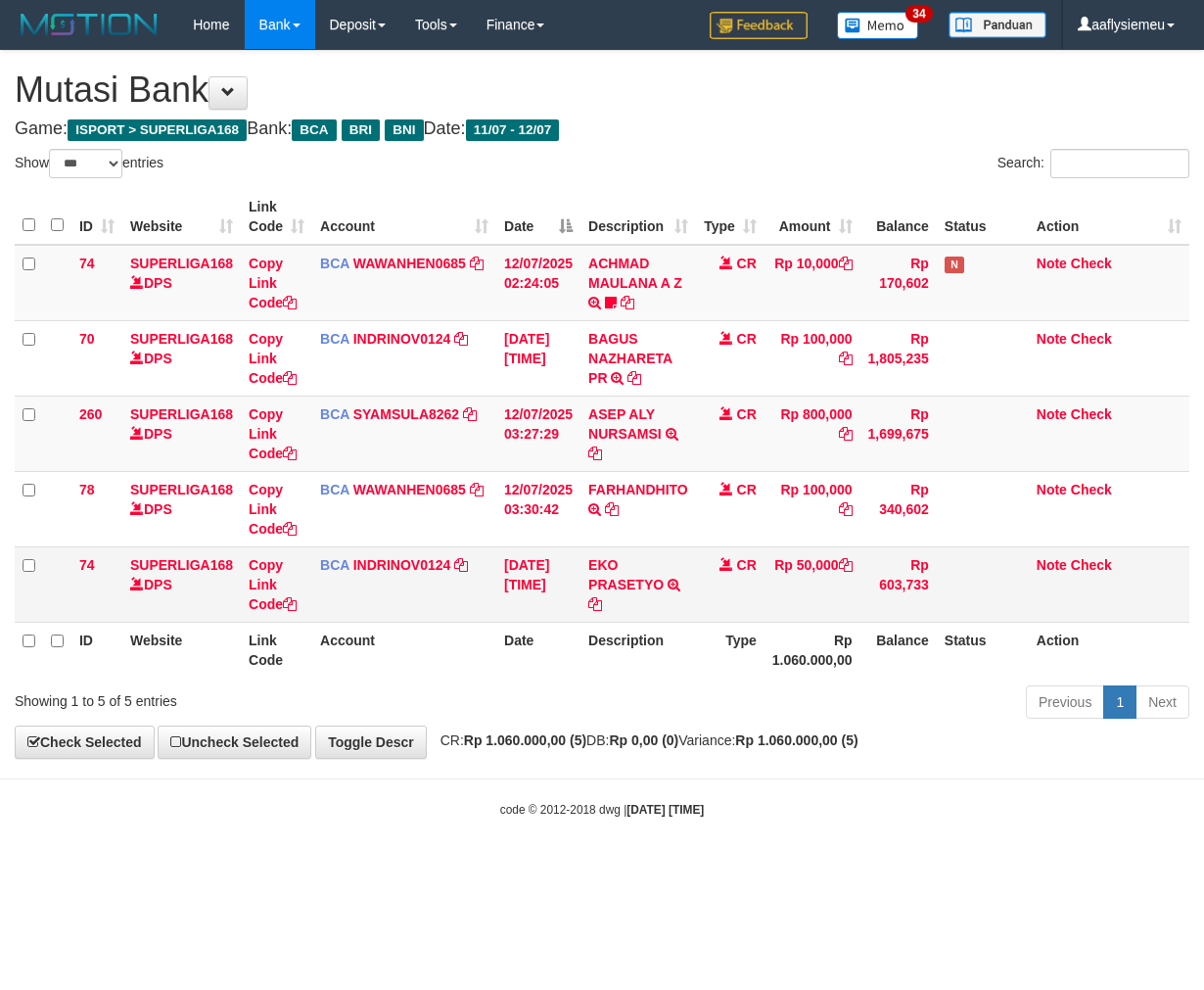 scroll, scrollTop: 0, scrollLeft: 0, axis: both 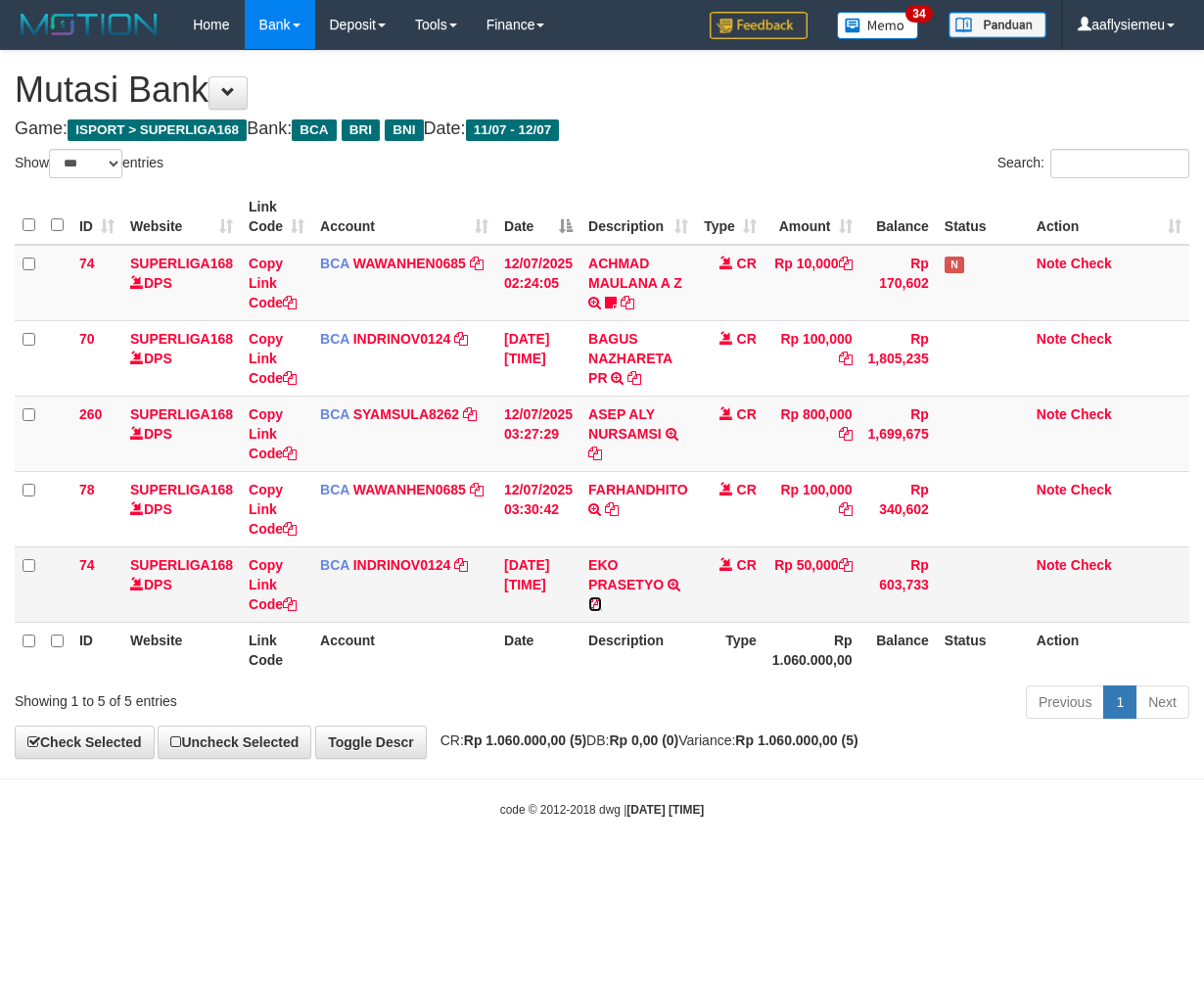 click at bounding box center [595, 604] 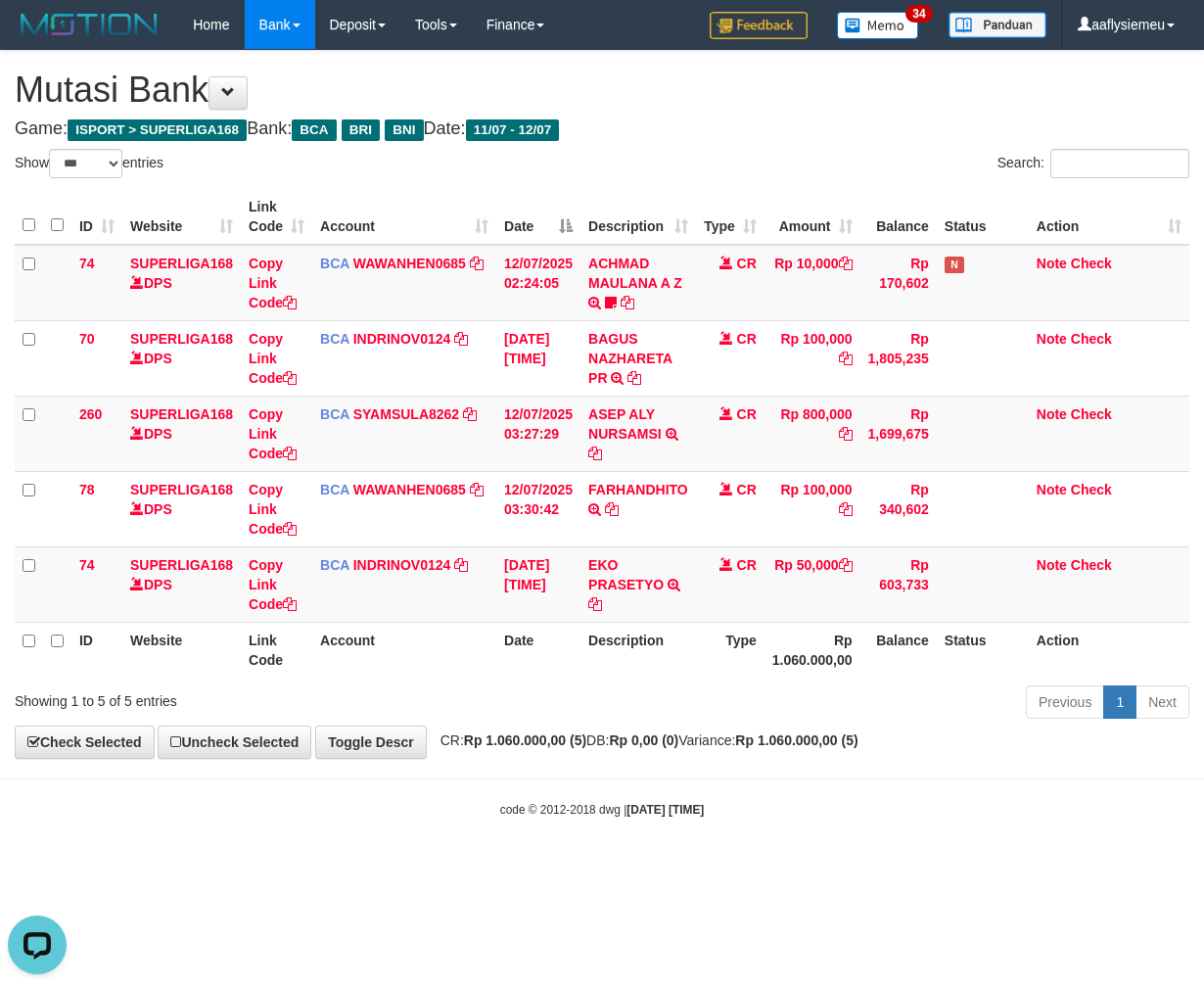 scroll, scrollTop: 0, scrollLeft: 0, axis: both 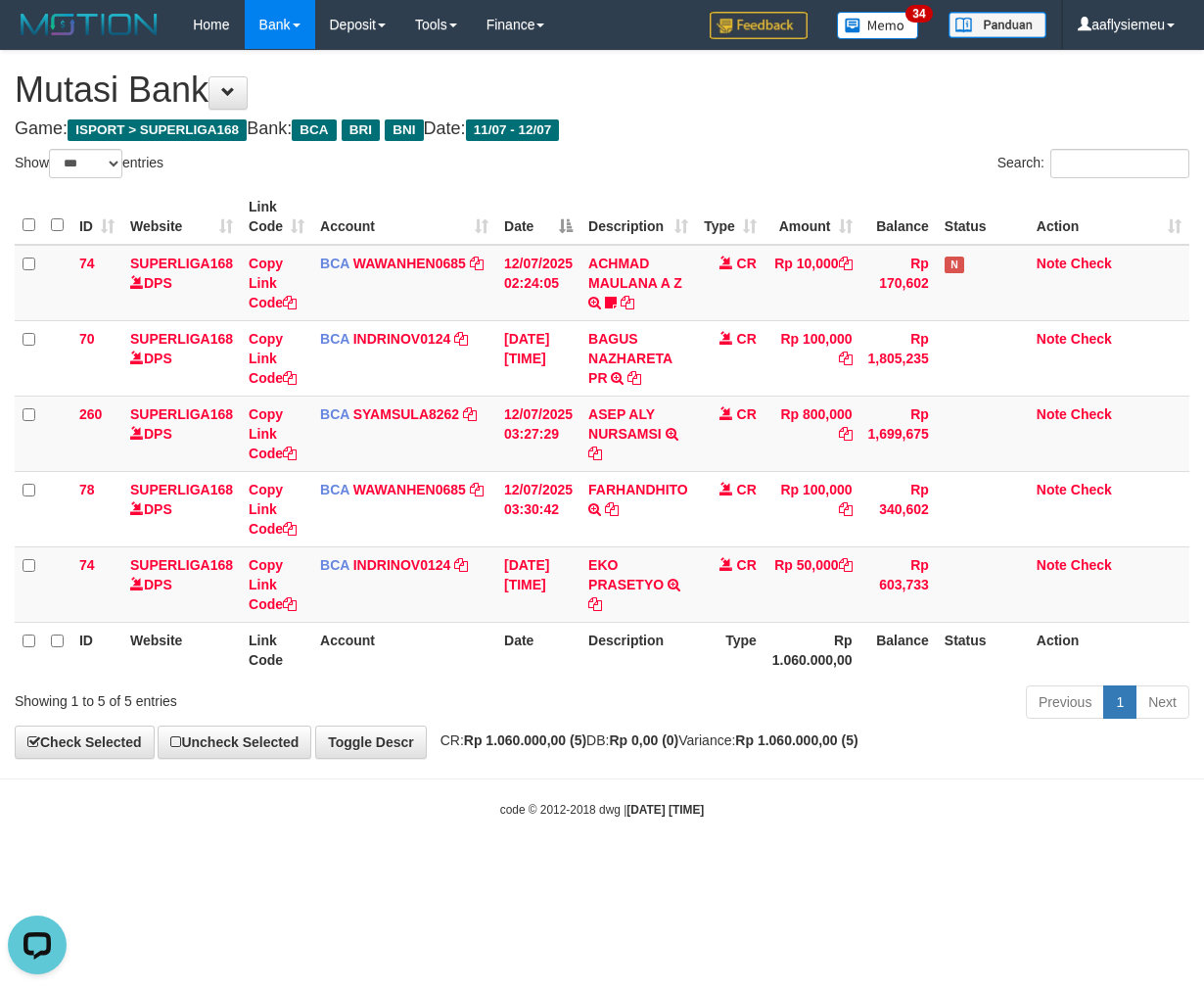 drag, startPoint x: 712, startPoint y: 795, endPoint x: 889, endPoint y: 684, distance: 208.92582 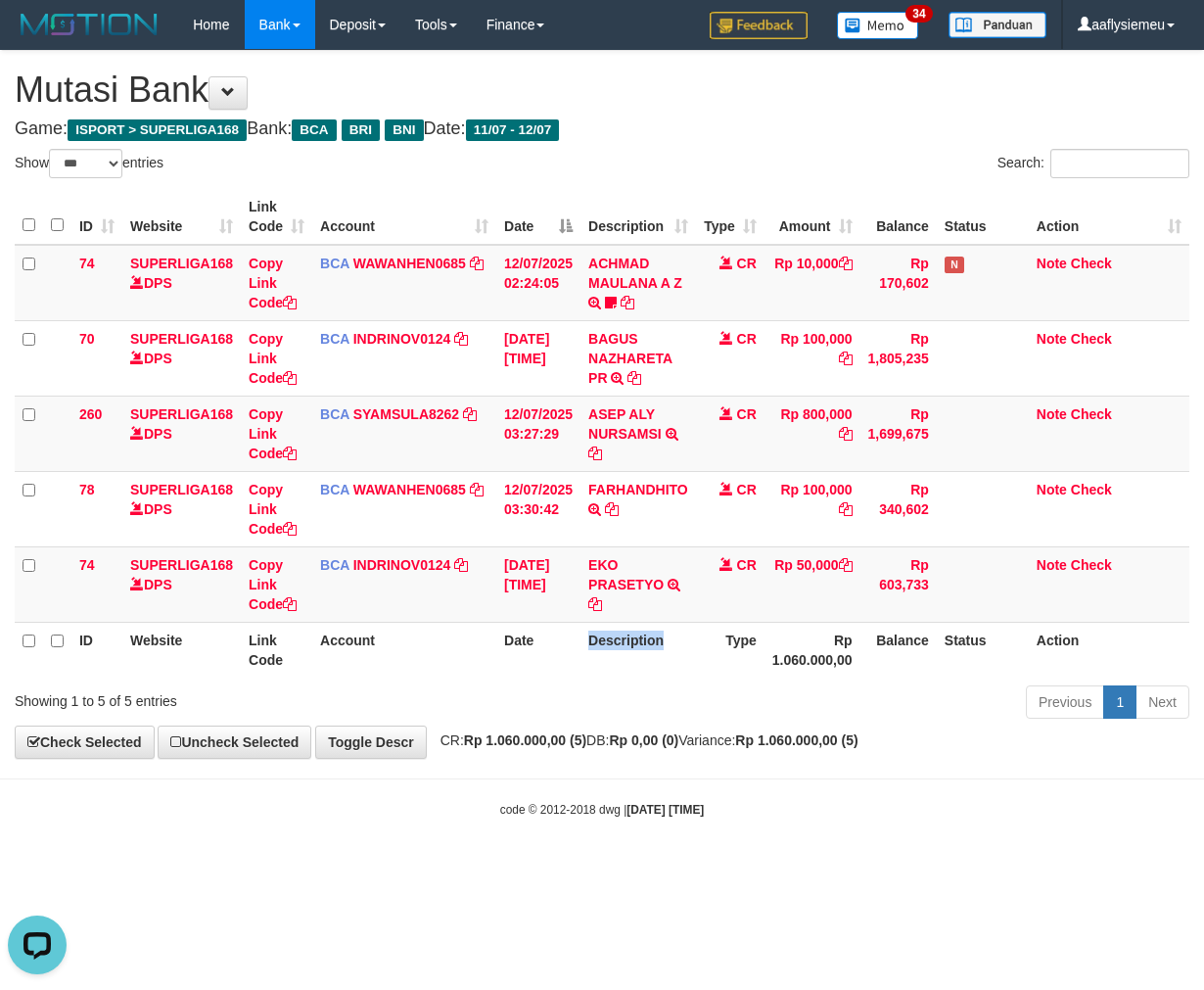 click on "Description" at bounding box center (638, 649) 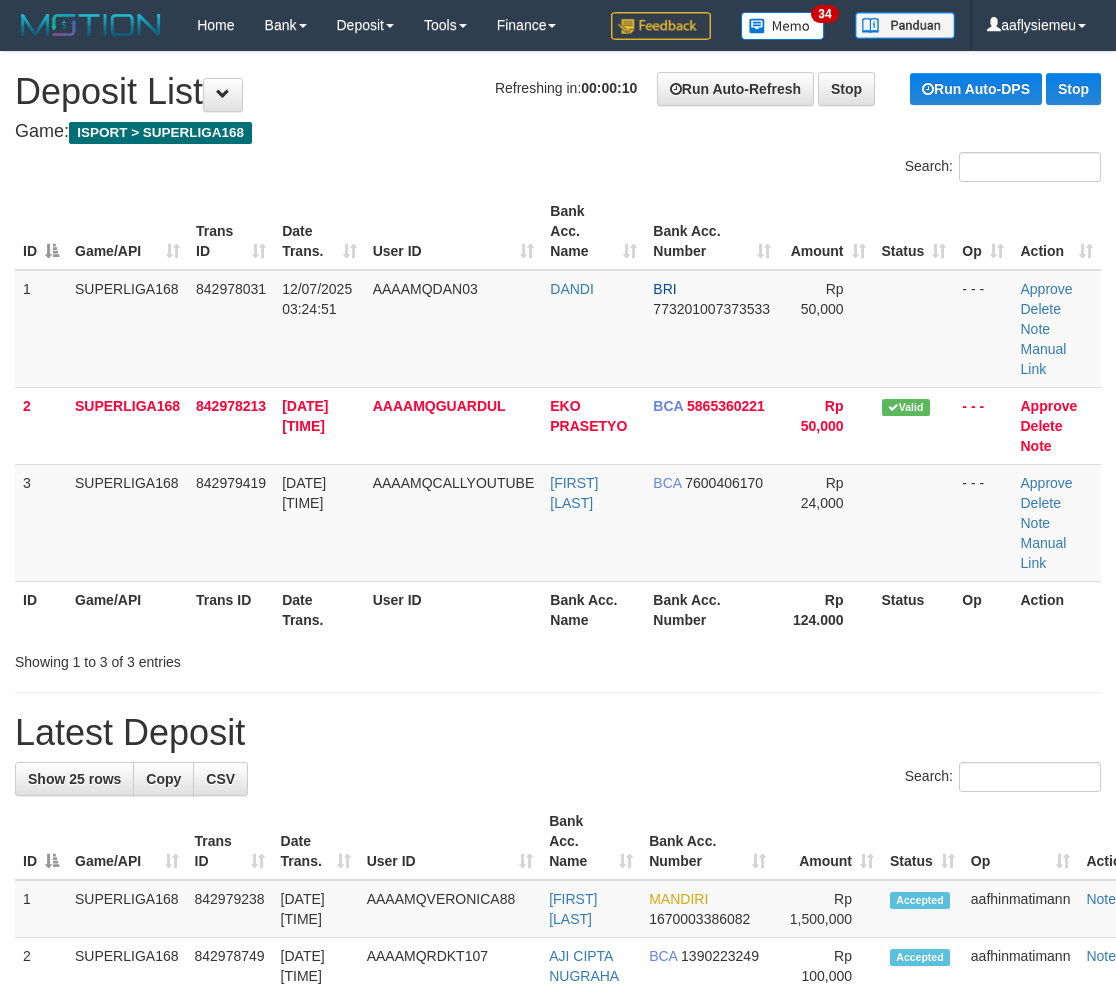 scroll, scrollTop: 0, scrollLeft: 0, axis: both 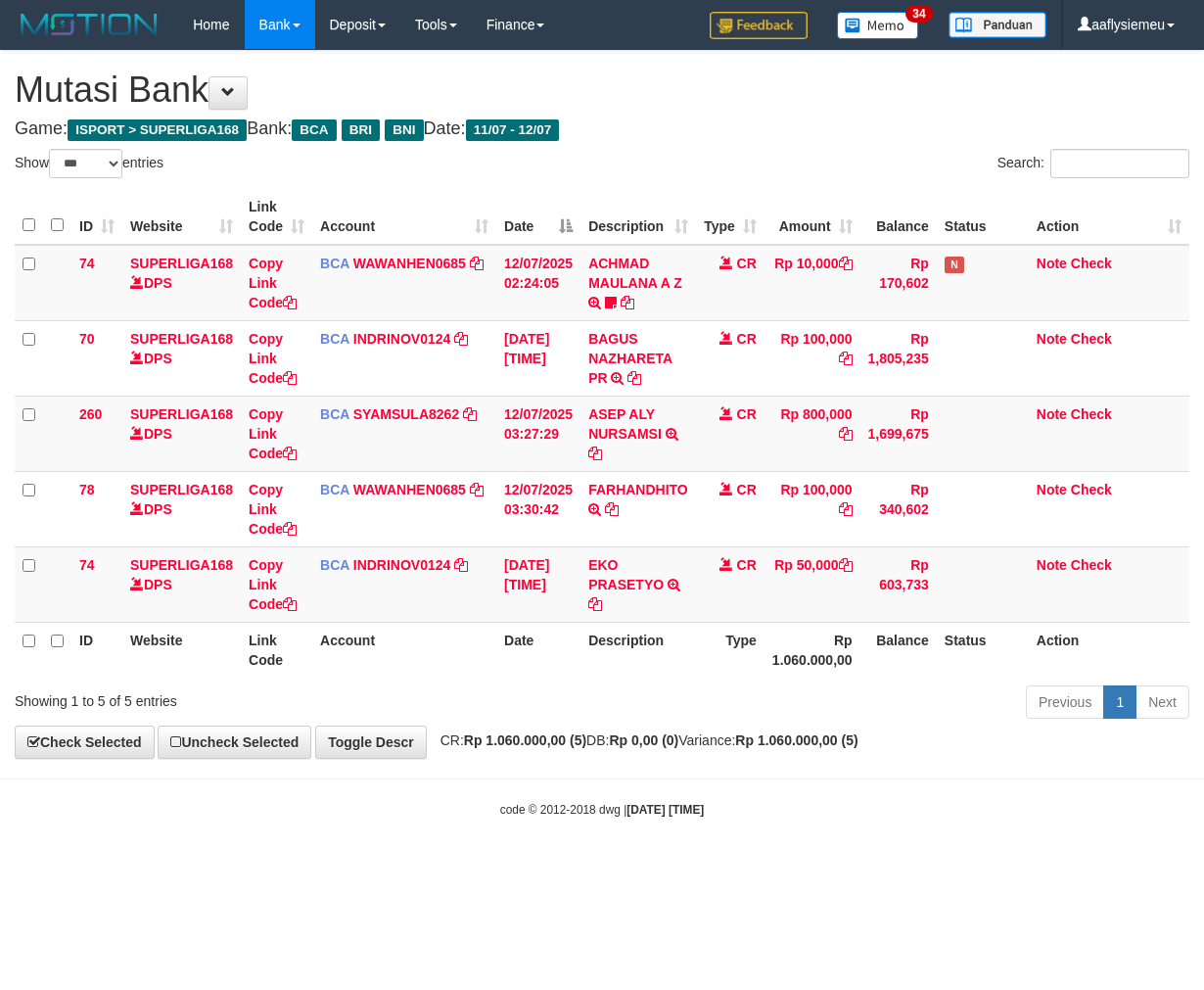 select on "***" 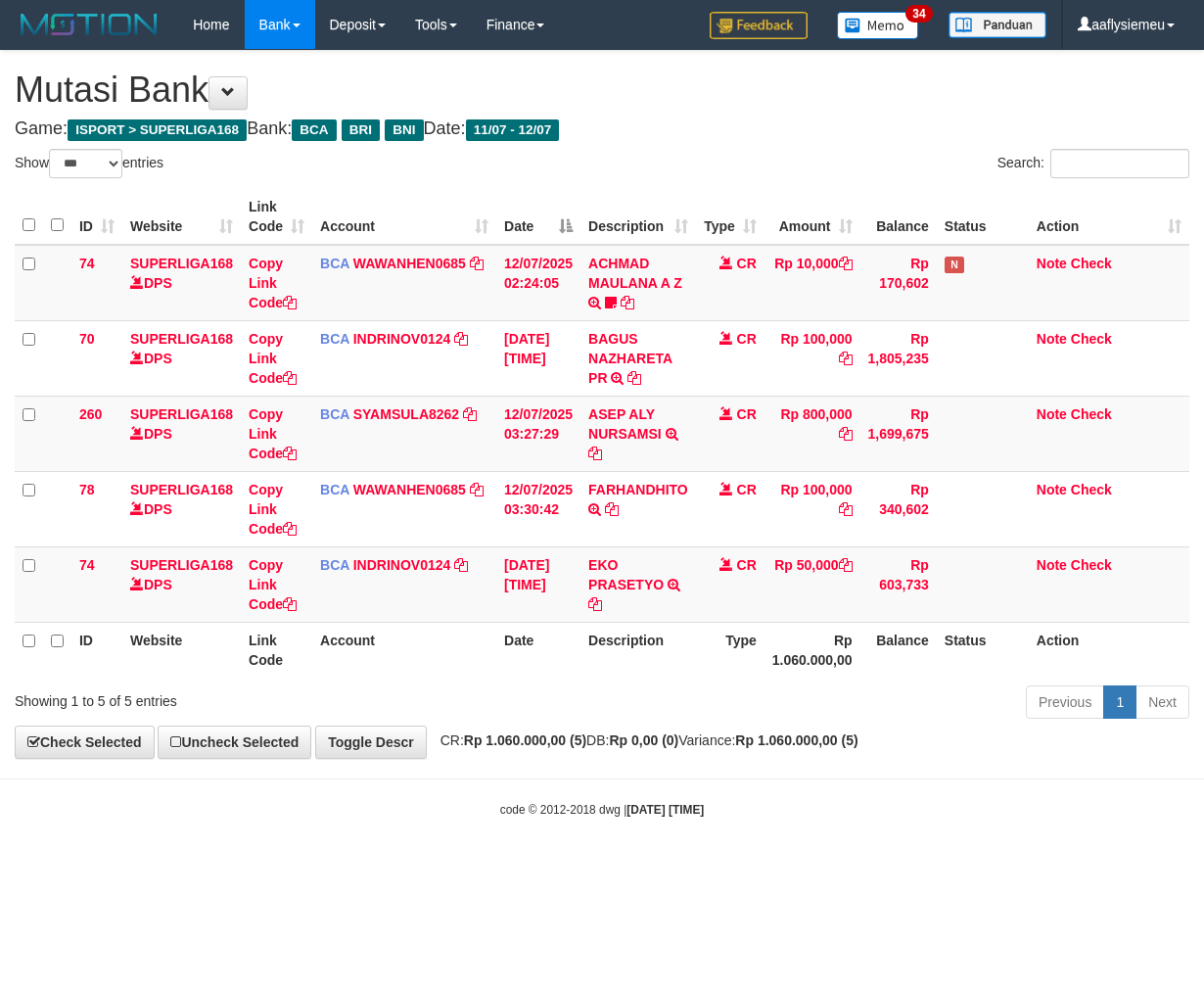 scroll, scrollTop: 0, scrollLeft: 0, axis: both 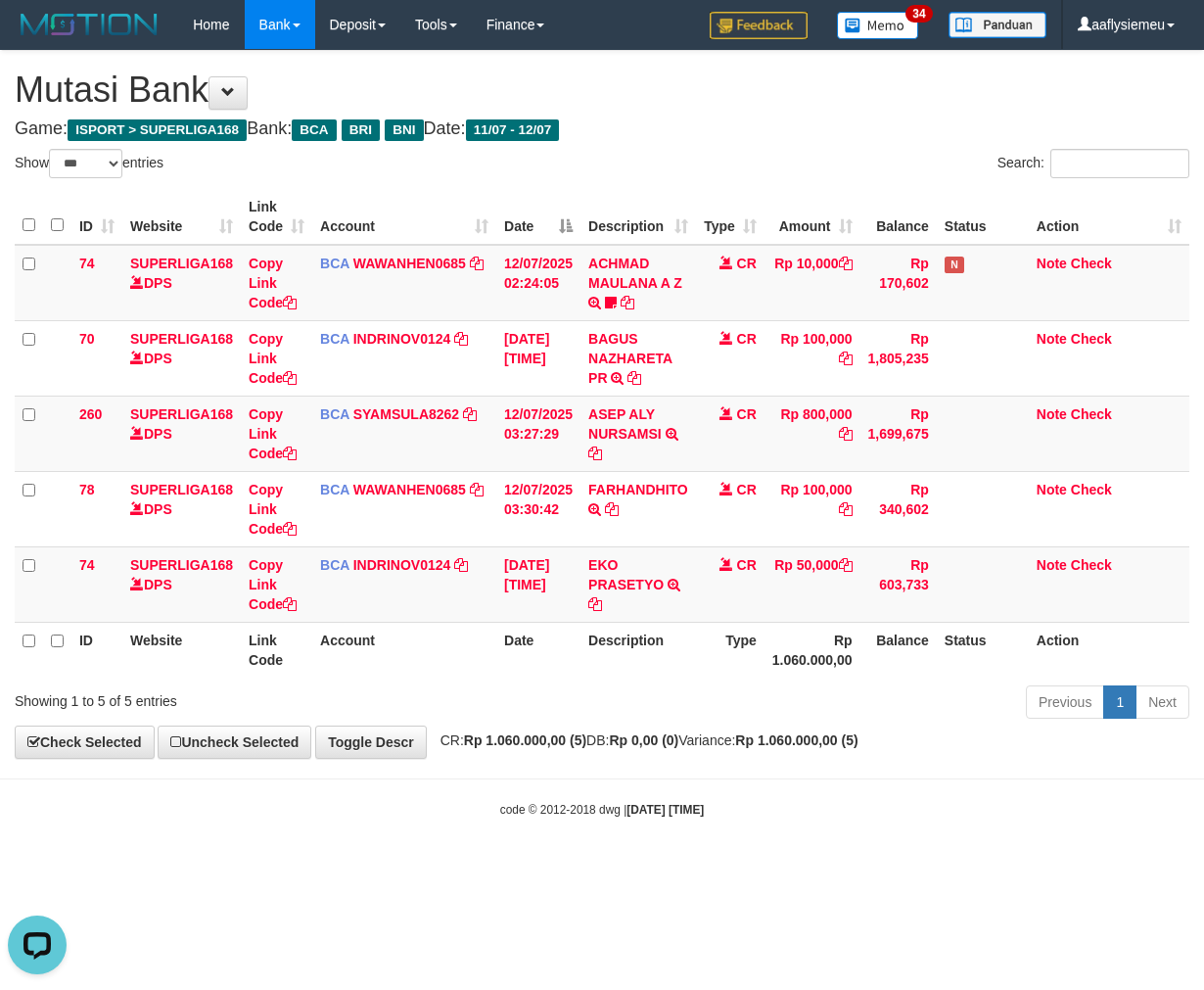 drag, startPoint x: 499, startPoint y: 647, endPoint x: 571, endPoint y: 648, distance: 72.00694 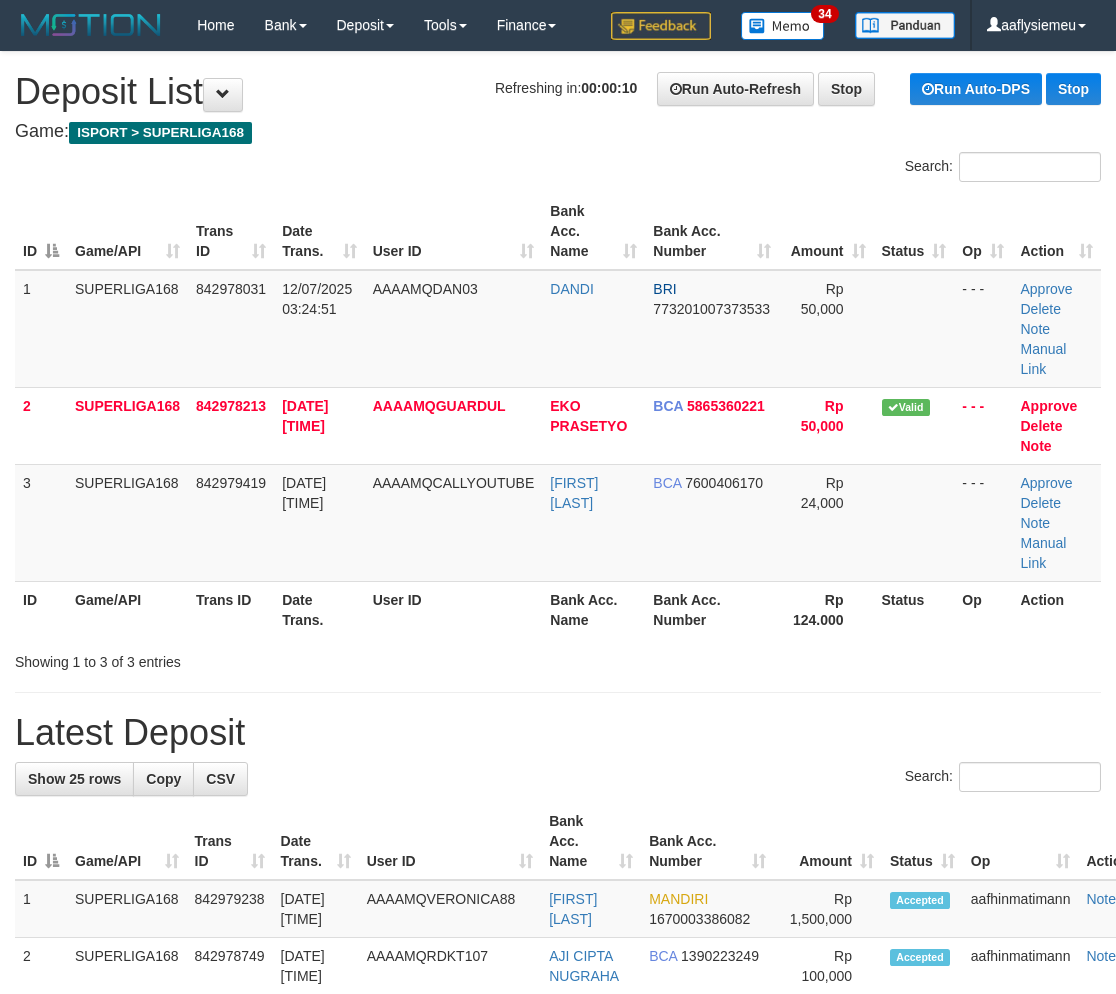 scroll, scrollTop: 0, scrollLeft: 0, axis: both 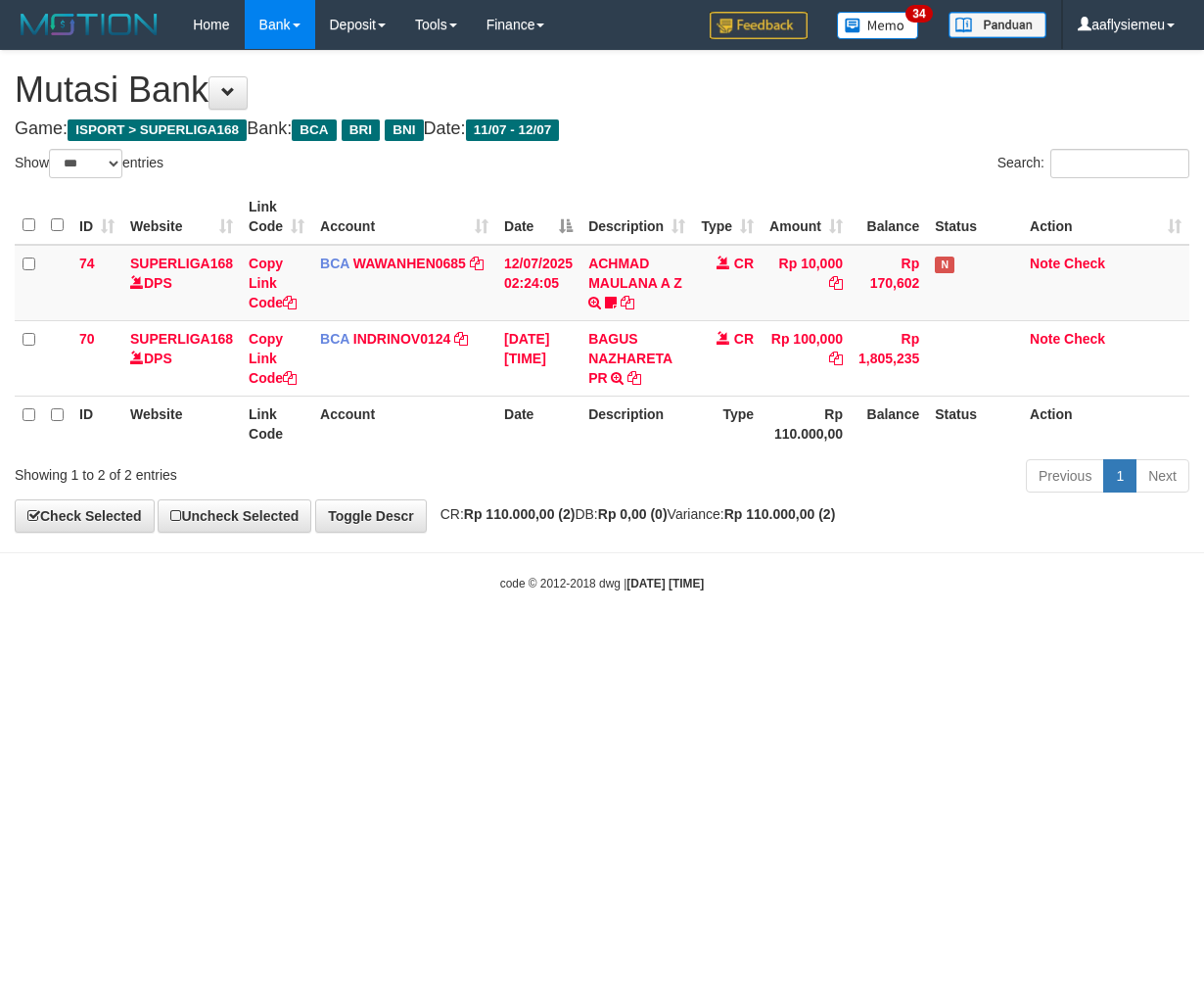 select on "***" 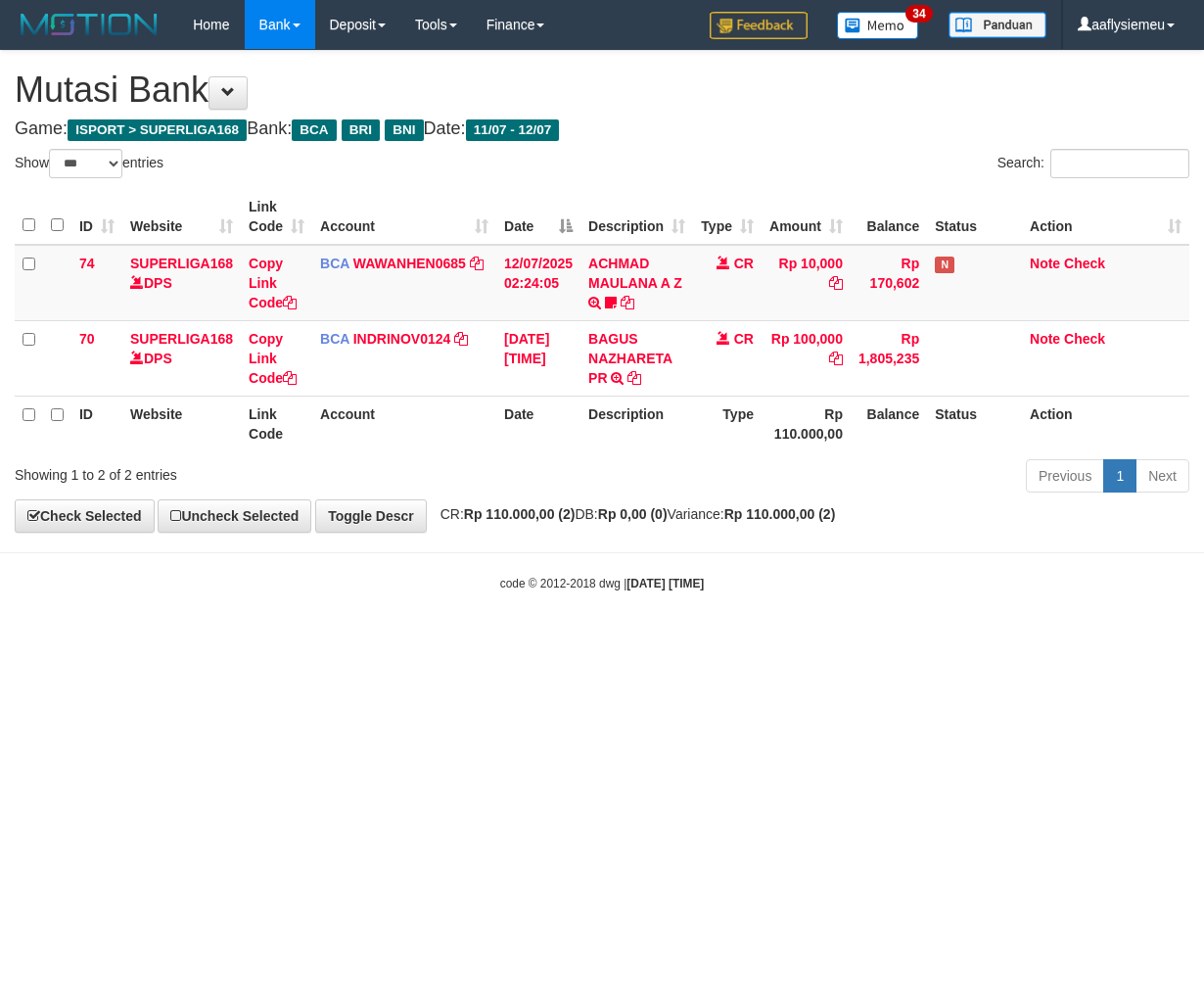 scroll, scrollTop: 0, scrollLeft: 0, axis: both 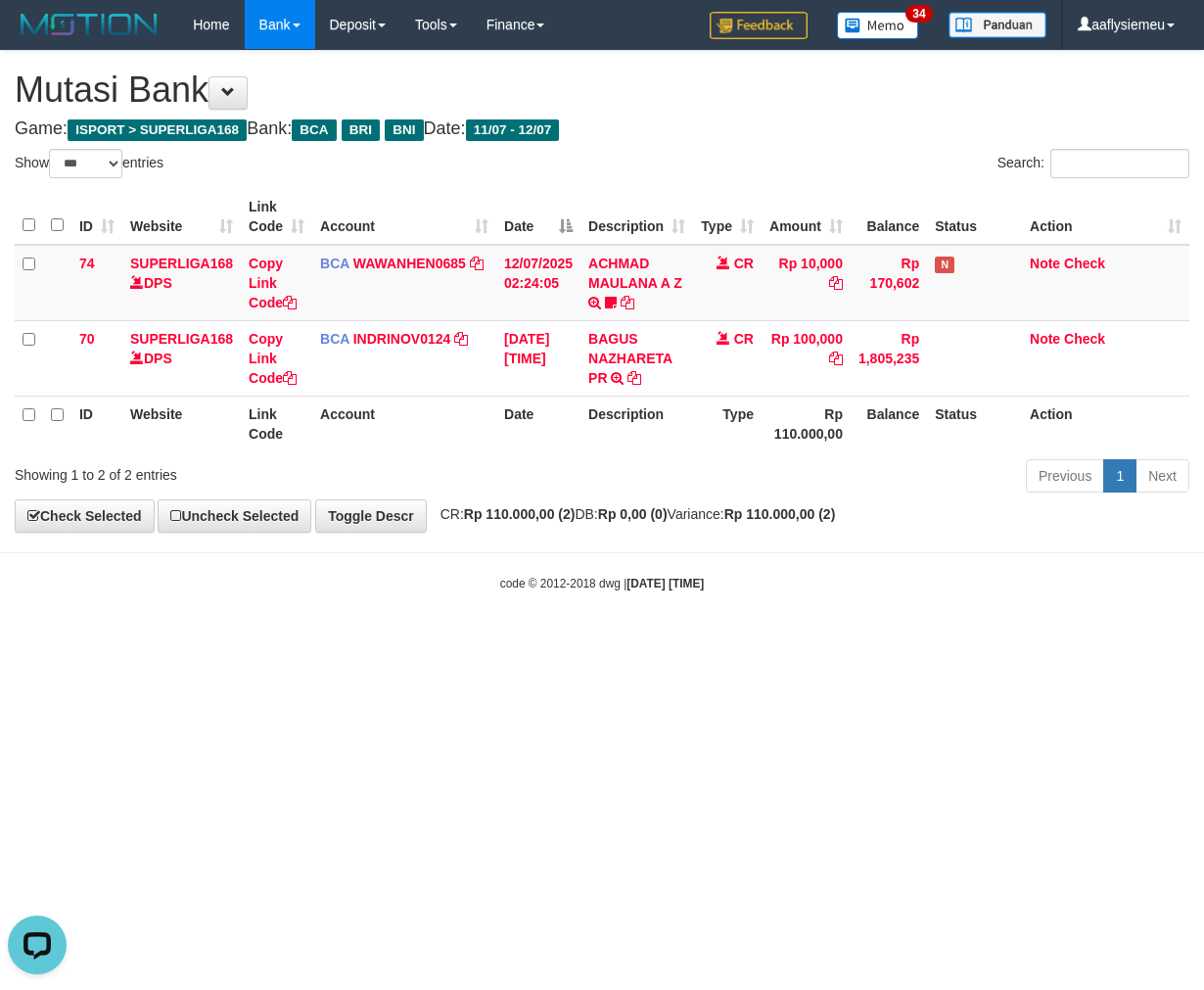 click on "Toggle navigation
Home
Bank
Account List
Load
By Website
Group
[ISPORT]													SUPERLIGA168
By Load Group (DPS)" at bounding box center (602, 320) 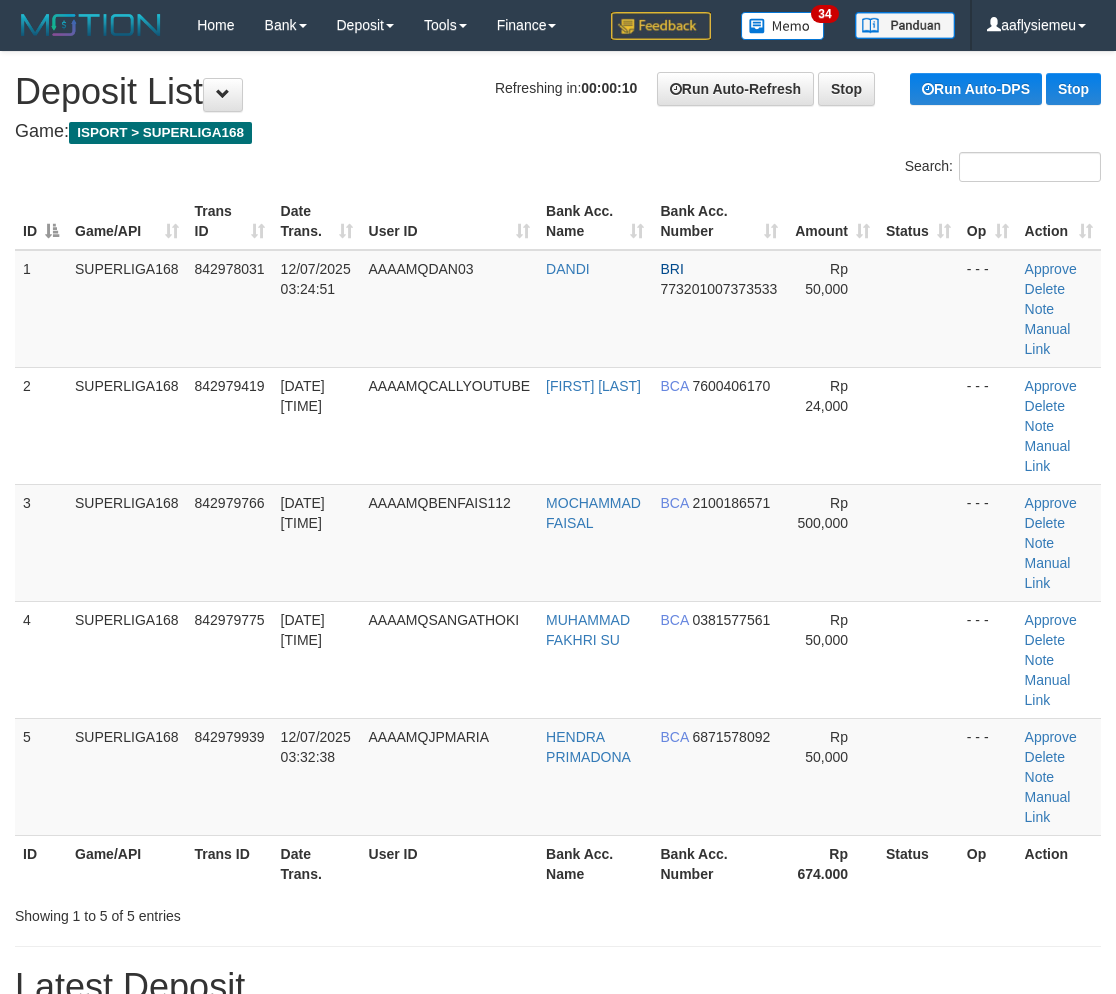 scroll, scrollTop: 0, scrollLeft: 0, axis: both 